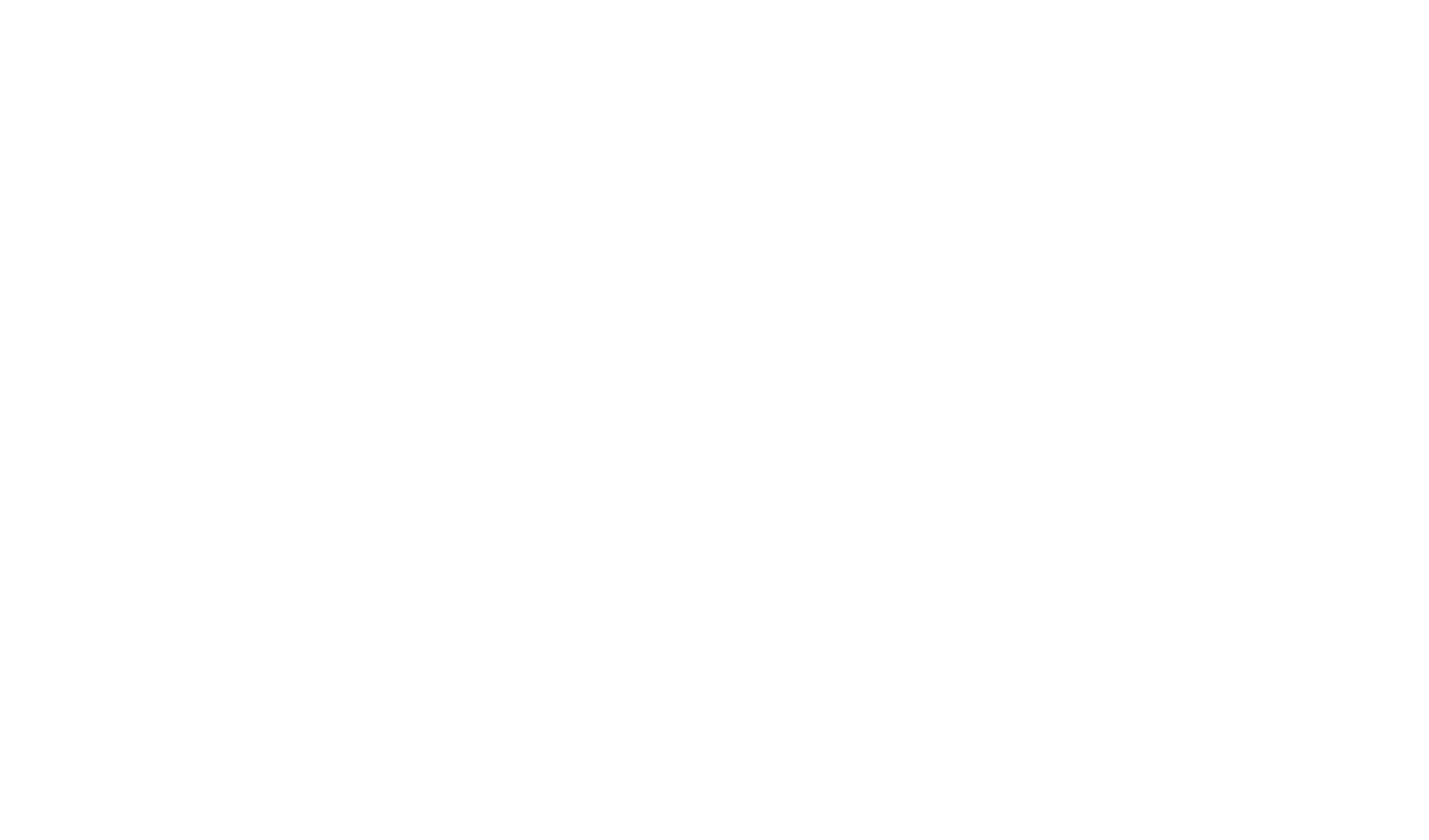 scroll, scrollTop: 0, scrollLeft: 0, axis: both 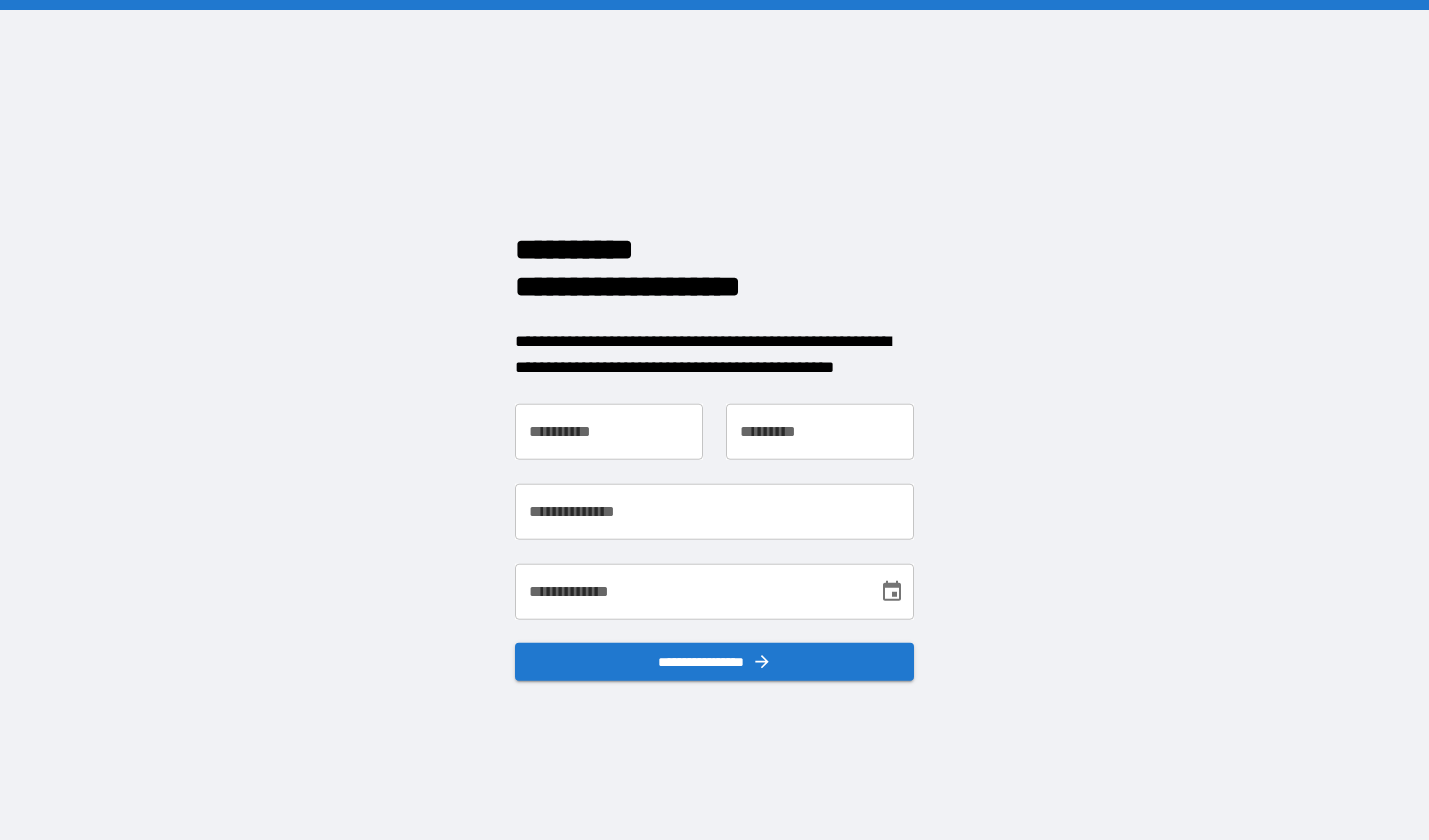 click on "**********" at bounding box center [609, 432] 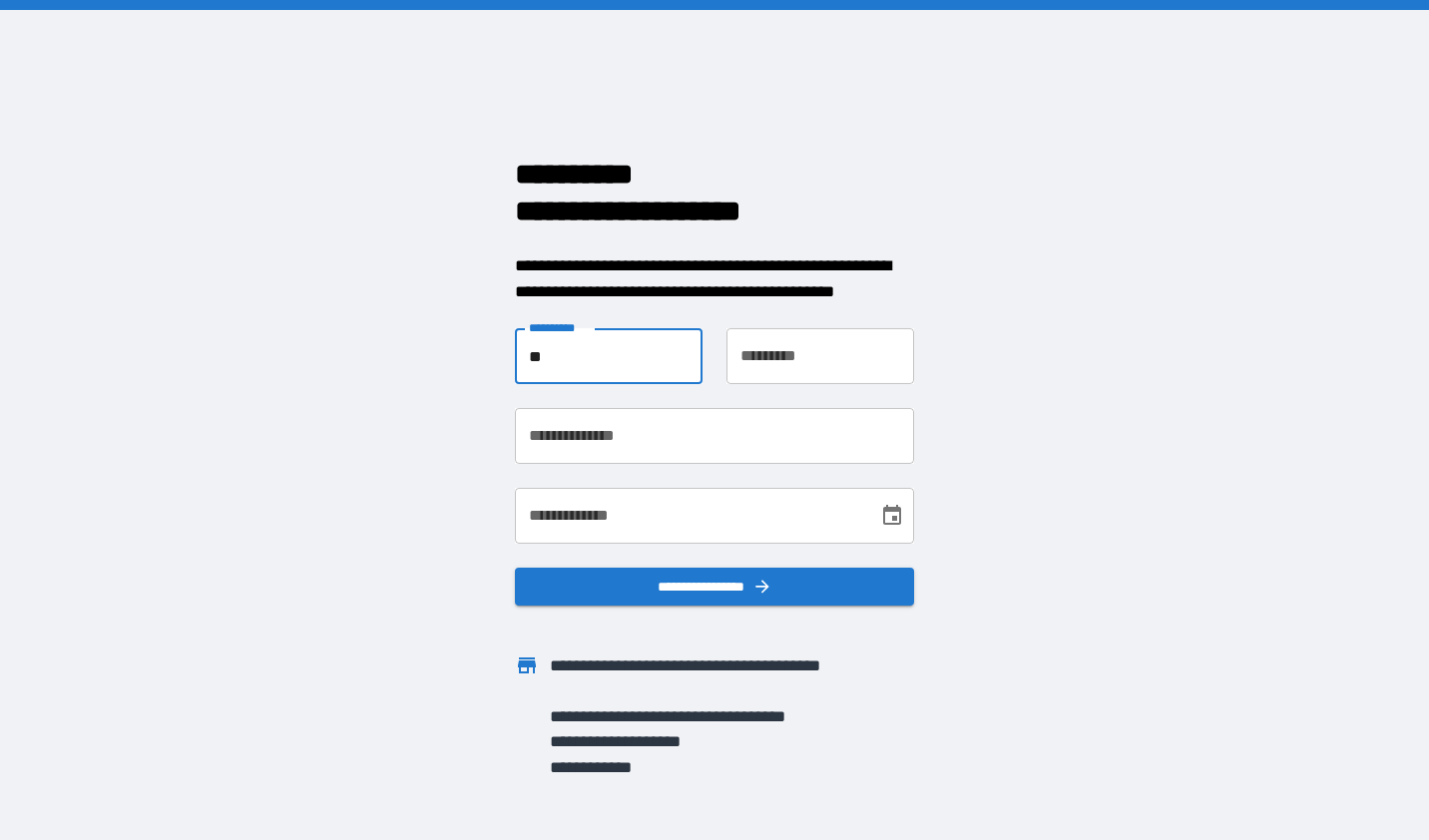 type on "******" 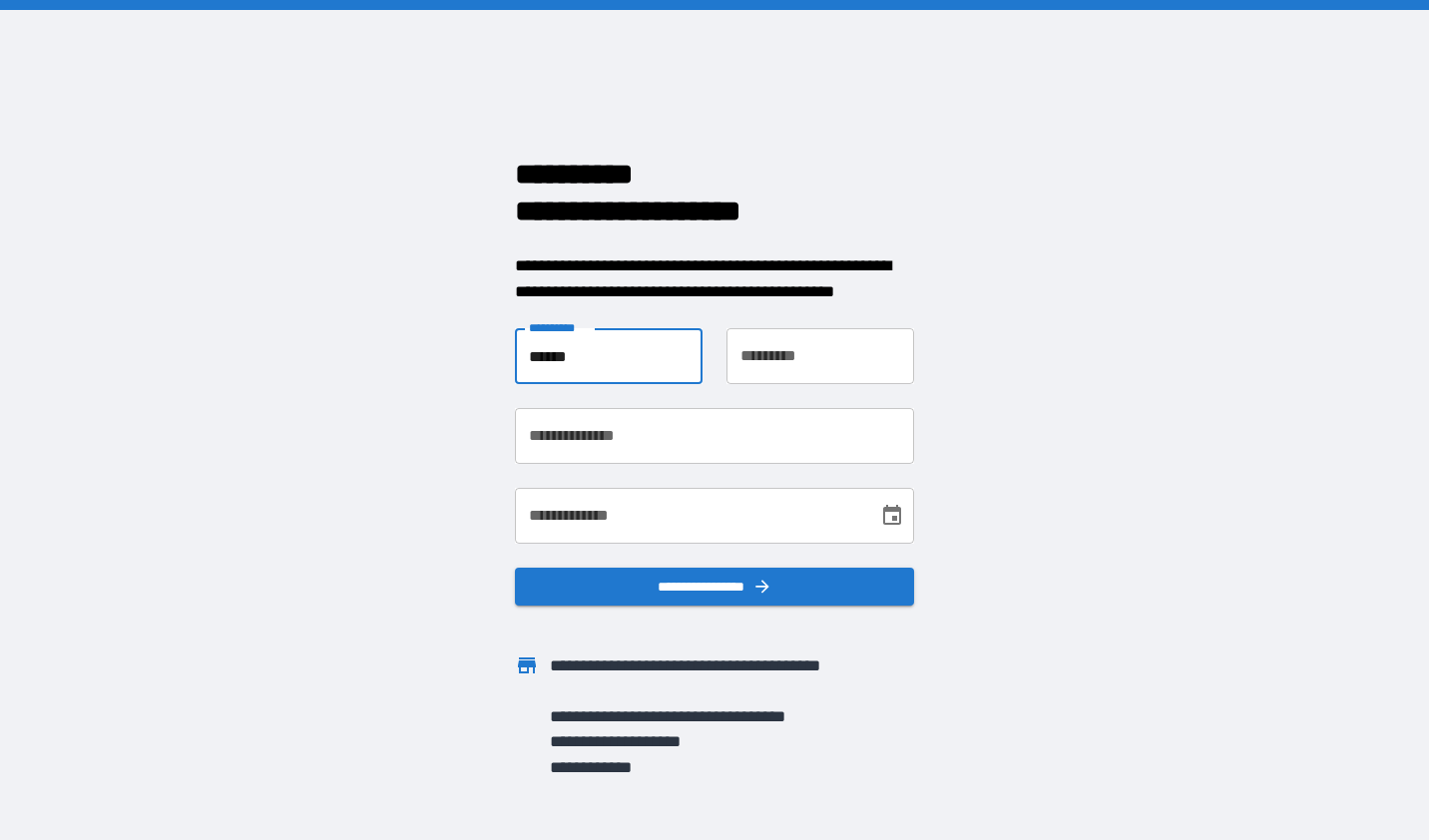 type on "*******" 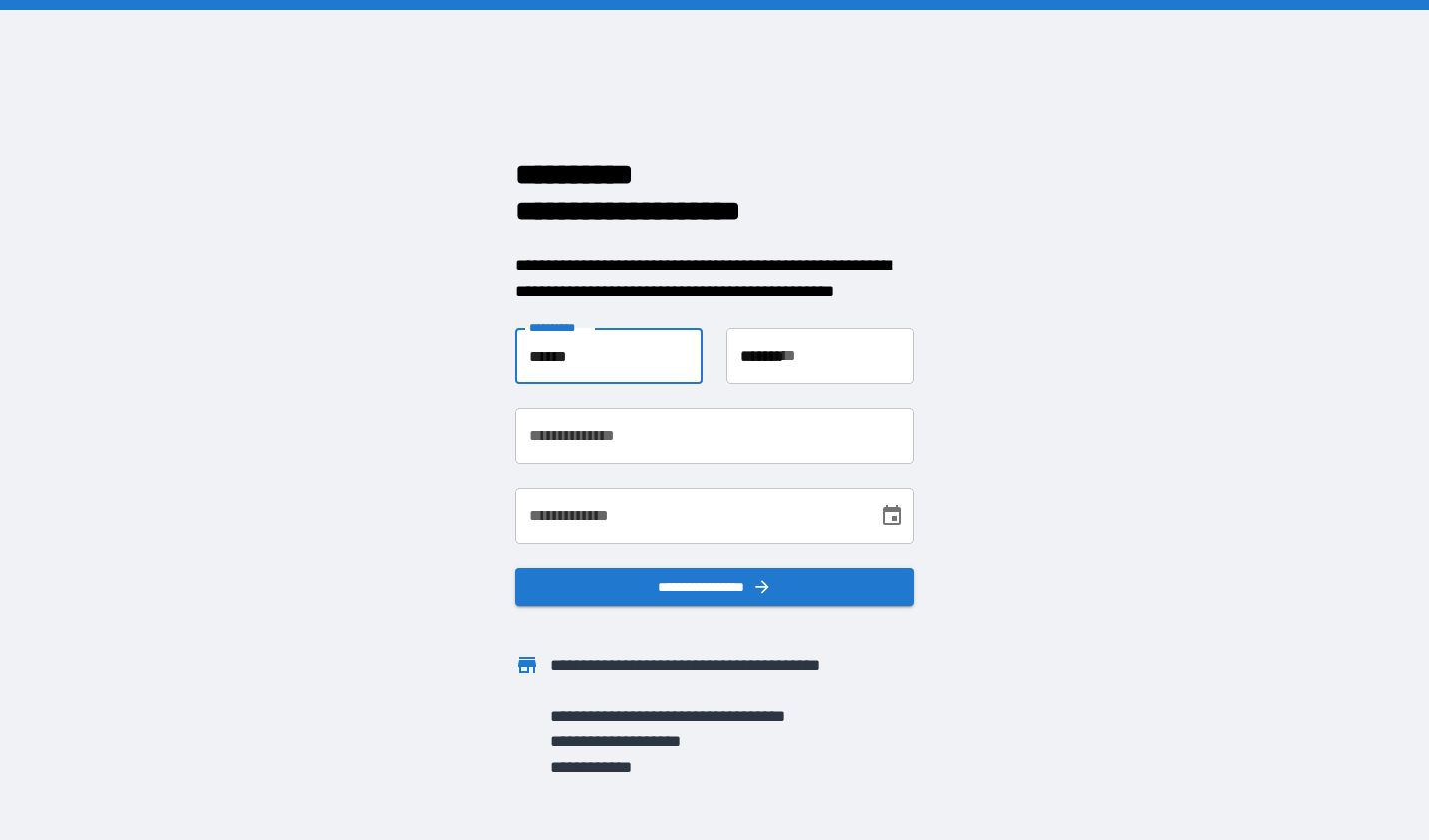type on "**********" 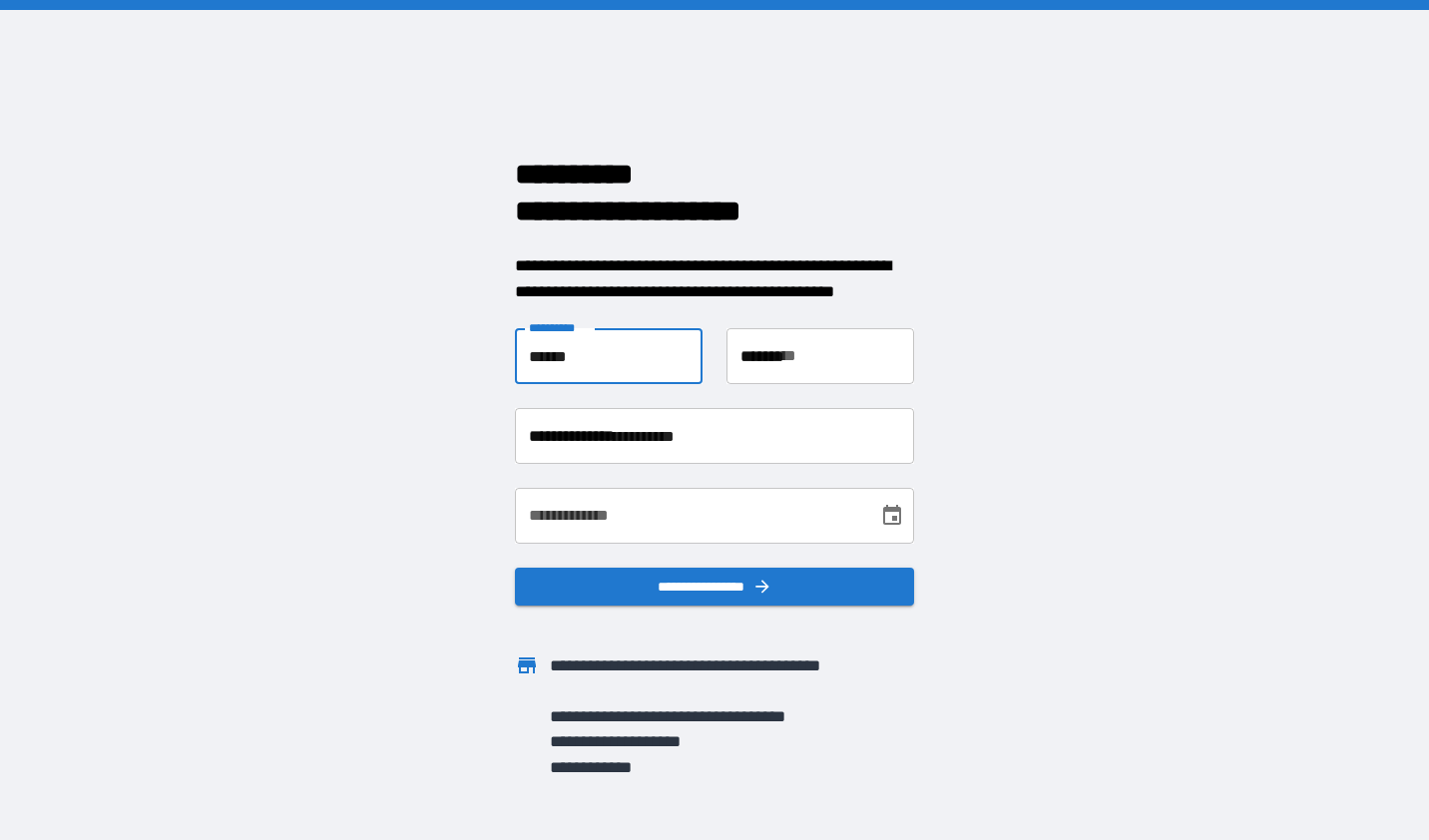 type on "**********" 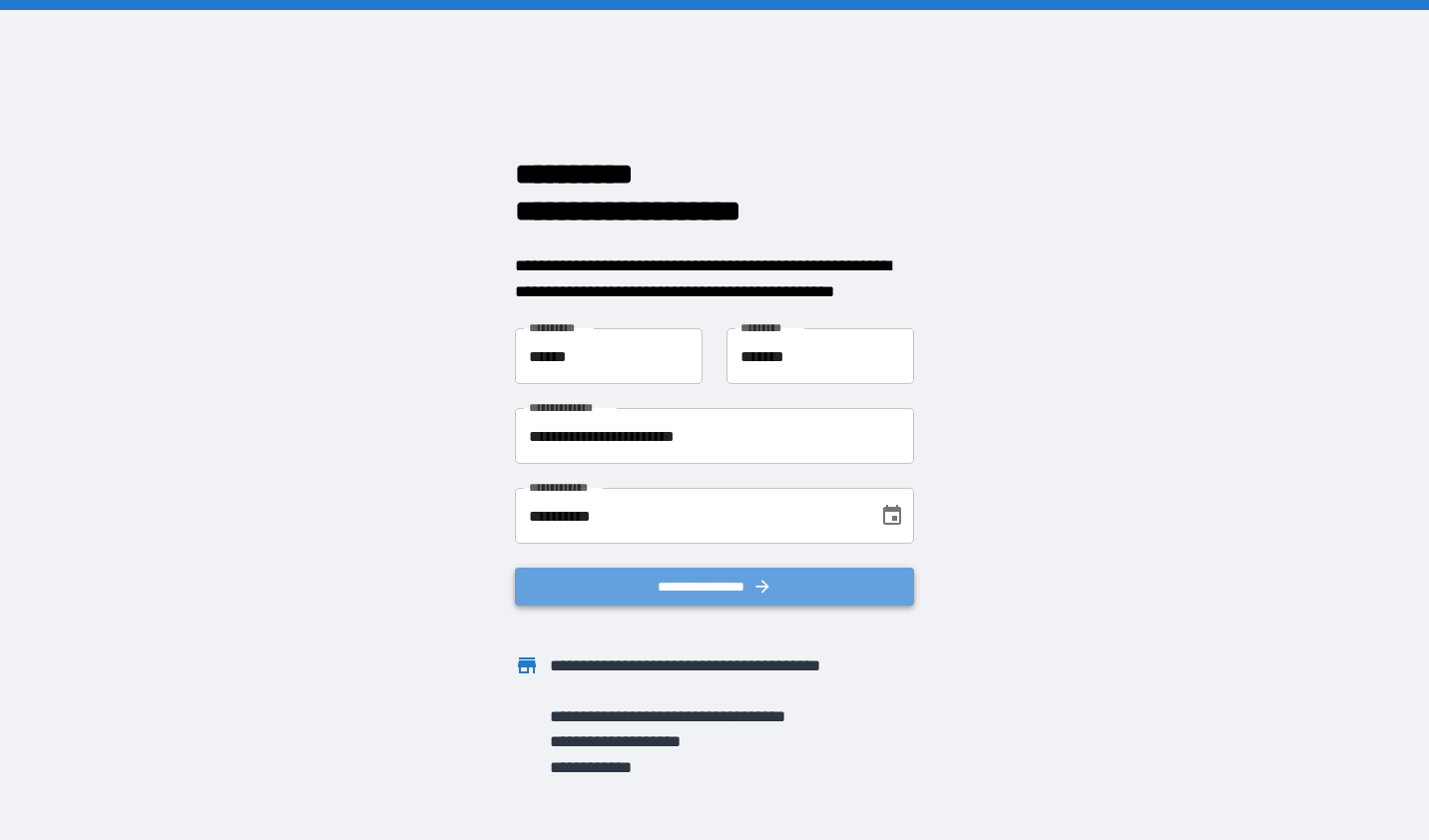 click on "**********" at bounding box center [714, 587] 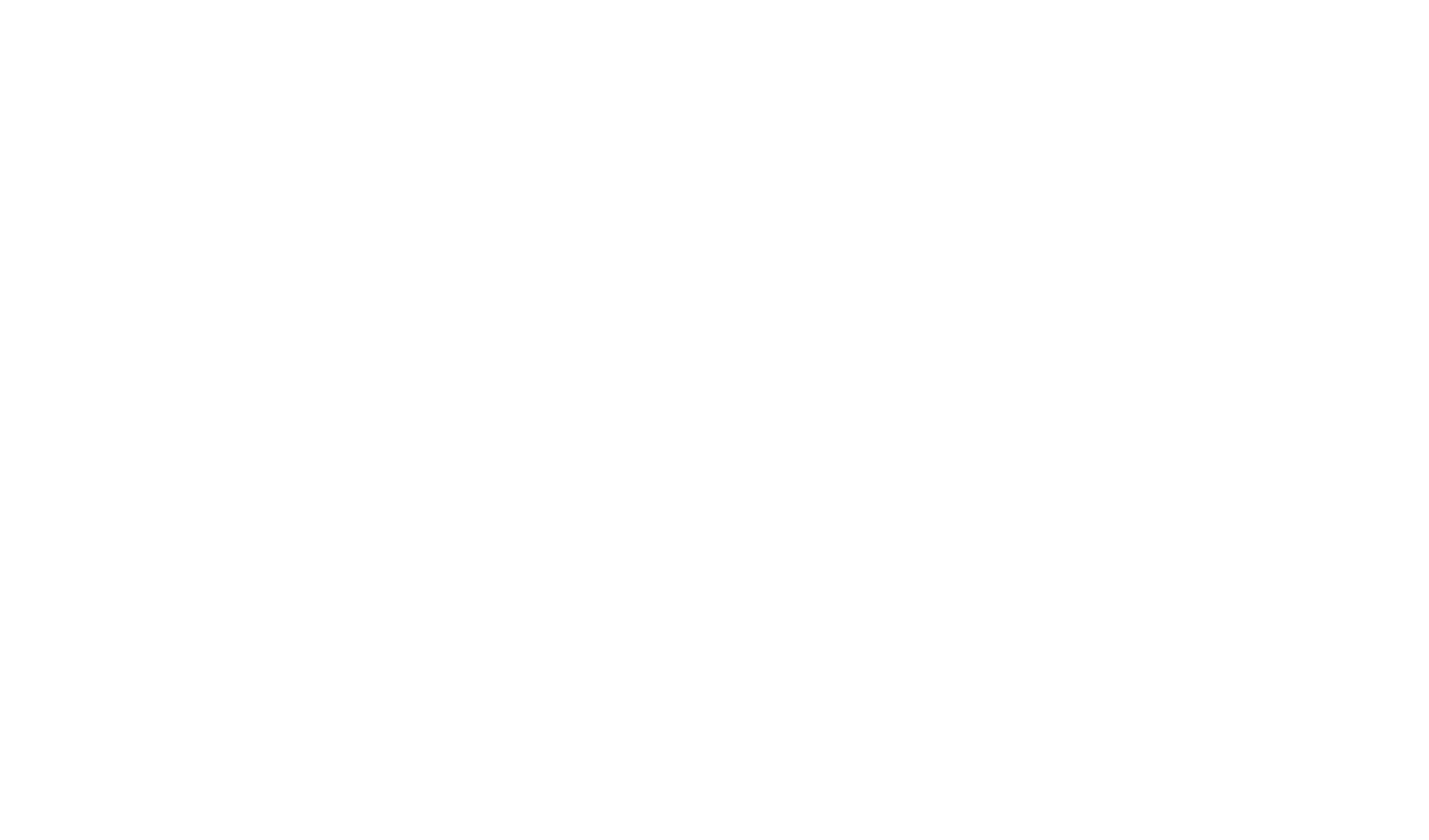 scroll, scrollTop: 0, scrollLeft: 0, axis: both 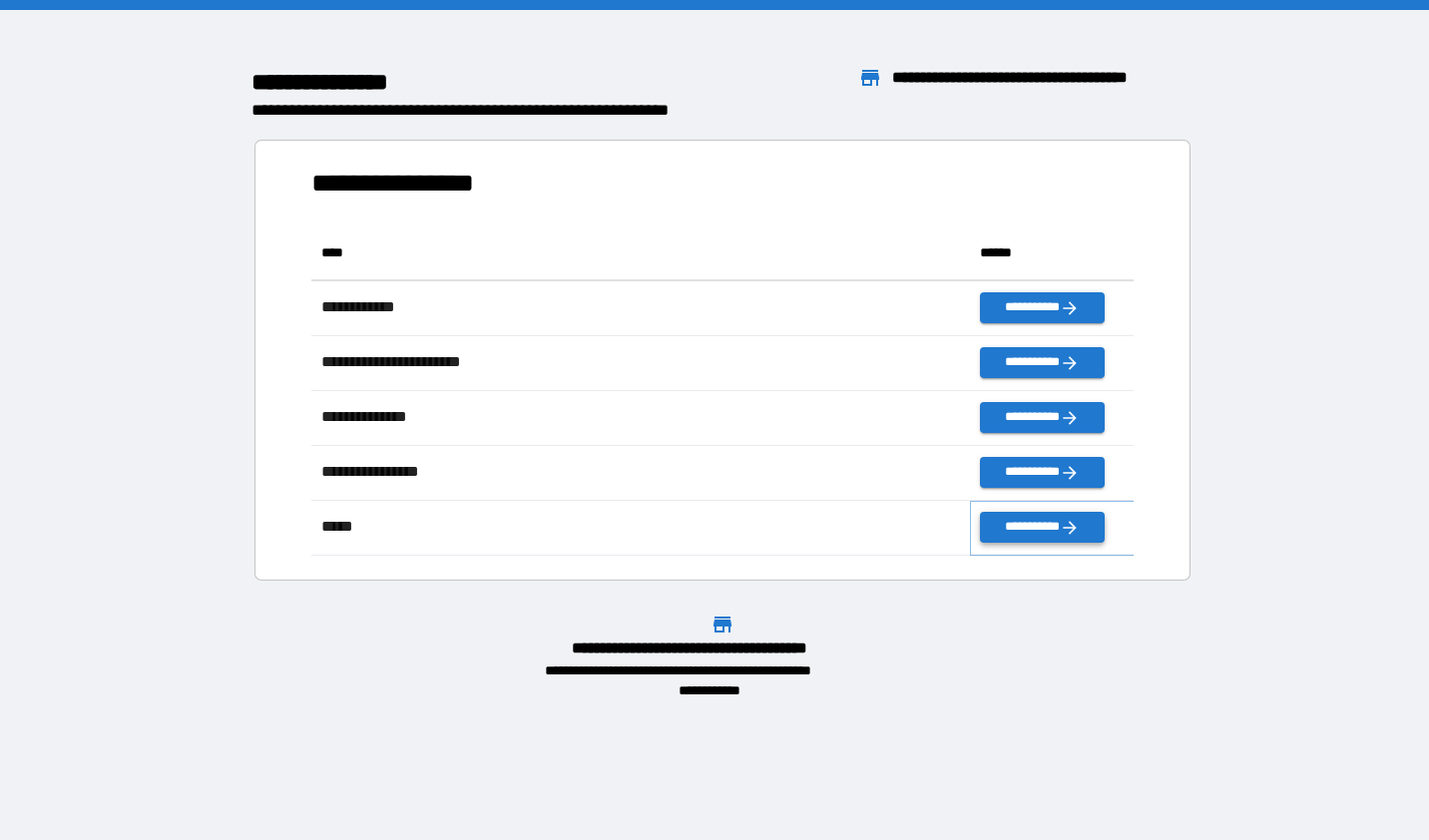 click on "**********" at bounding box center [1042, 527] 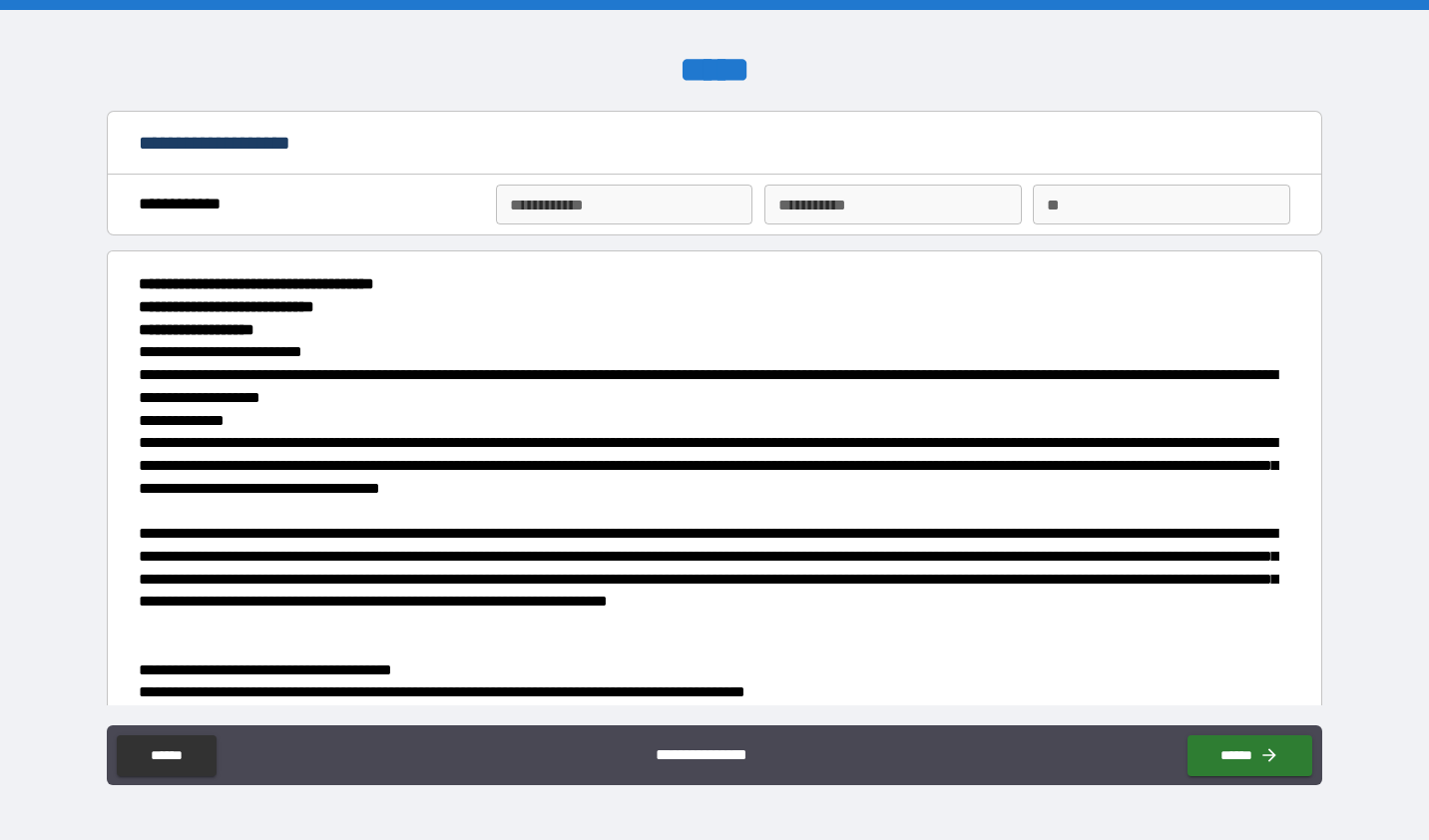 type on "*" 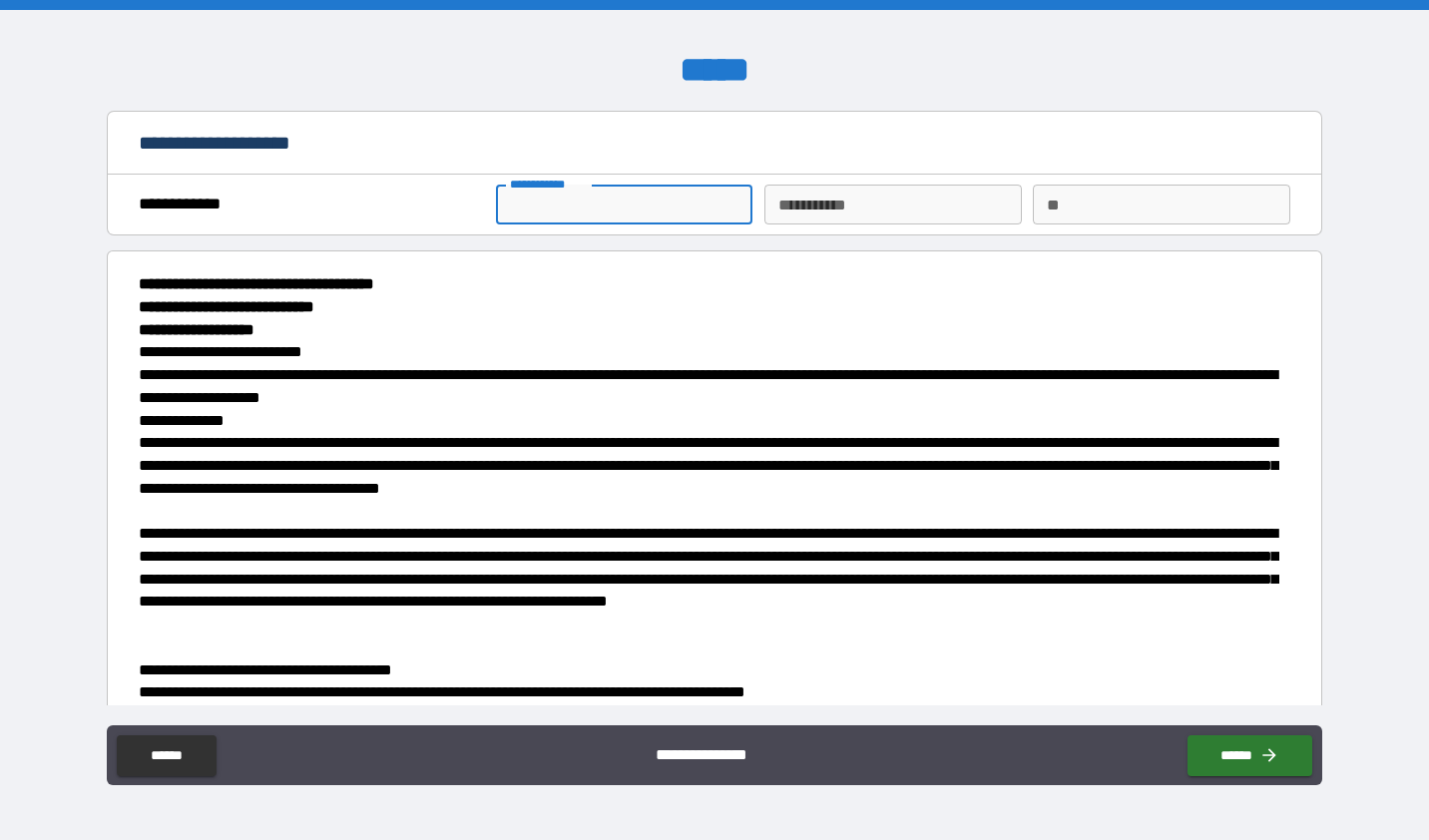 type on "******" 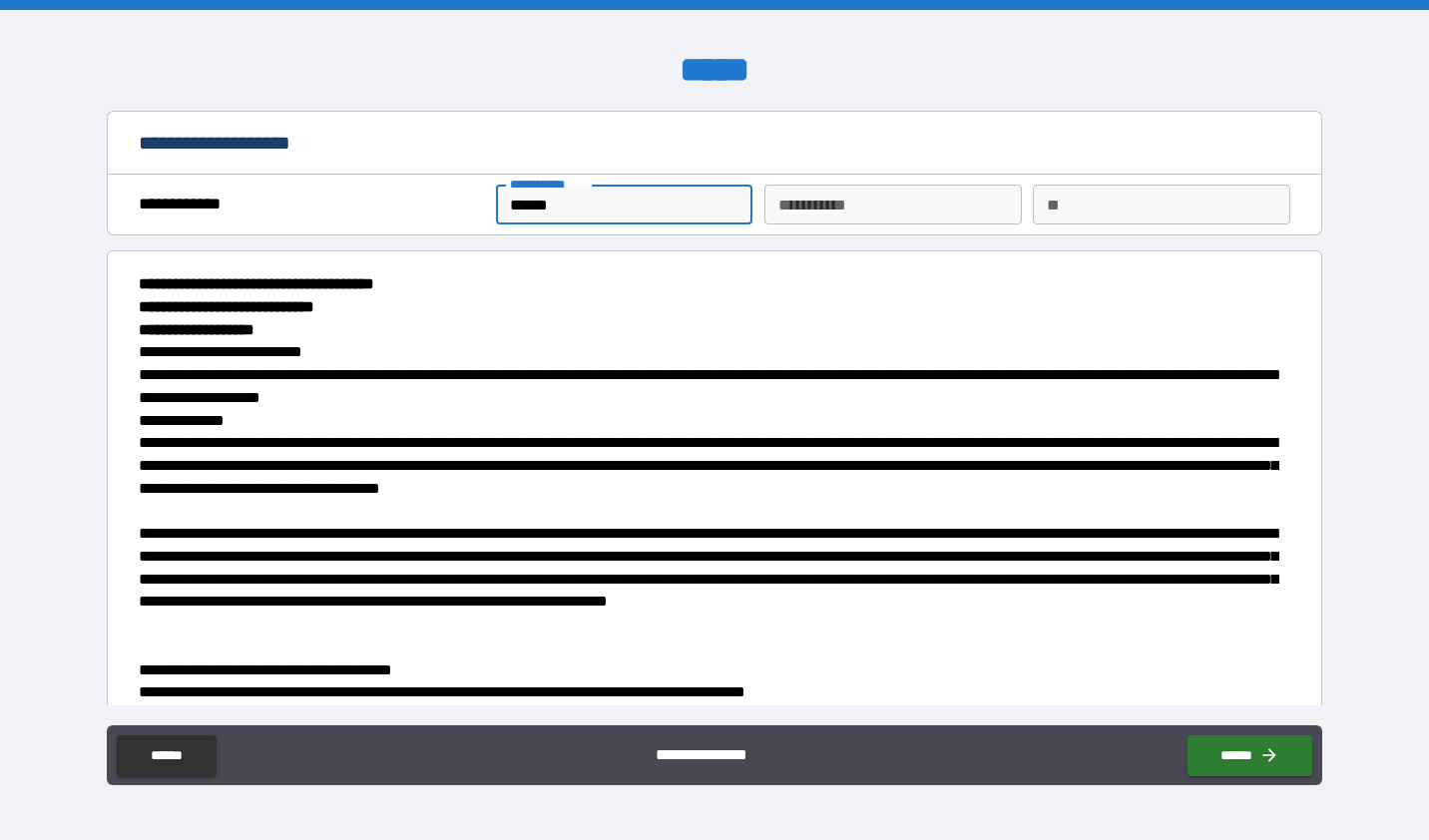 type on "*******" 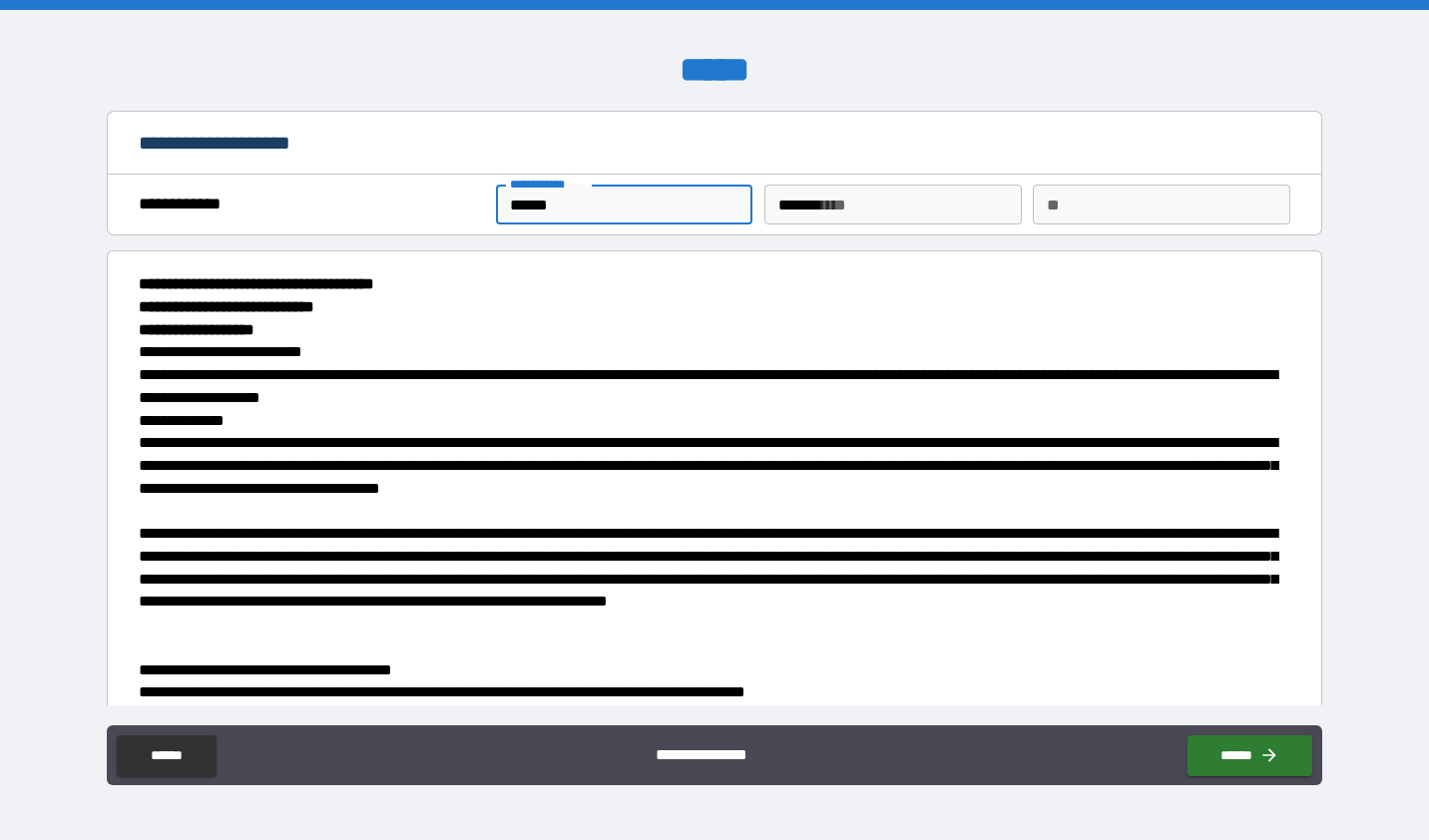 type on "*" 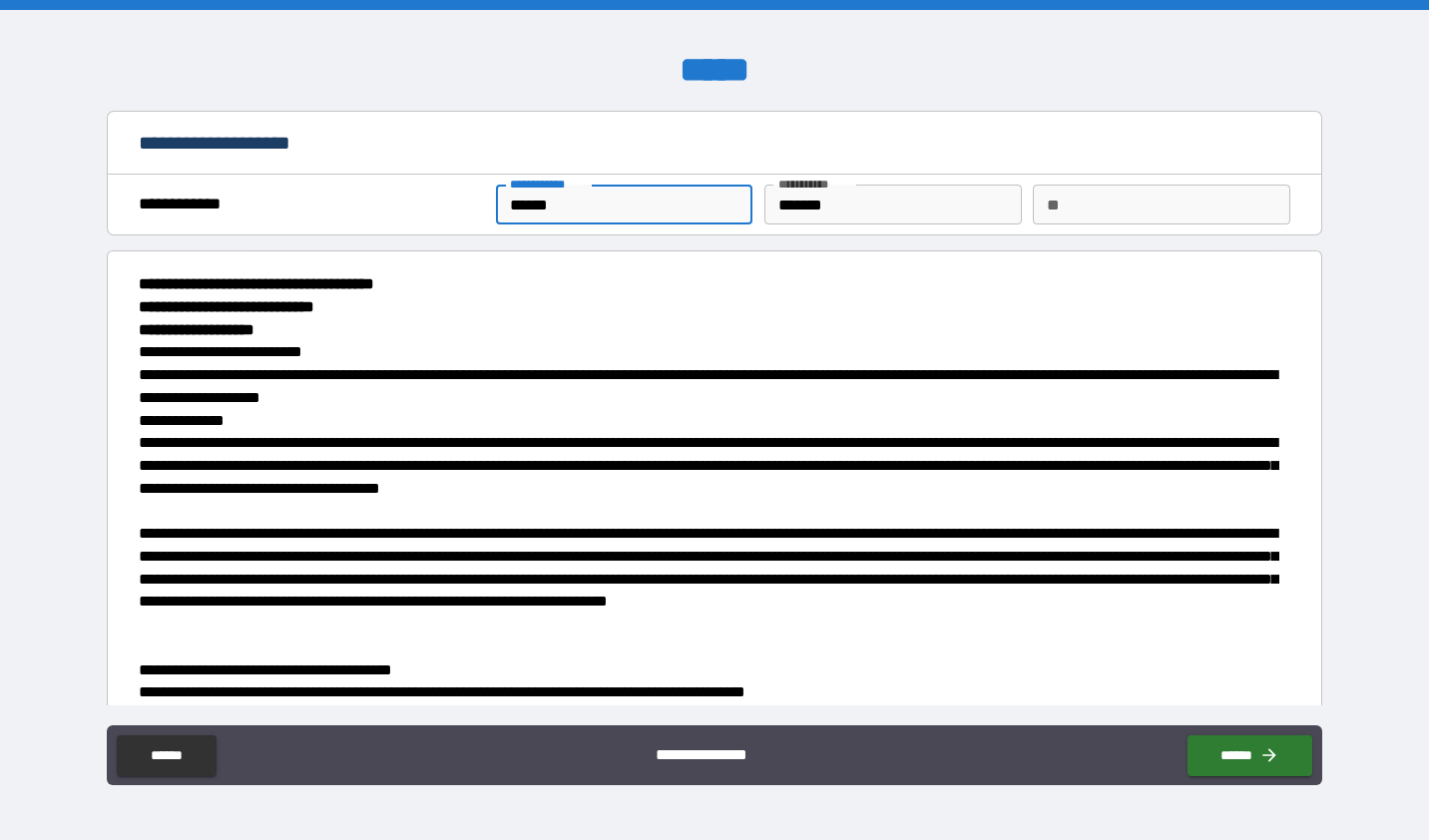 type on "*" 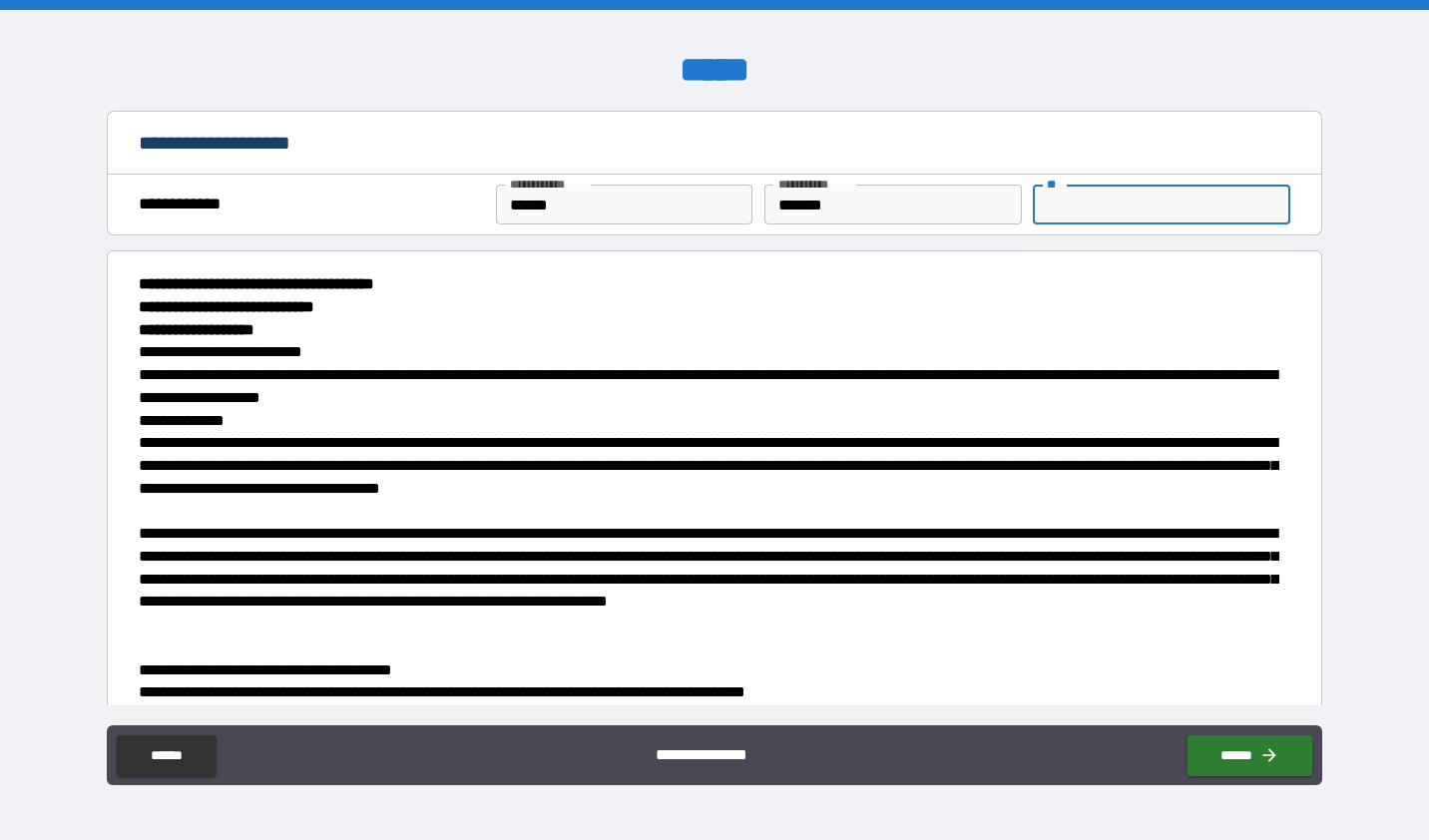 click on "**" at bounding box center (1162, 205) 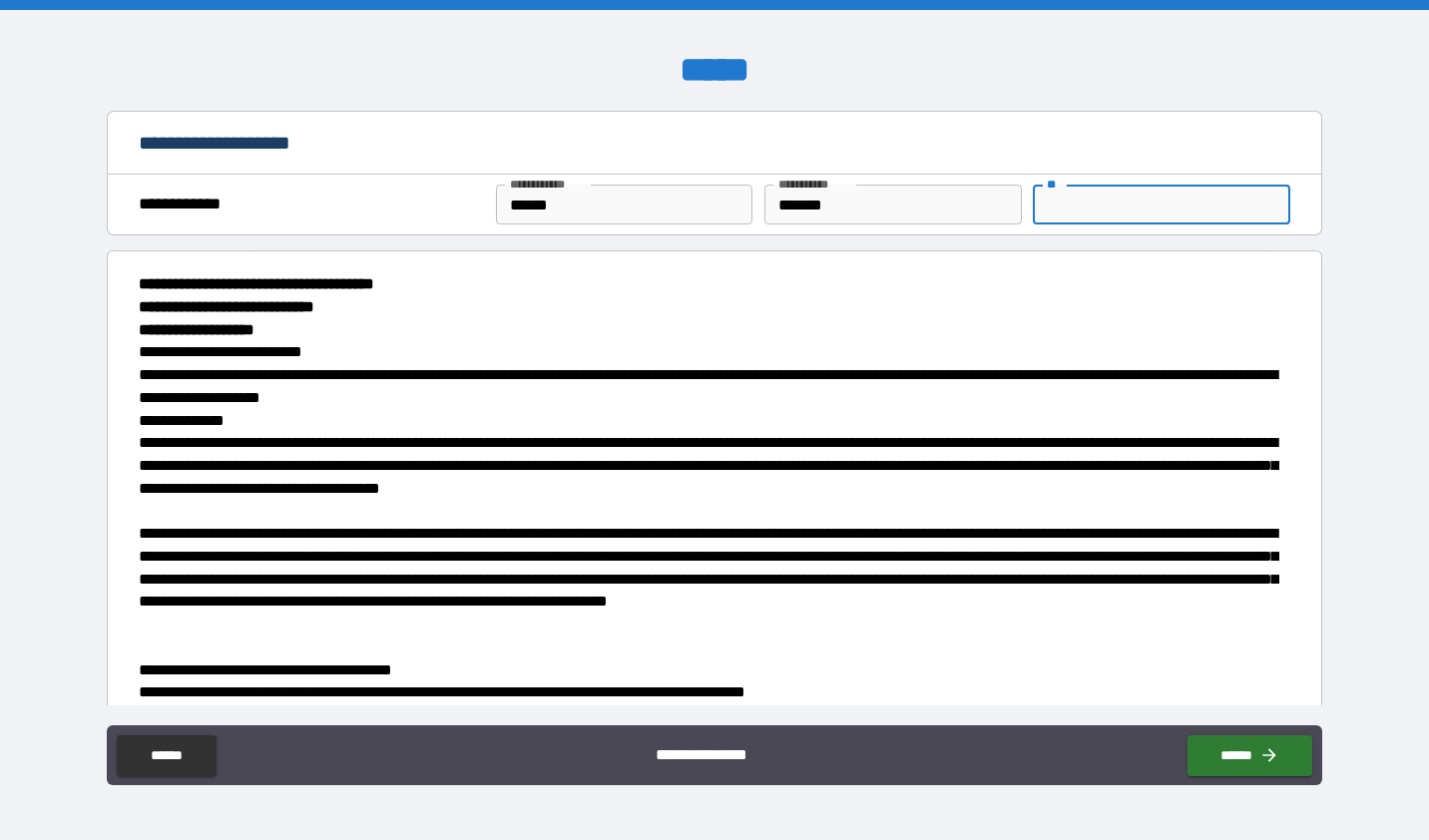 type on "*" 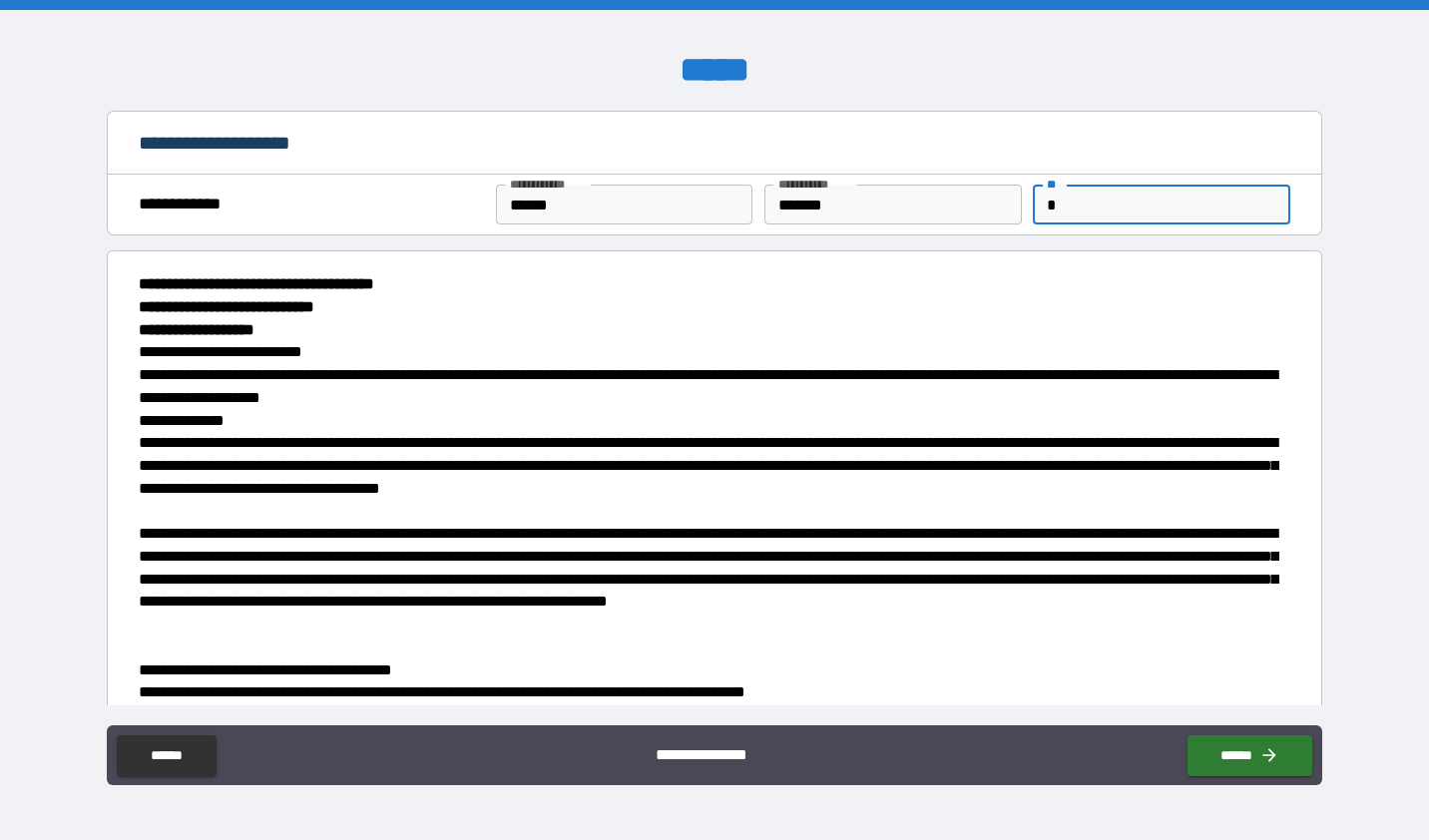 type on "*" 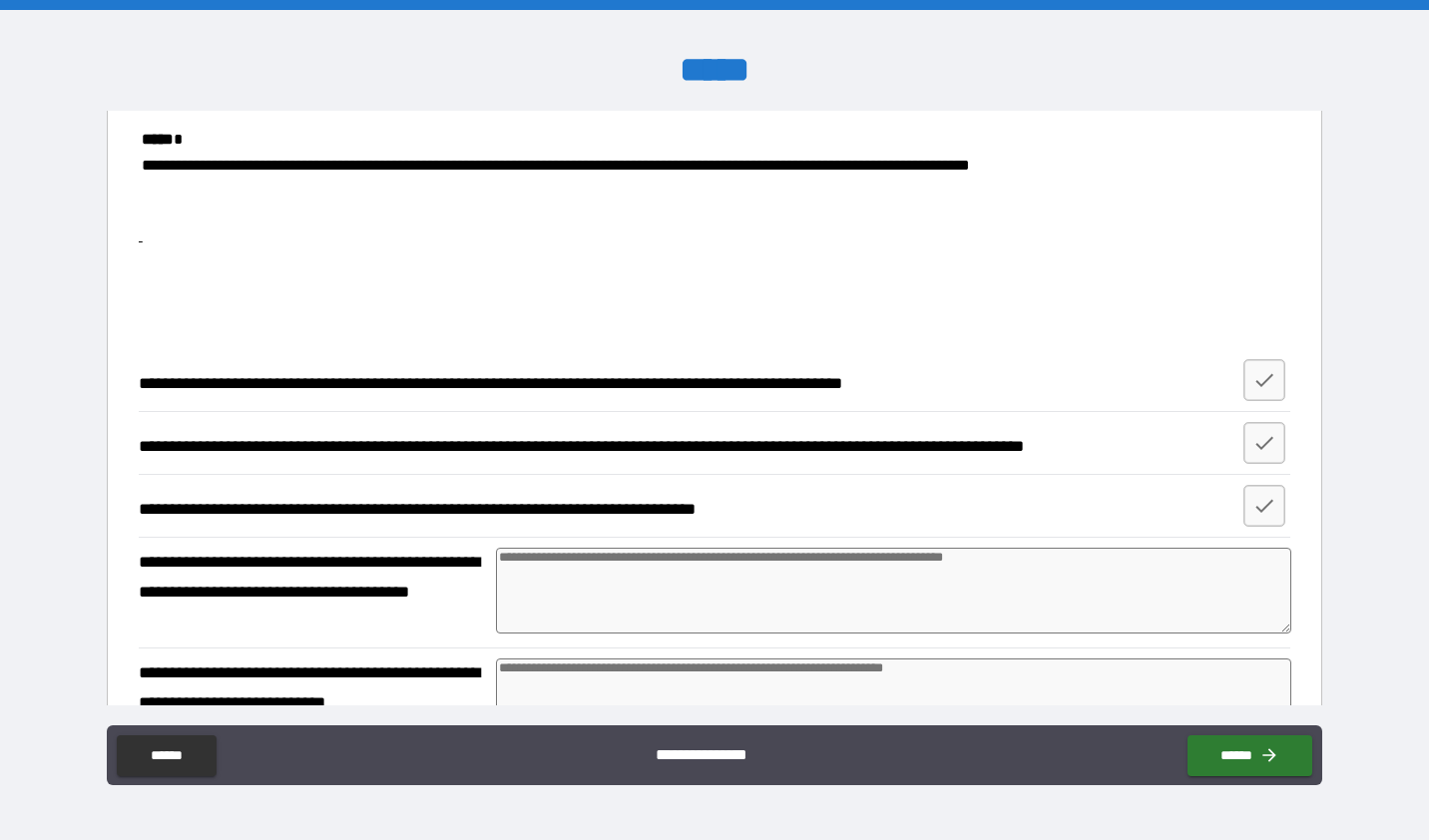 scroll, scrollTop: 5299, scrollLeft: 0, axis: vertical 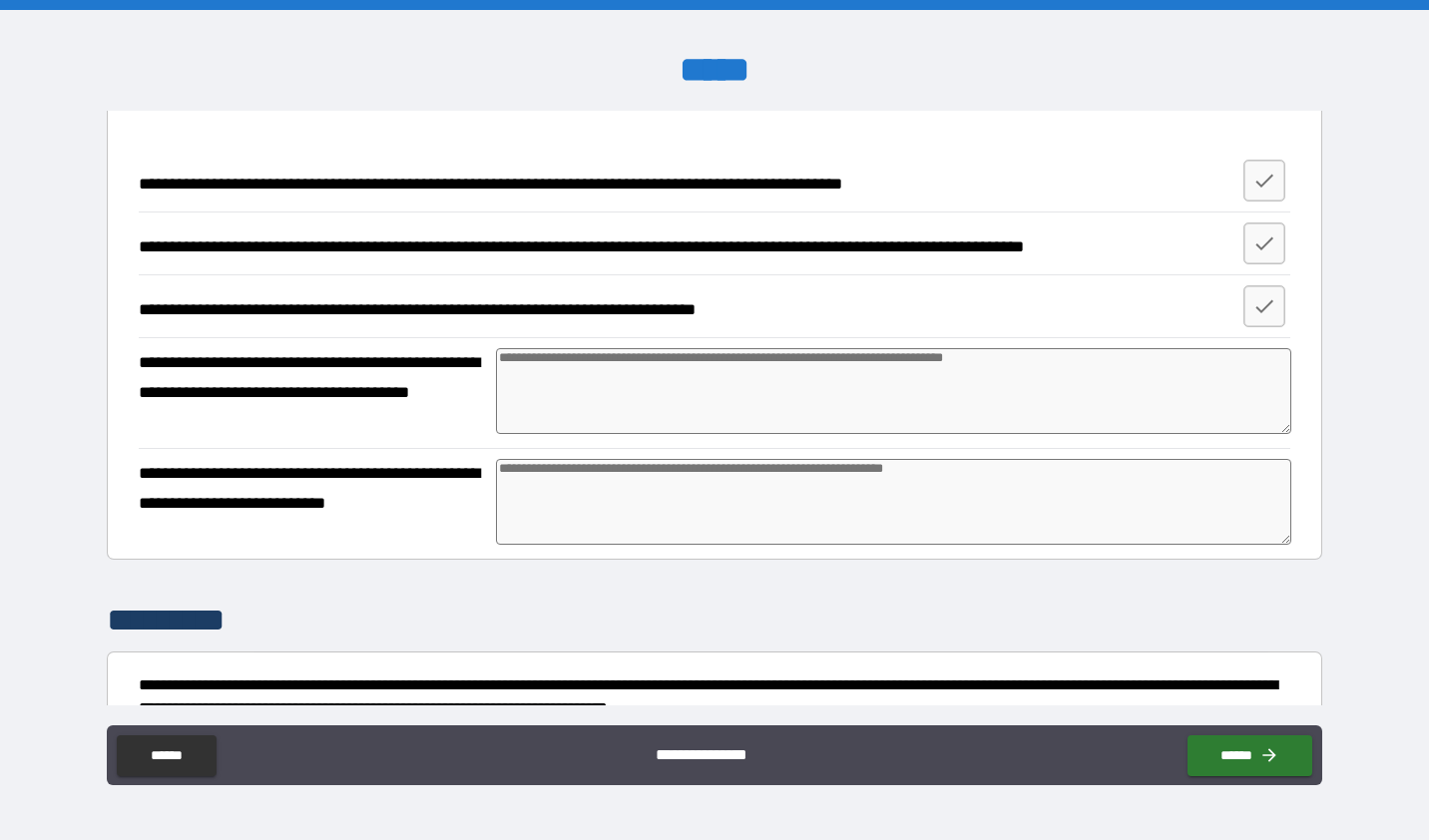 type on "*" 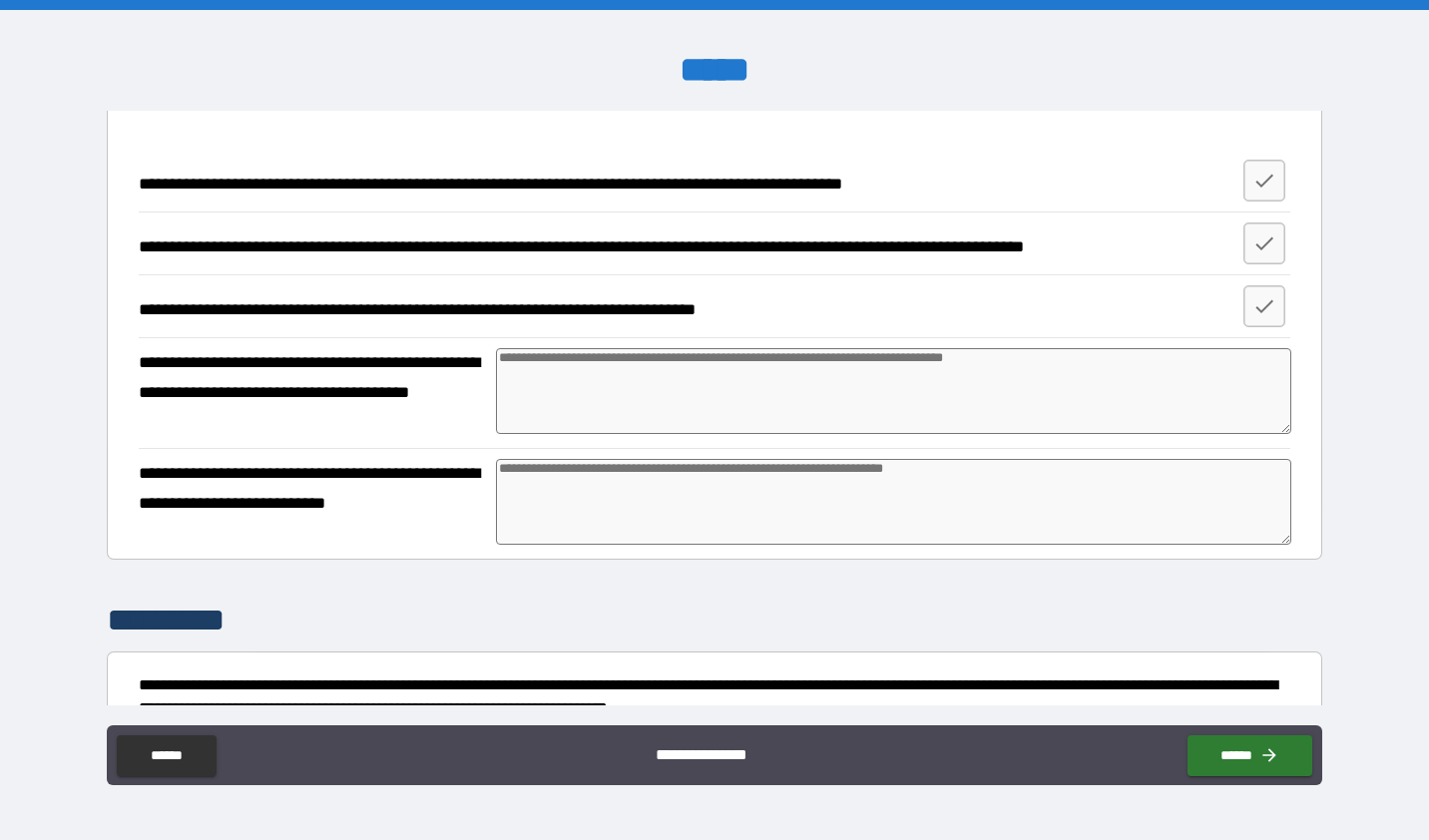 type on "*" 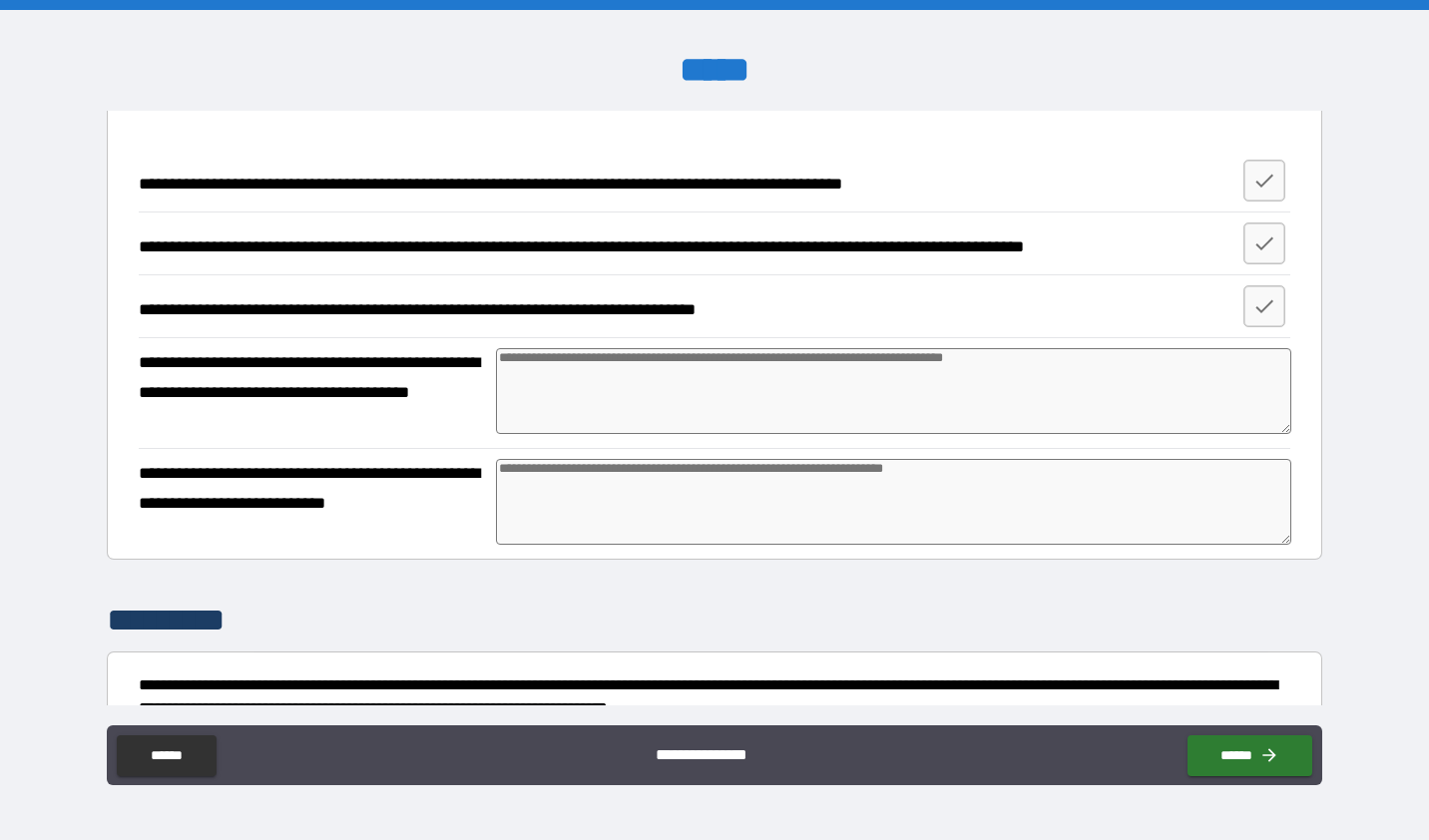 type on "*" 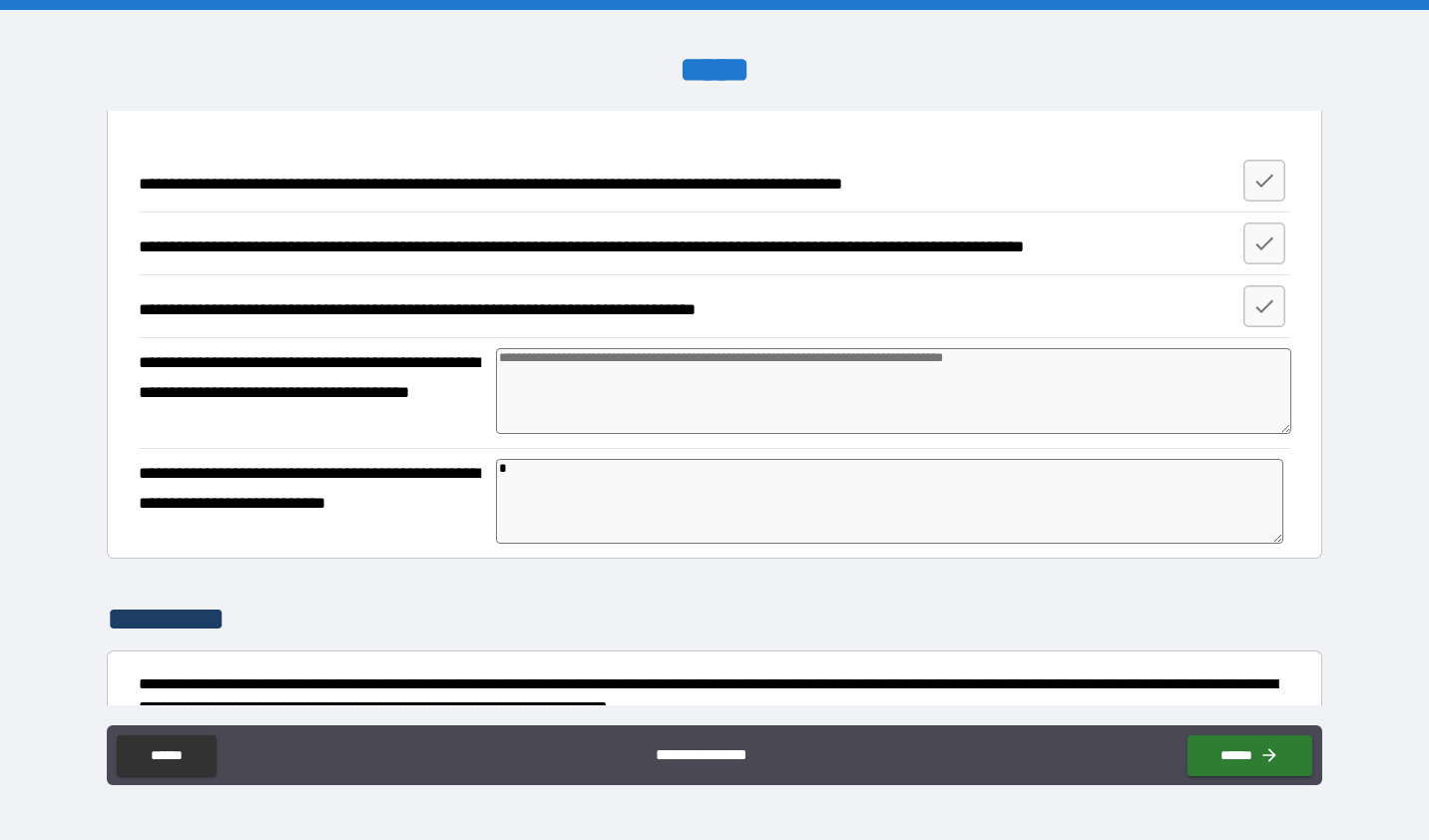 type on "*" 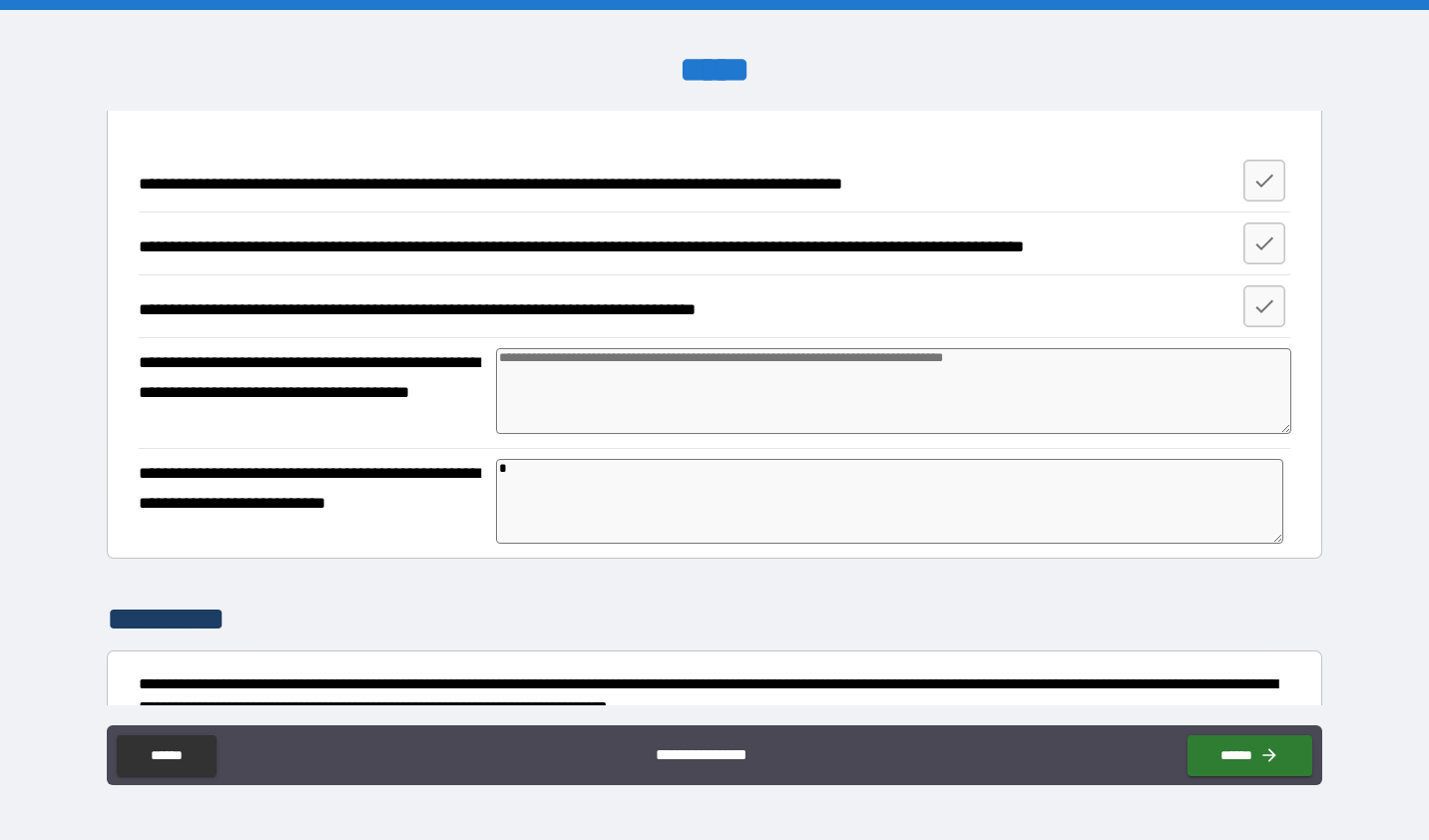 type on "*" 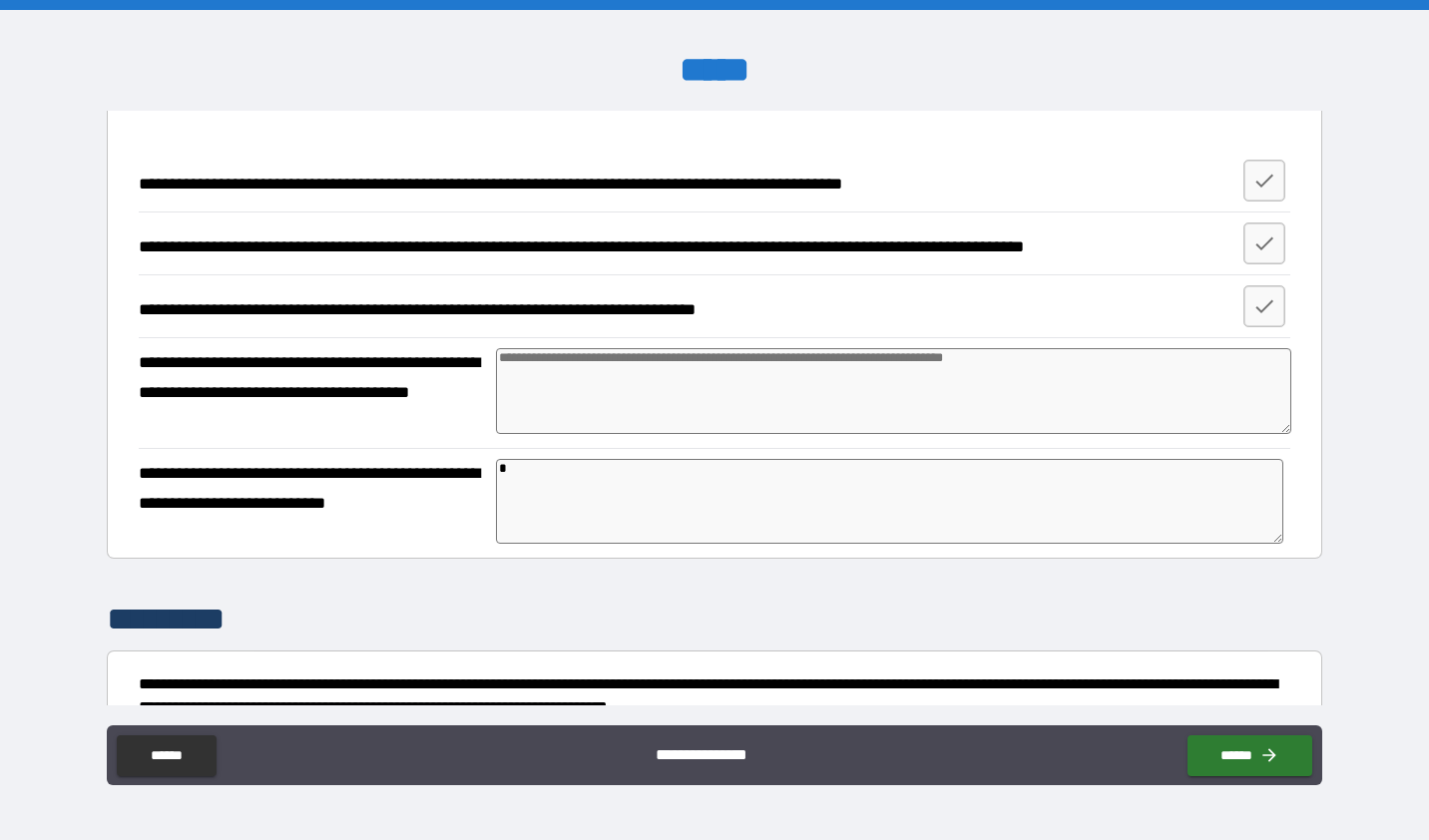 type 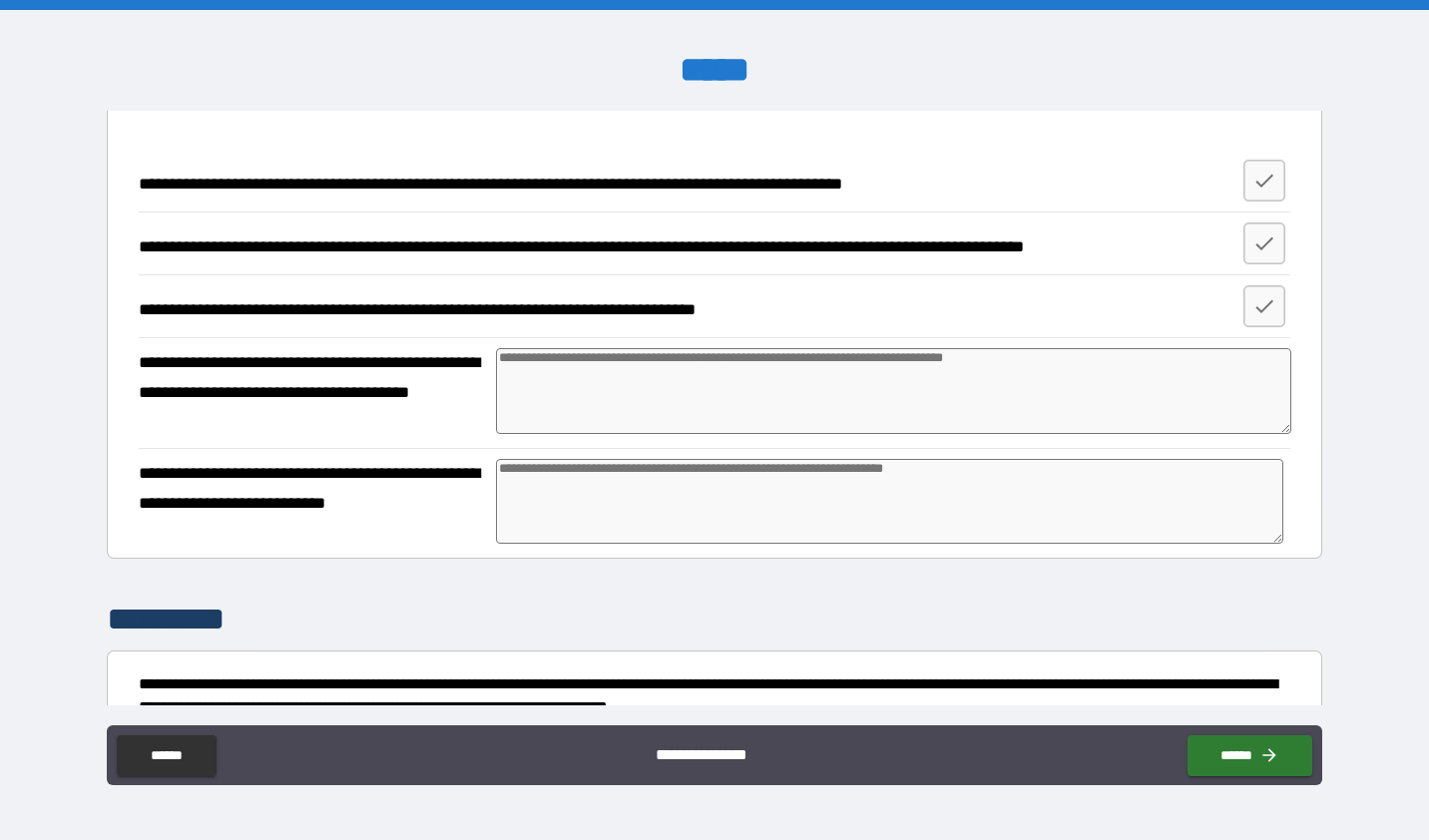 type on "*" 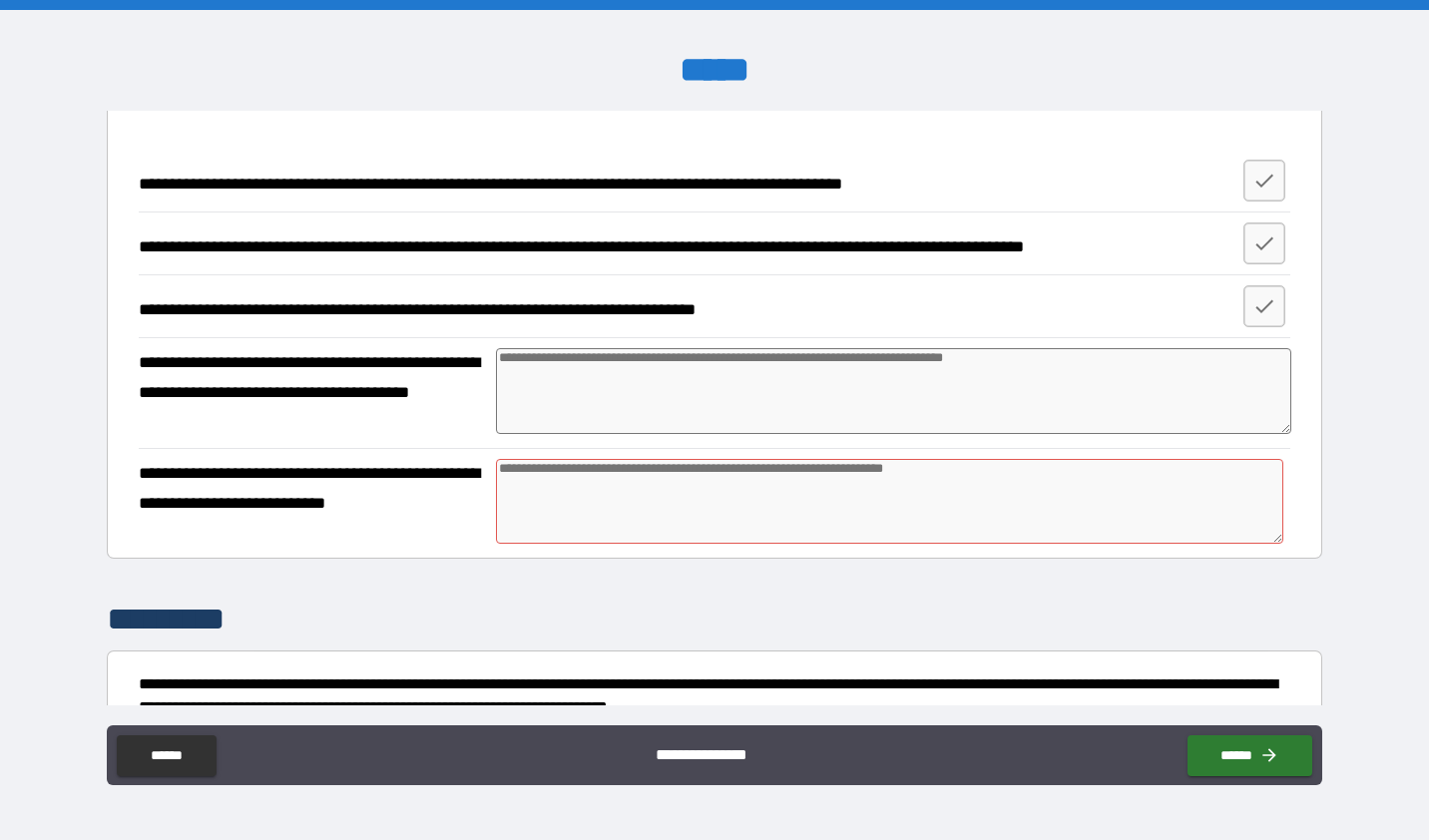 type on "*" 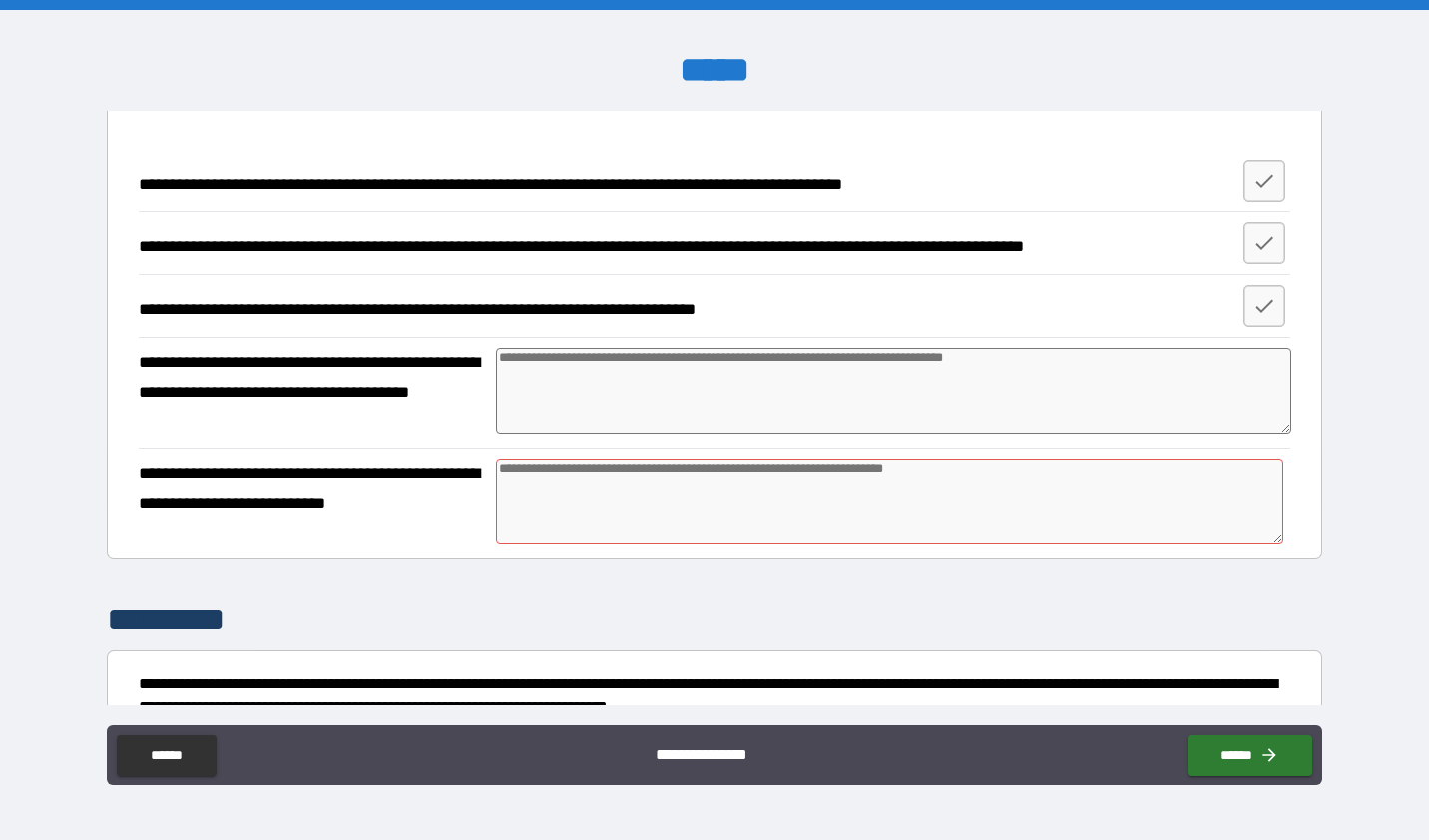 type on "*" 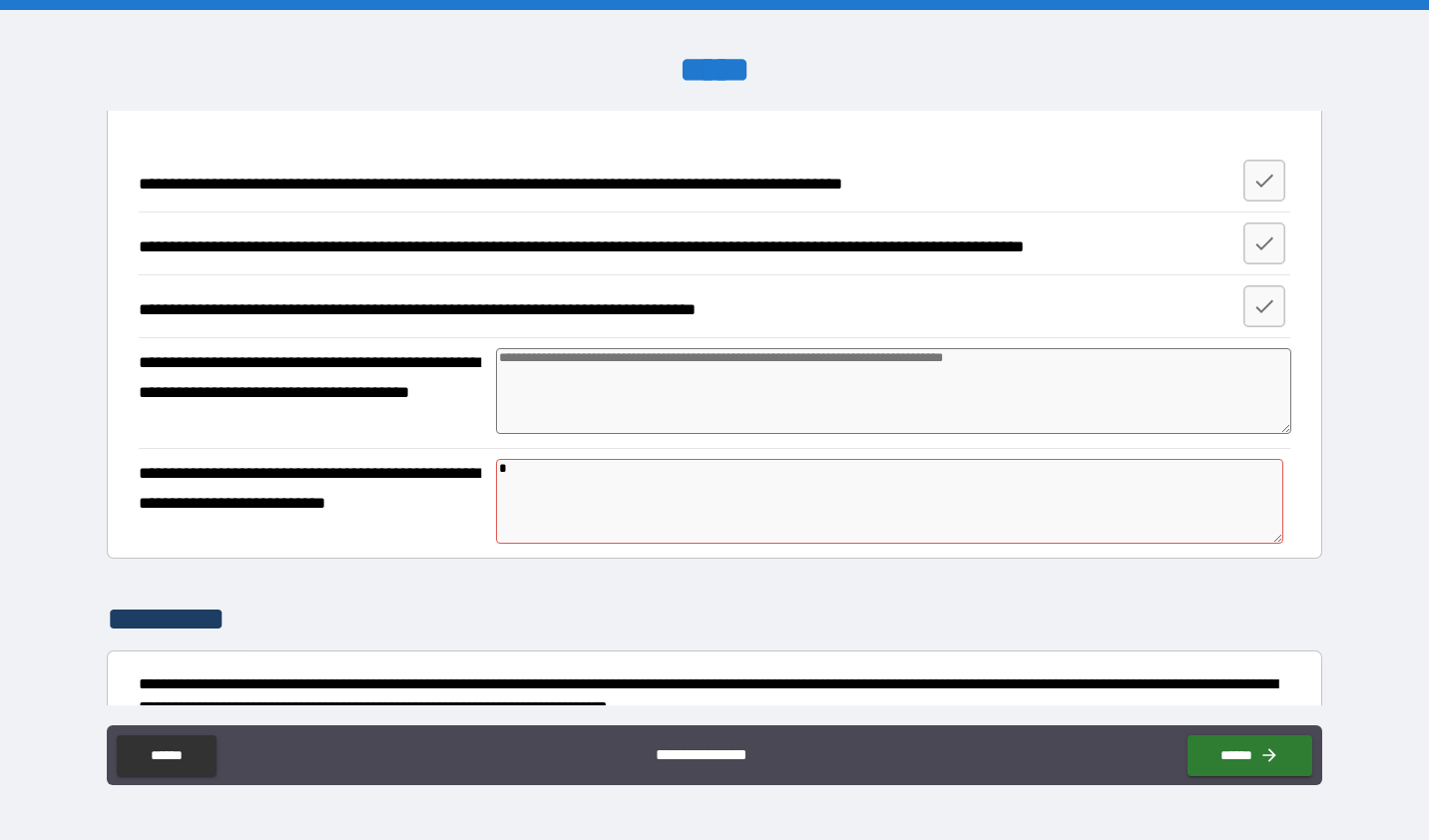 type on "*" 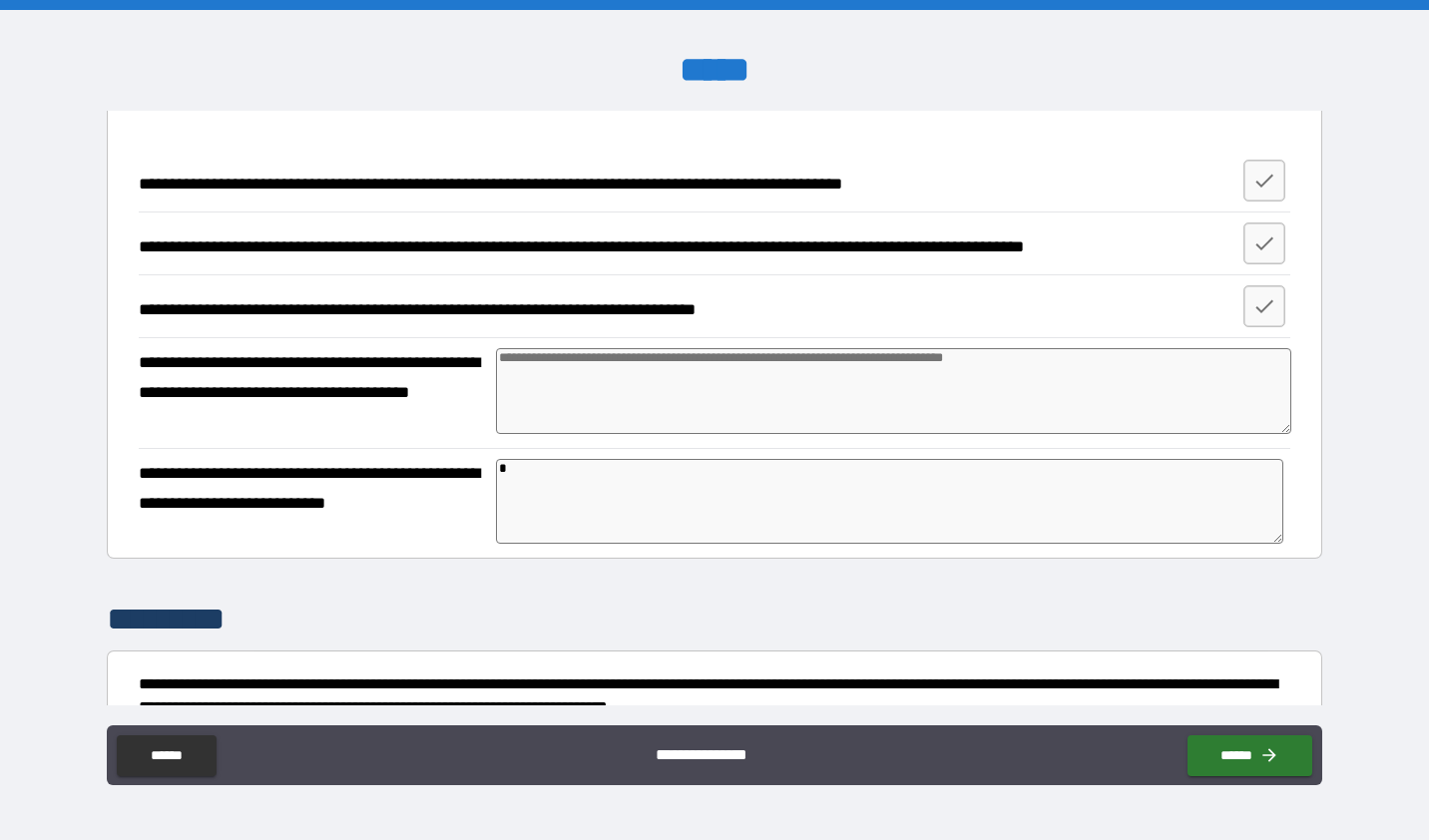 type on "*" 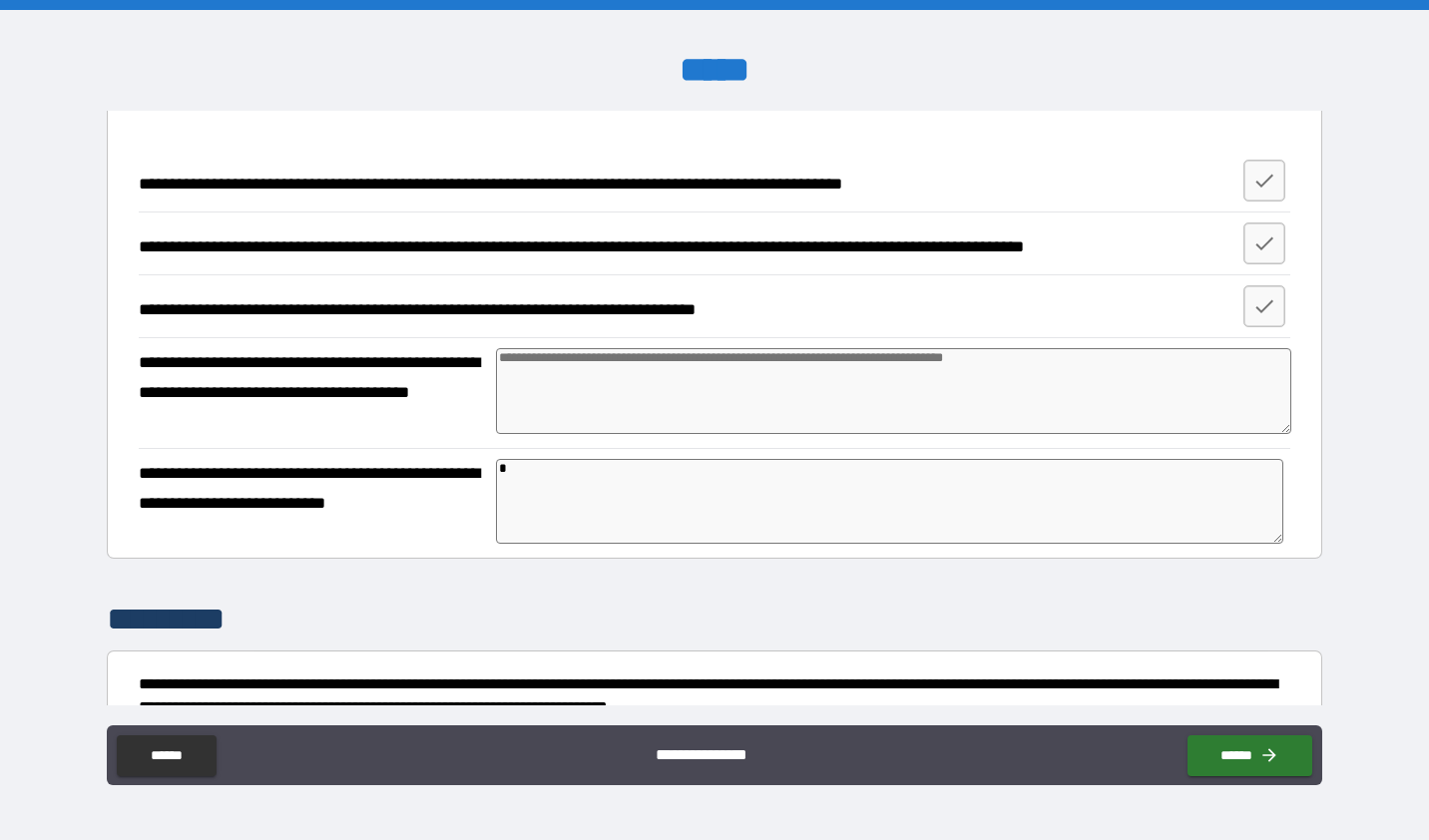 type on "*" 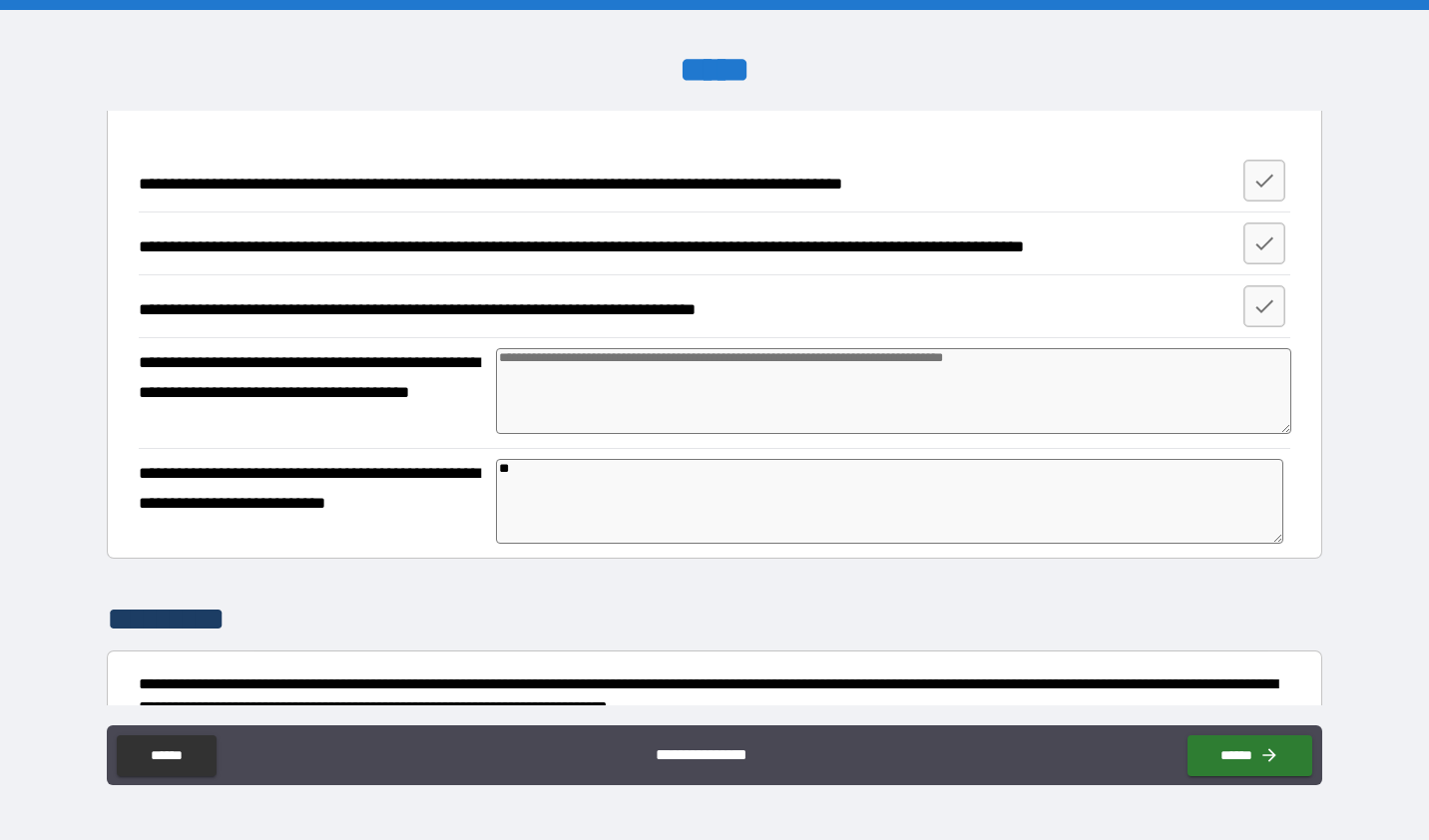 type on "*" 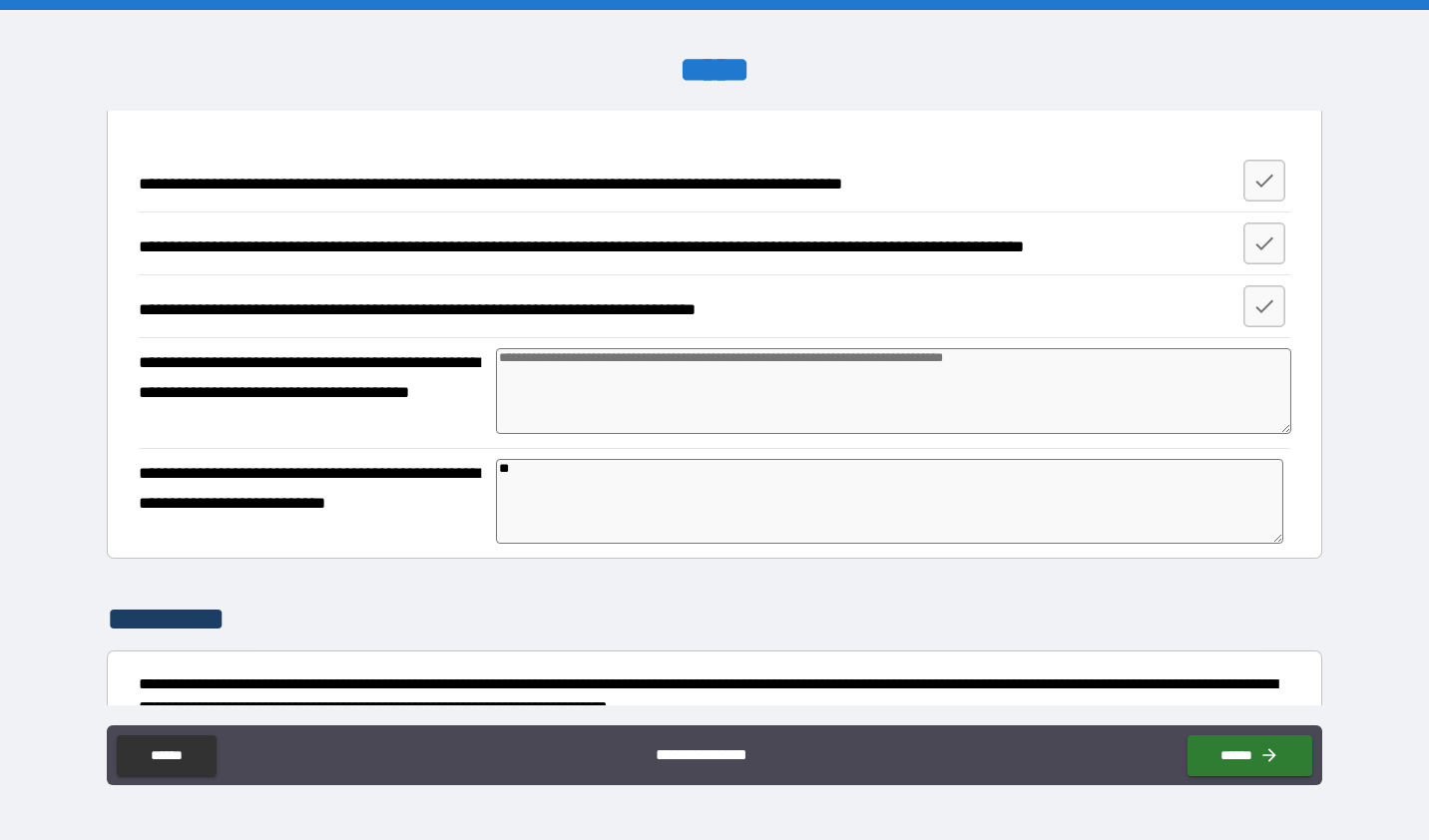 type on "***" 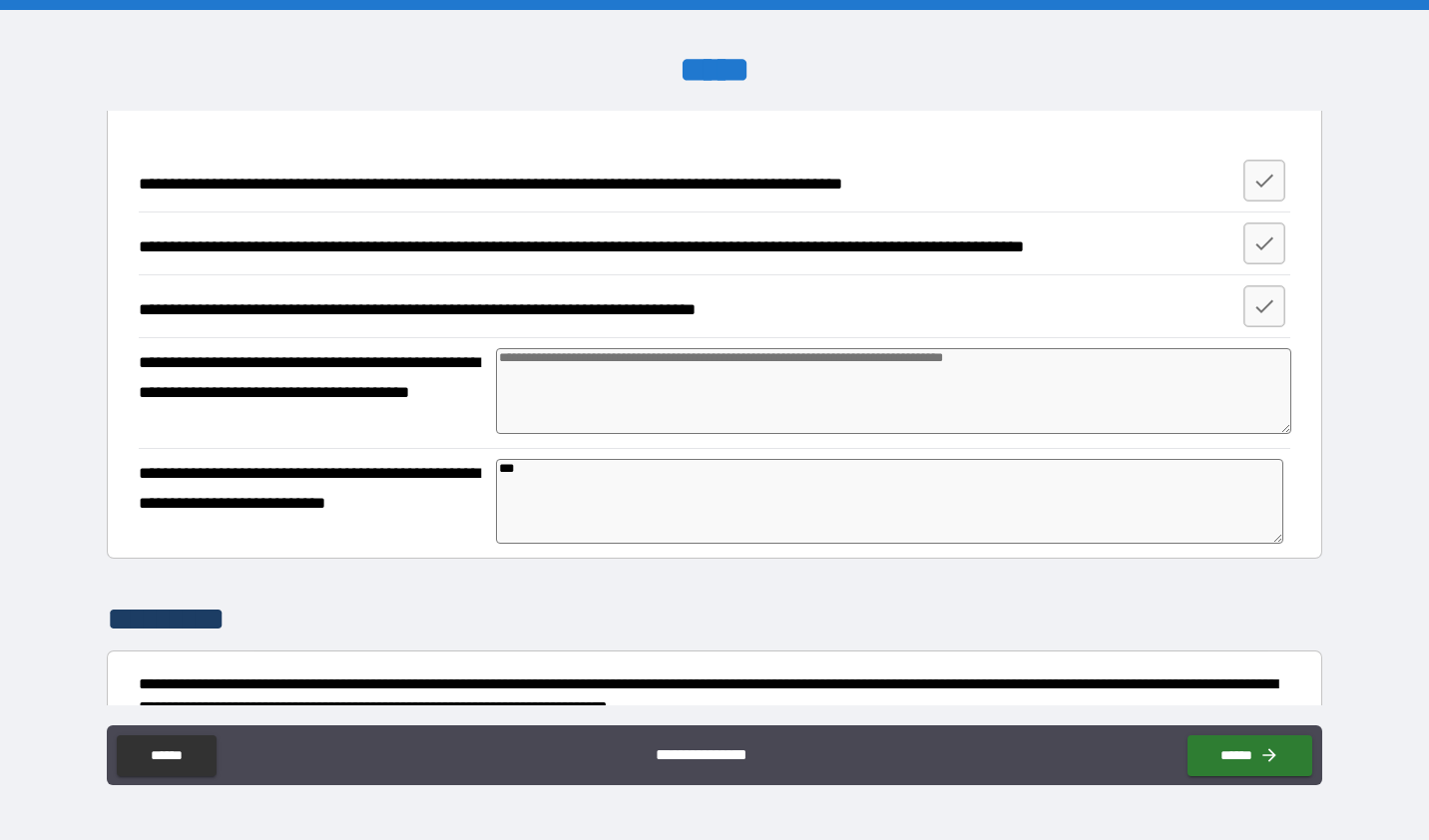 type on "*" 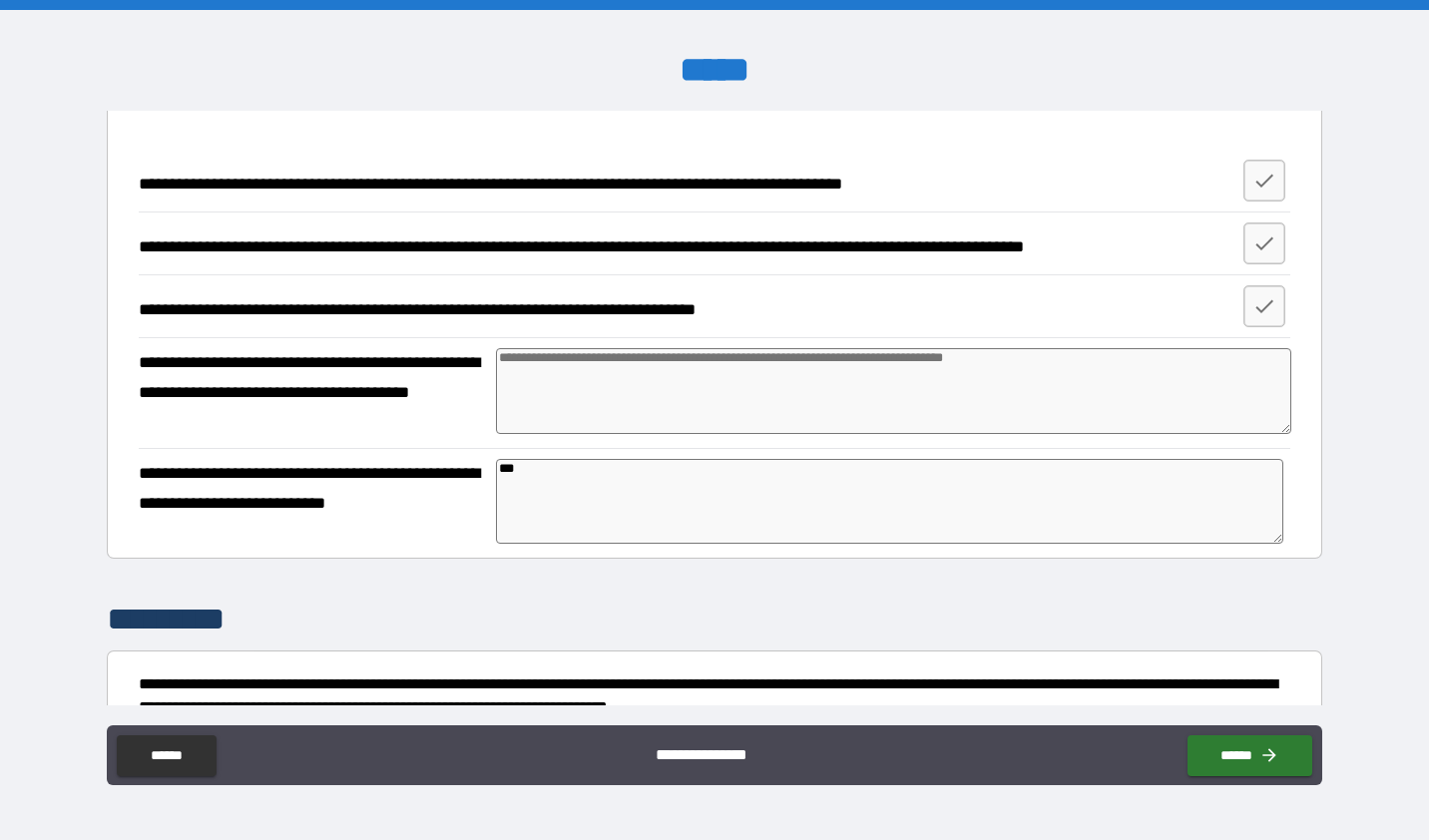 type on "*" 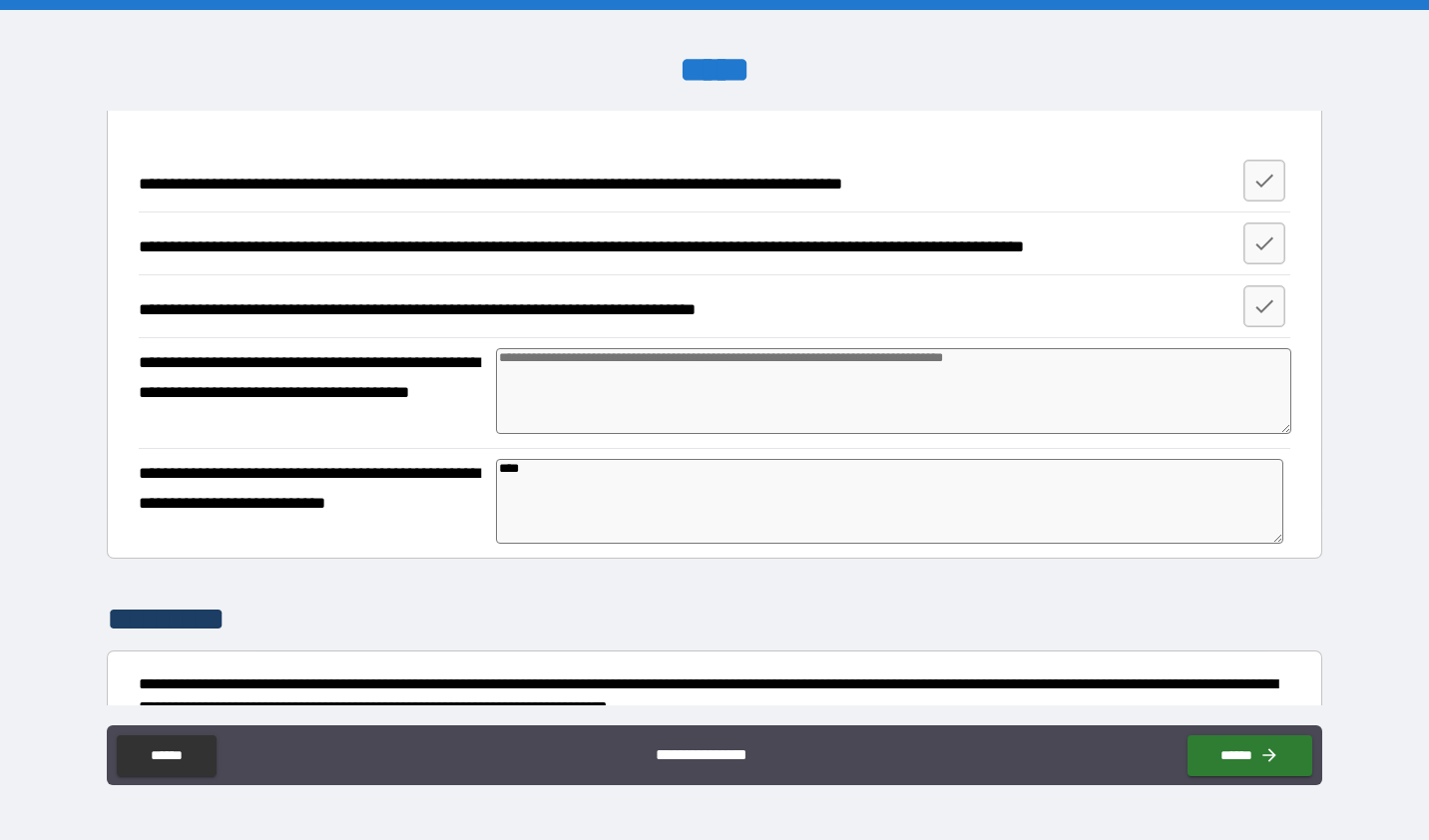 type on "*" 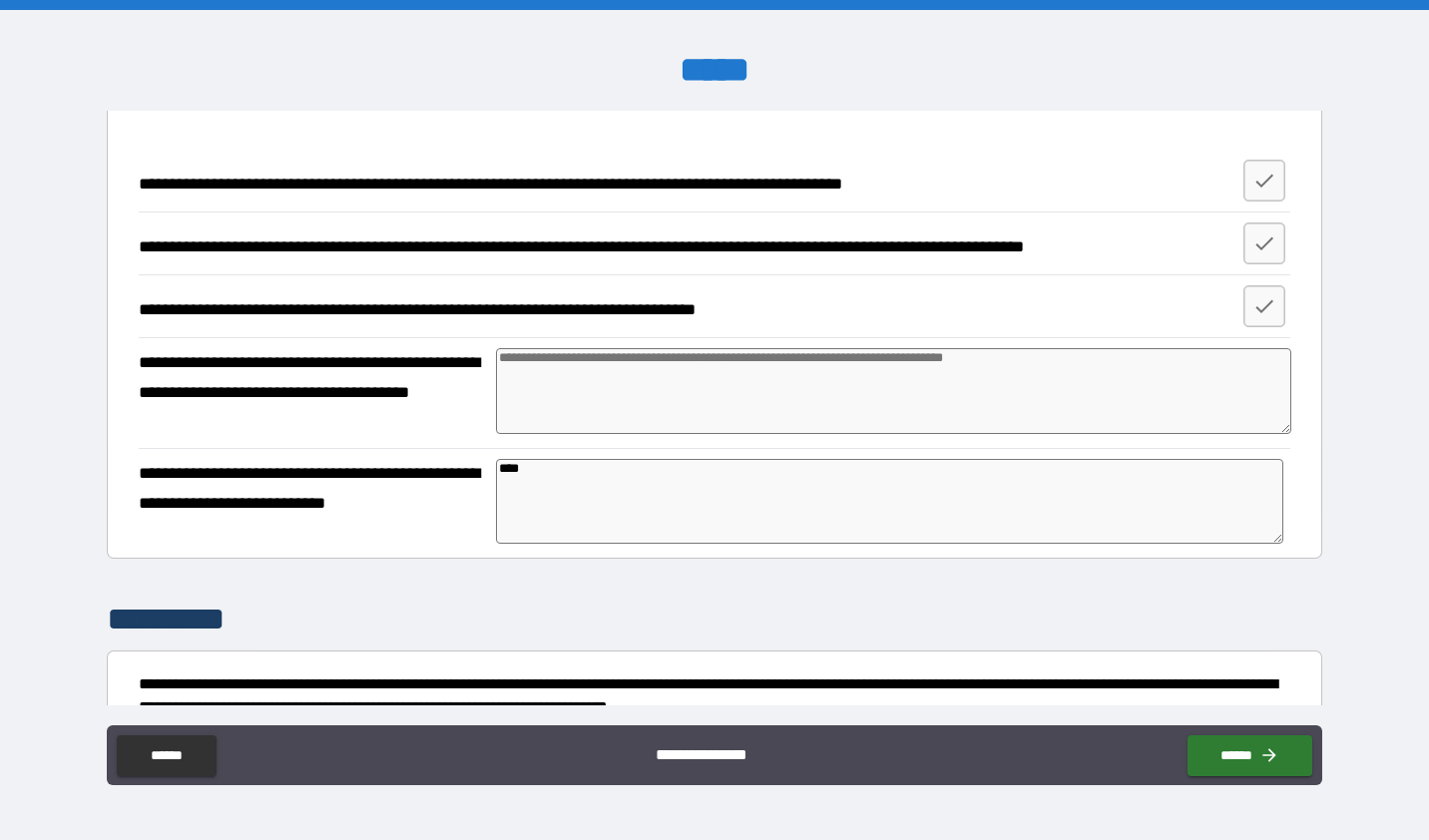 type on "*" 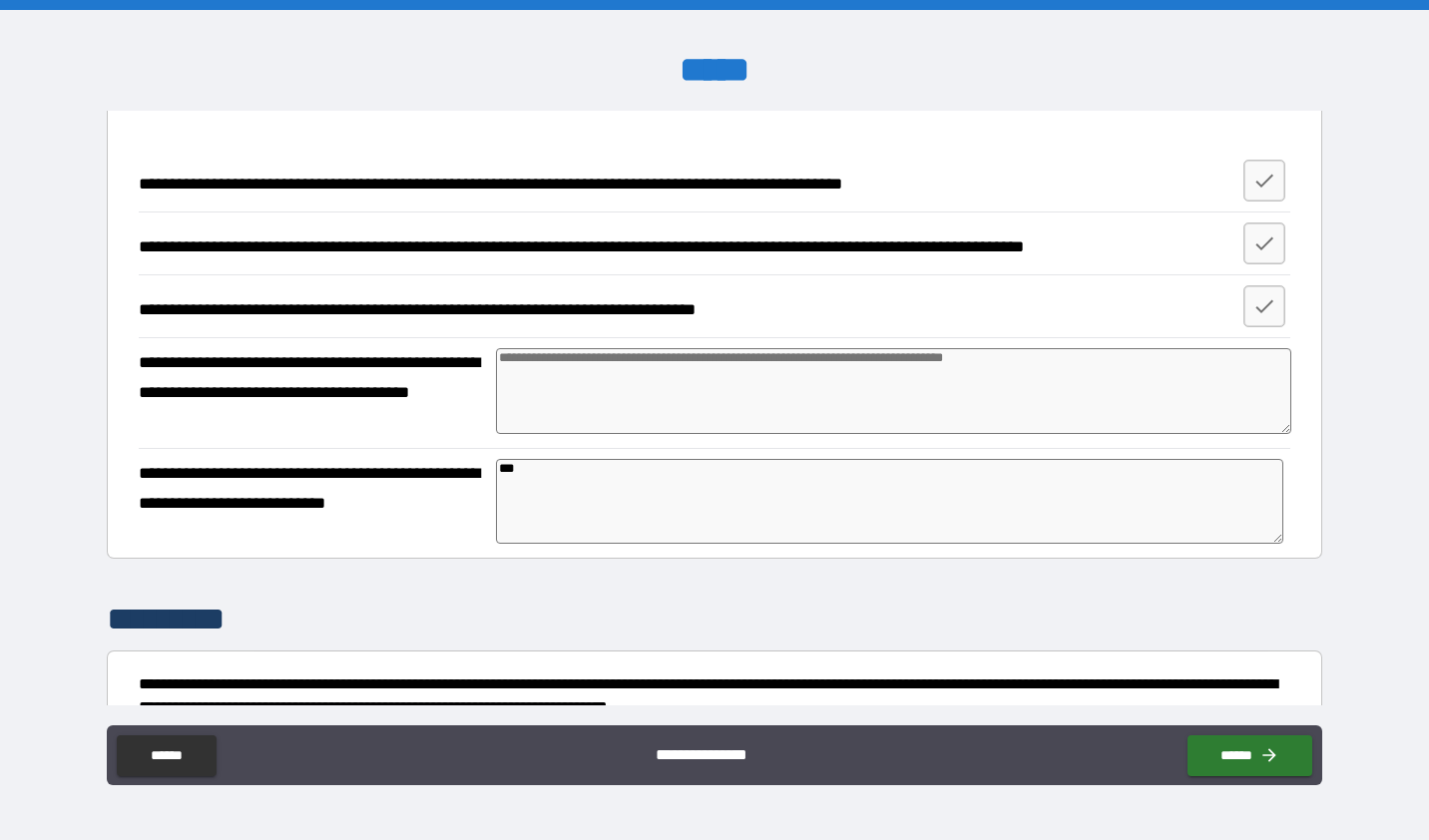 type on "*" 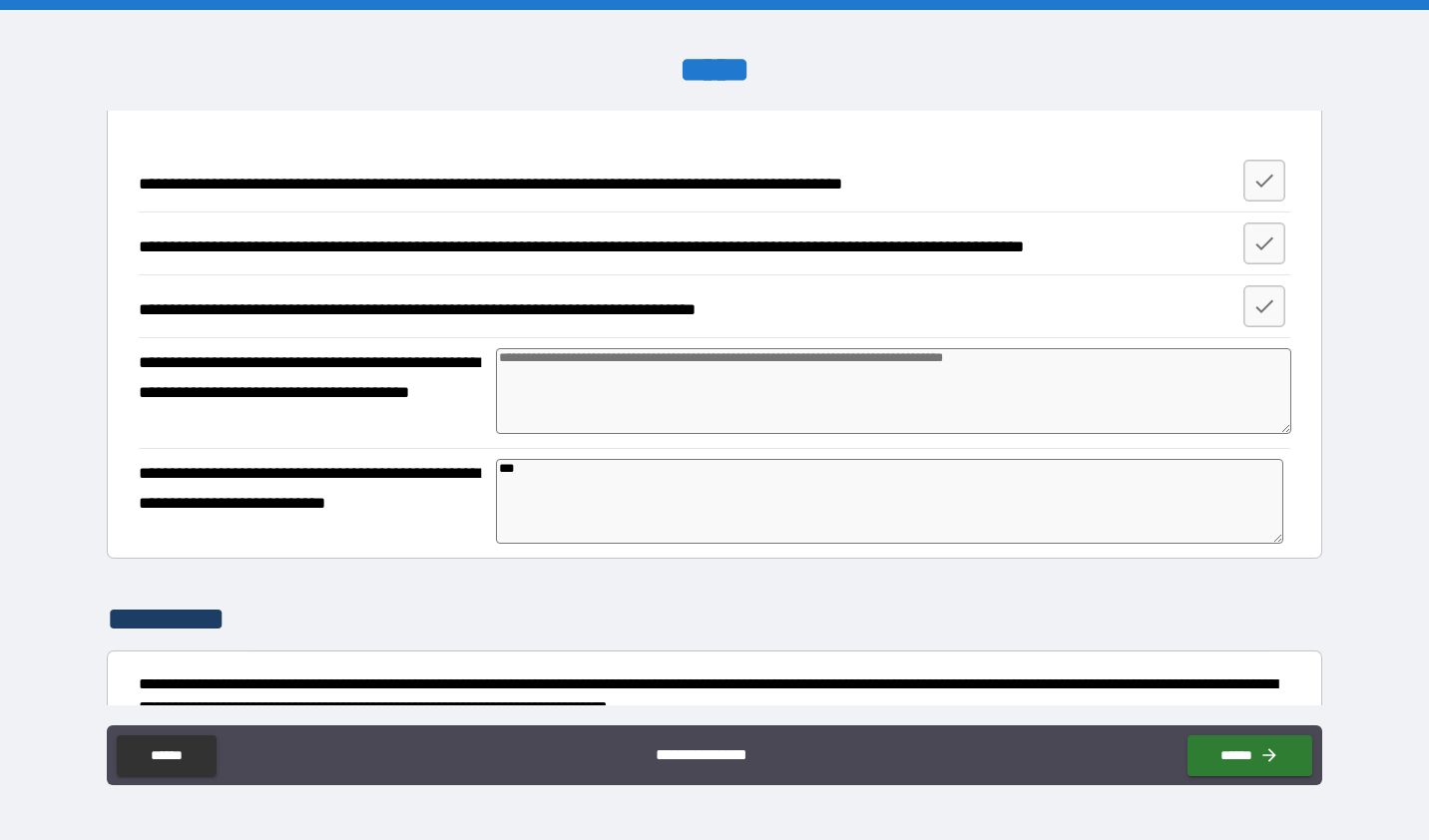 type on "*" 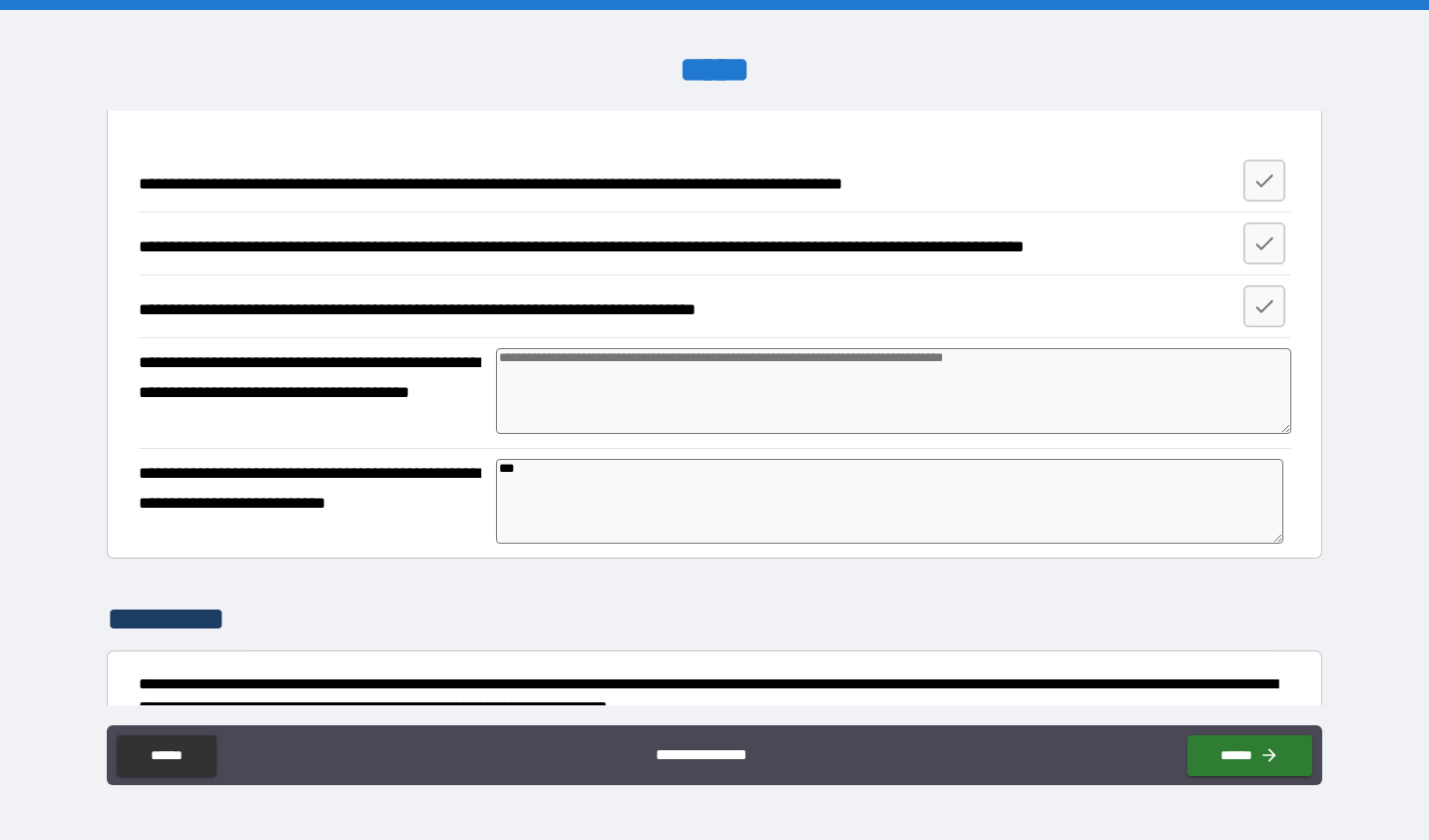 type on "*" 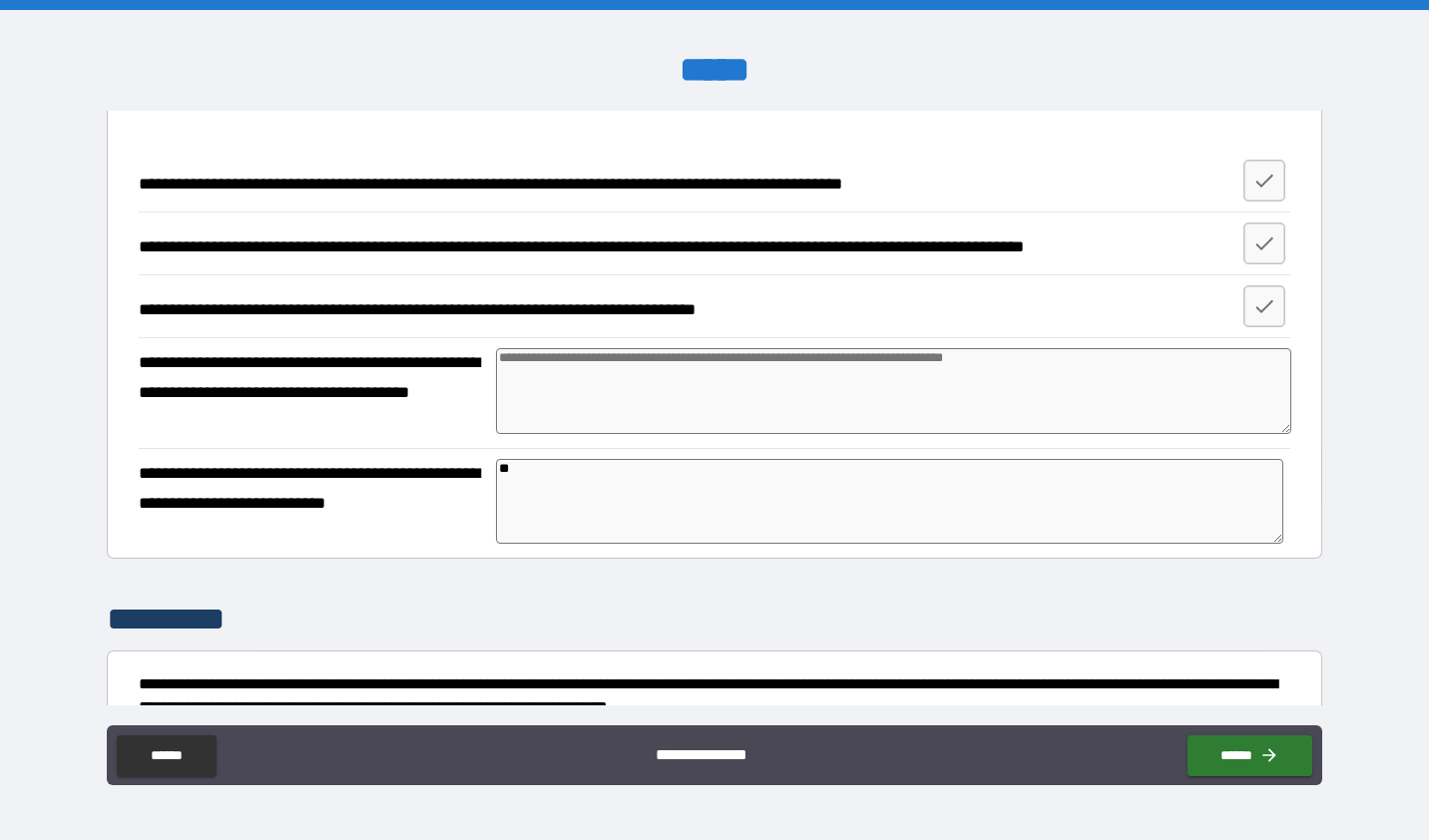 type on "*" 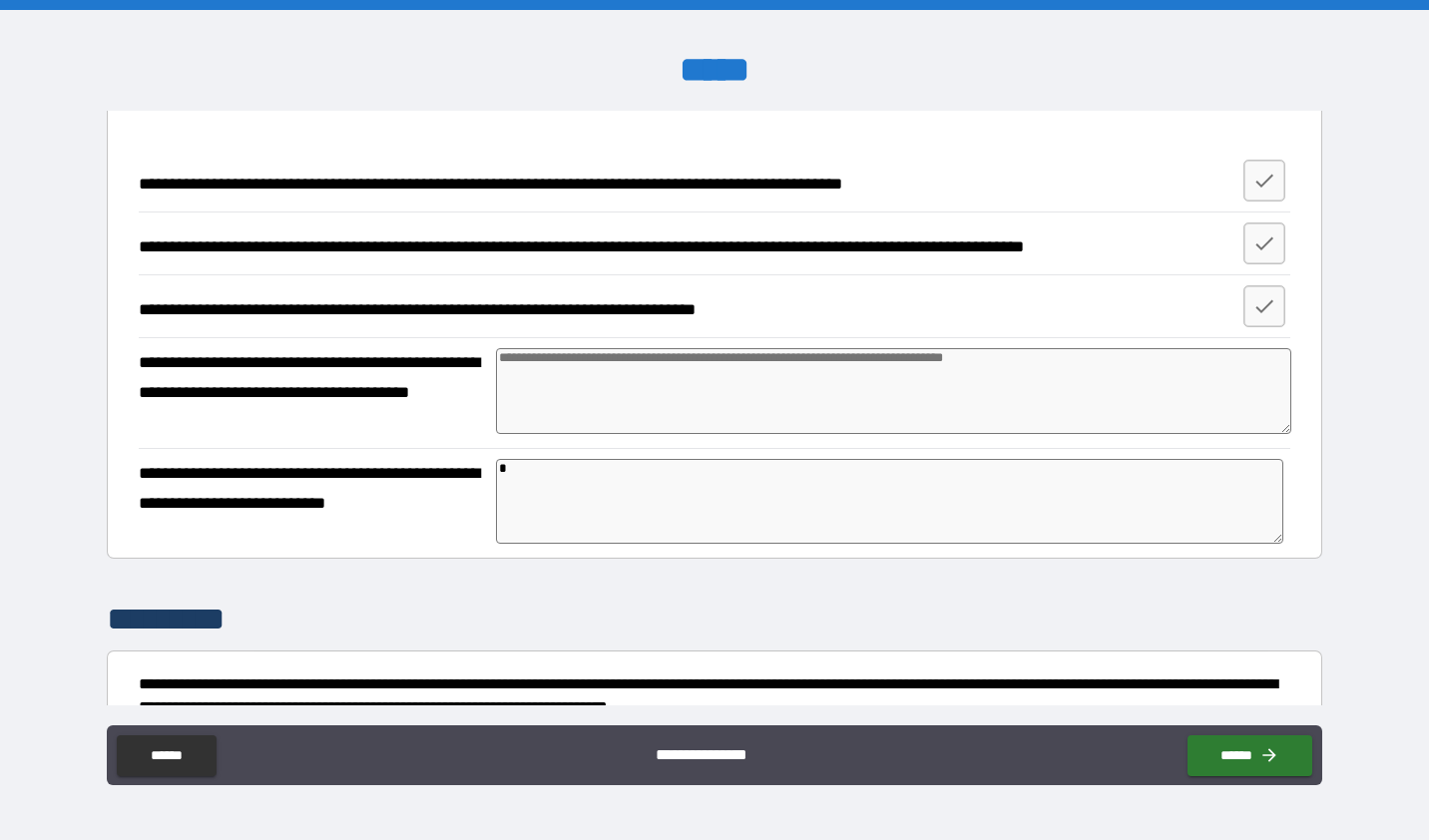 type on "*" 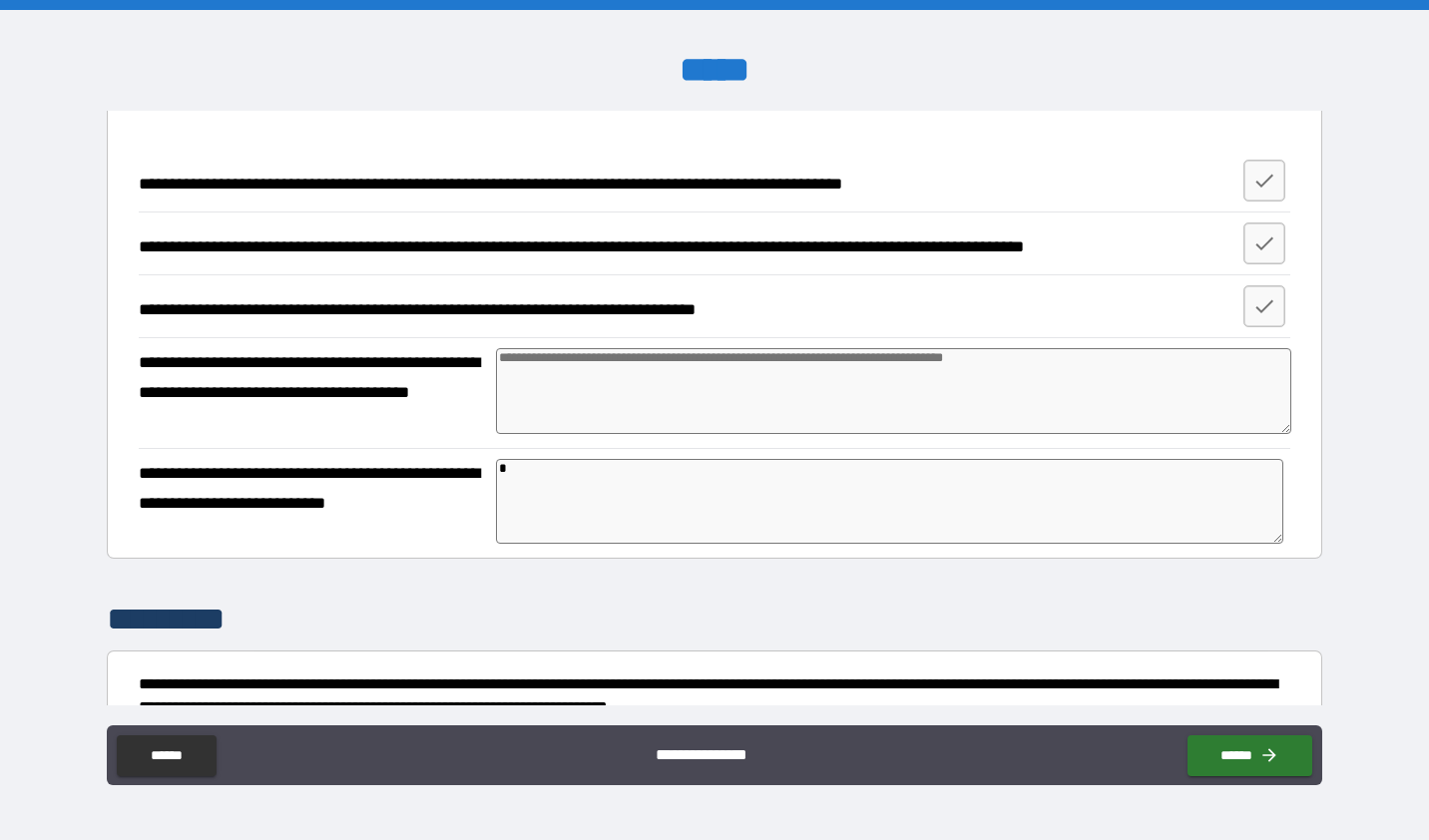 type 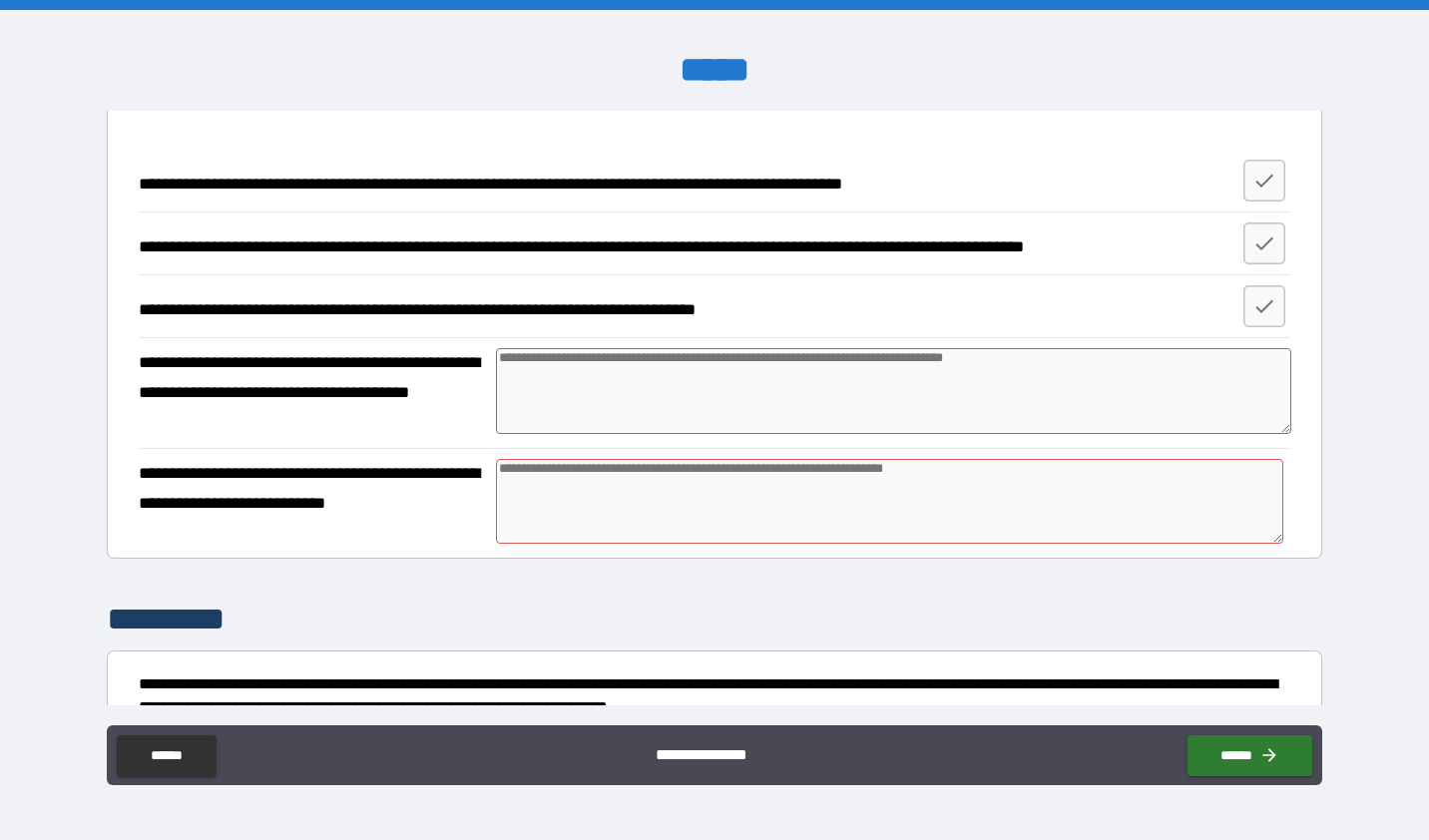 type on "*" 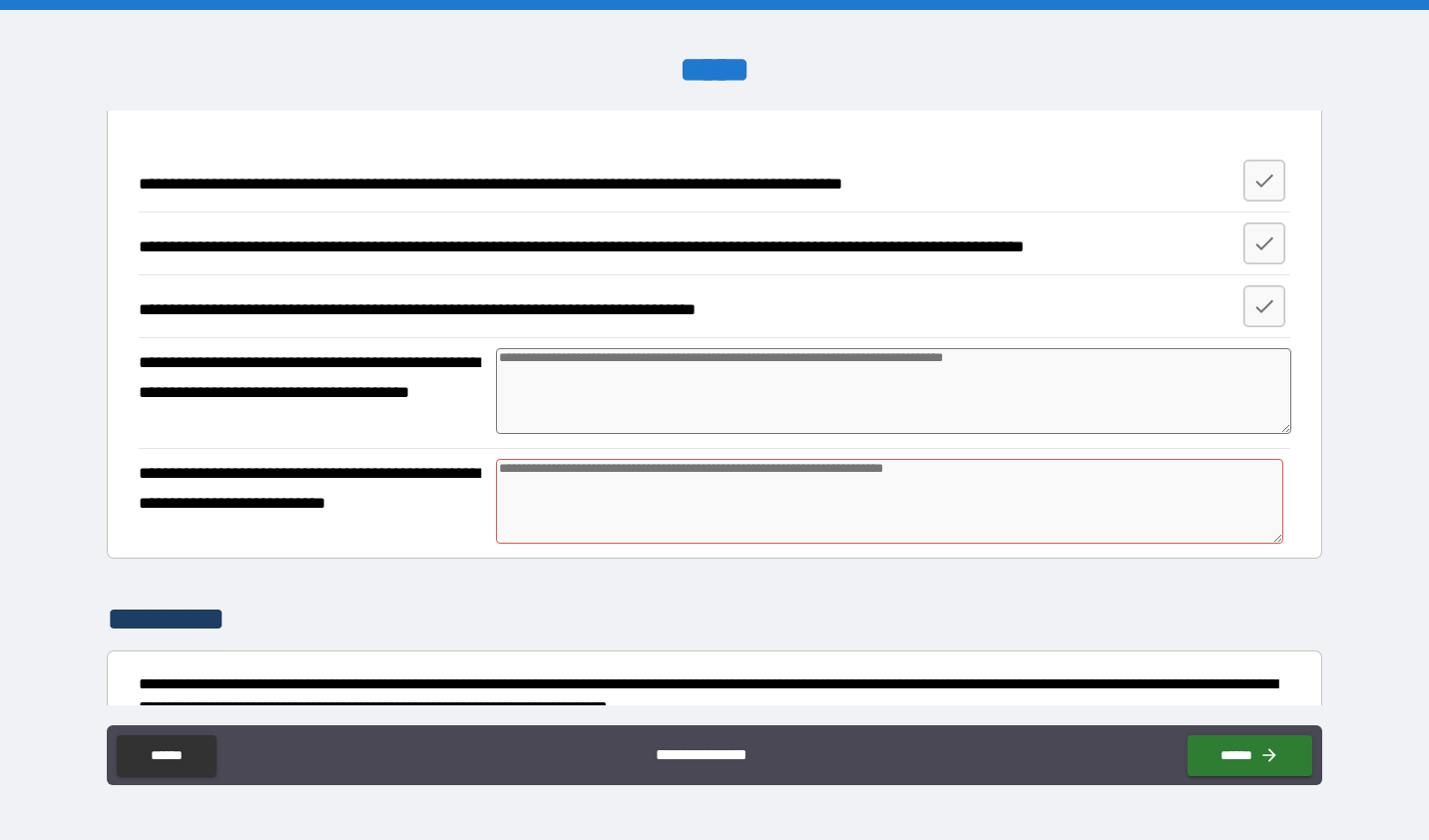 type on "*" 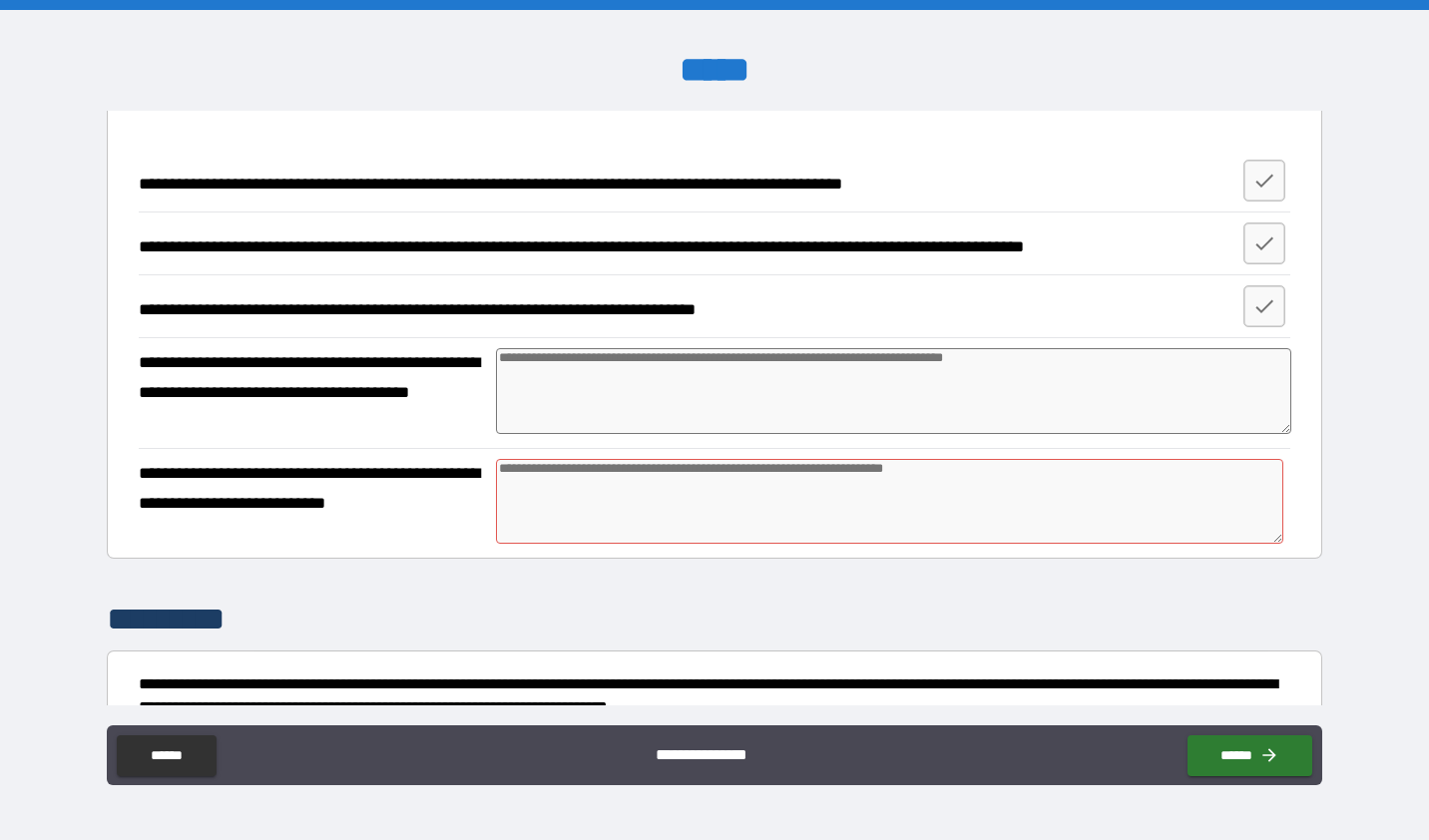 type on "*" 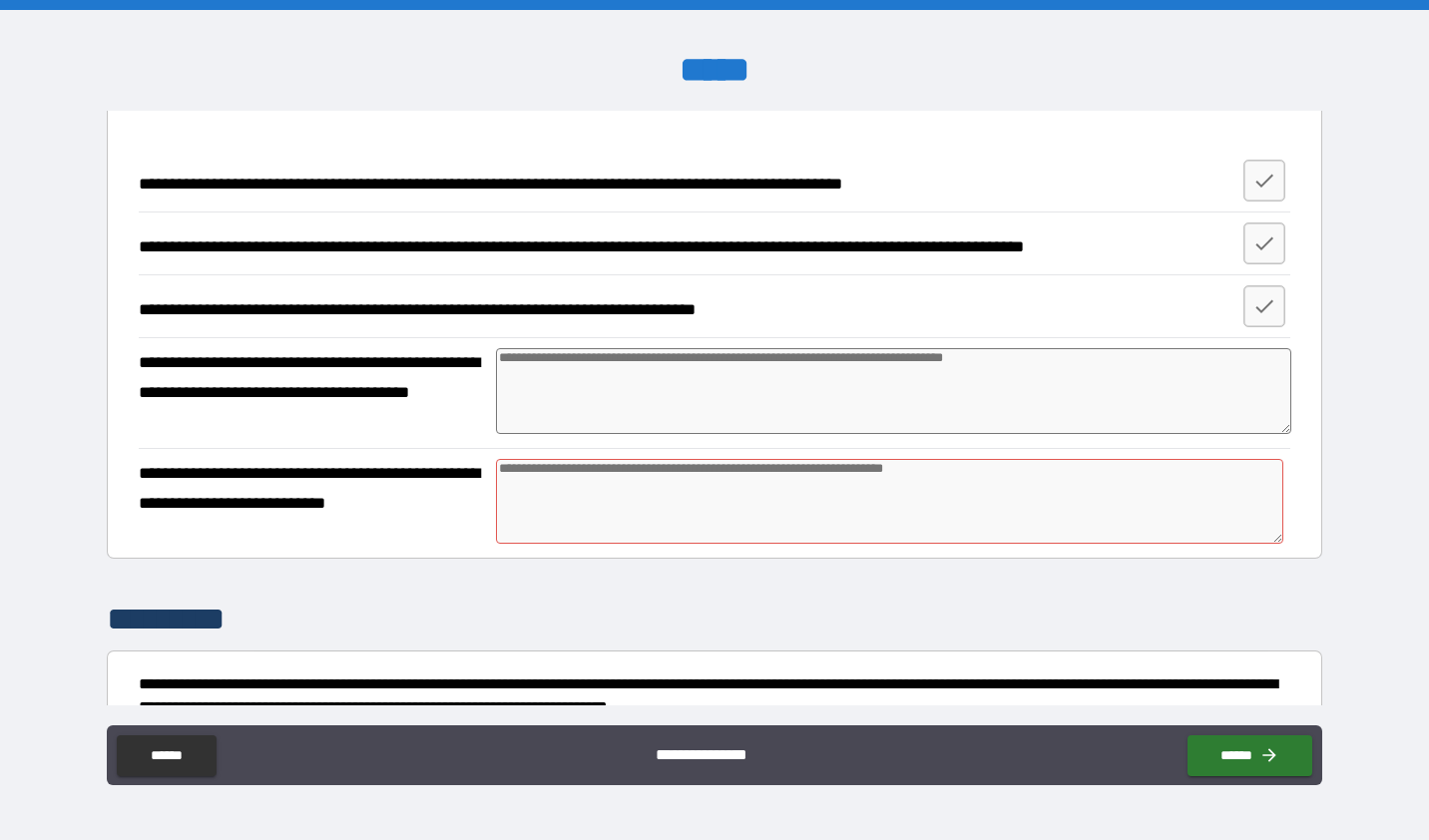 type on "*" 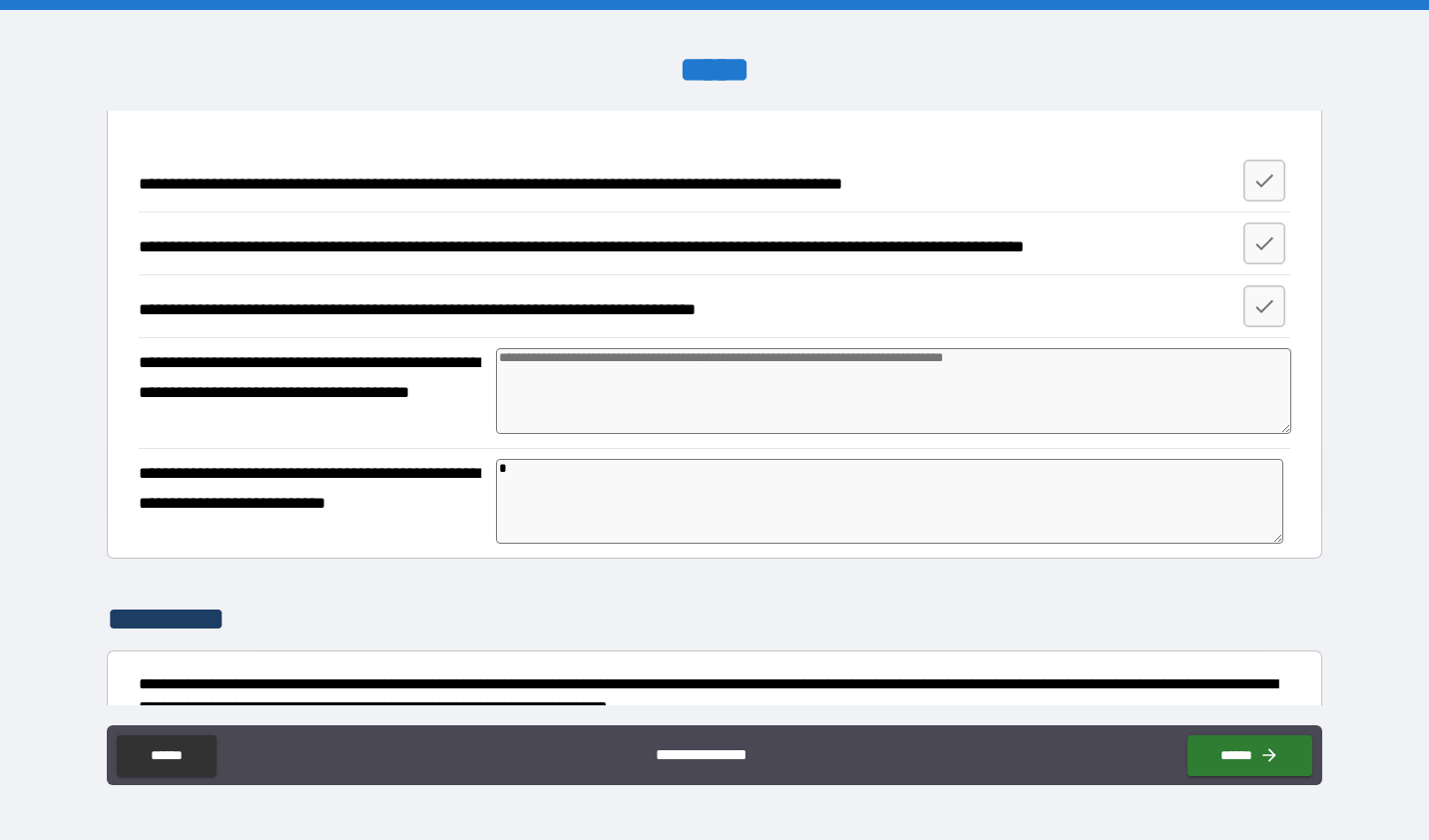 type on "*" 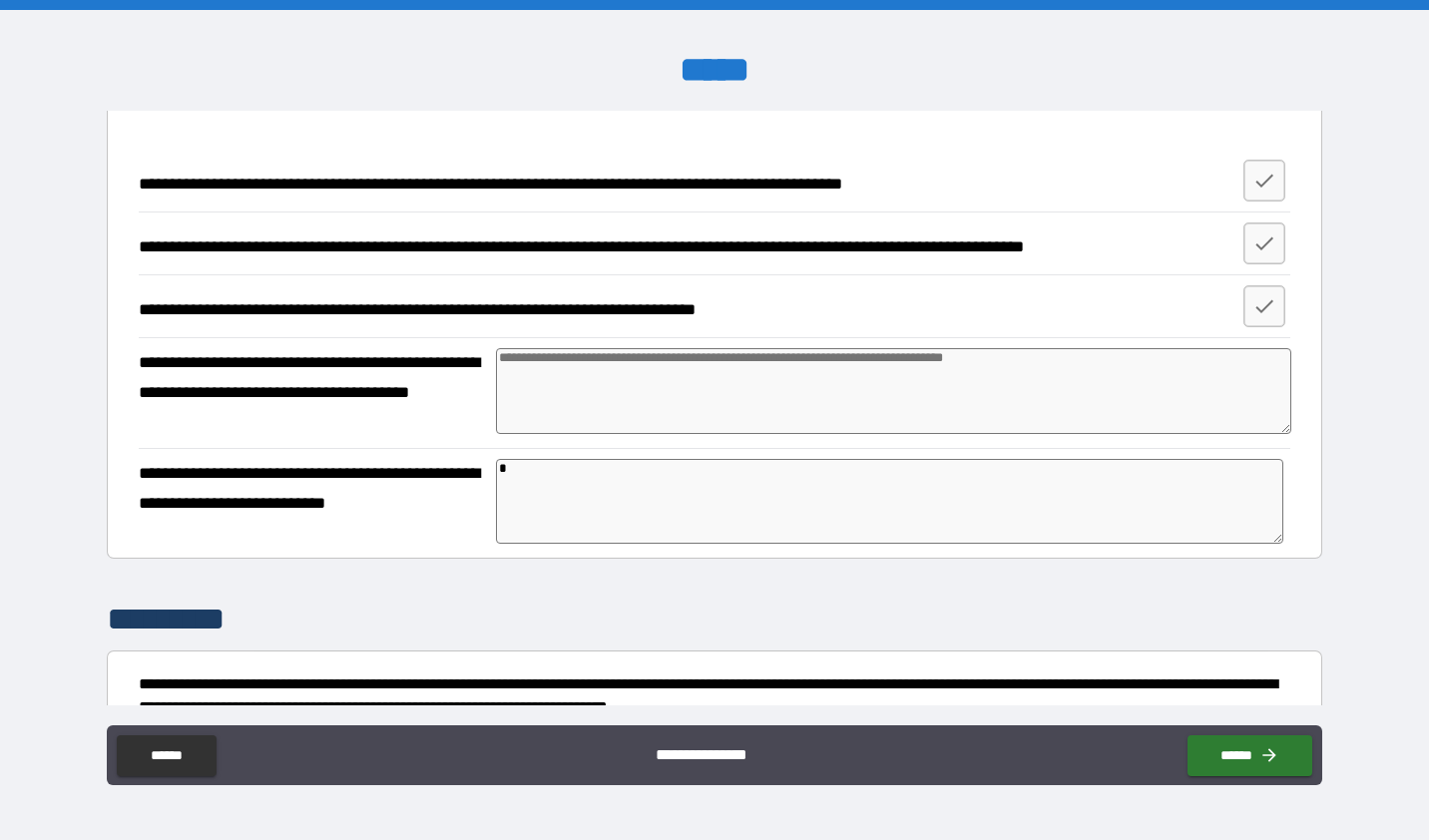 type on "*" 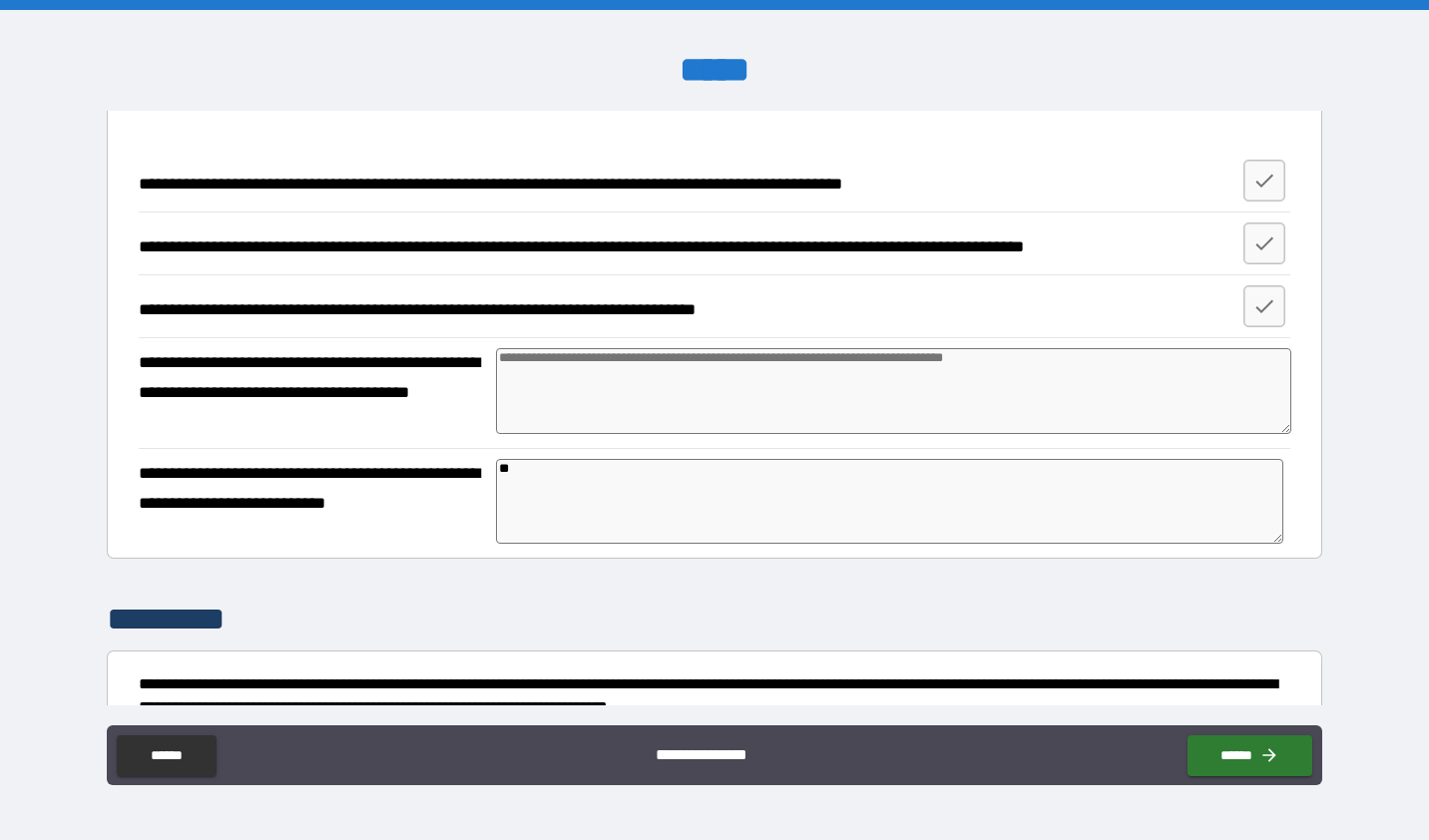 type on "*" 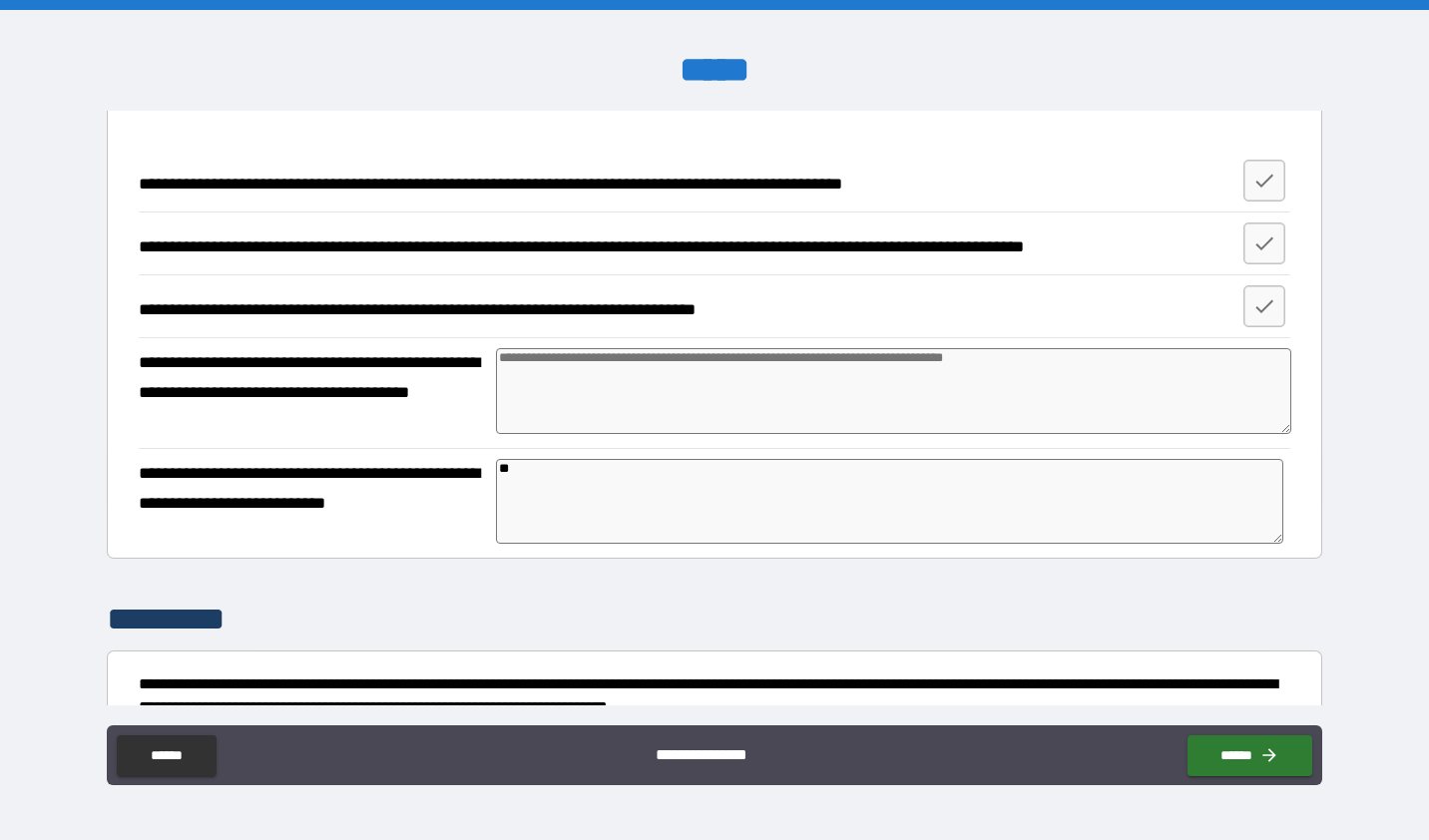 type on "***" 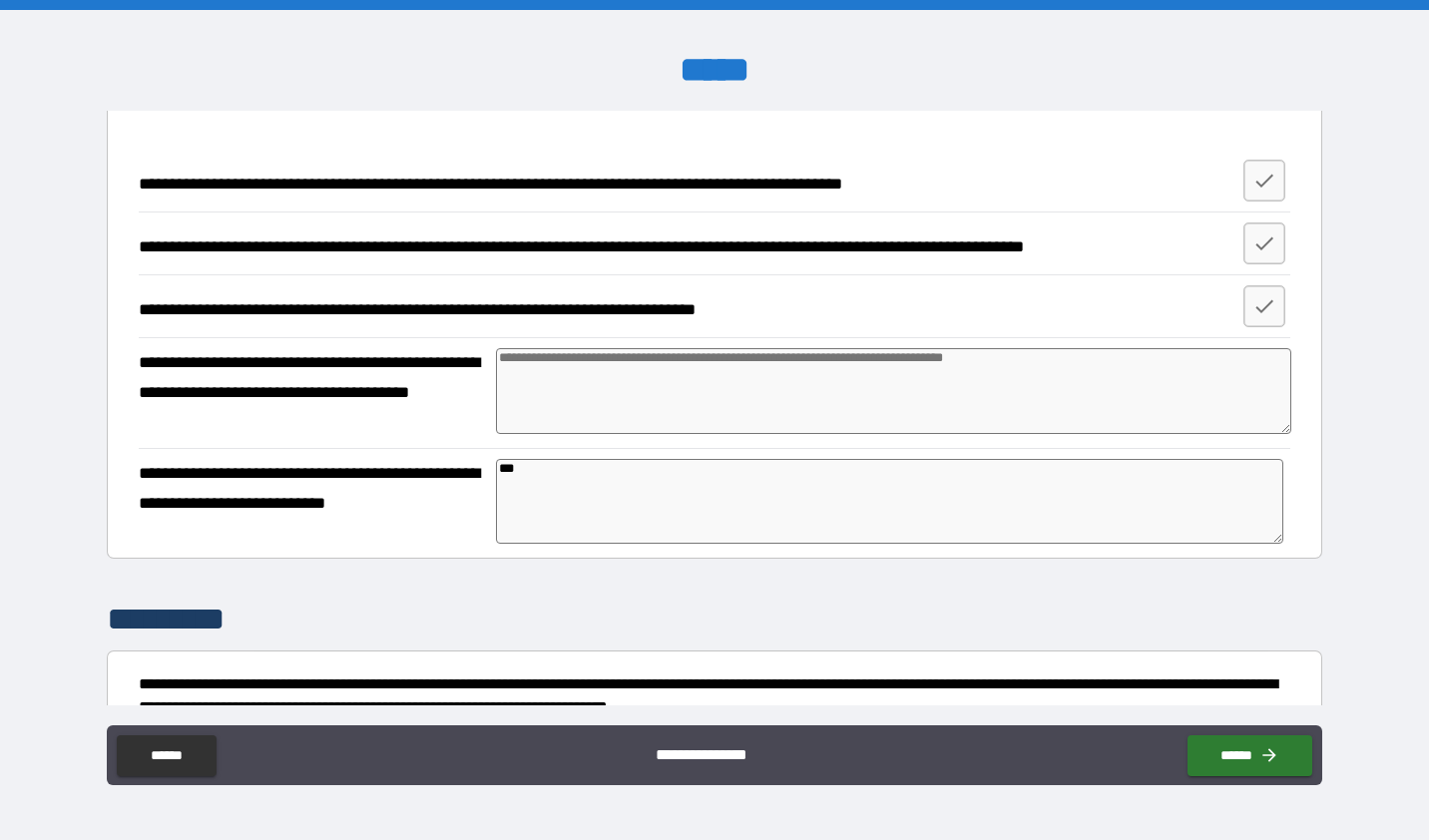 type on "*" 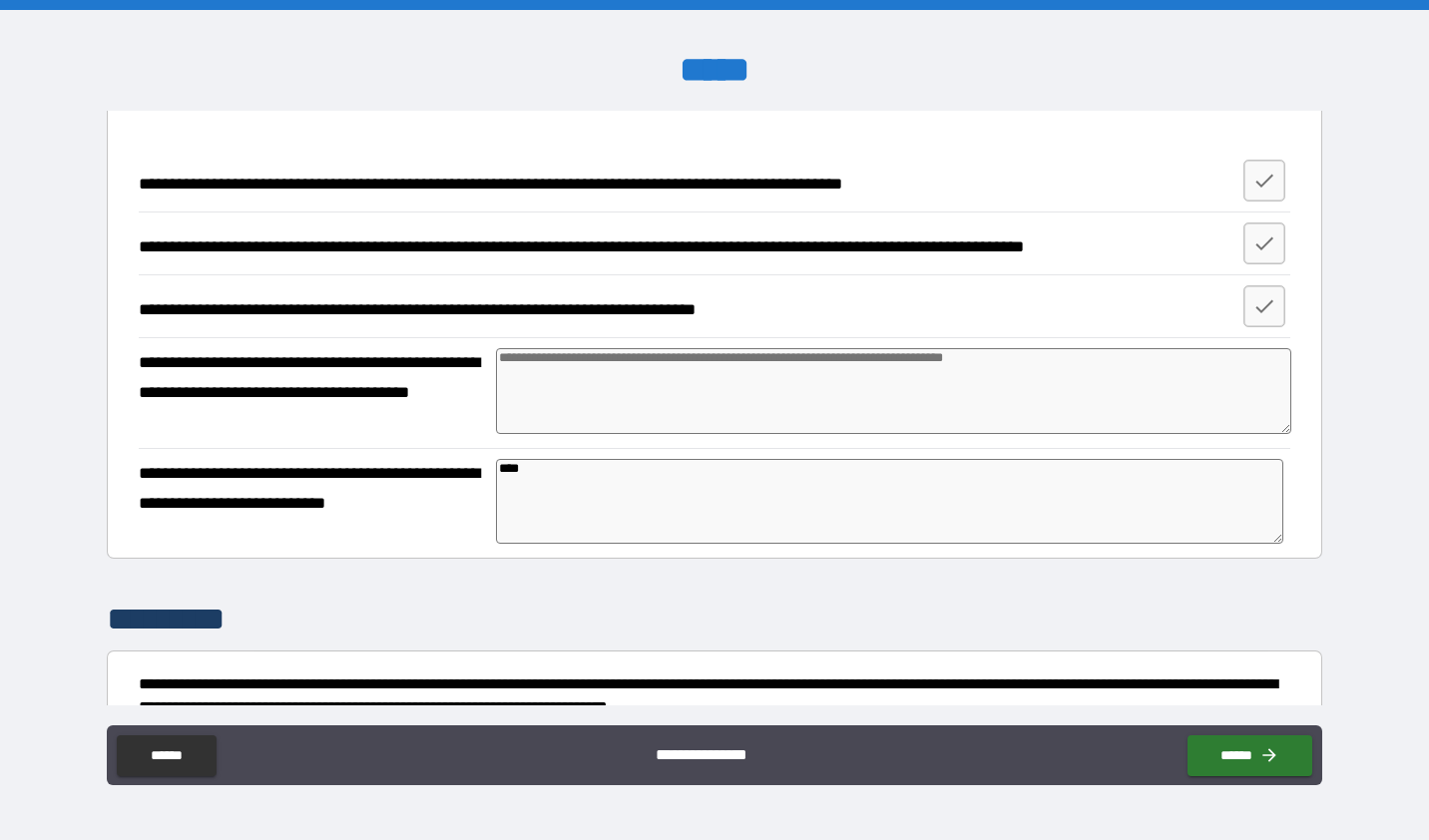 type on "*" 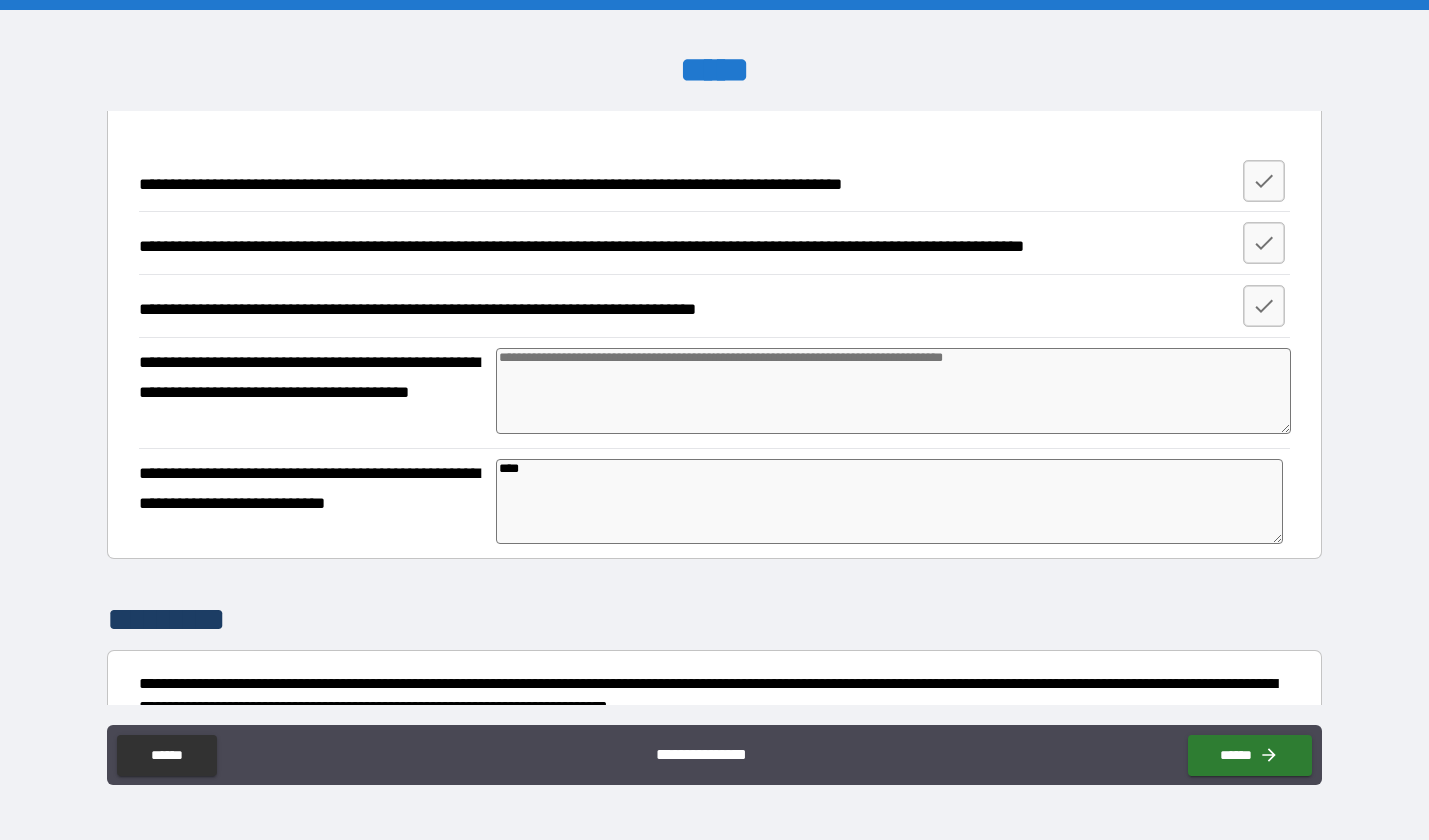 type on "*" 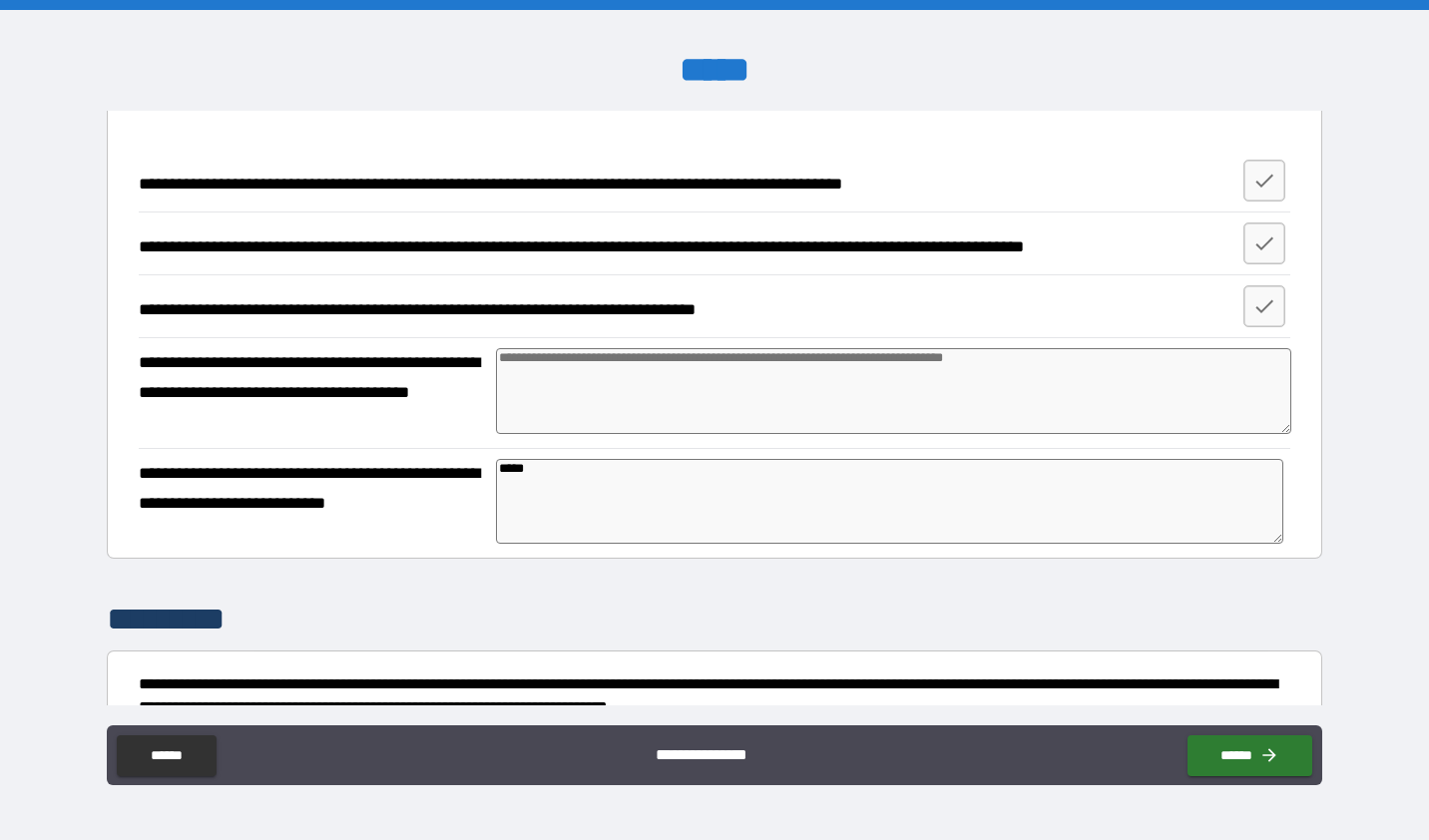 type on "*" 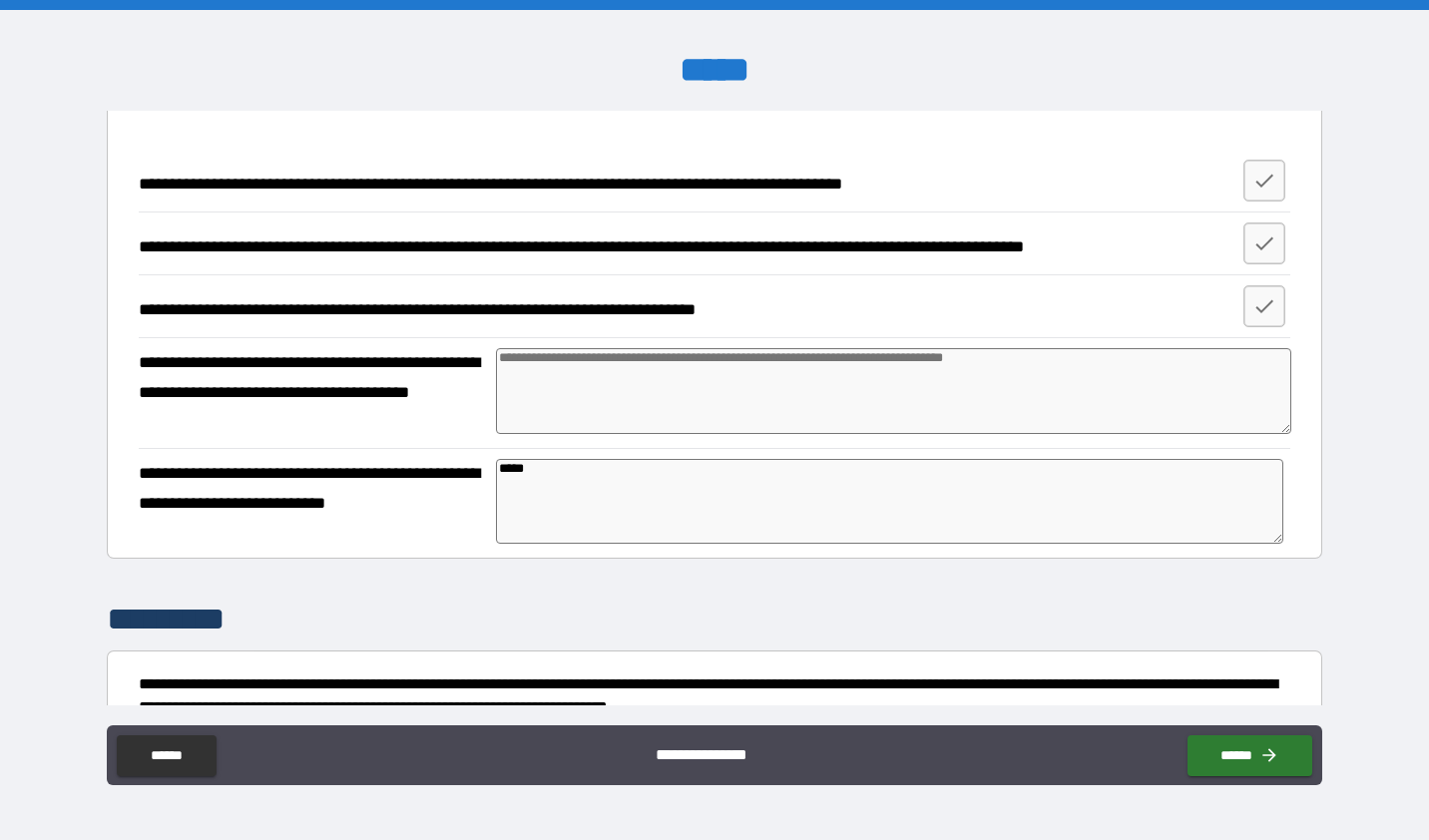 type on "*" 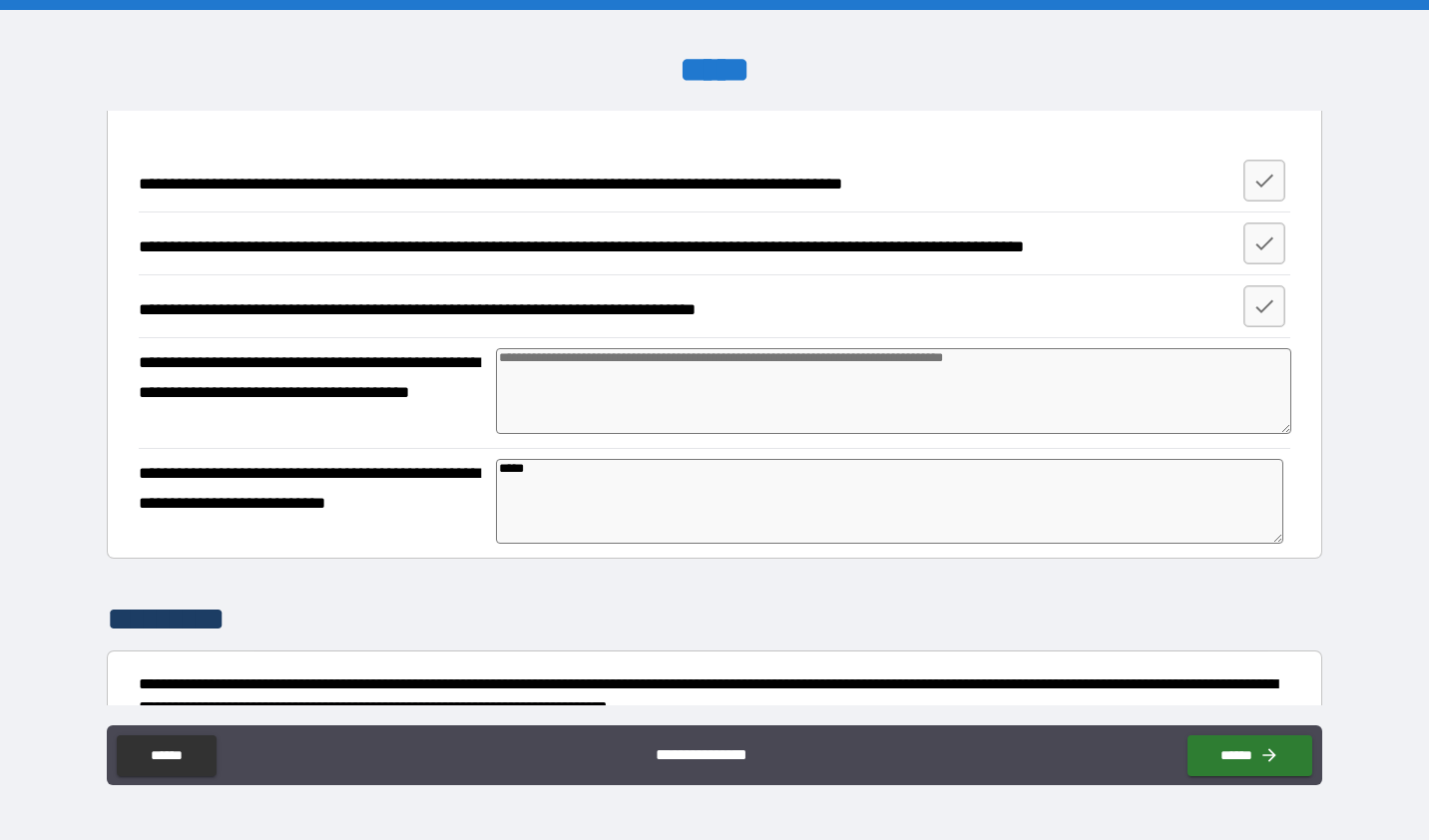 type on "*" 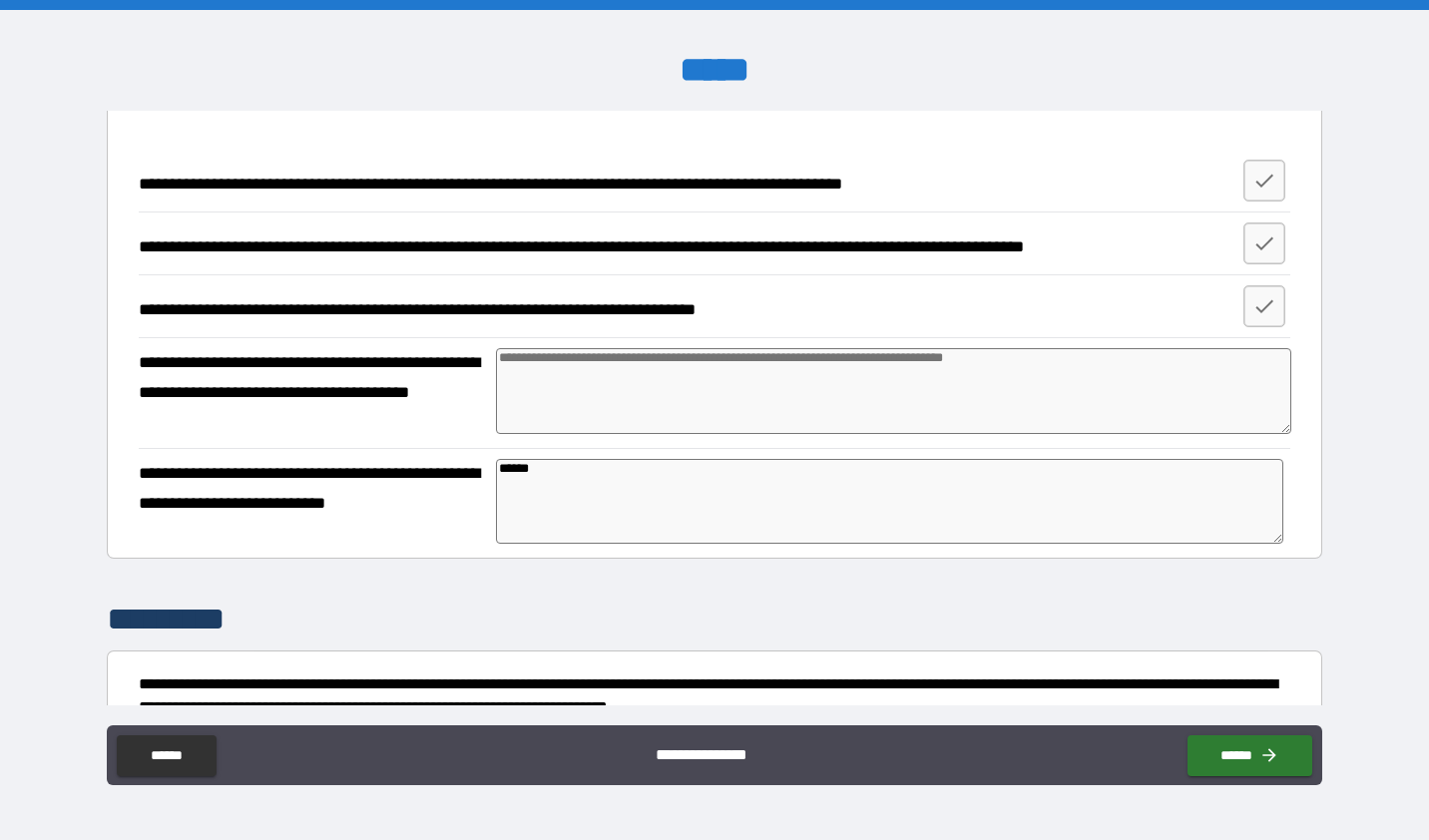 type on "*" 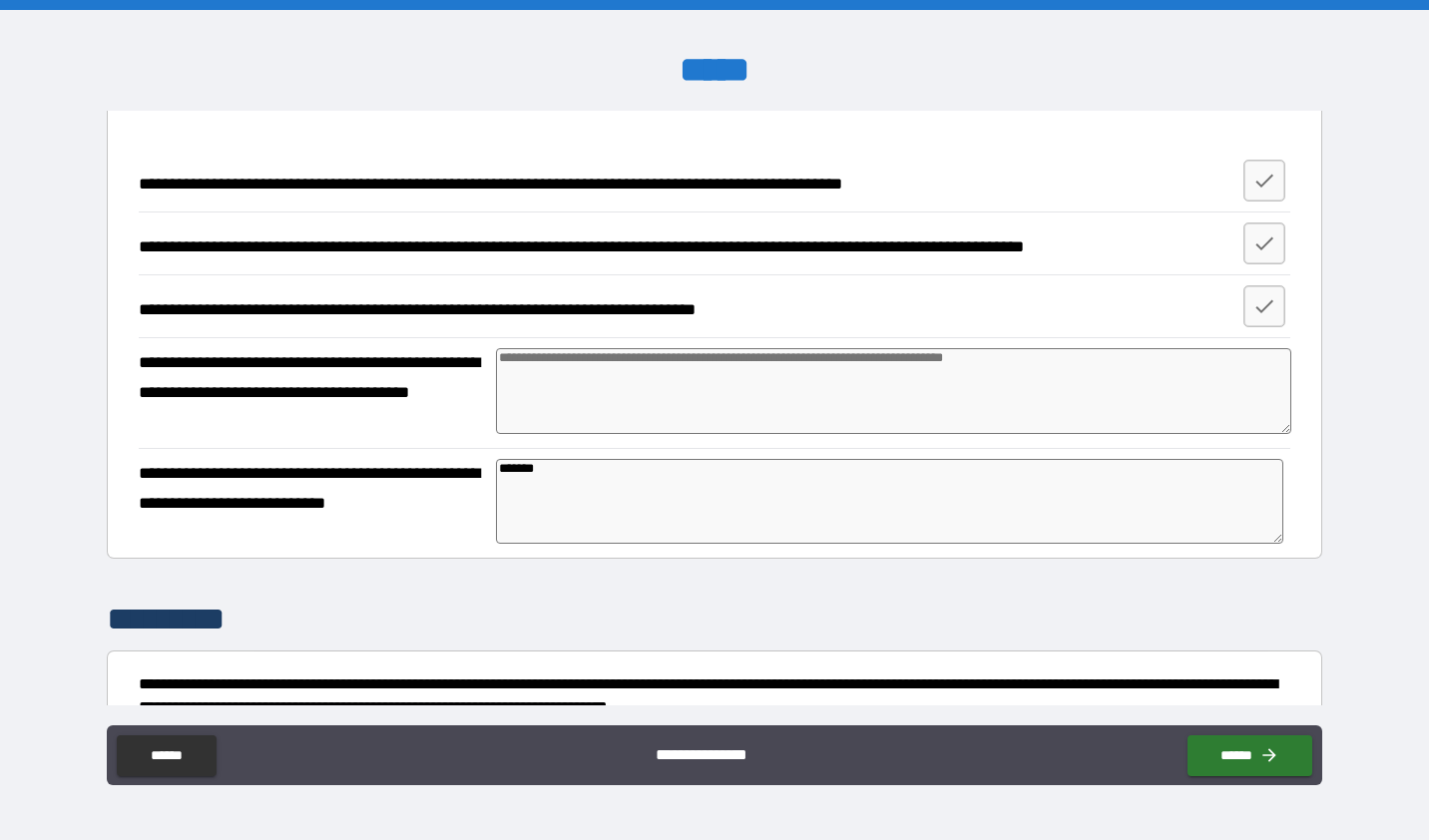type on "*" 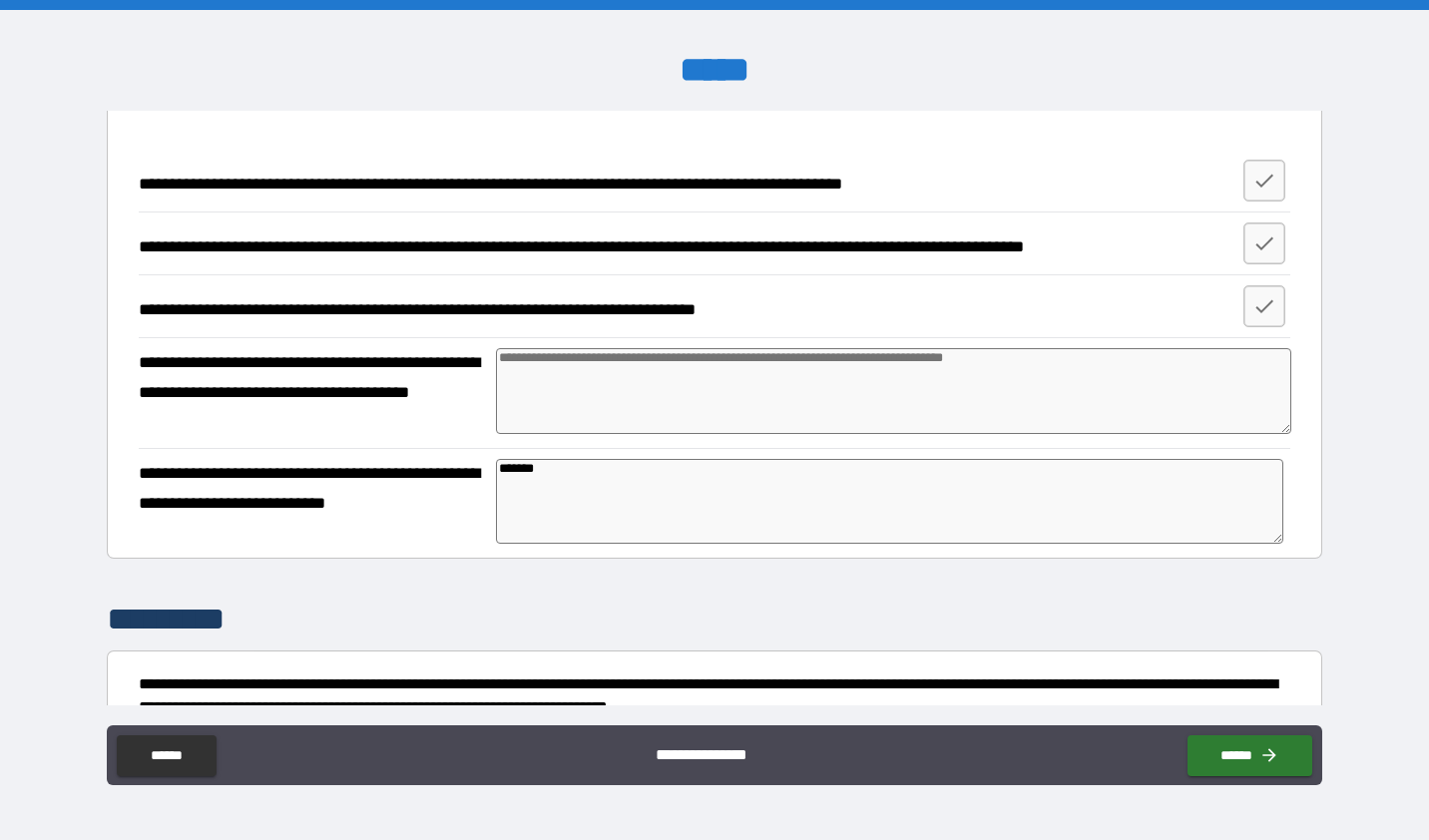 type on "********" 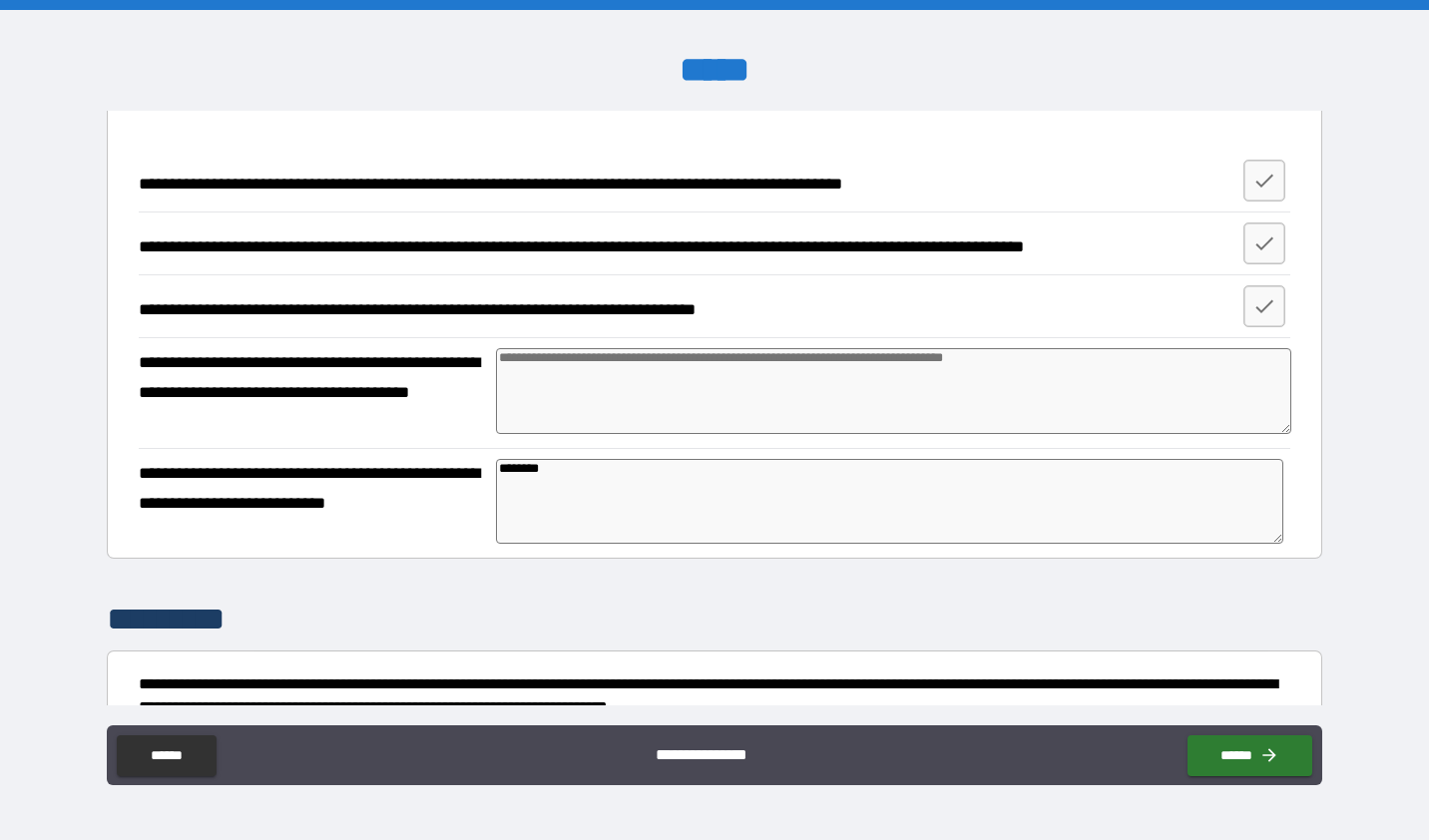type on "*********" 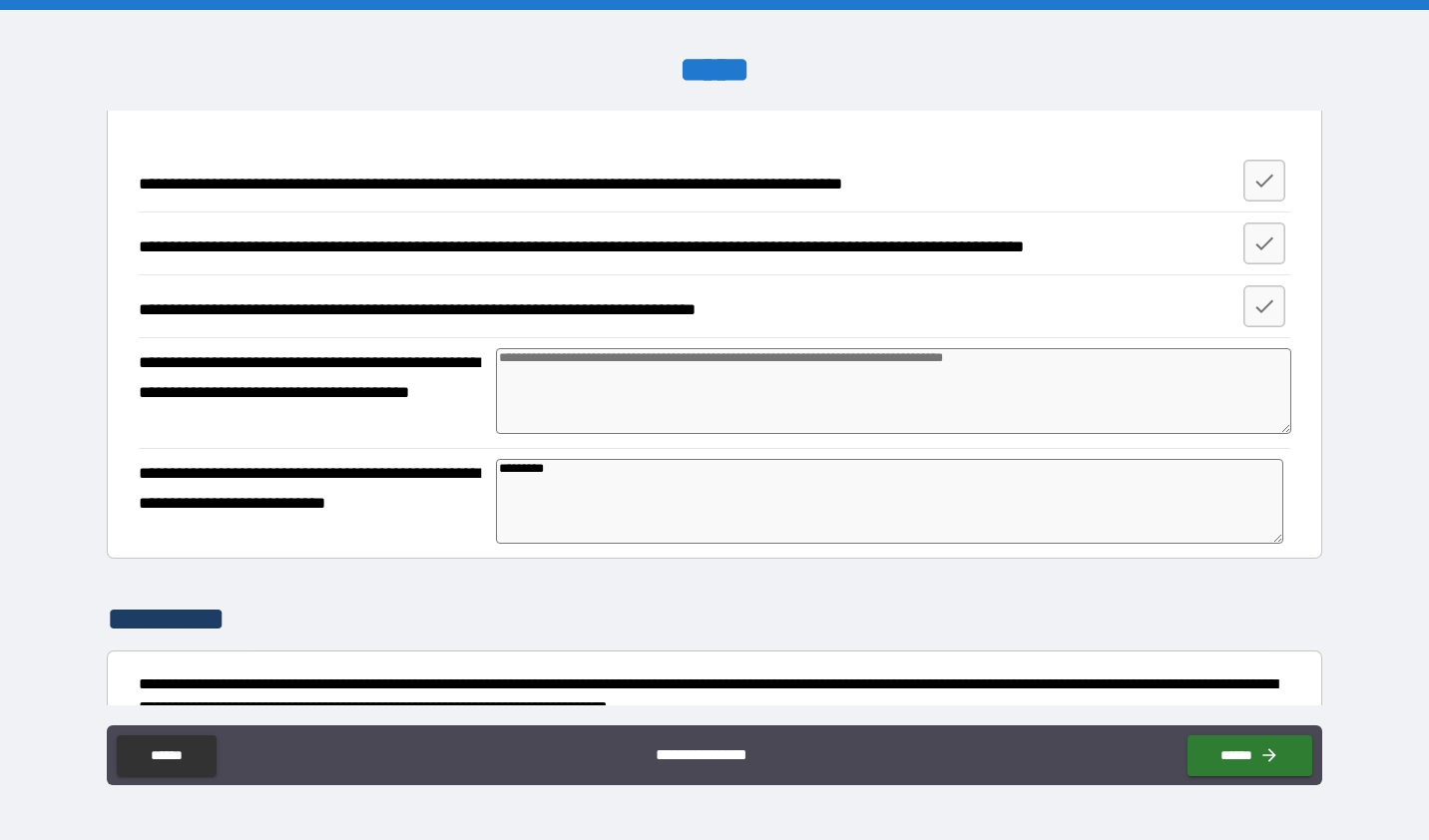 type on "*" 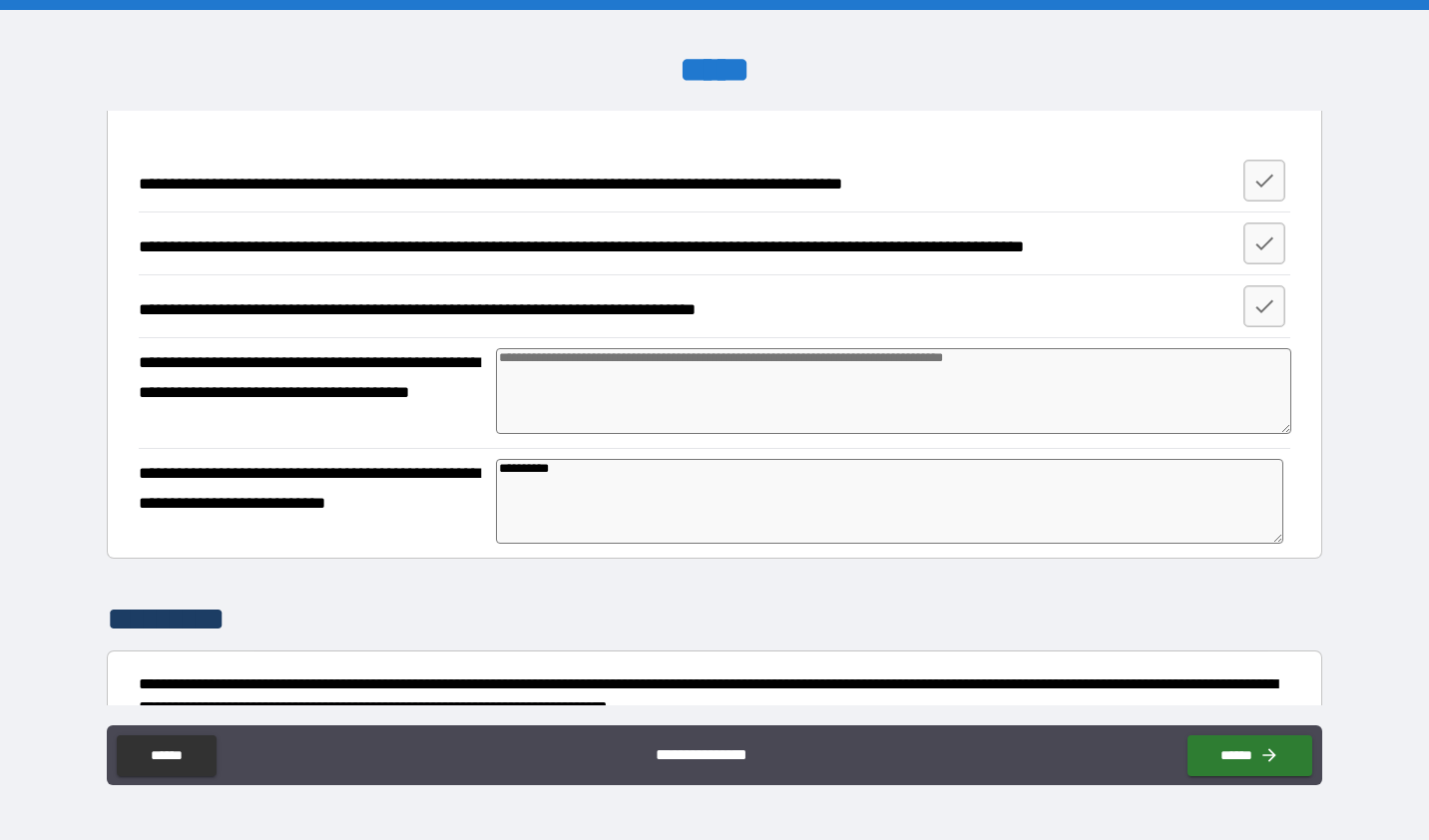 type on "*" 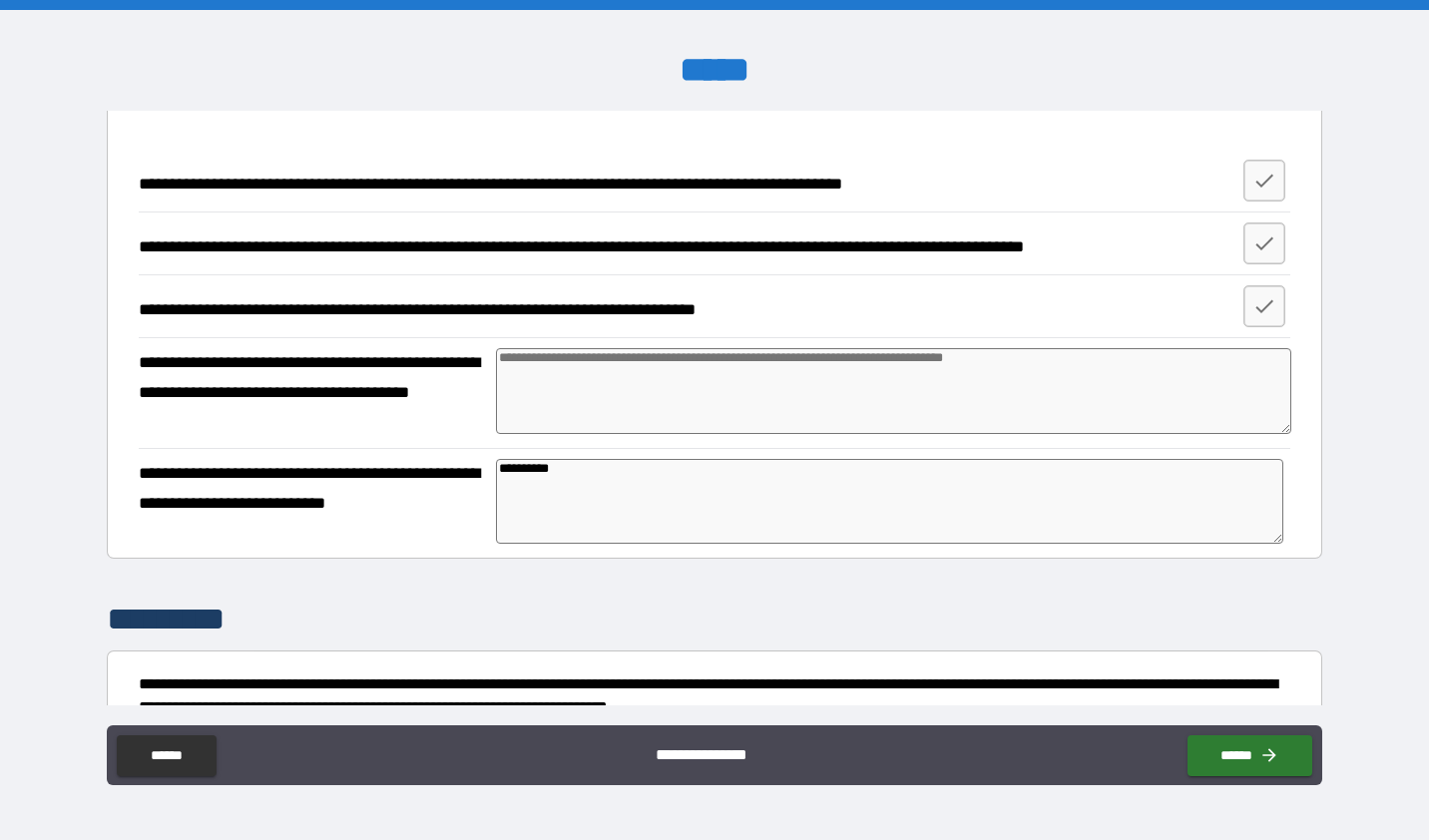 type on "**********" 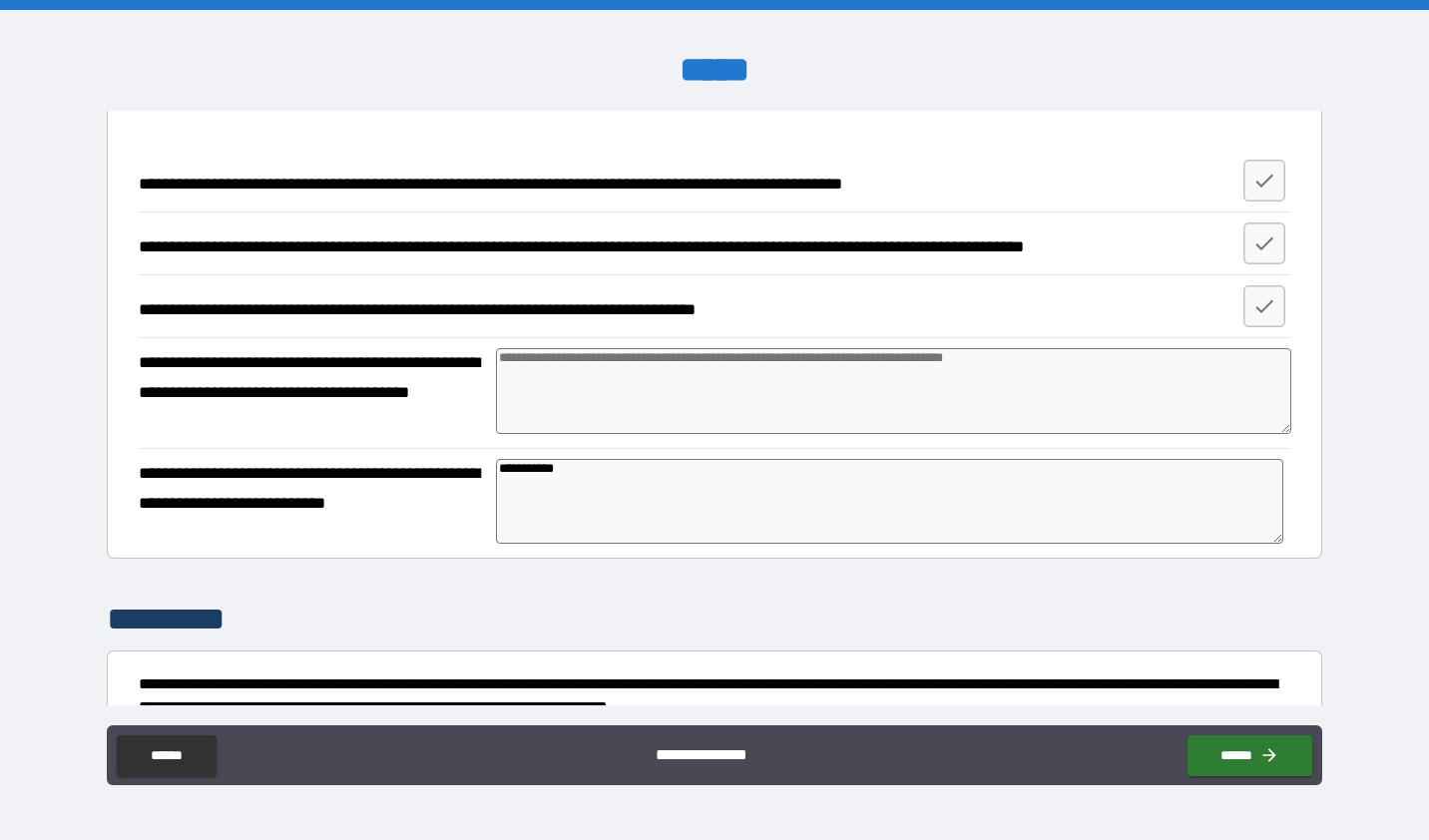 type on "*" 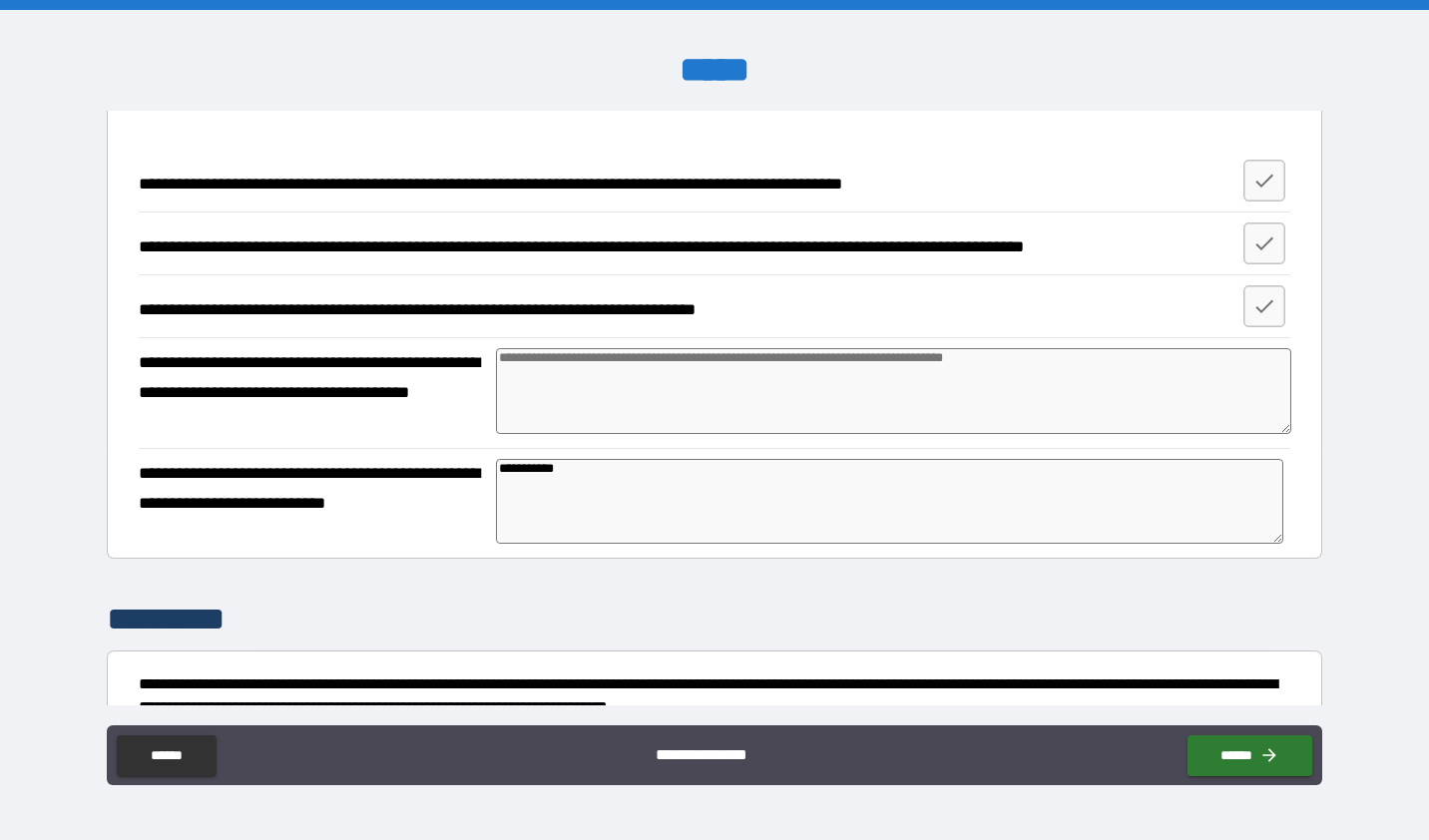 type on "*" 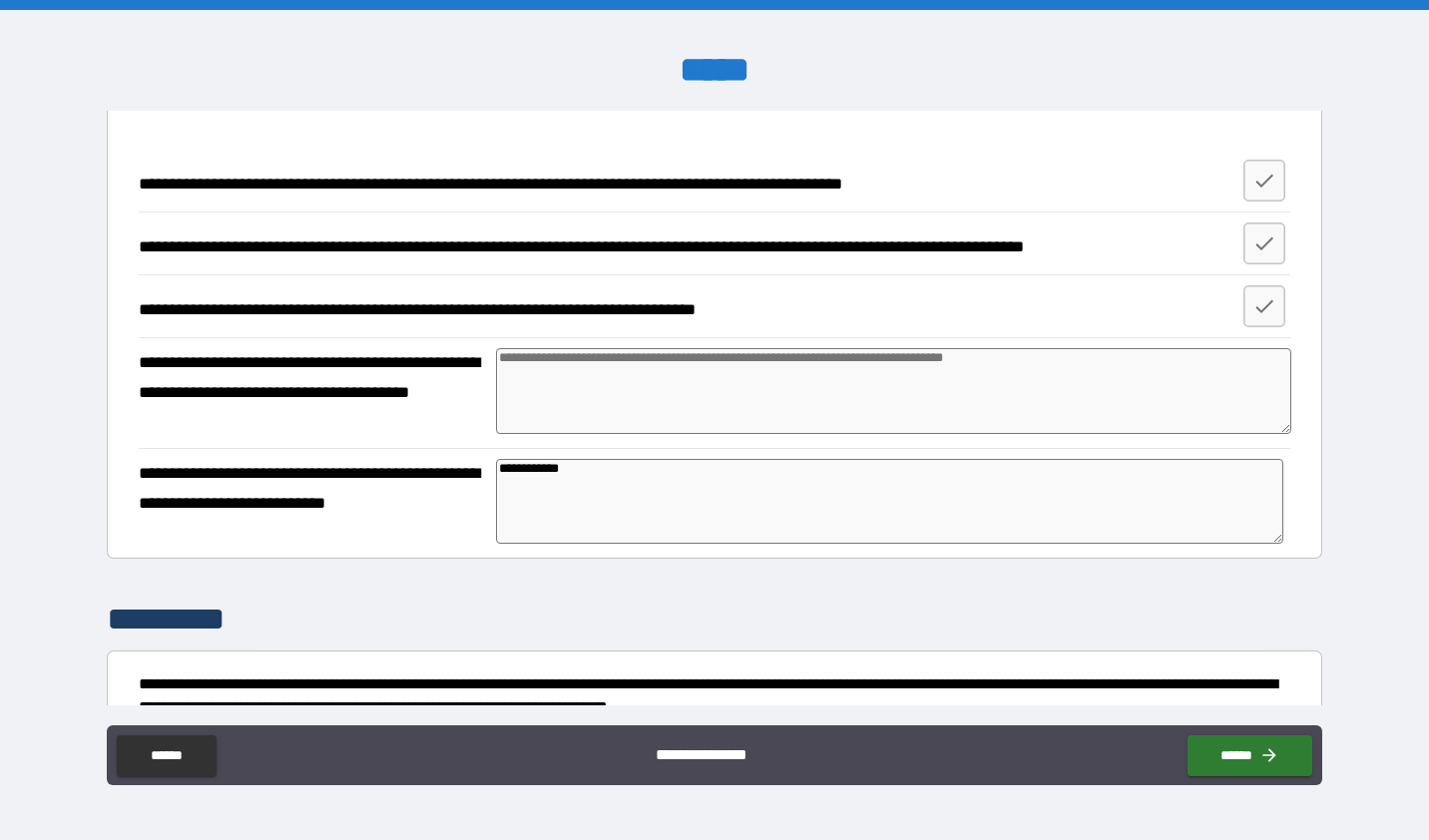 type on "*" 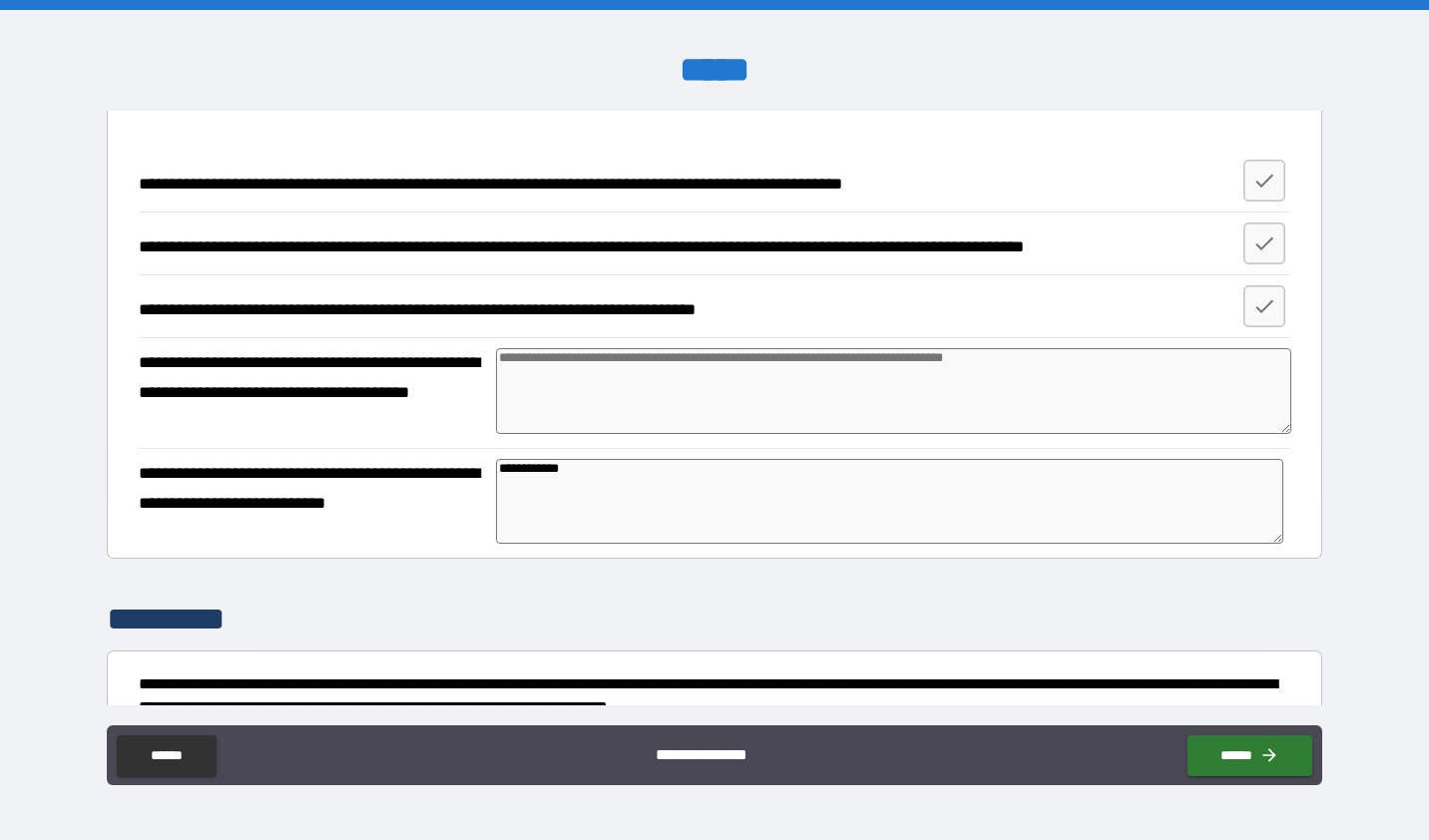 type on "*" 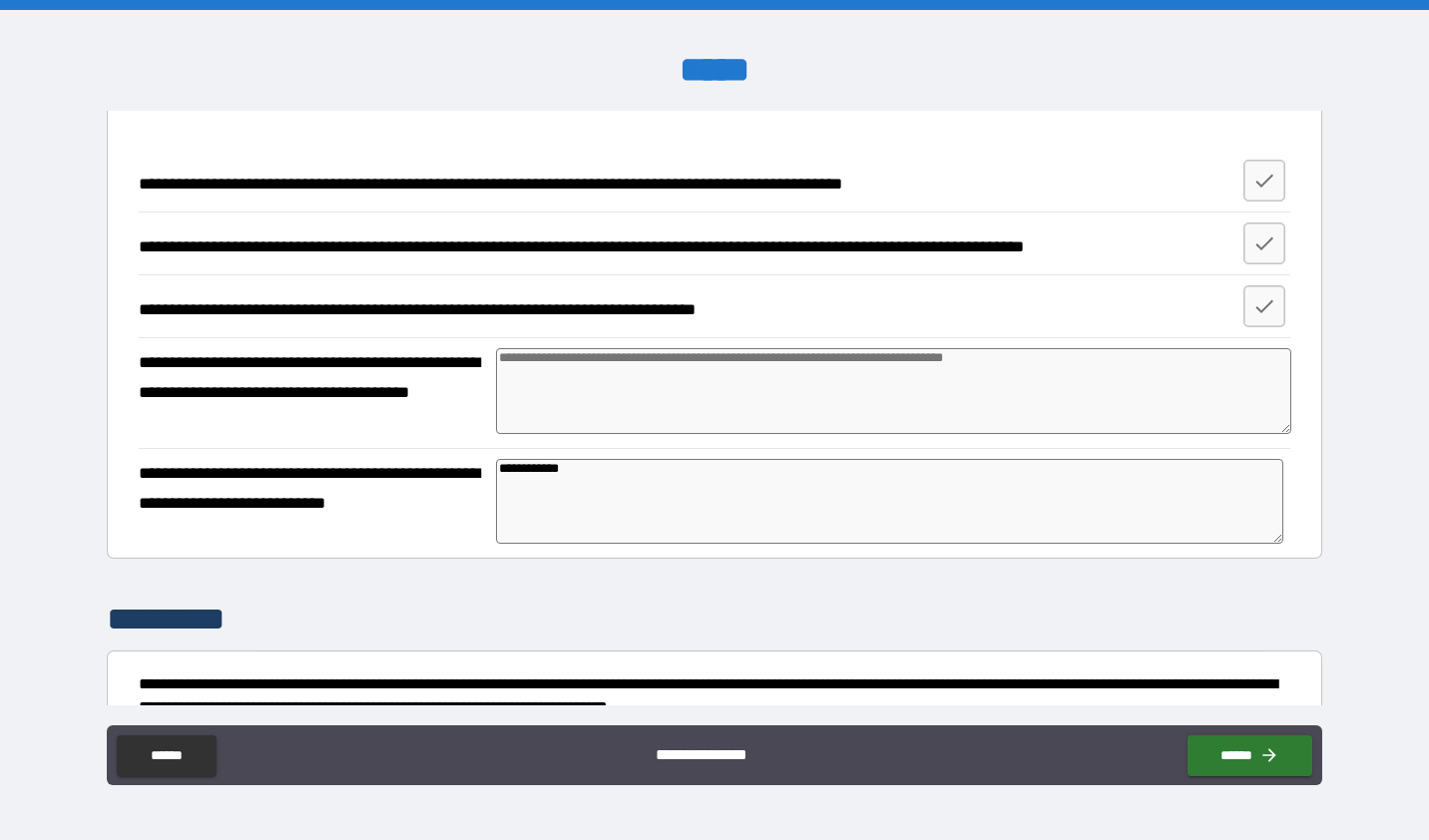 type on "*" 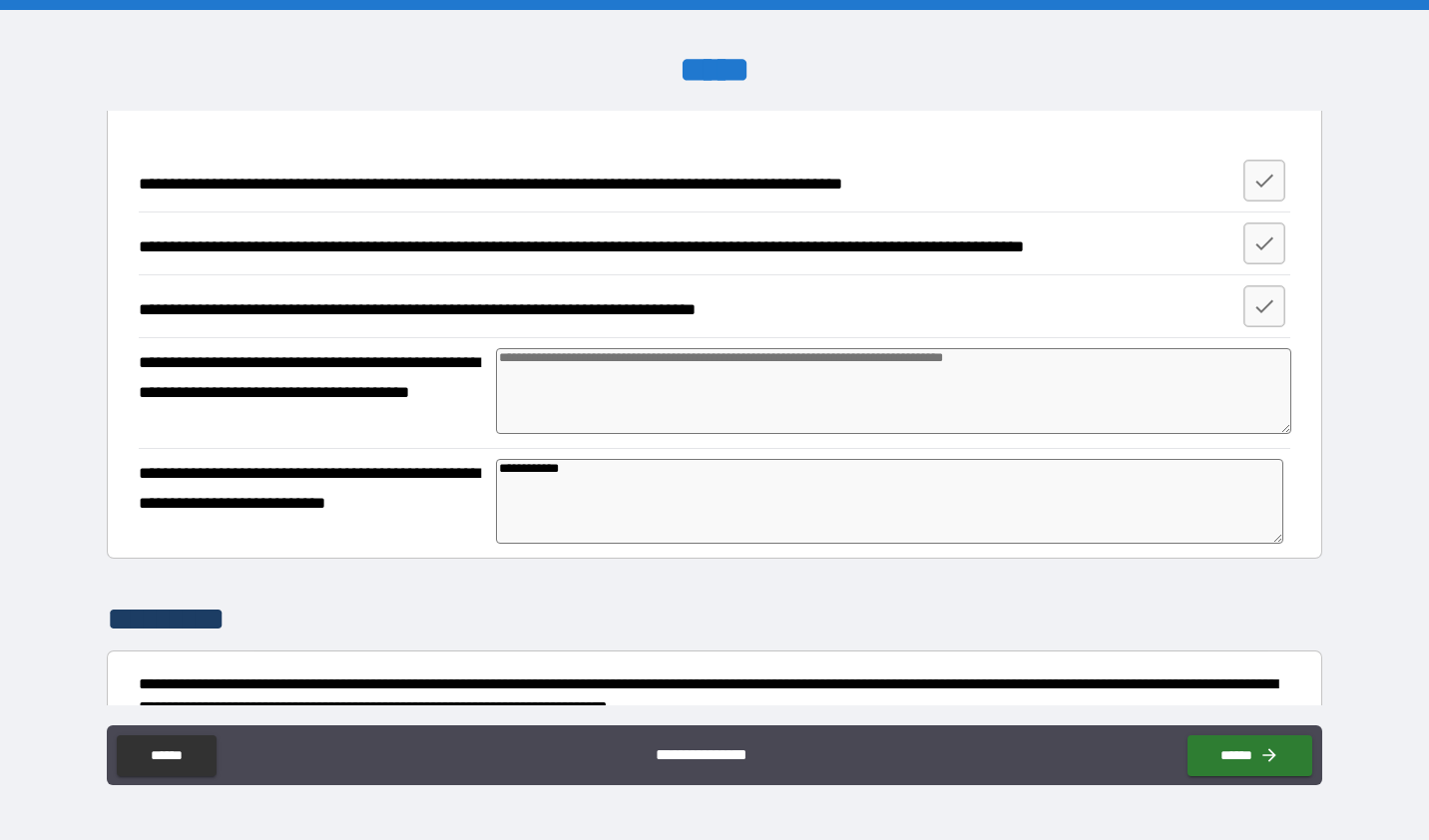 type on "**********" 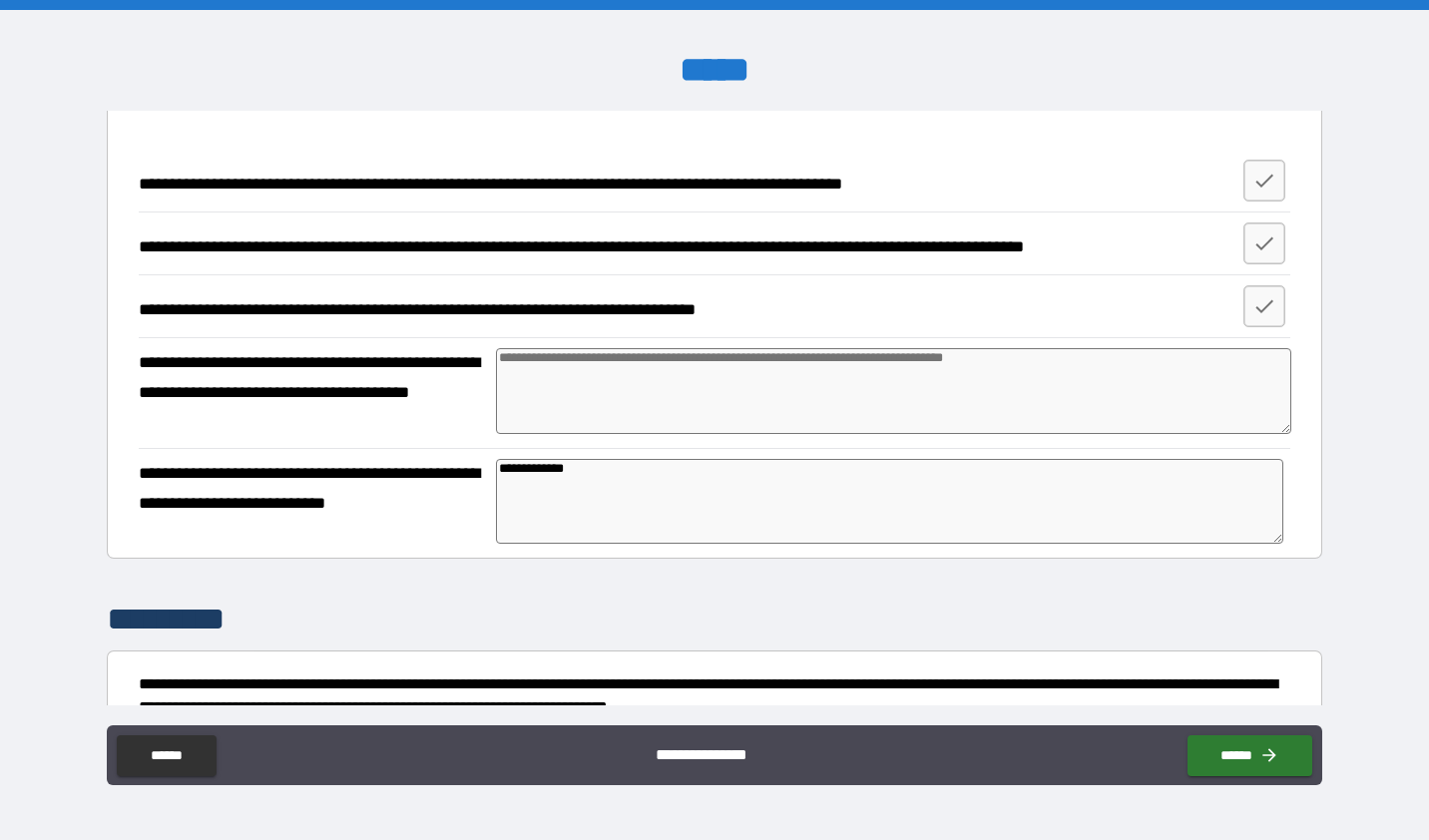 type on "*" 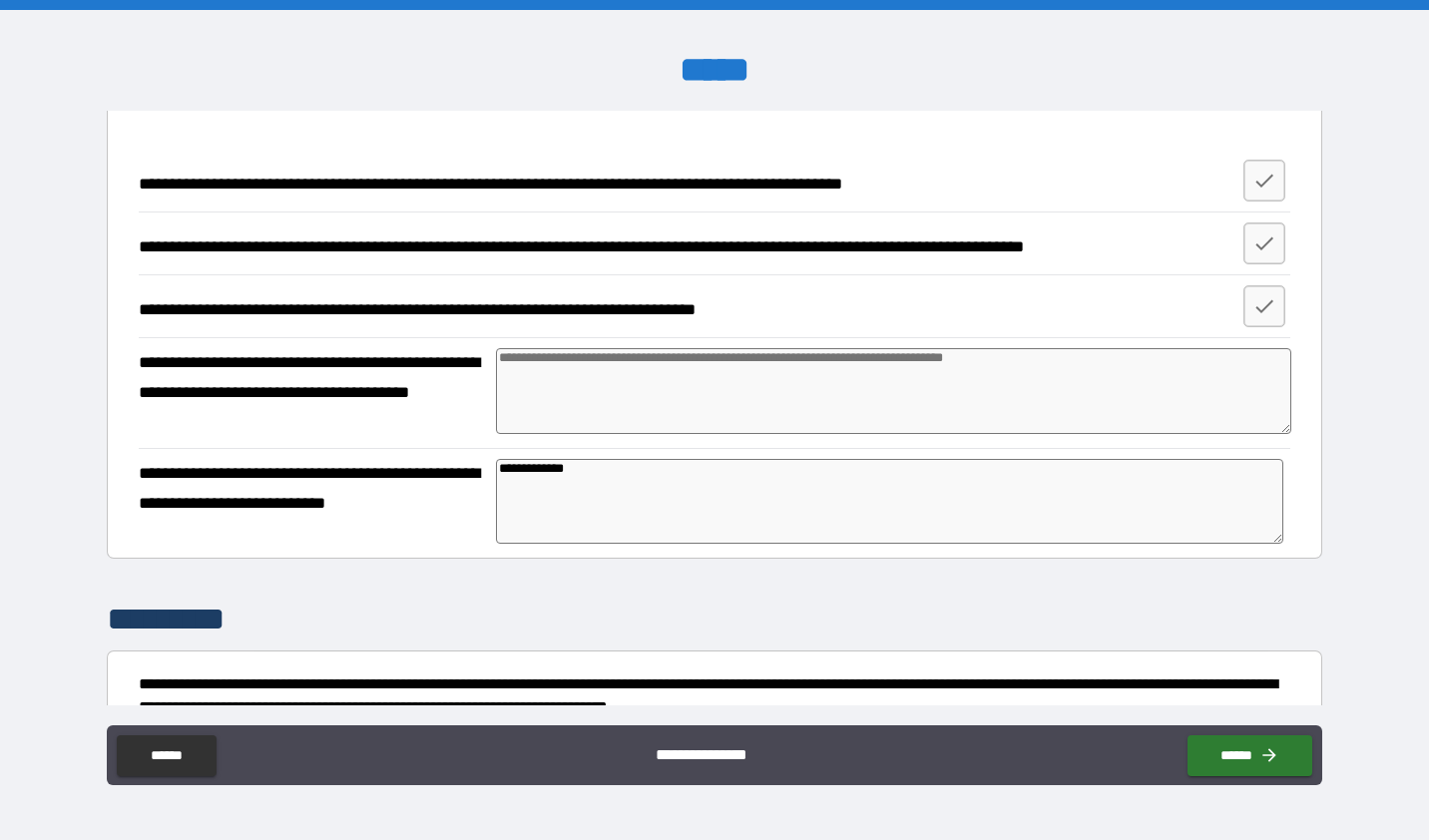 type on "*" 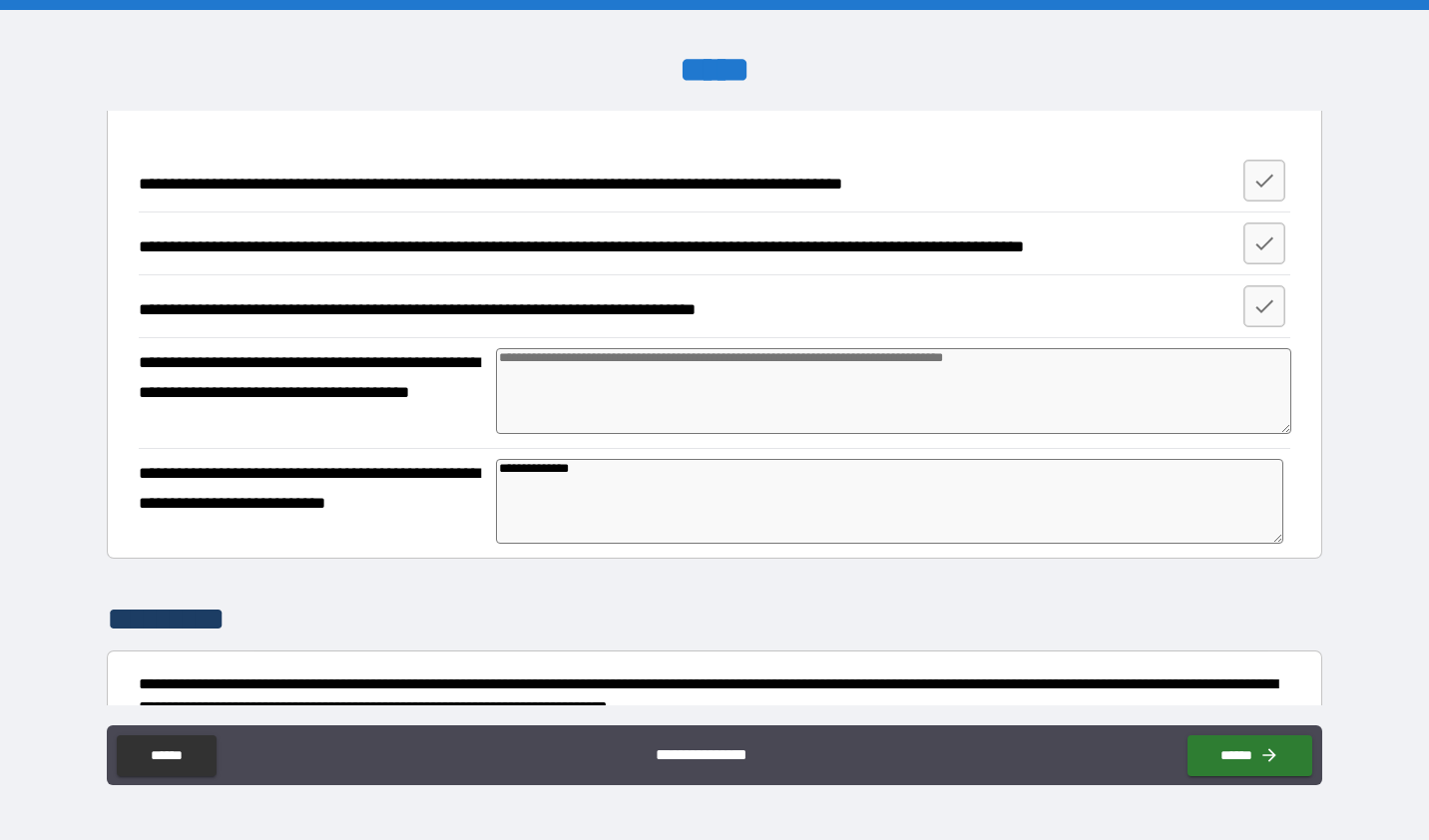 type on "*" 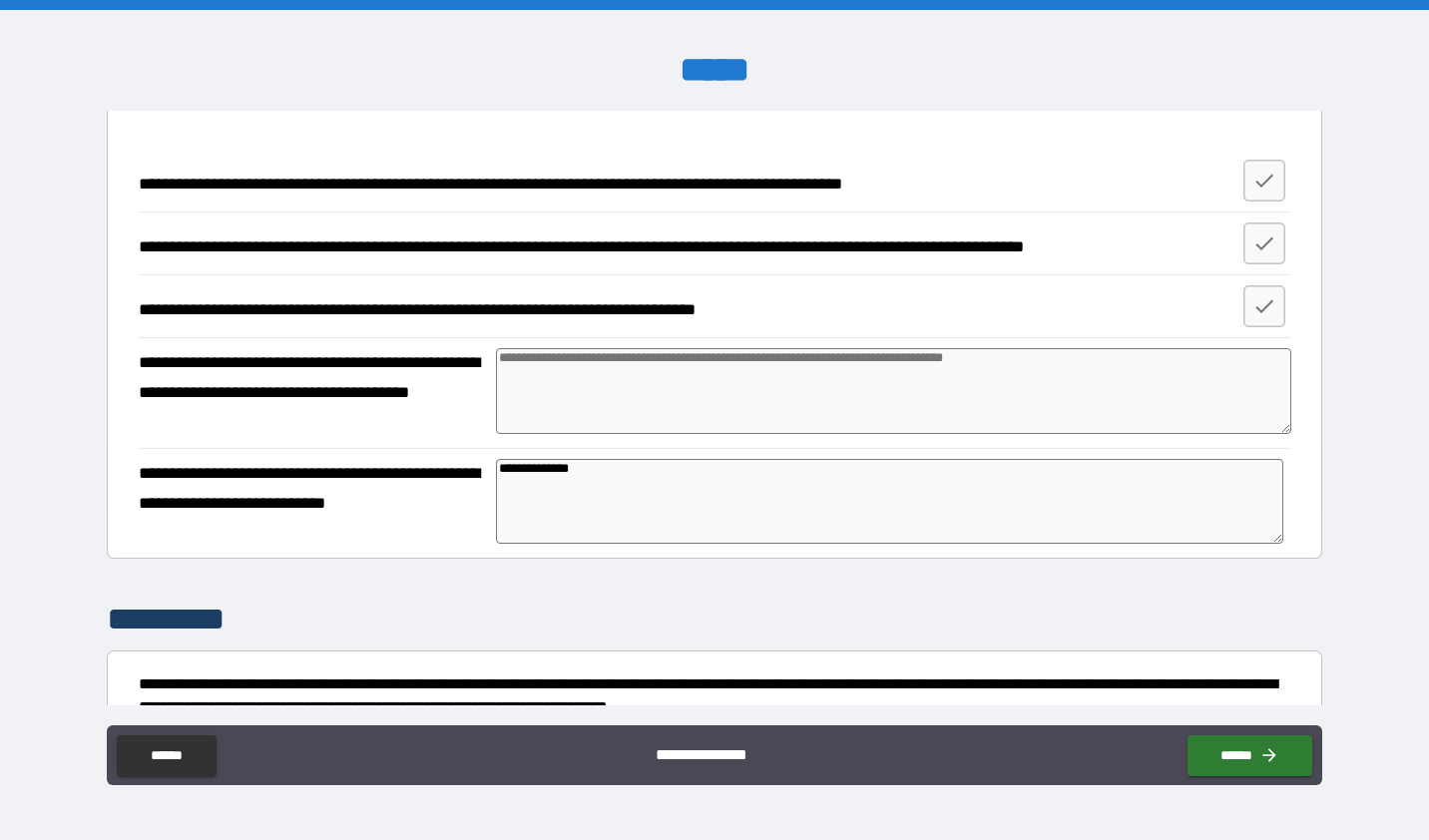 type on "**********" 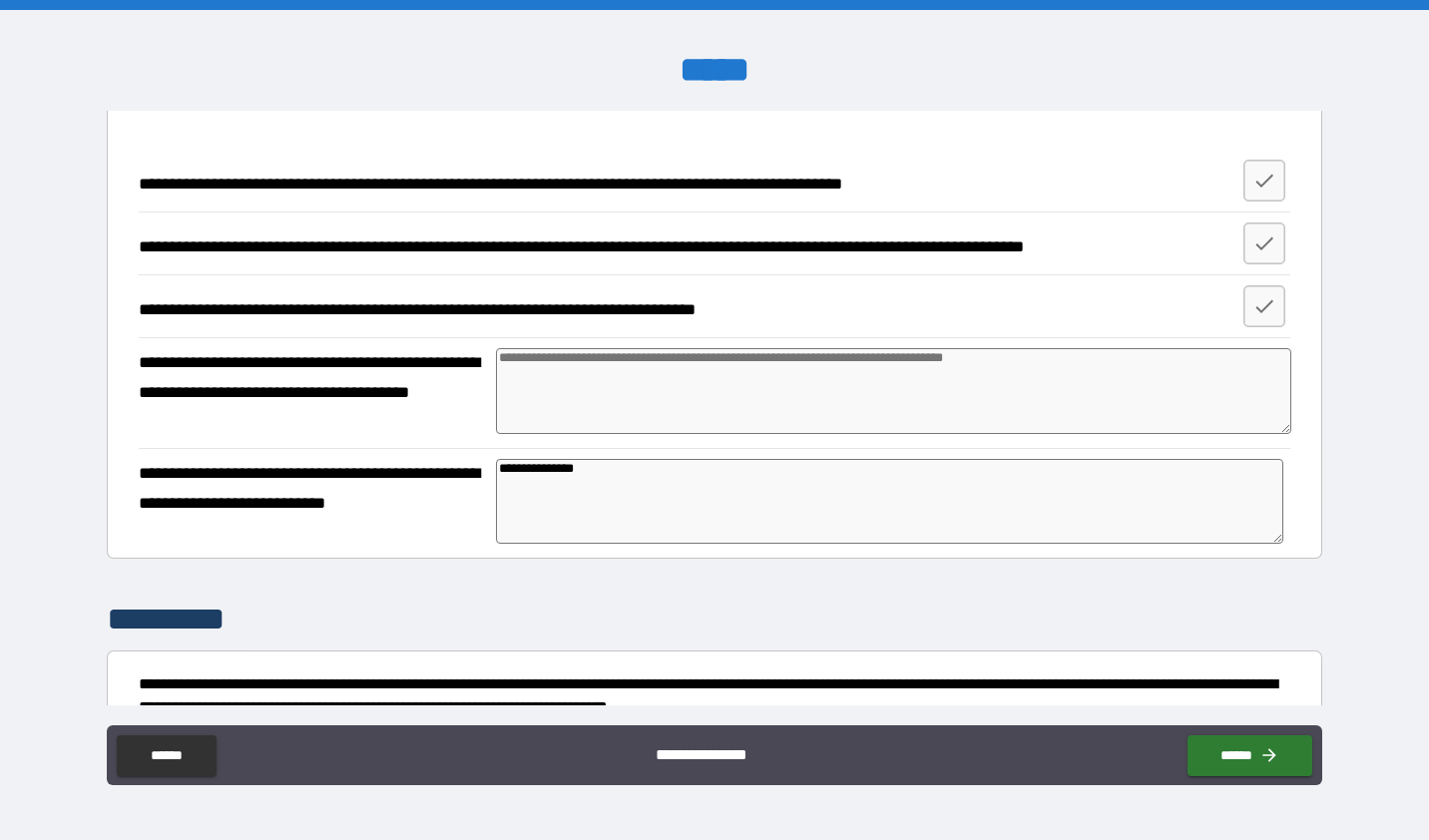 type on "*" 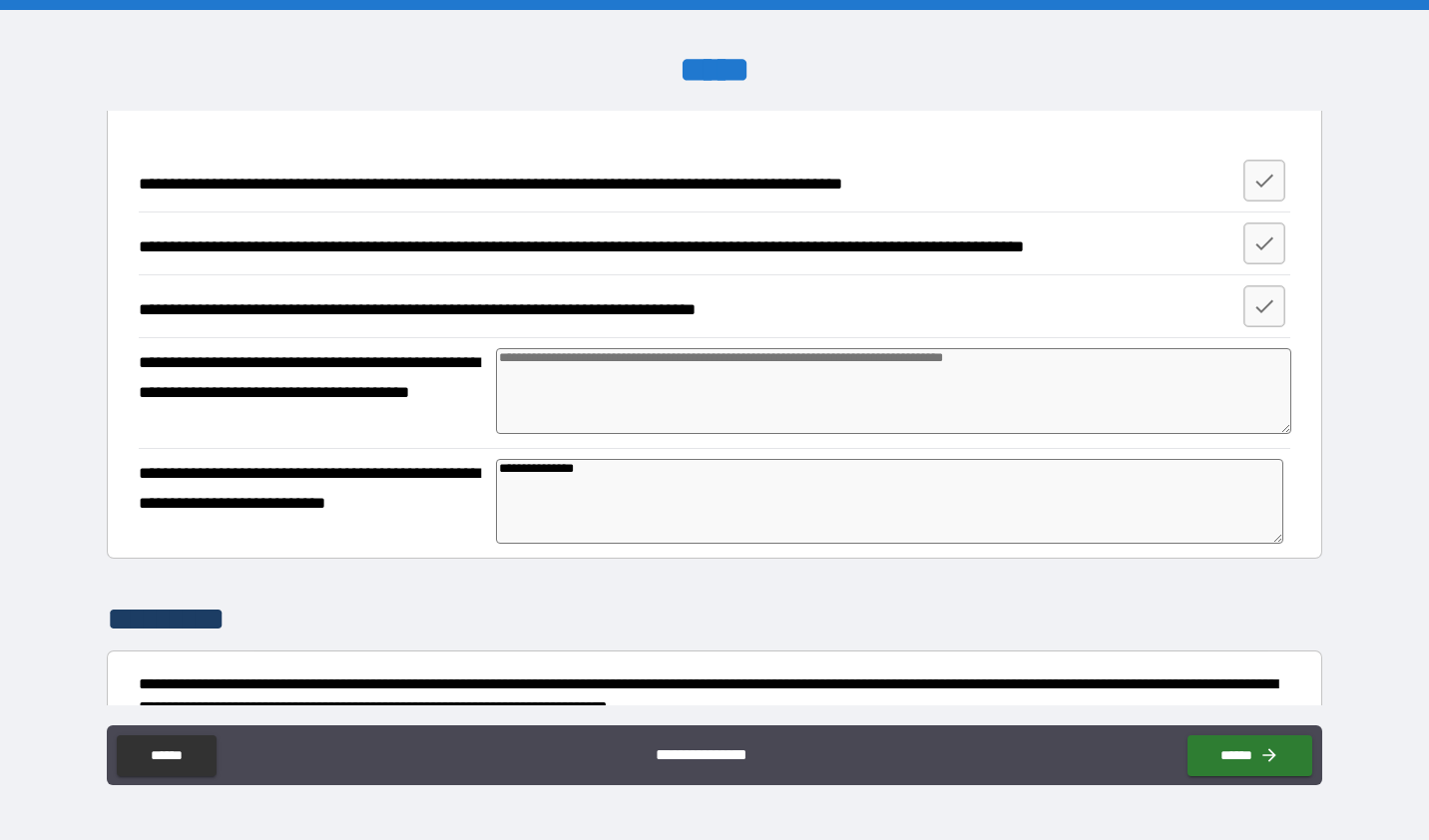 type on "*" 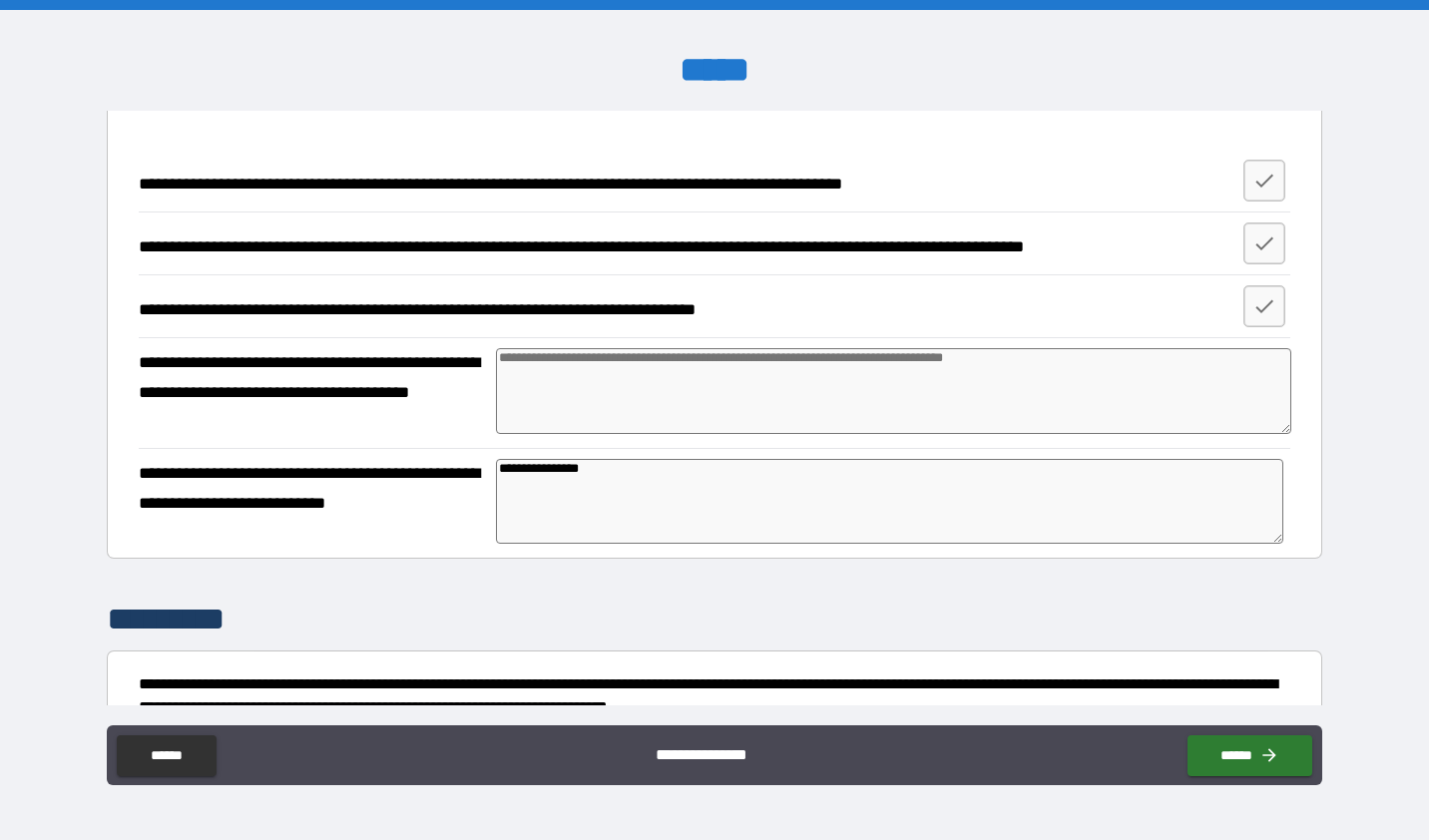 type on "*" 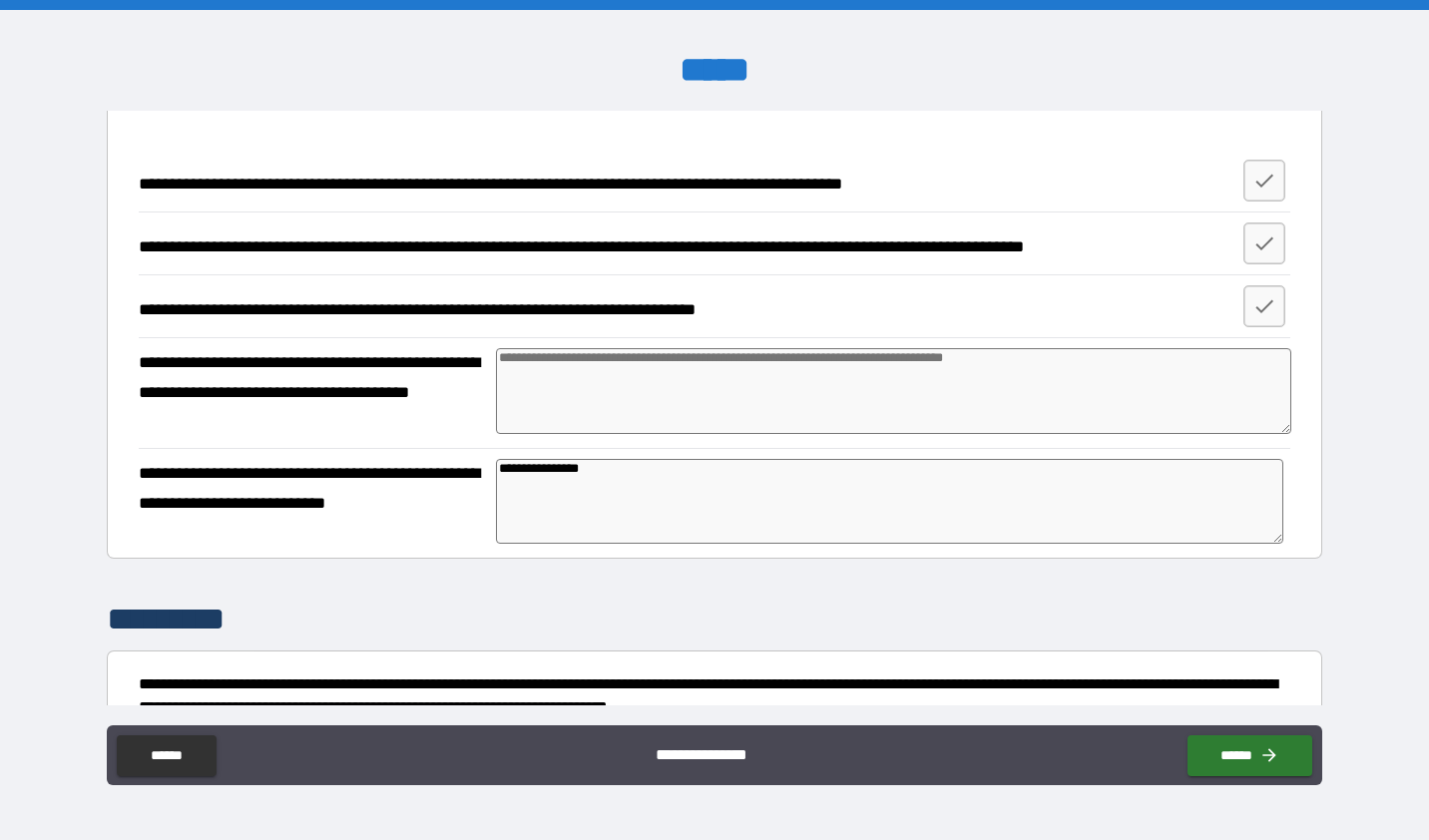 type on "*" 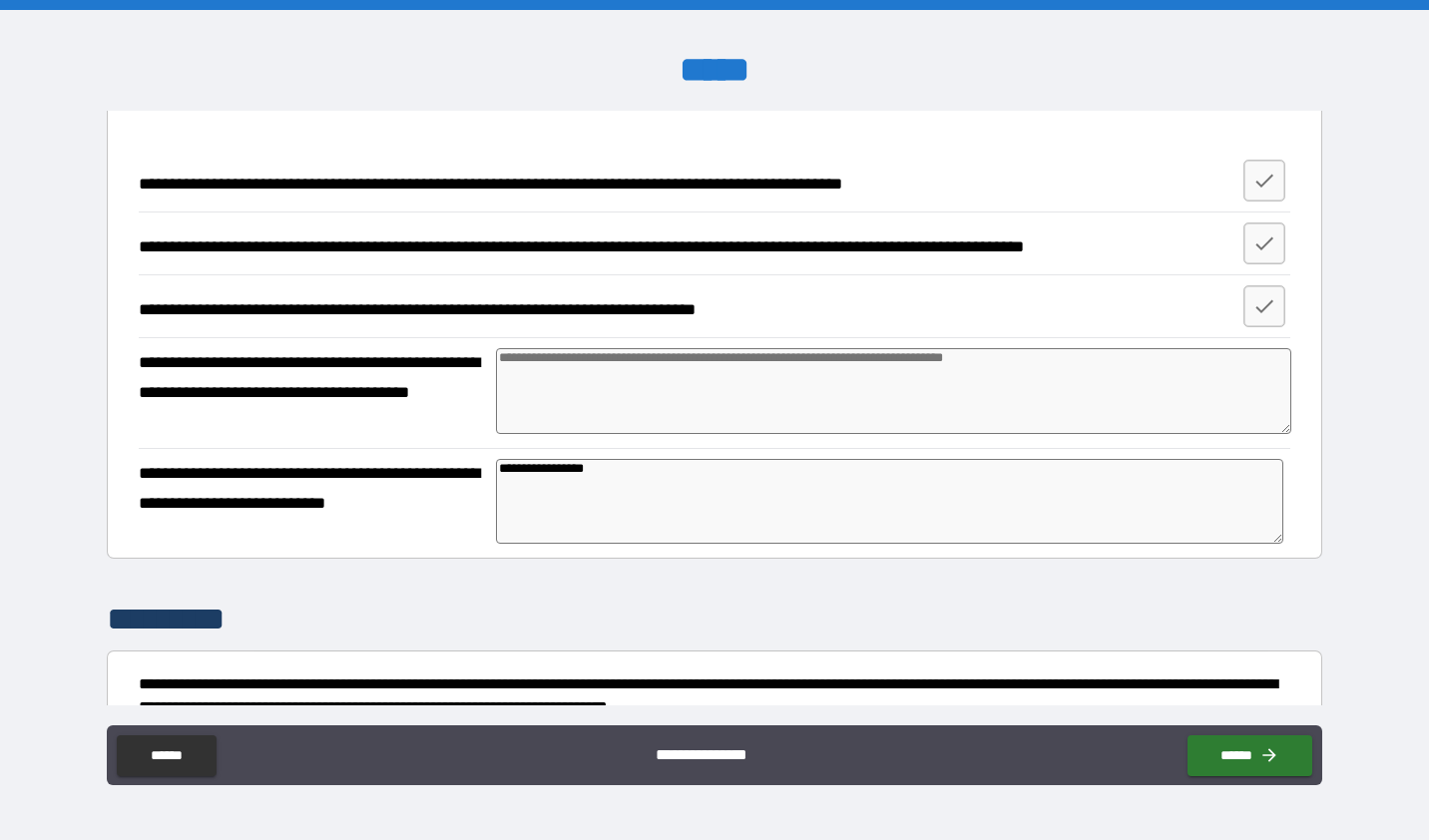 type on "*" 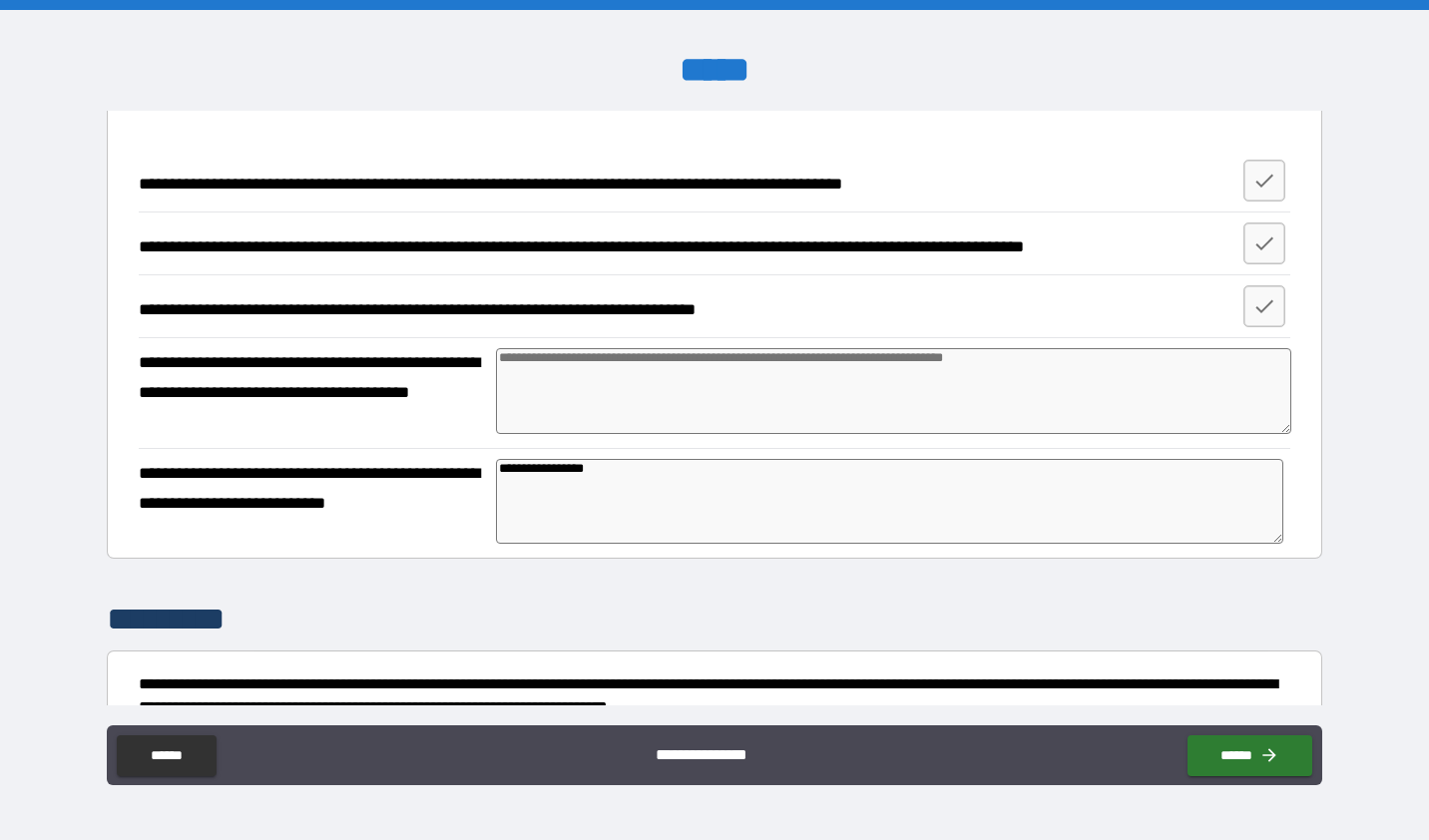 type on "*" 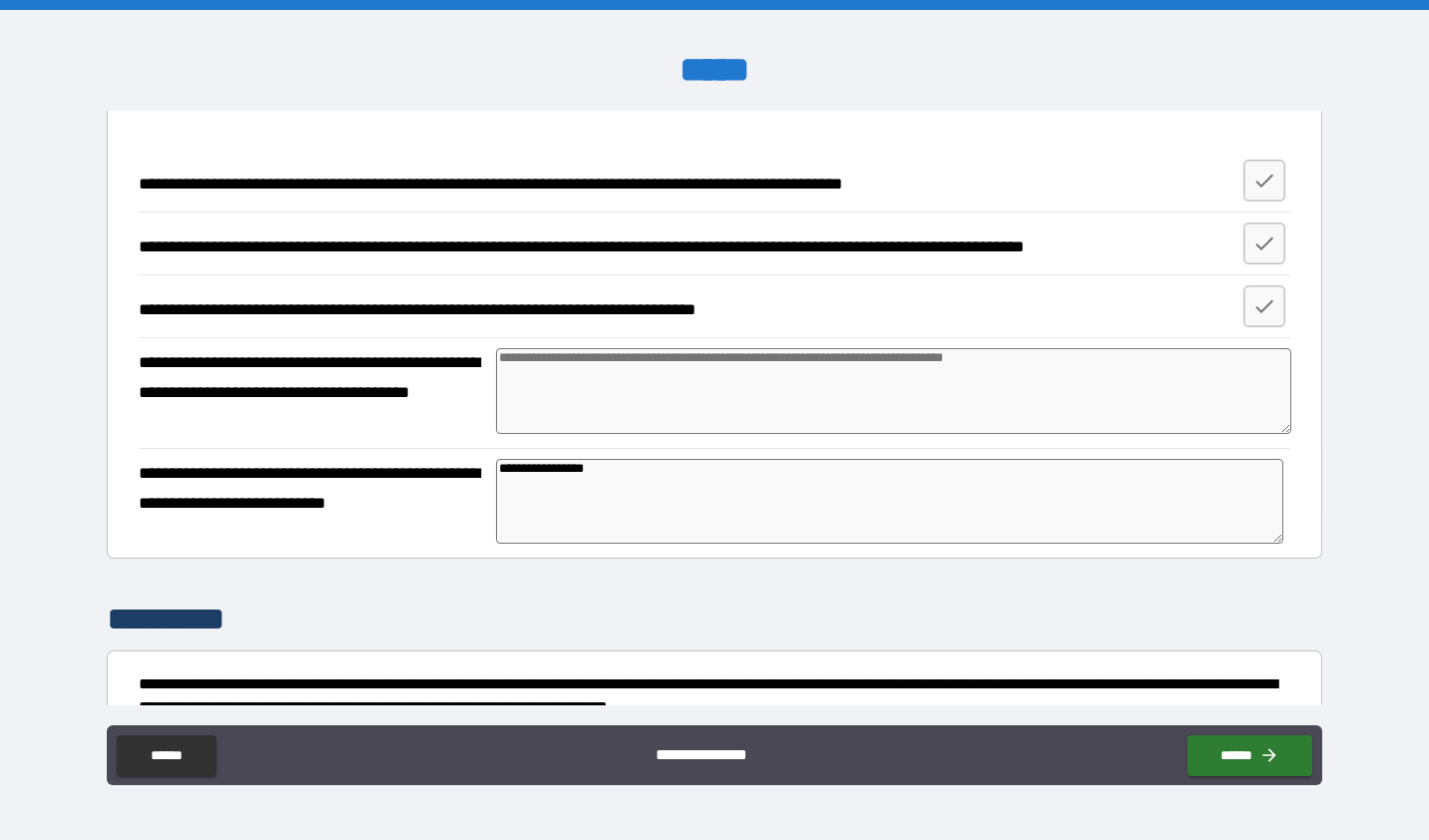 type on "*" 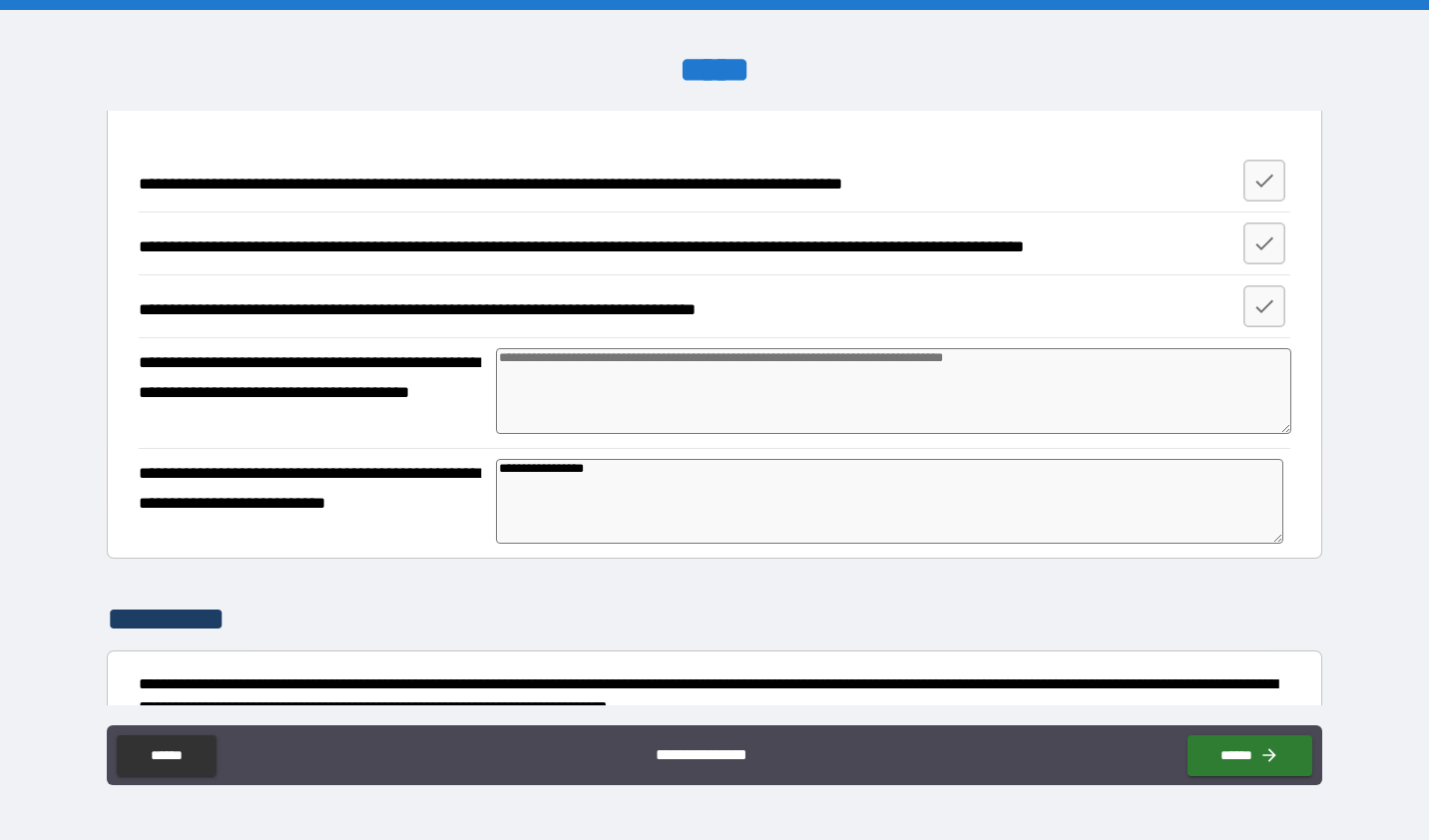type on "**********" 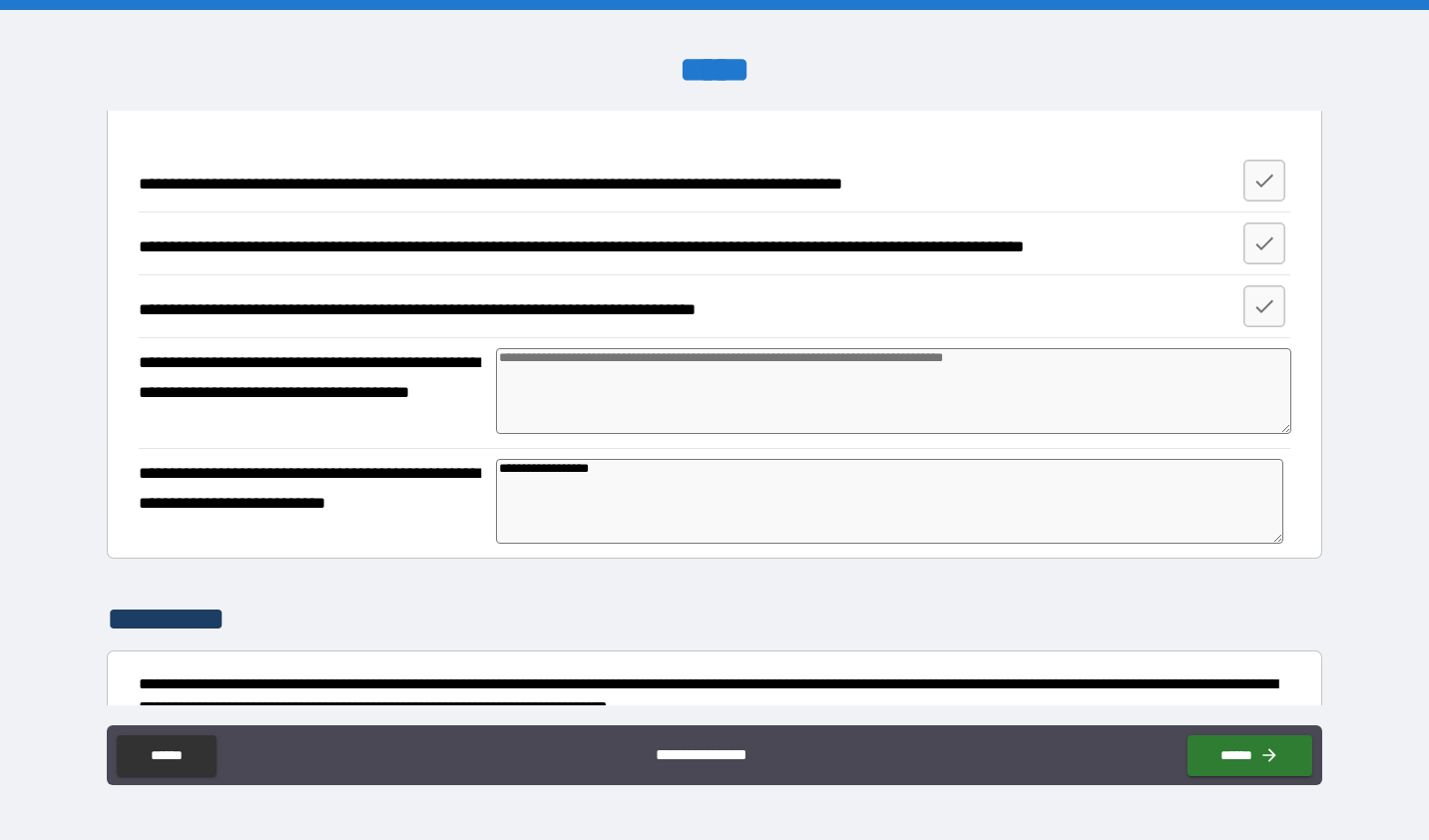 type on "*" 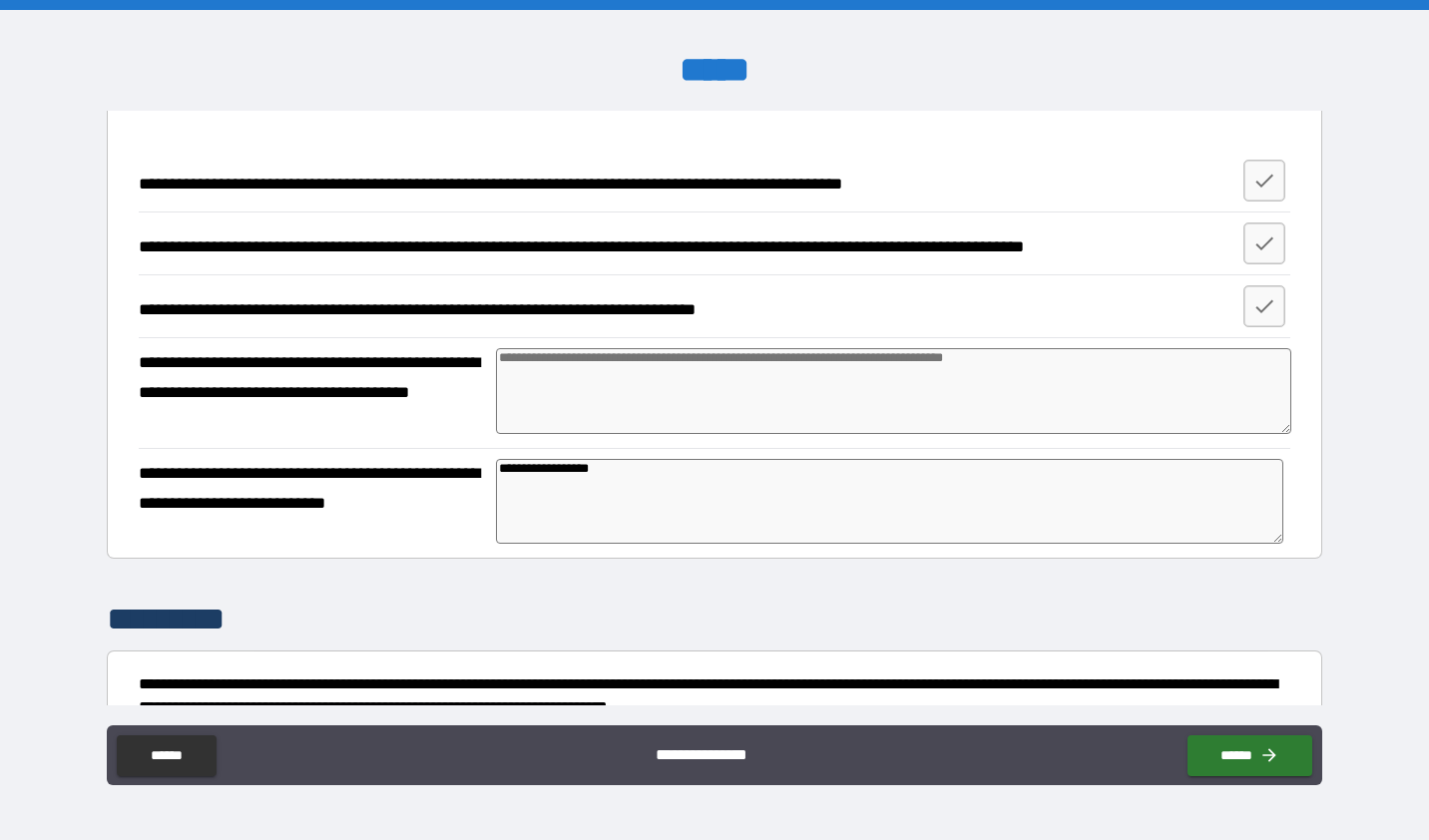 type on "**********" 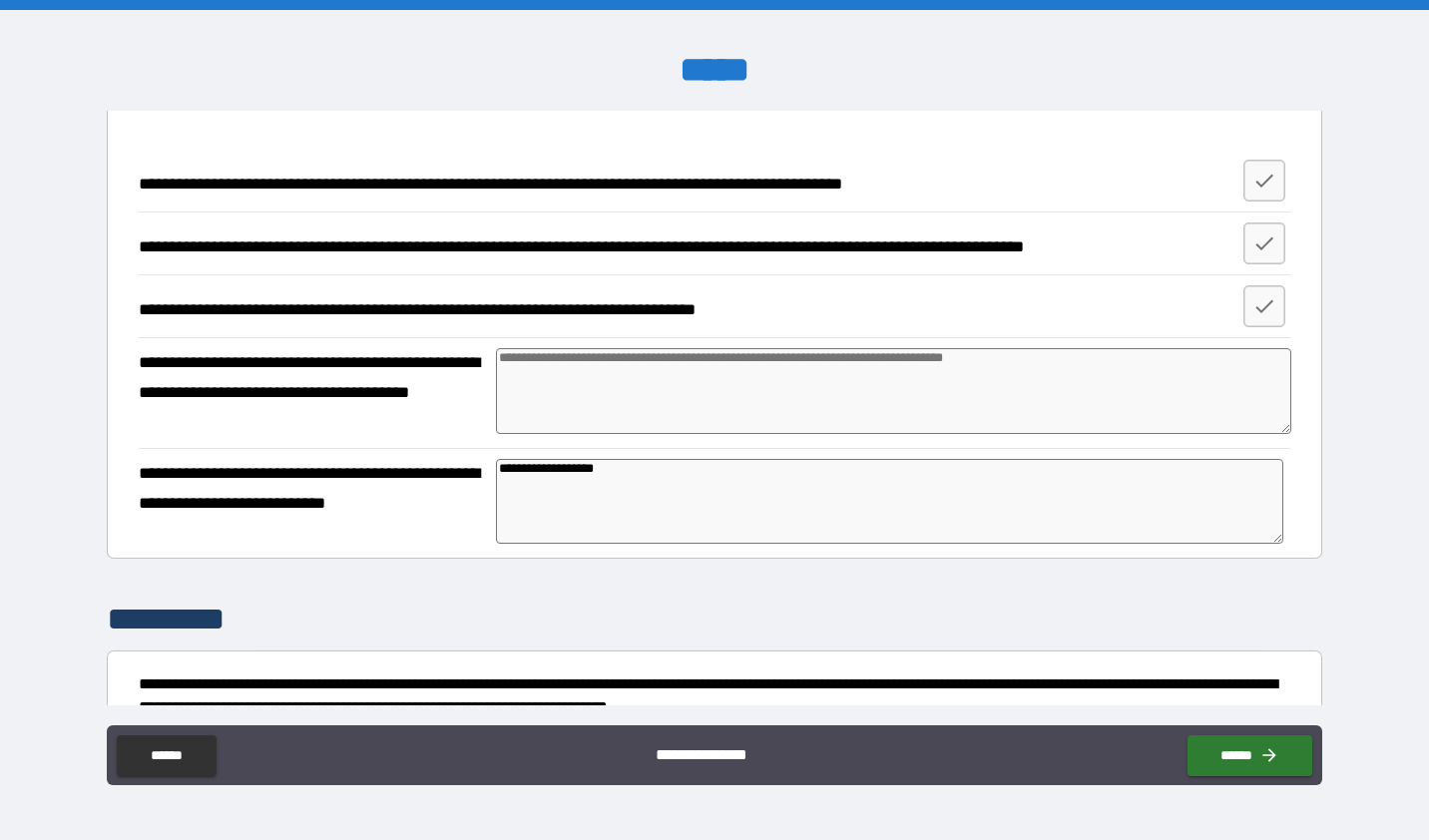 type on "*" 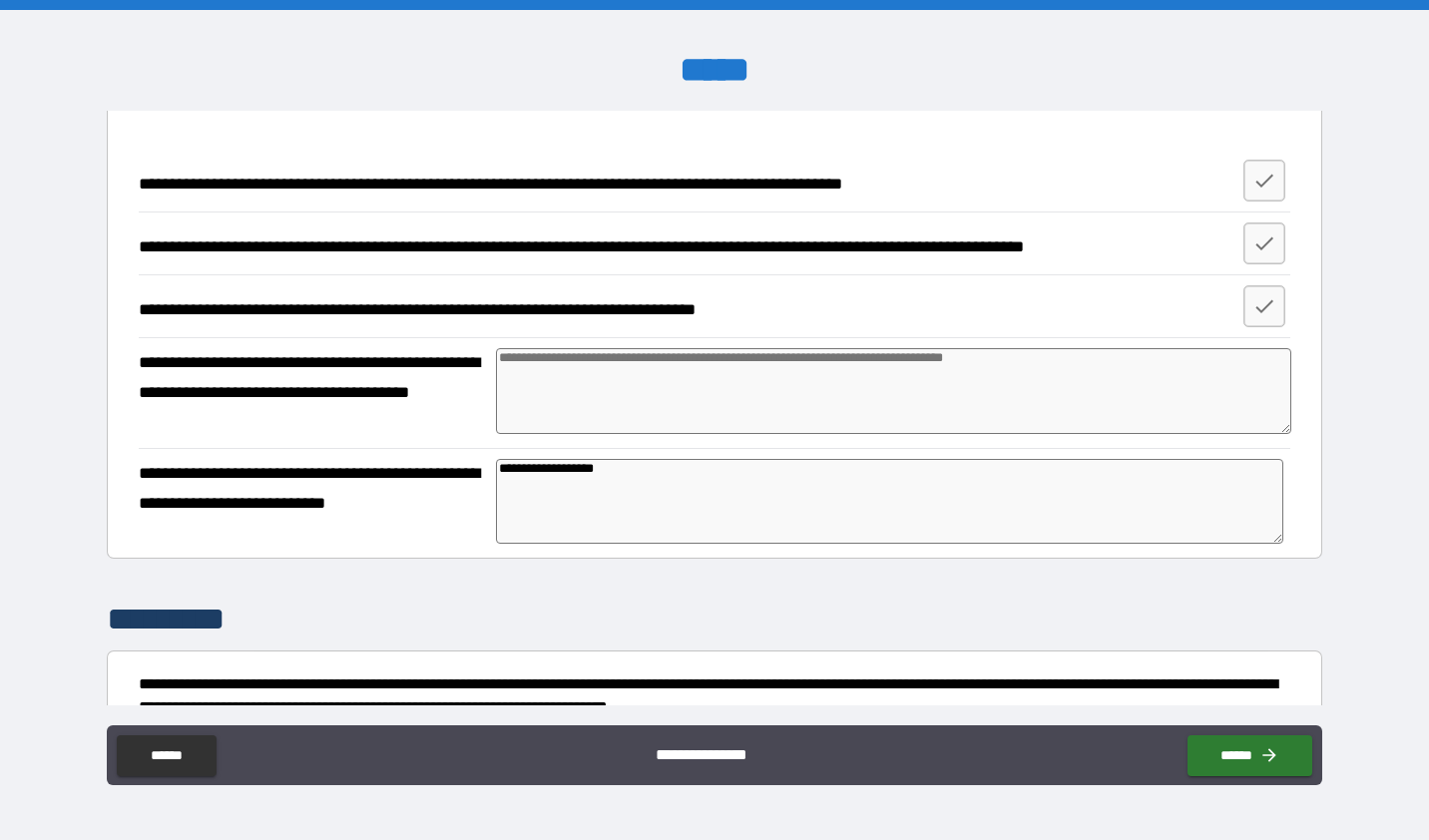 type on "*" 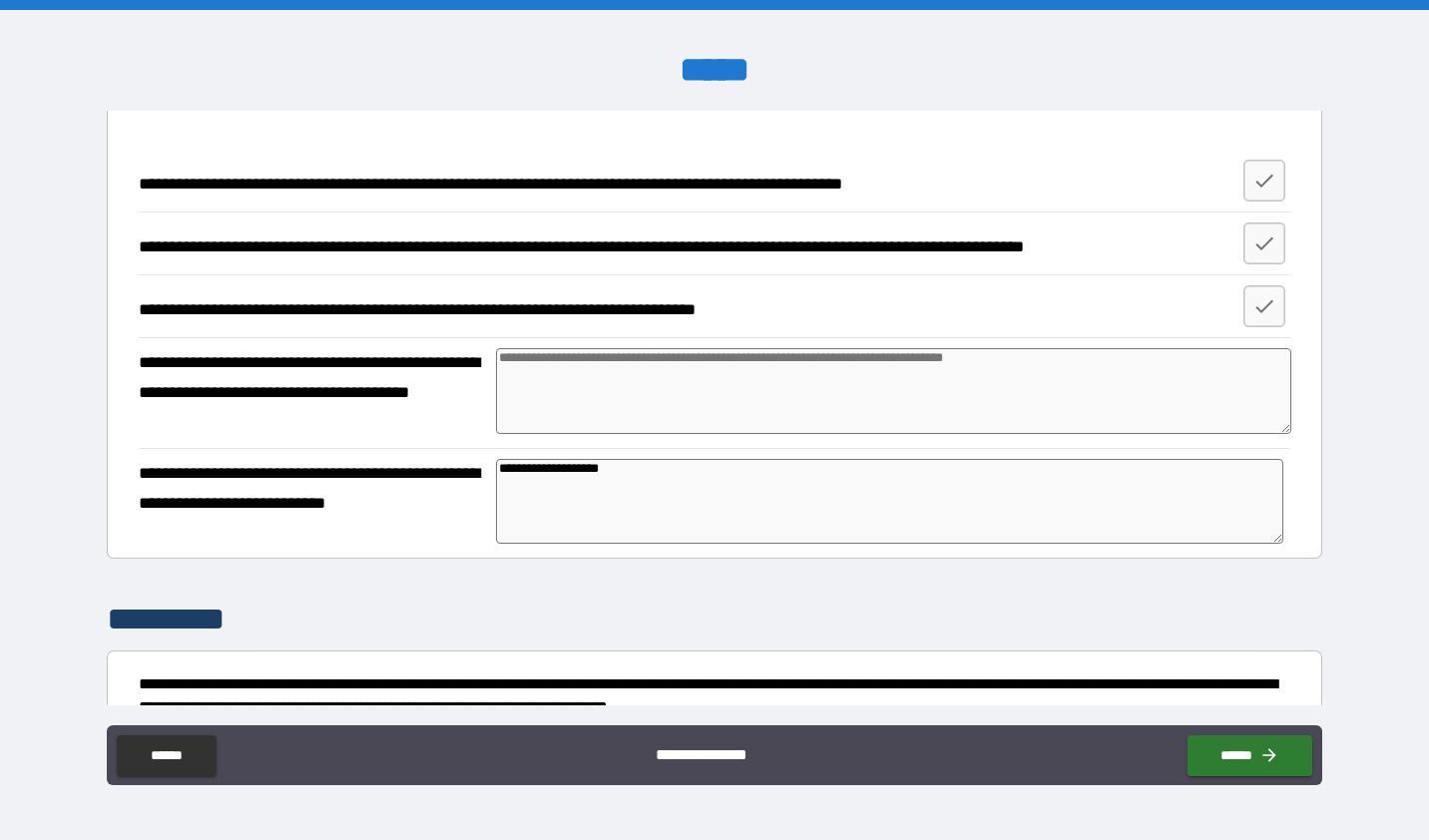 type on "*" 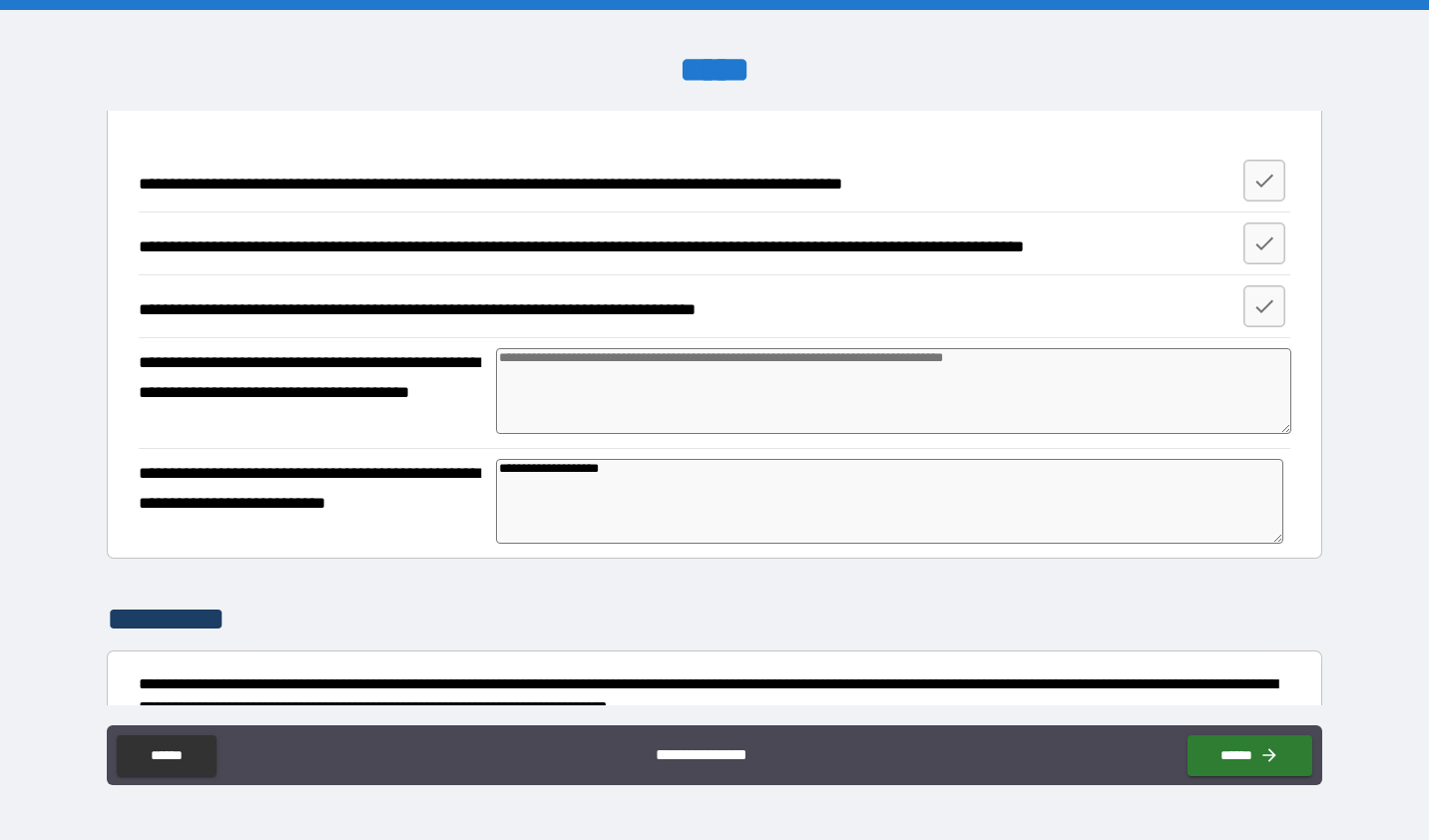 type on "*" 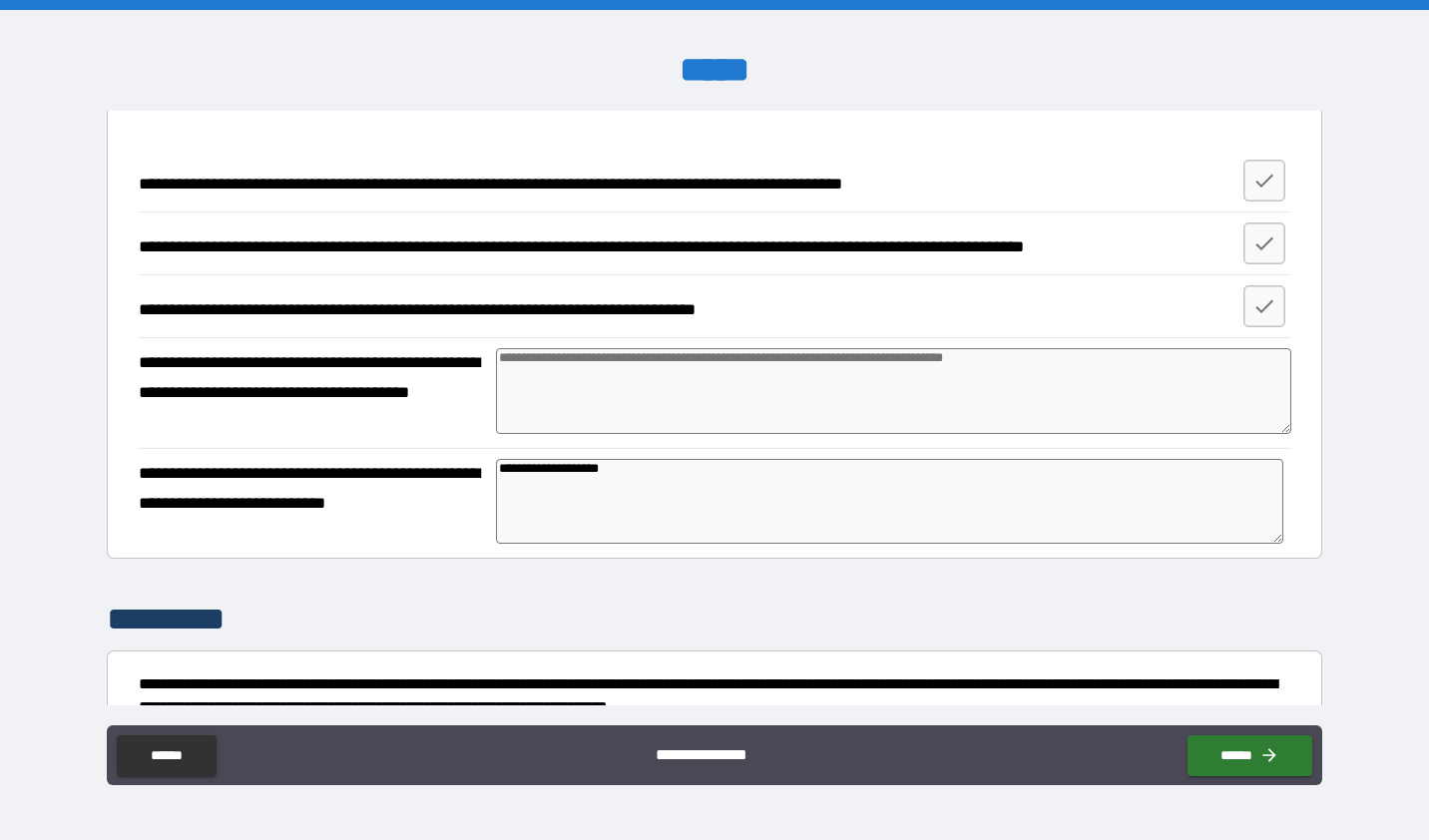 type on "*" 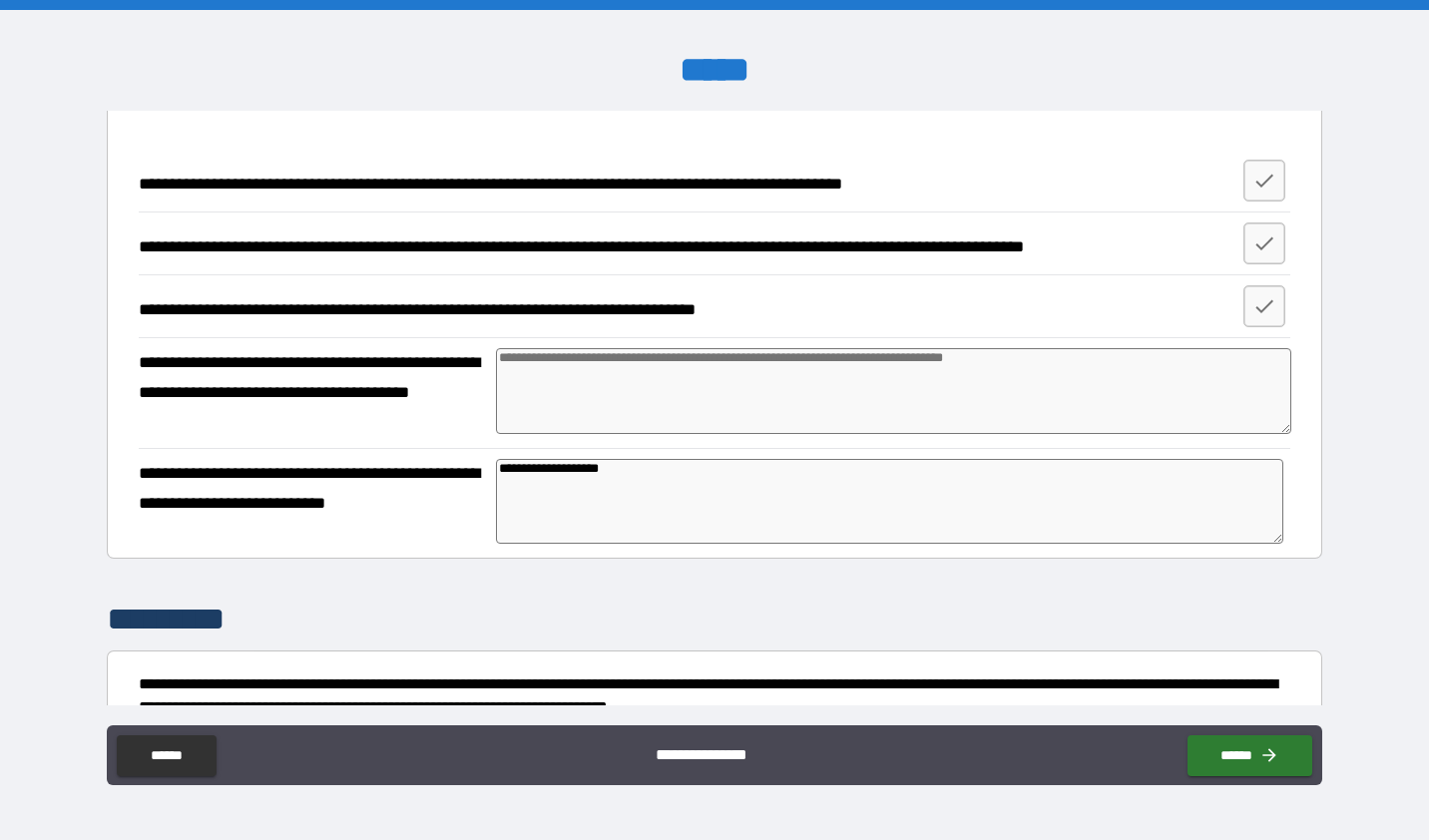 type on "**********" 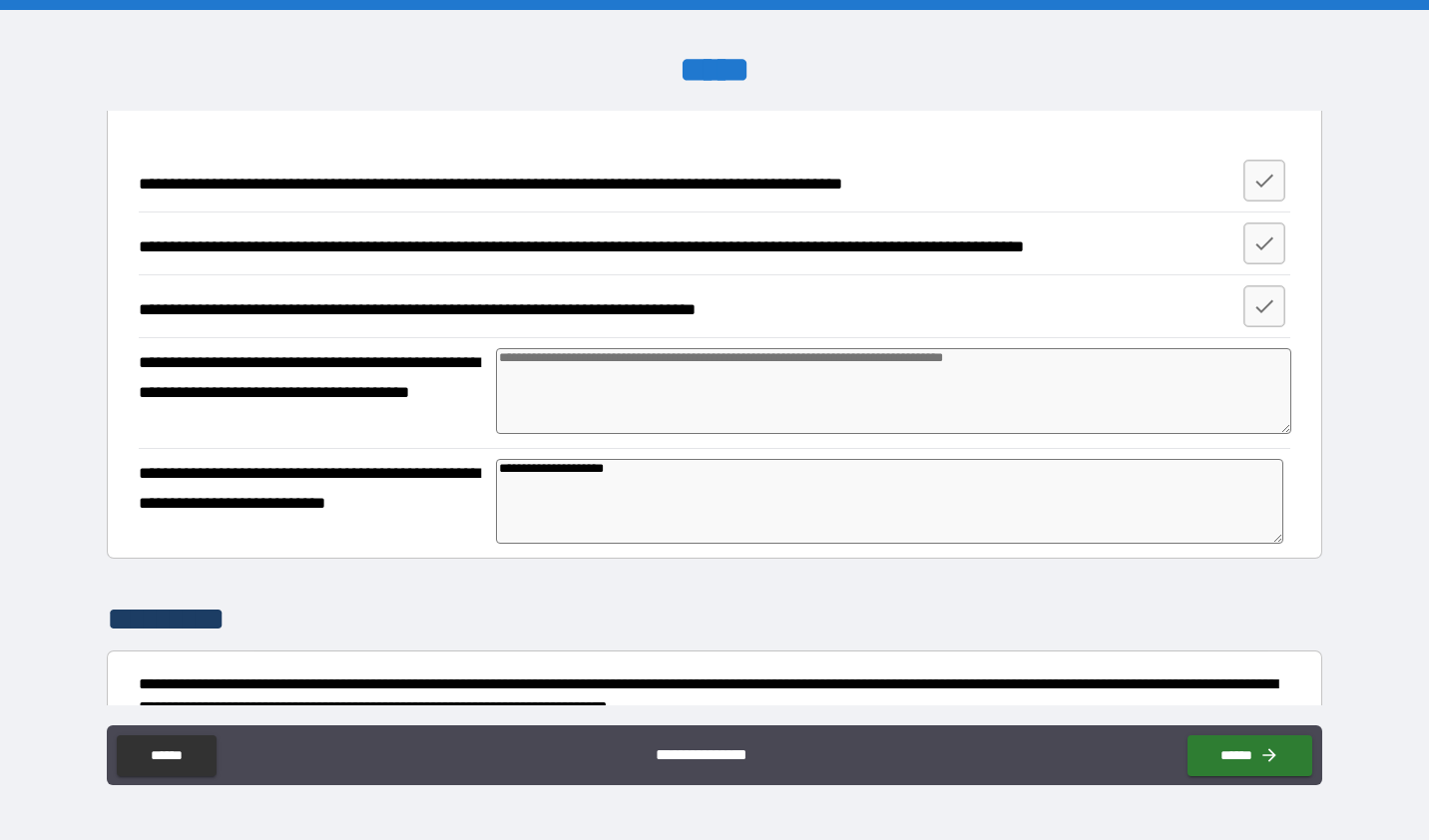 type on "*" 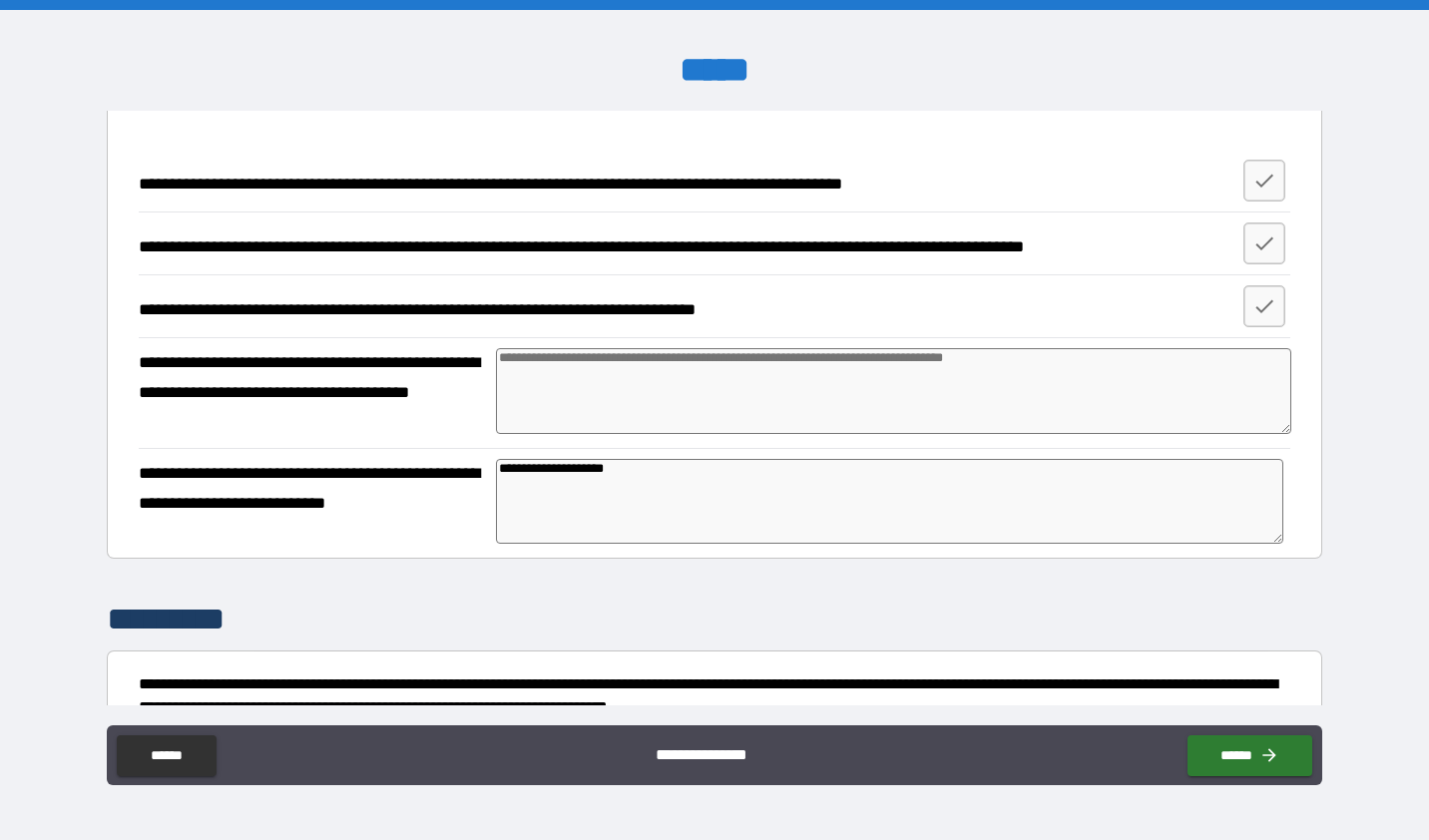 type on "*" 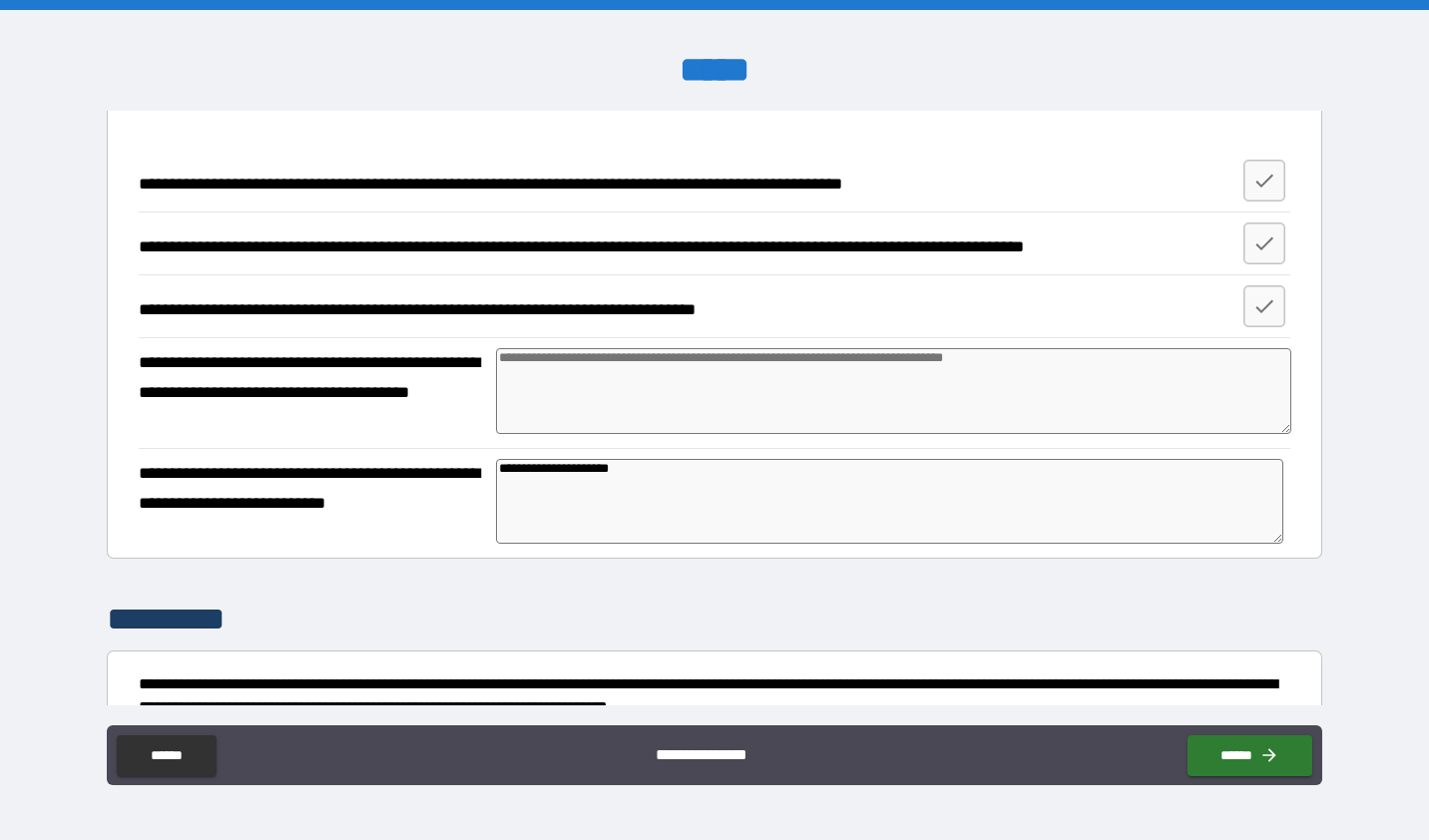 type on "*" 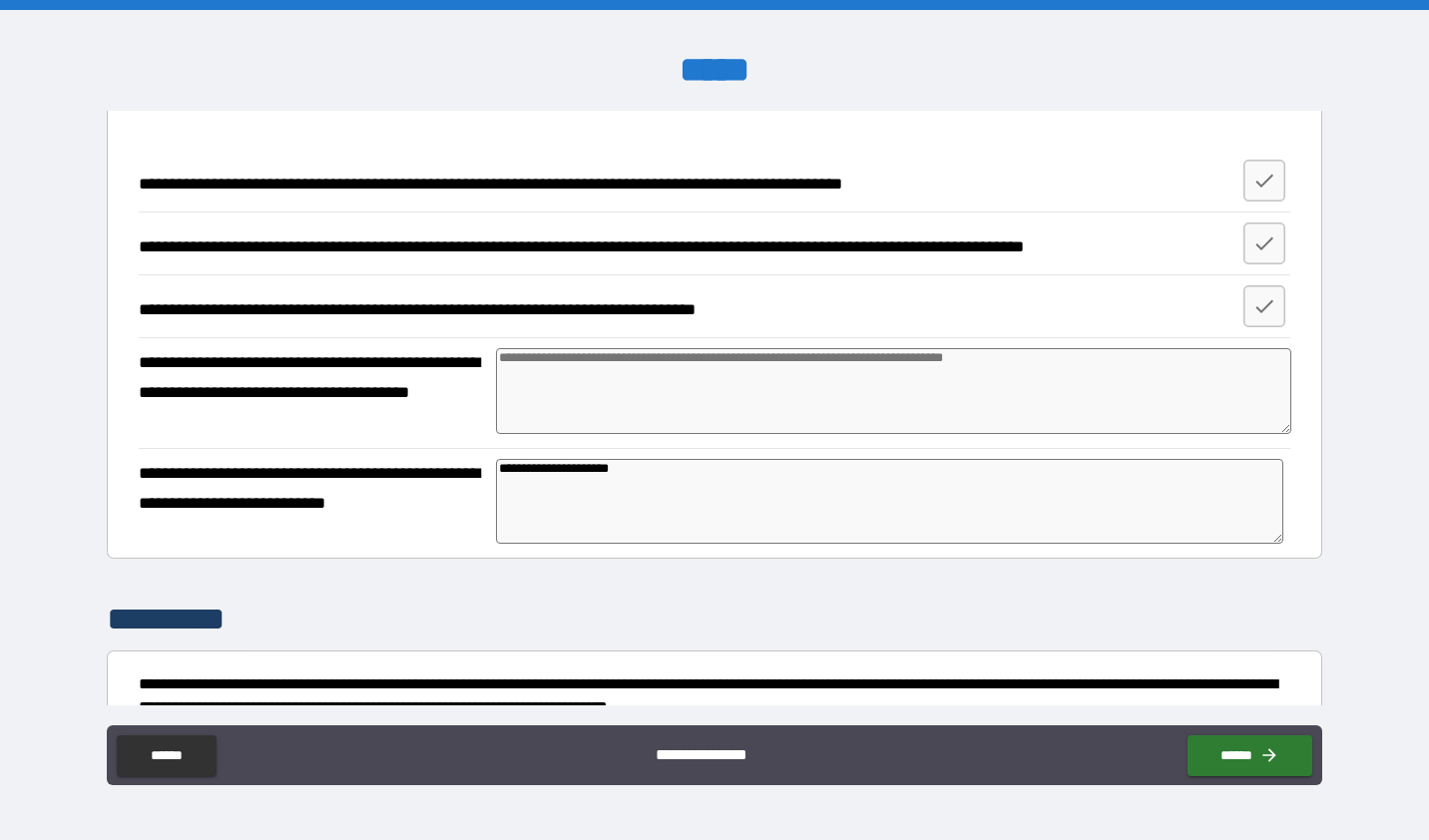 type on "**********" 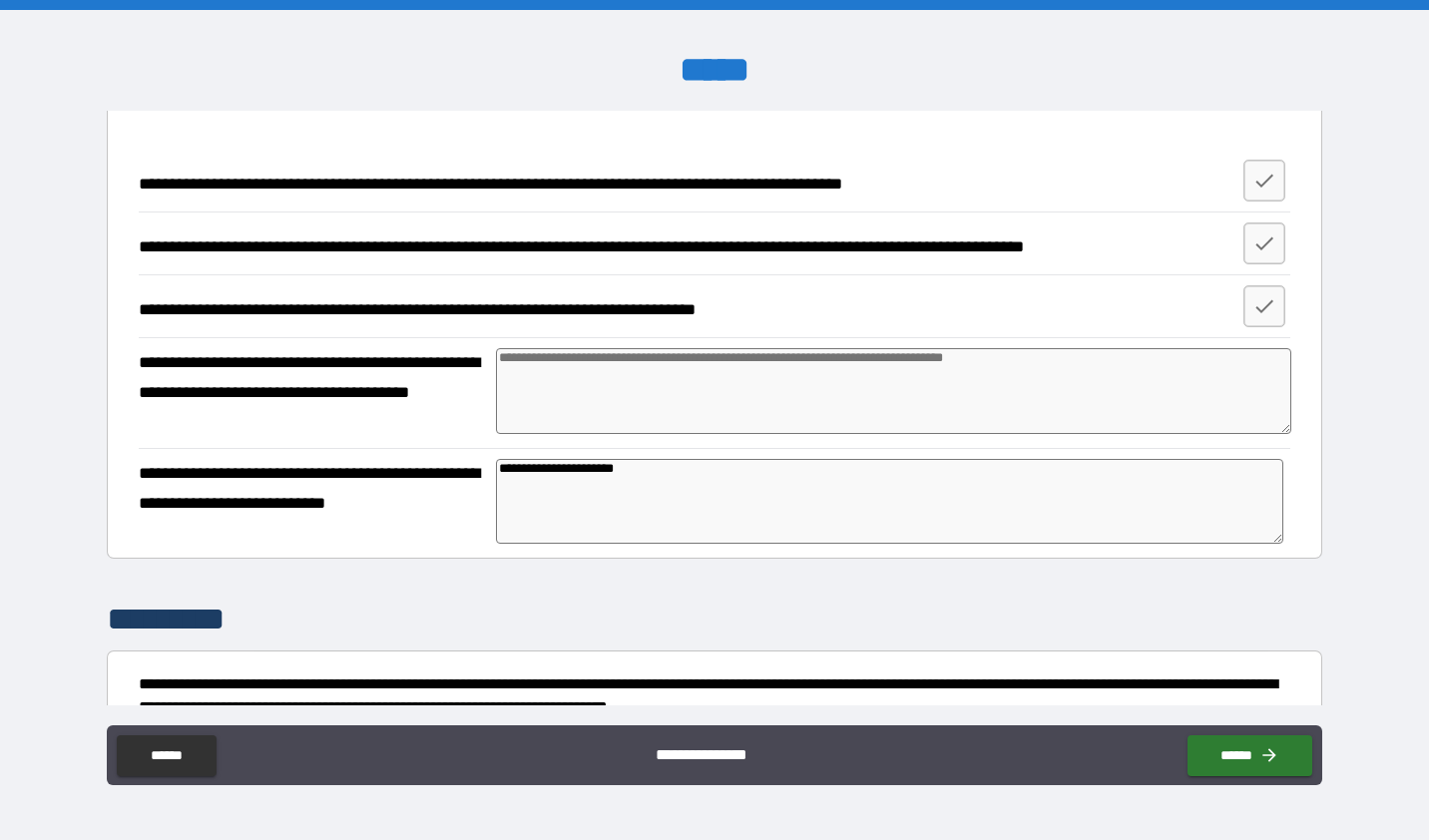 type on "*" 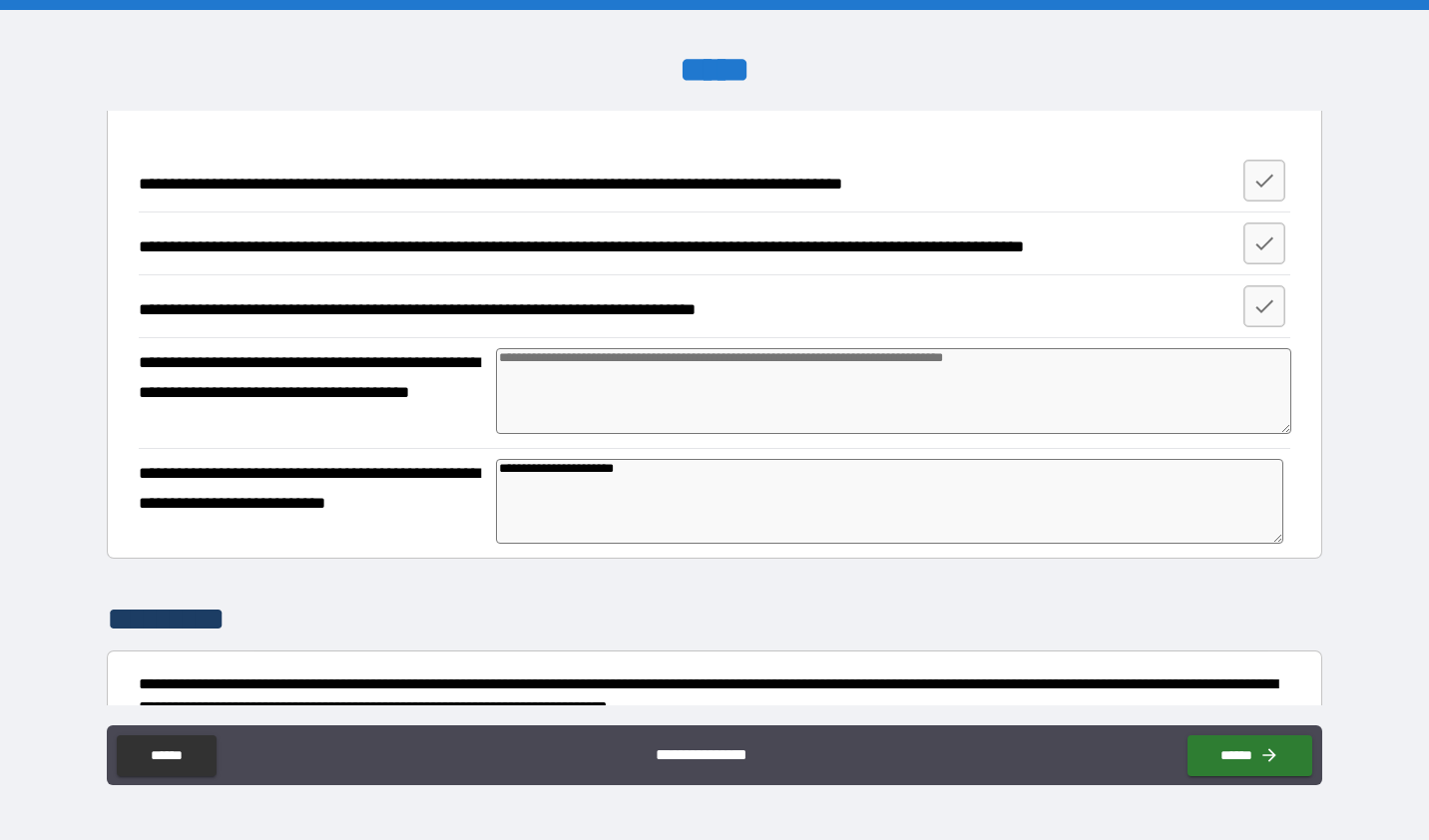 type on "*" 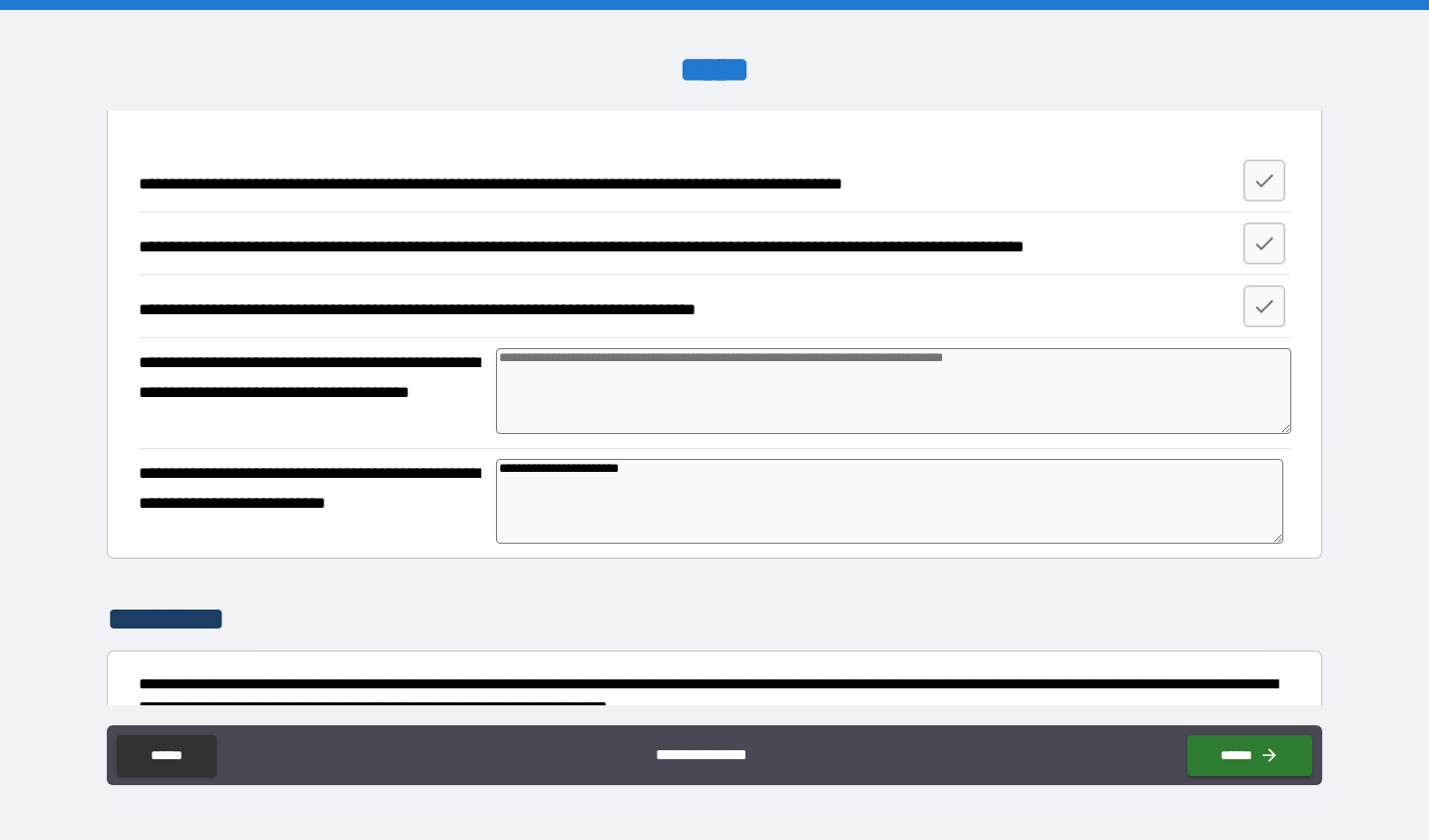 type on "*" 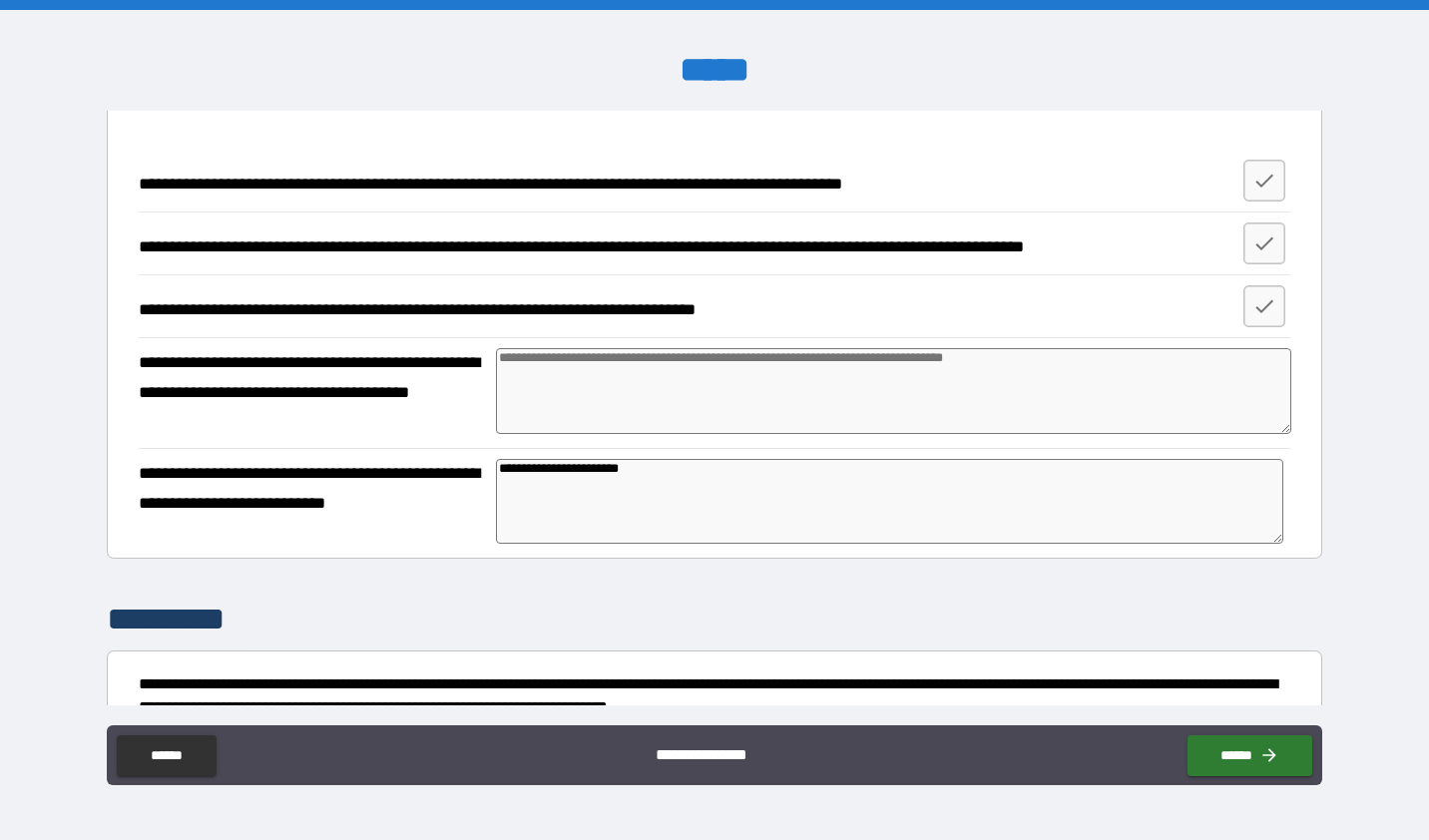 type on "*" 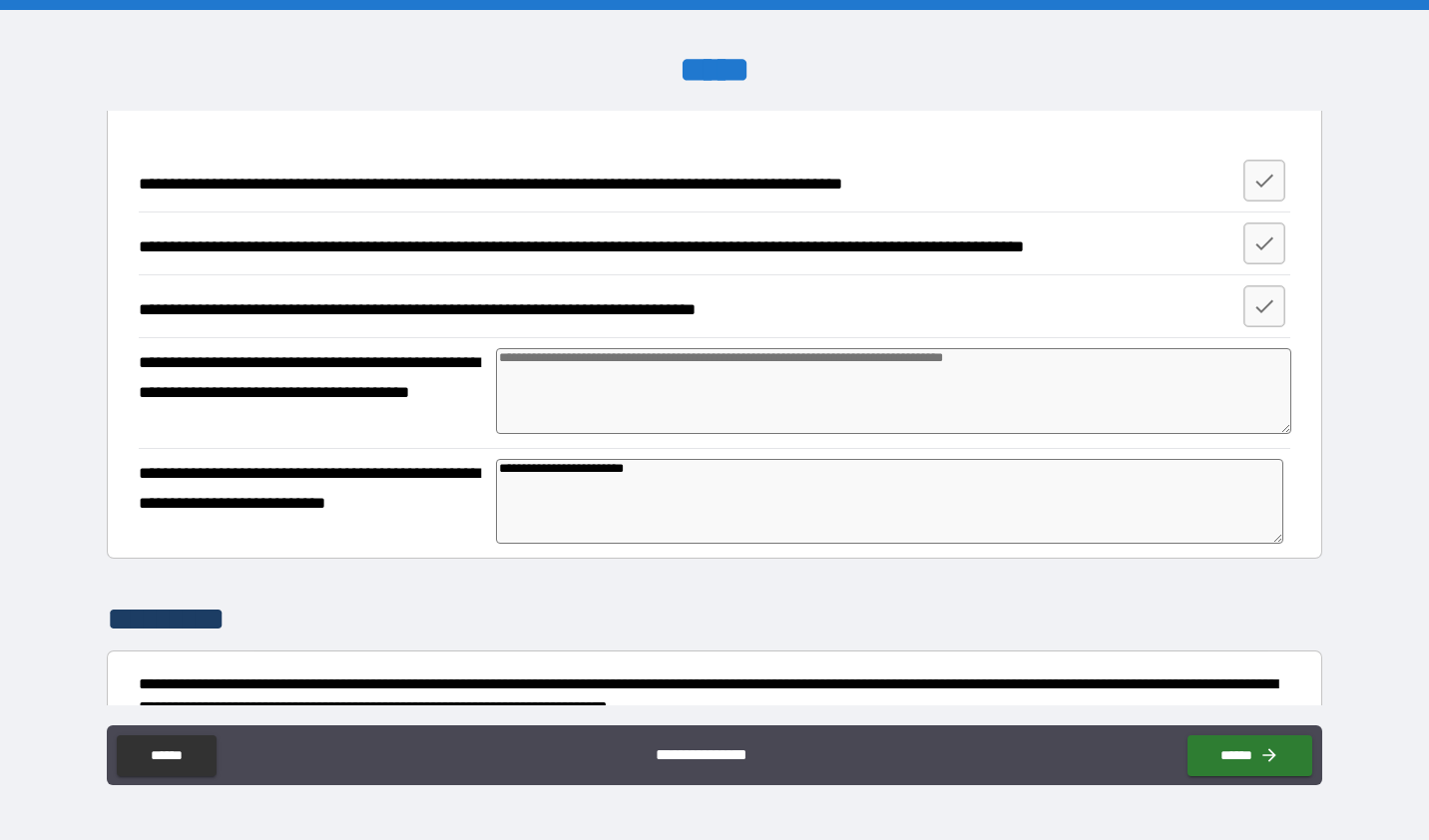 type on "*" 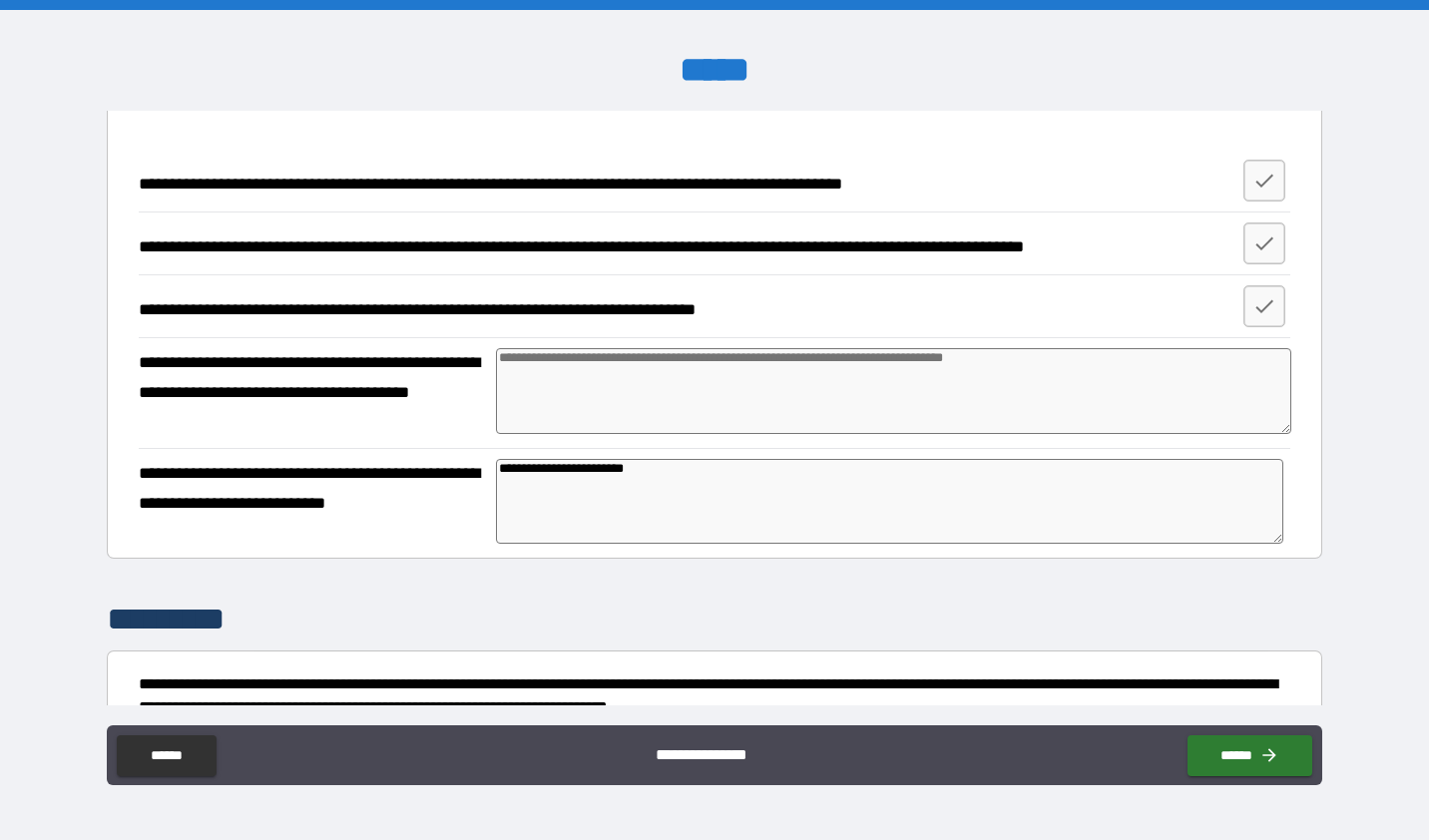type on "*" 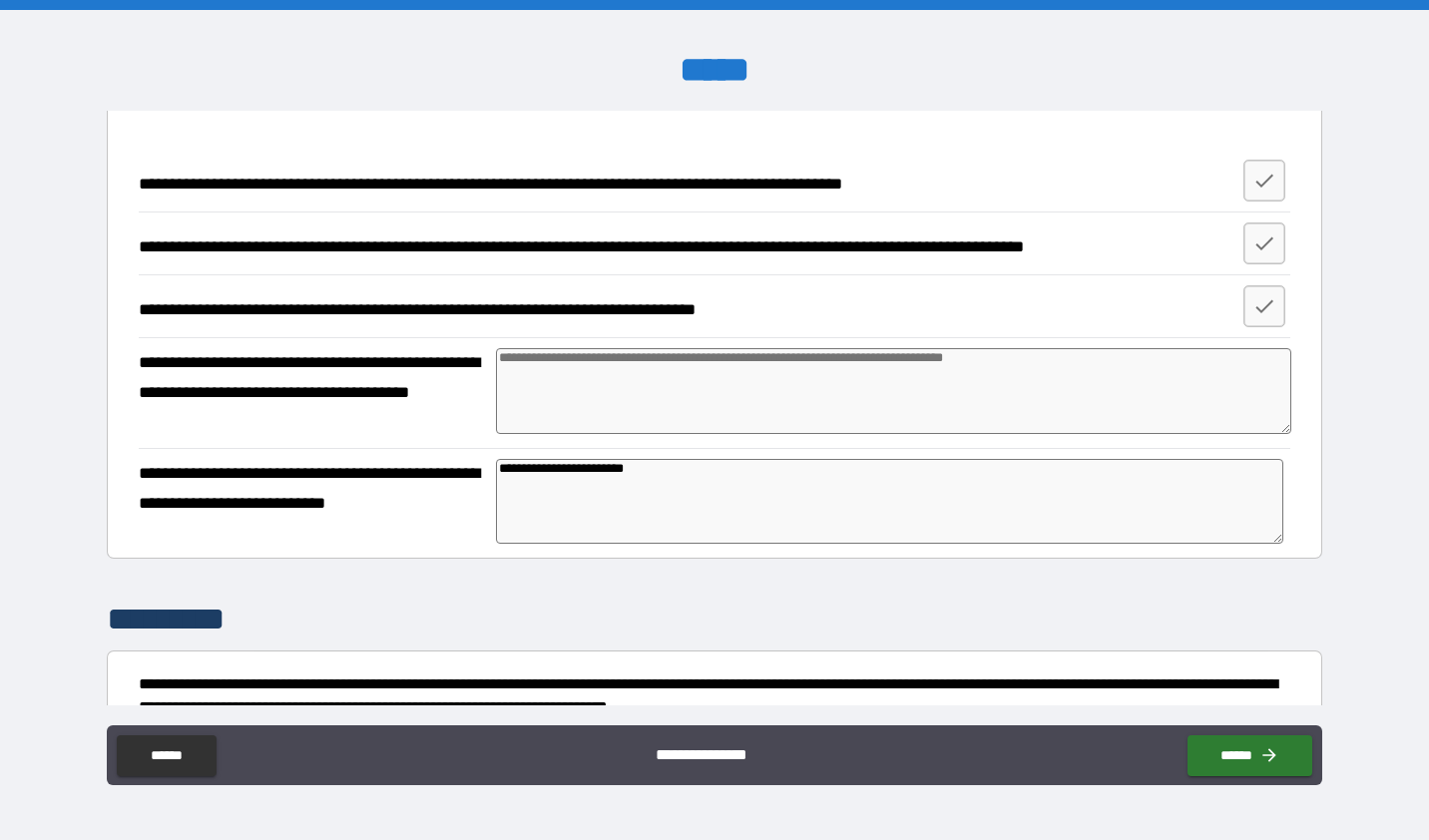 type on "*" 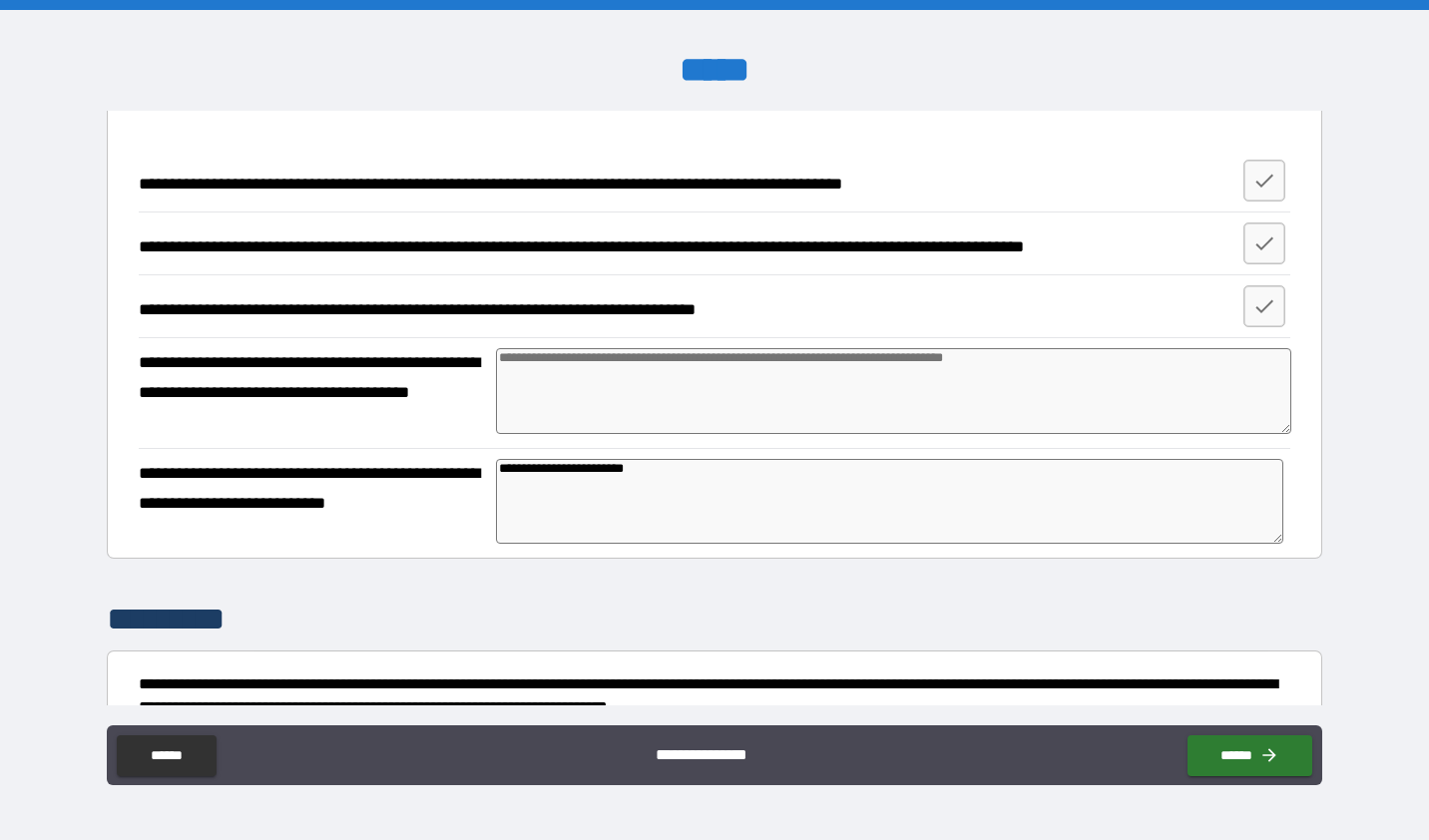 type on "*" 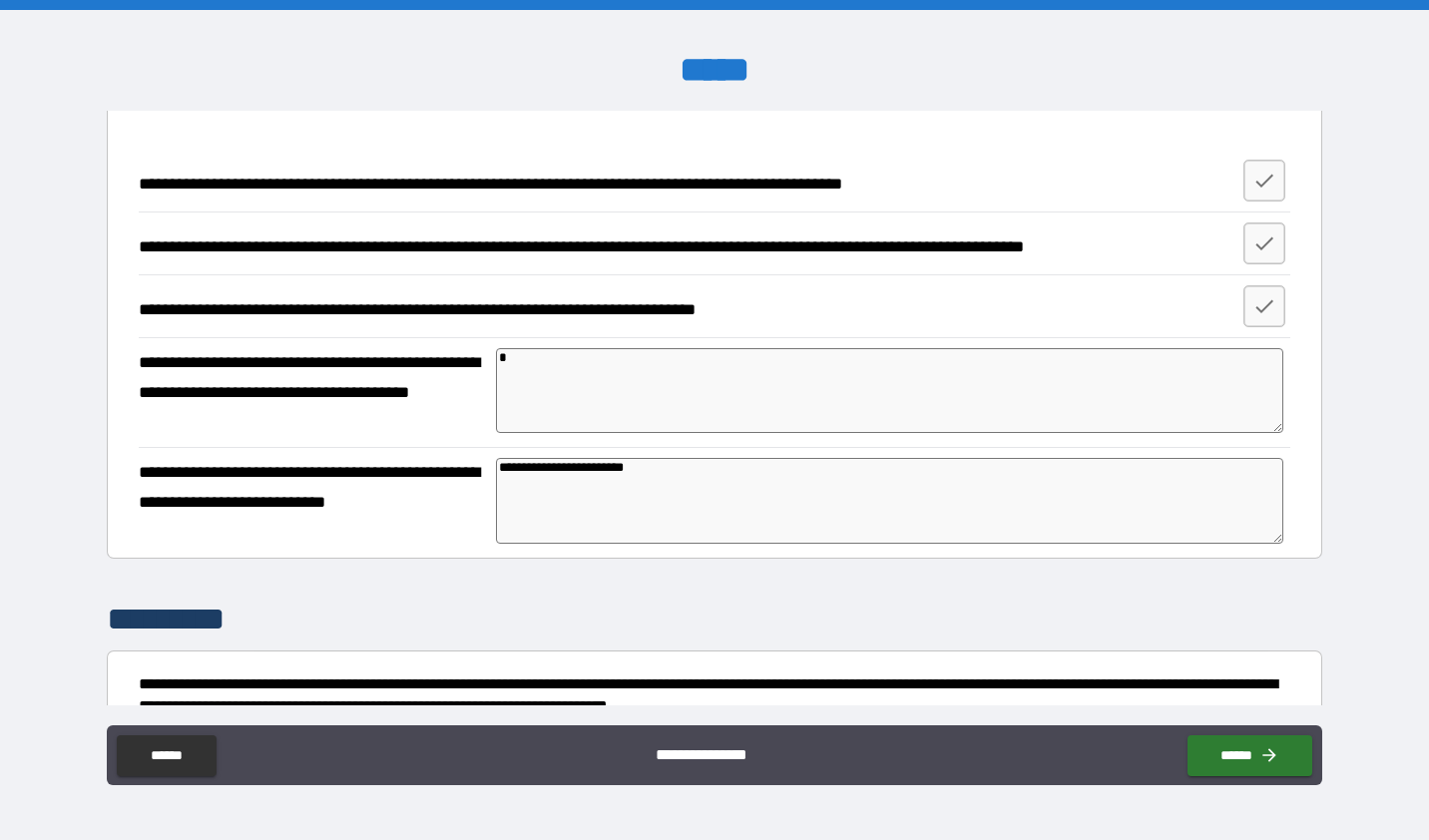 type on "*" 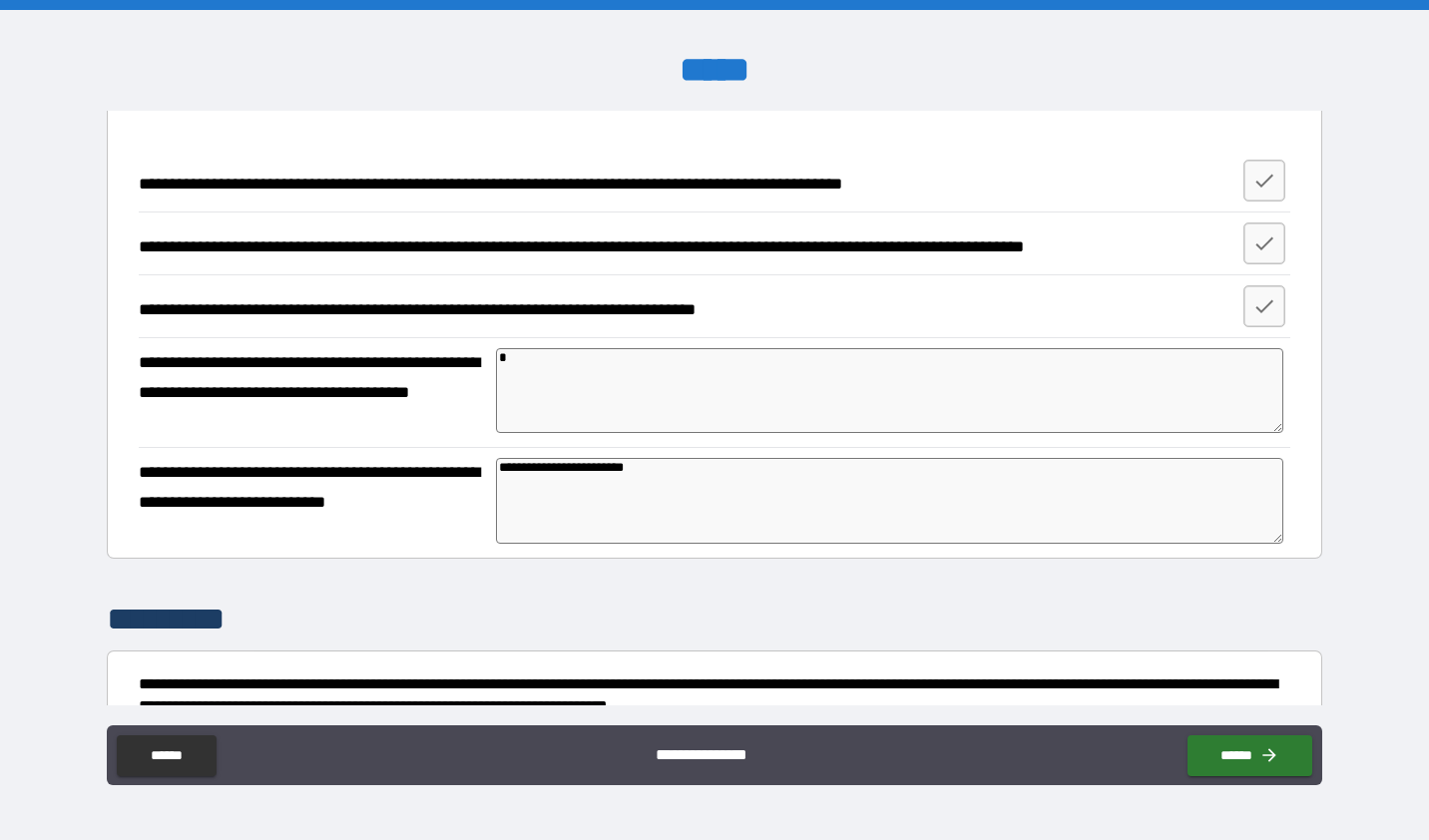type on "*" 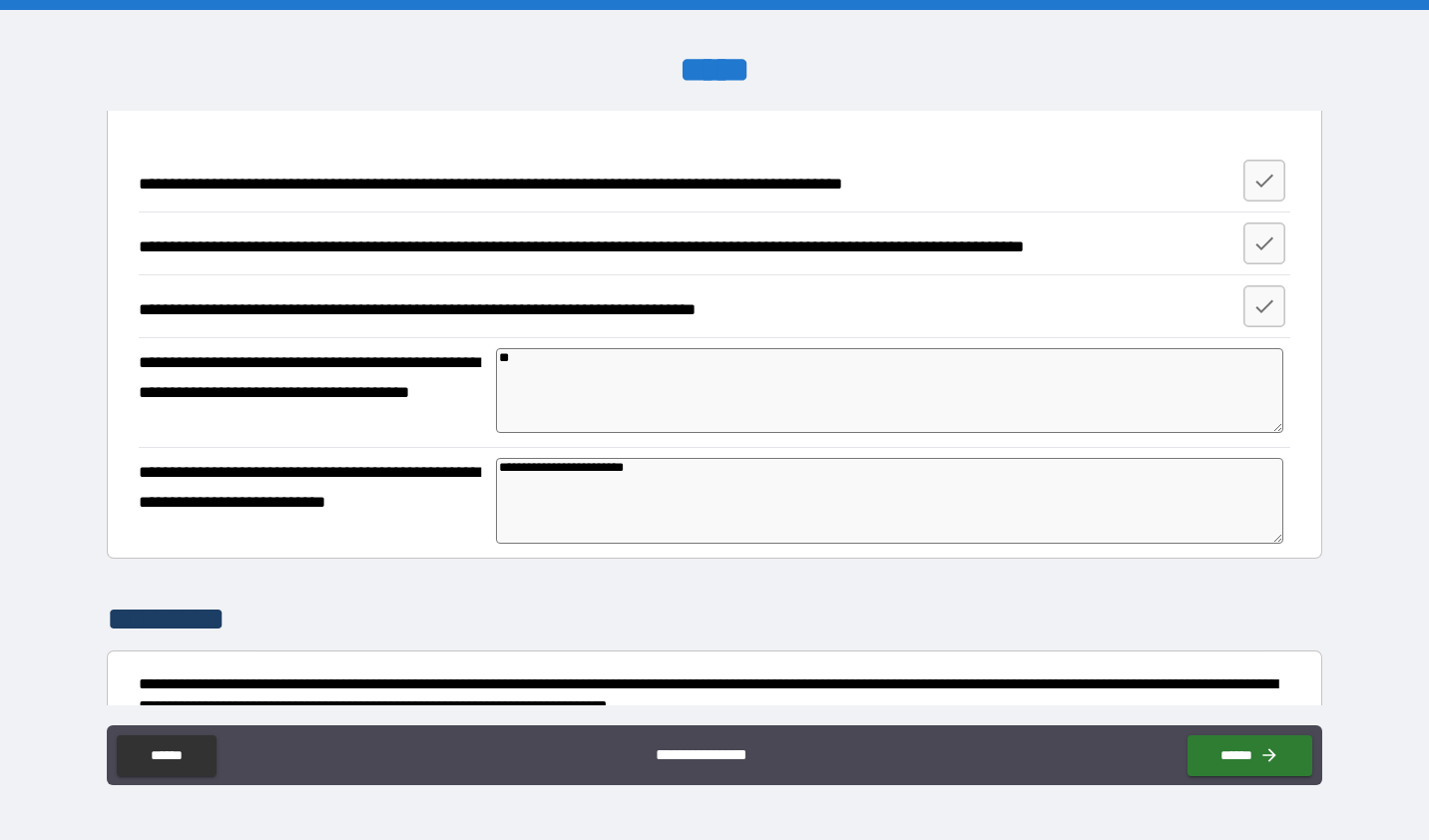 type on "***" 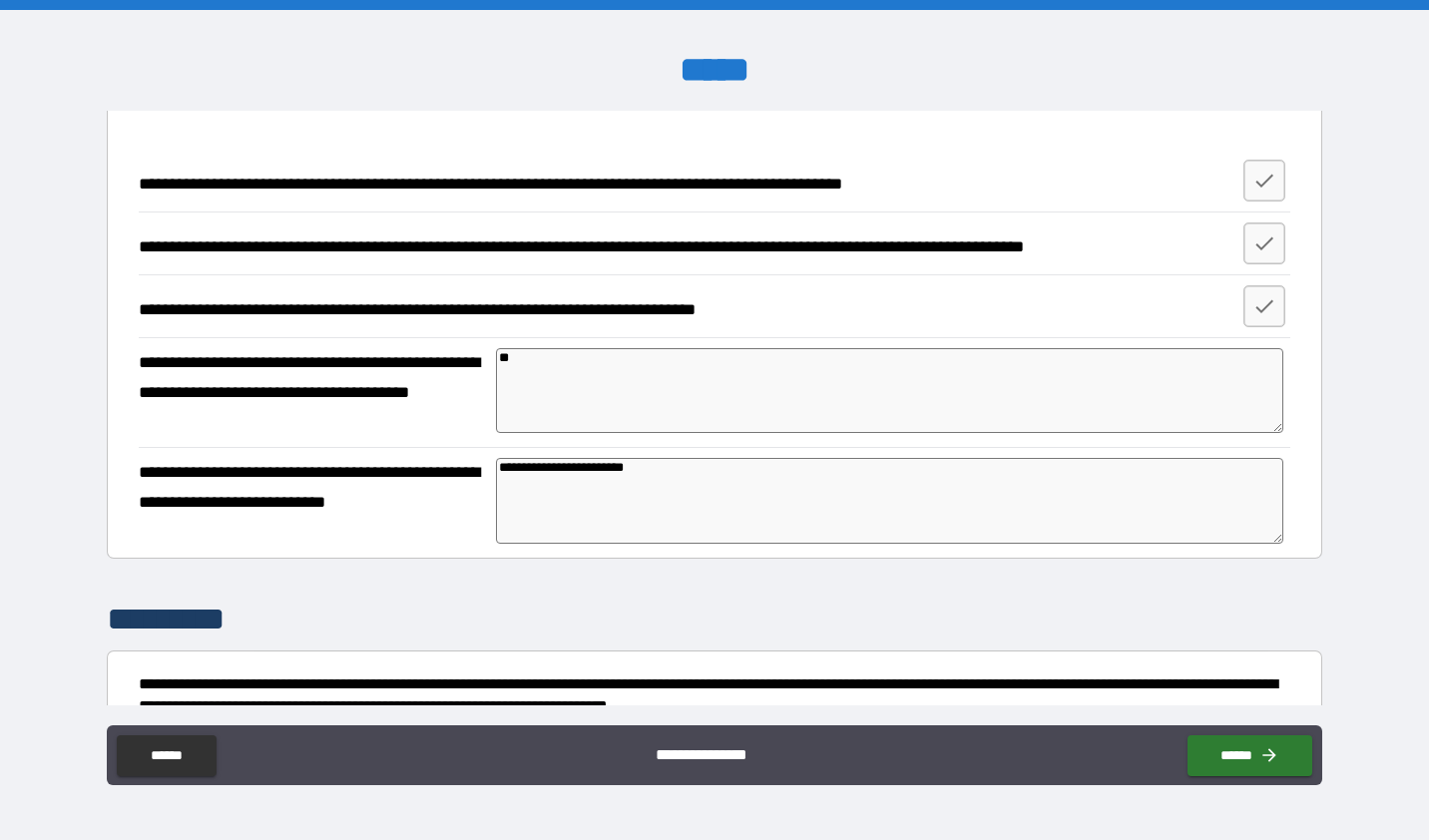 type on "*" 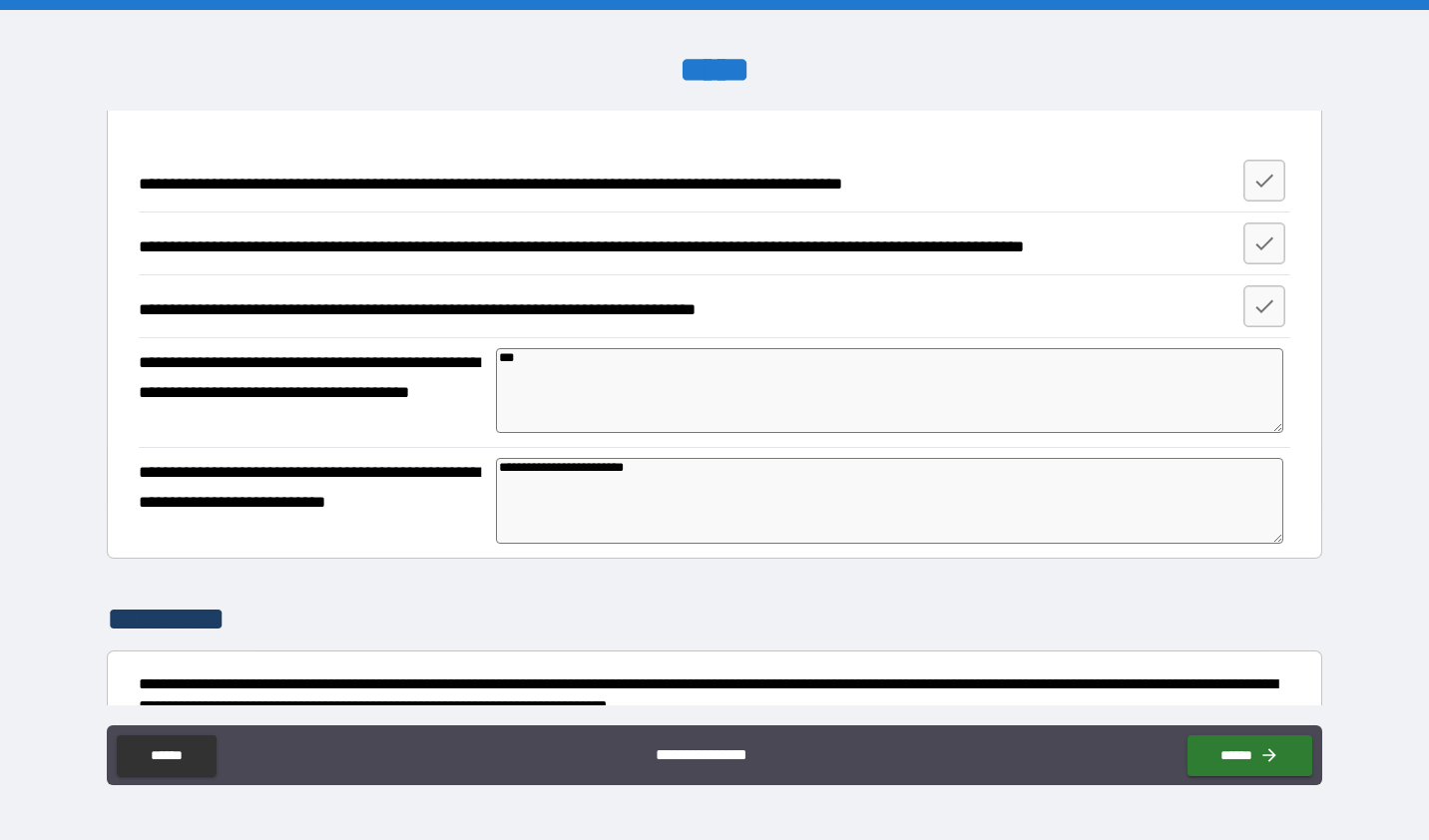 type on "*" 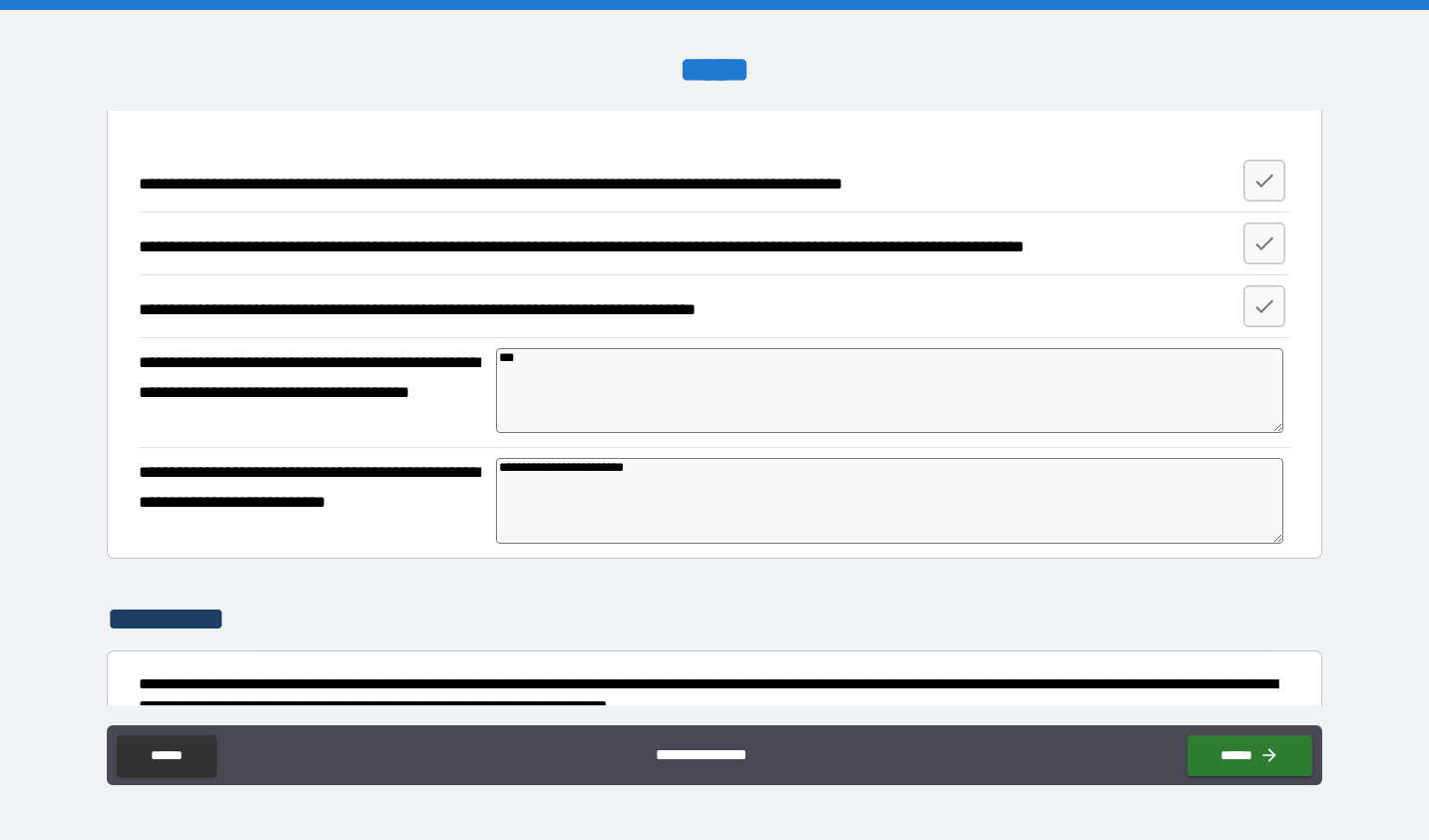 type on "****" 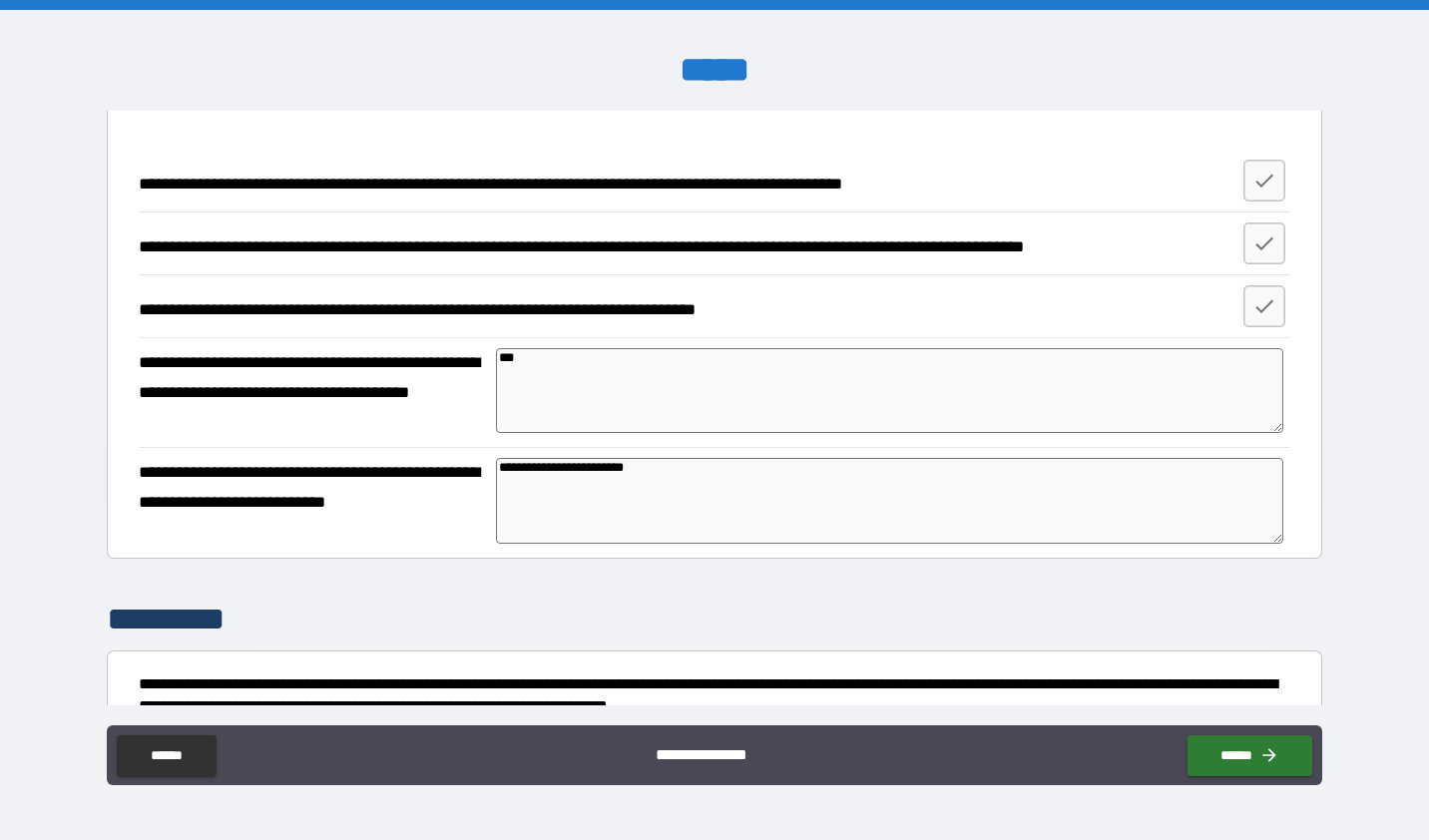 type on "*" 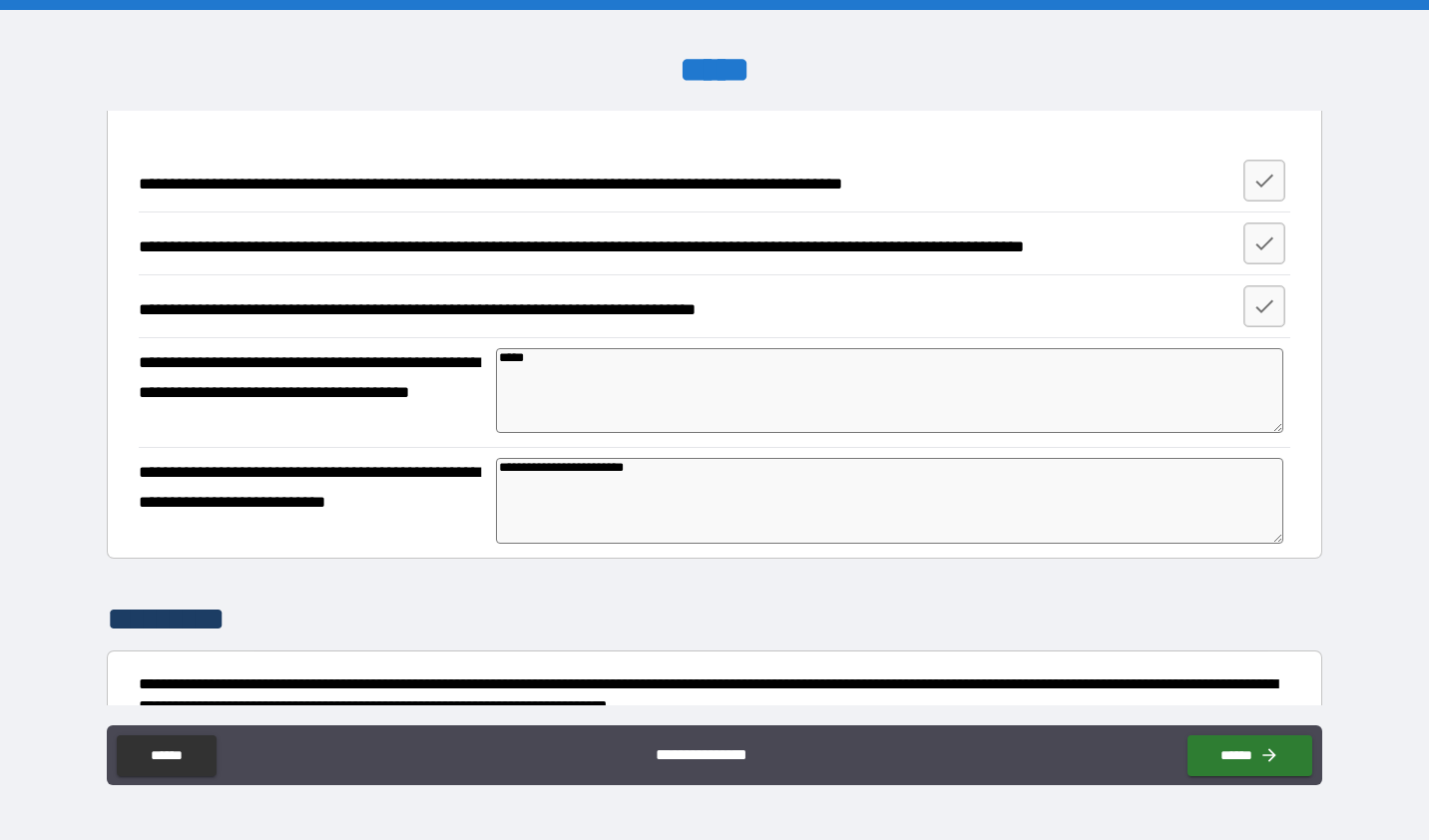 type on "******" 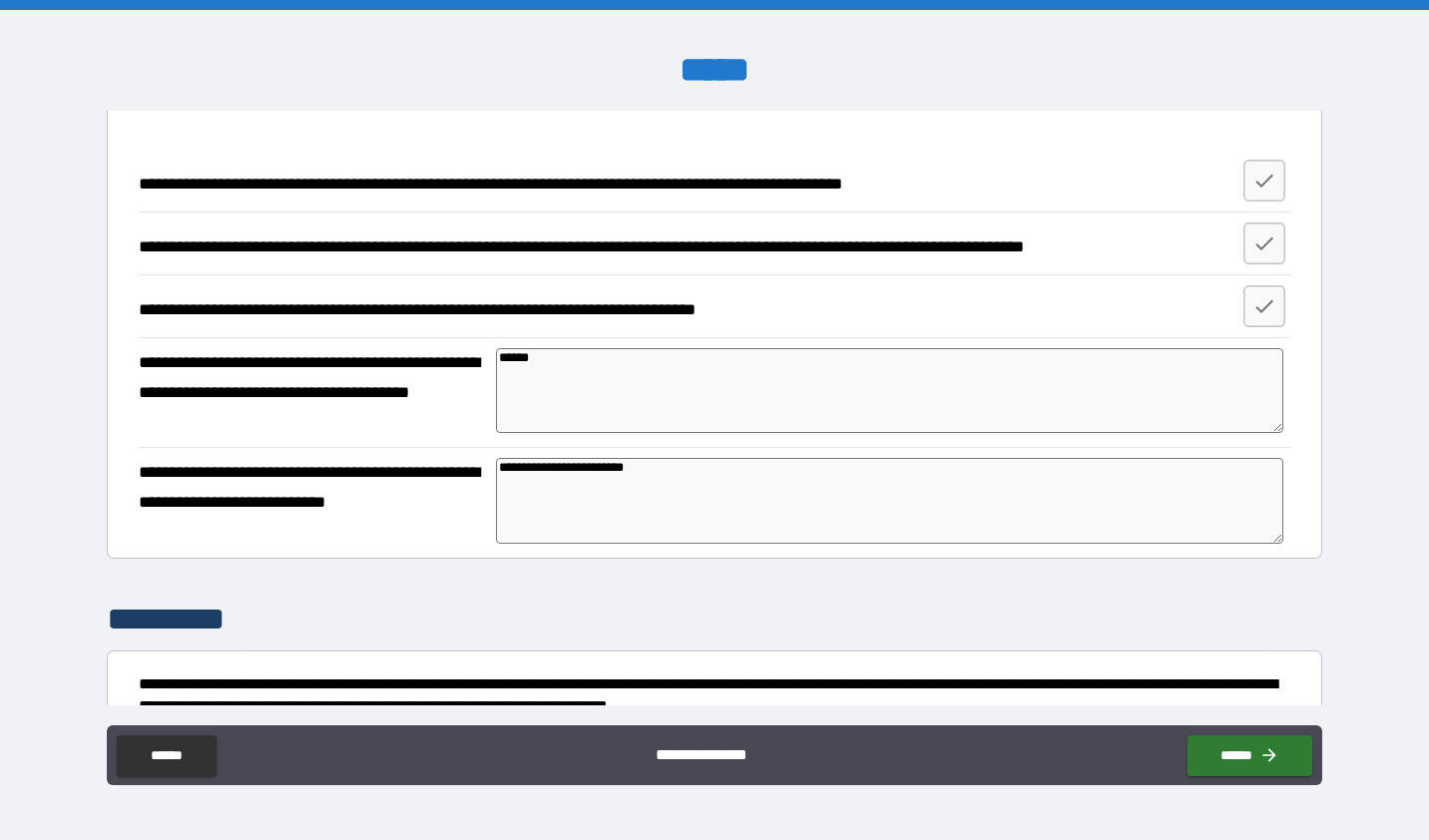 type on "*******" 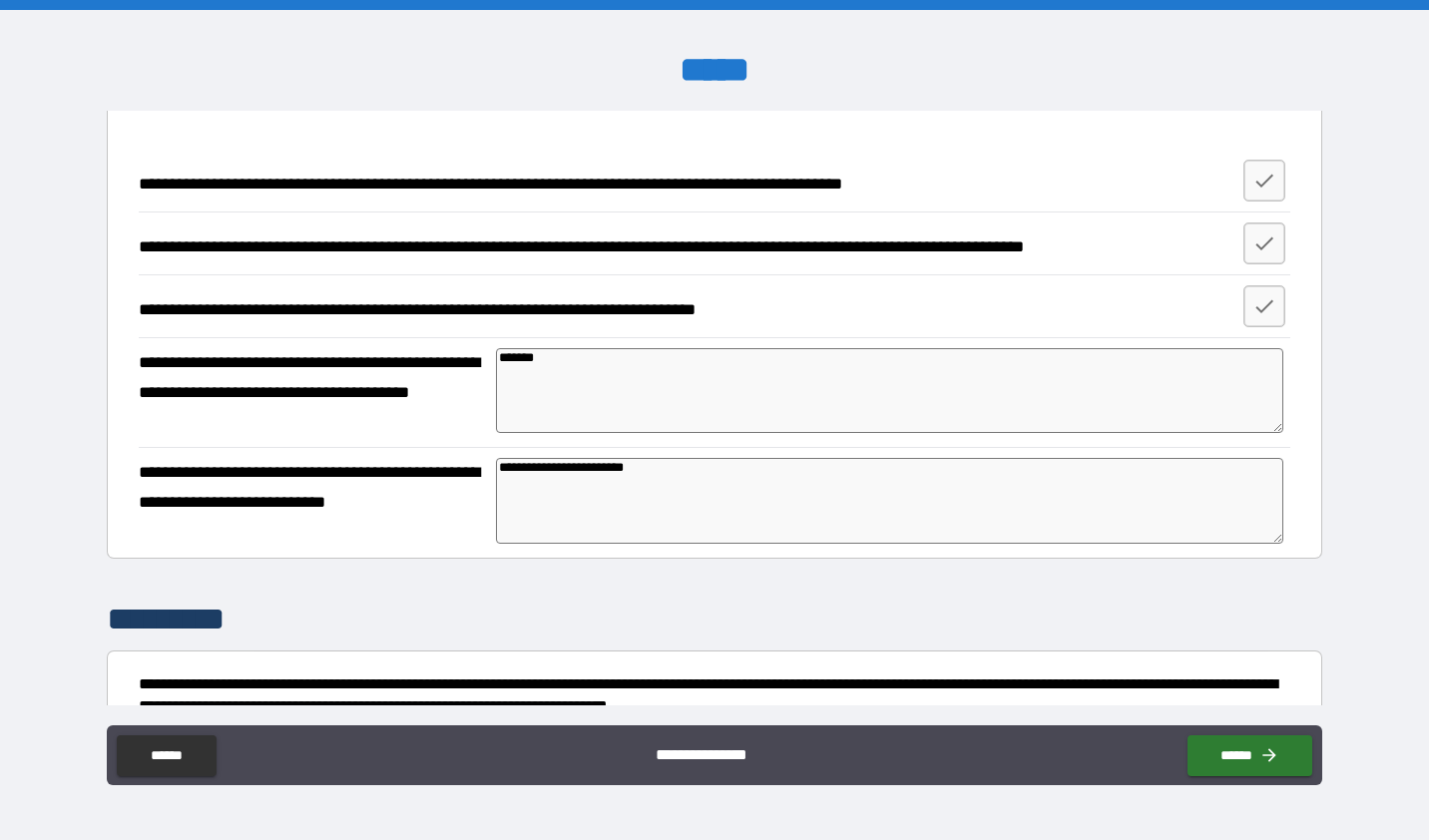 type on "*" 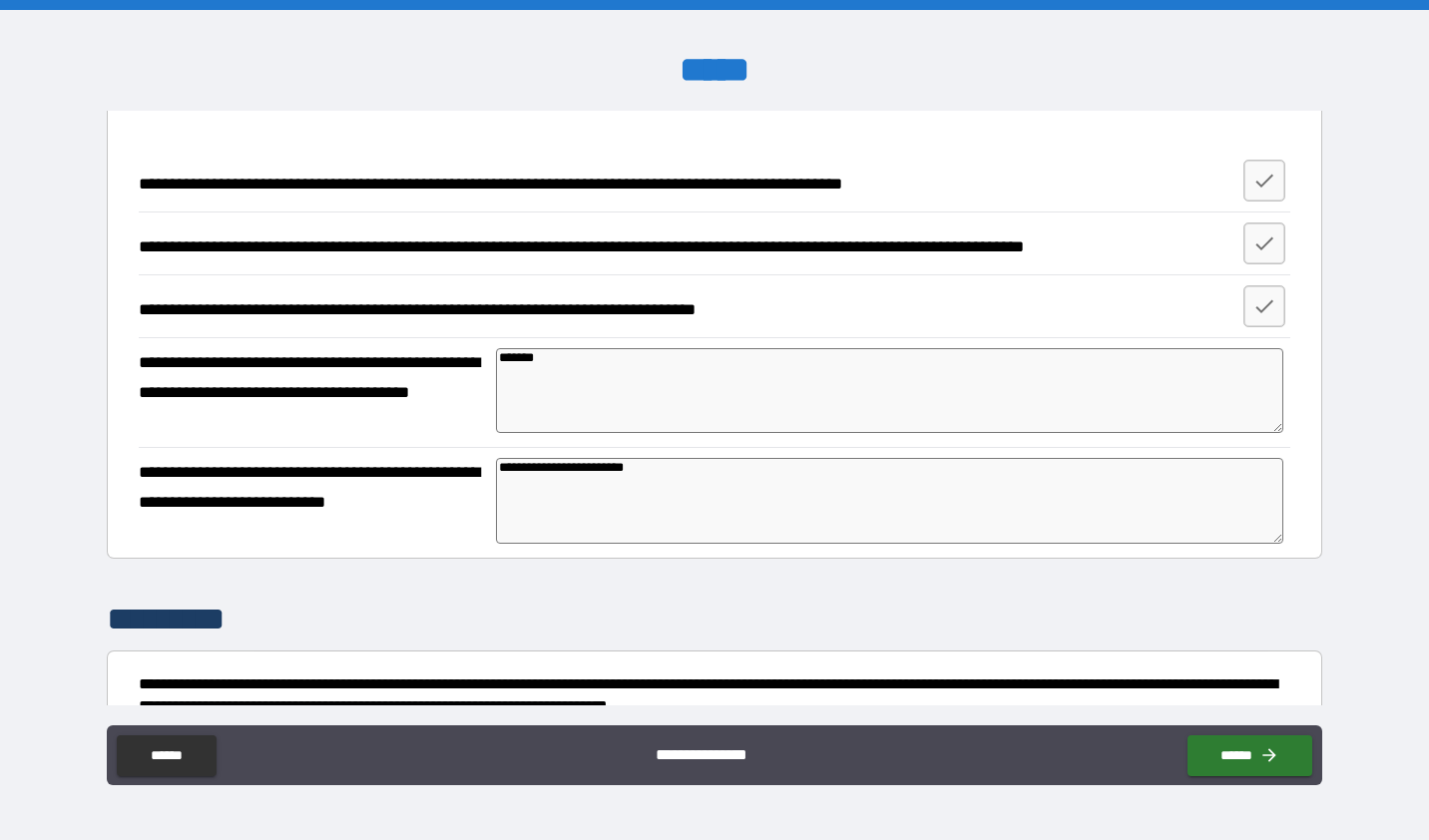type on "*" 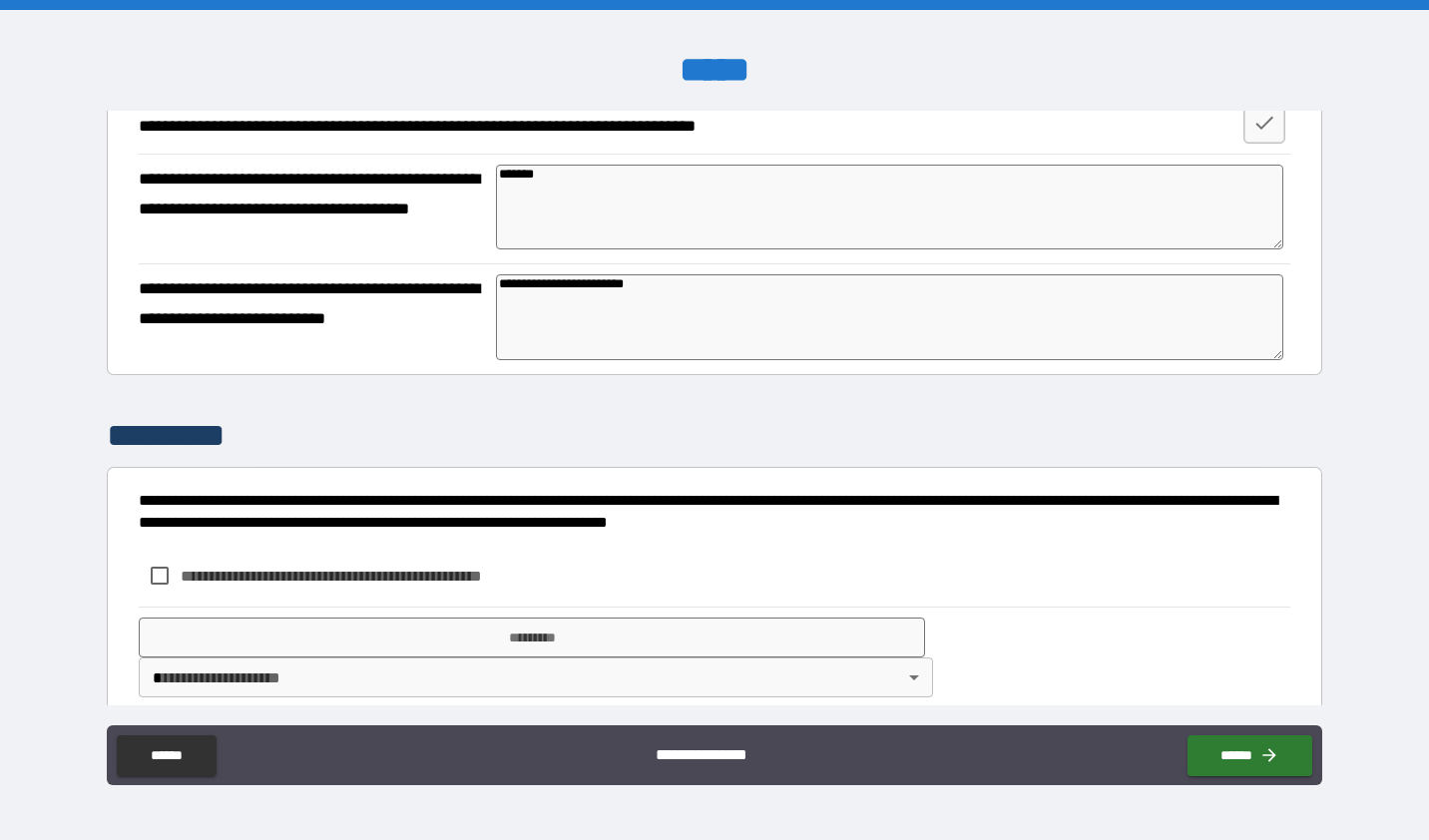 scroll, scrollTop: 5499, scrollLeft: 0, axis: vertical 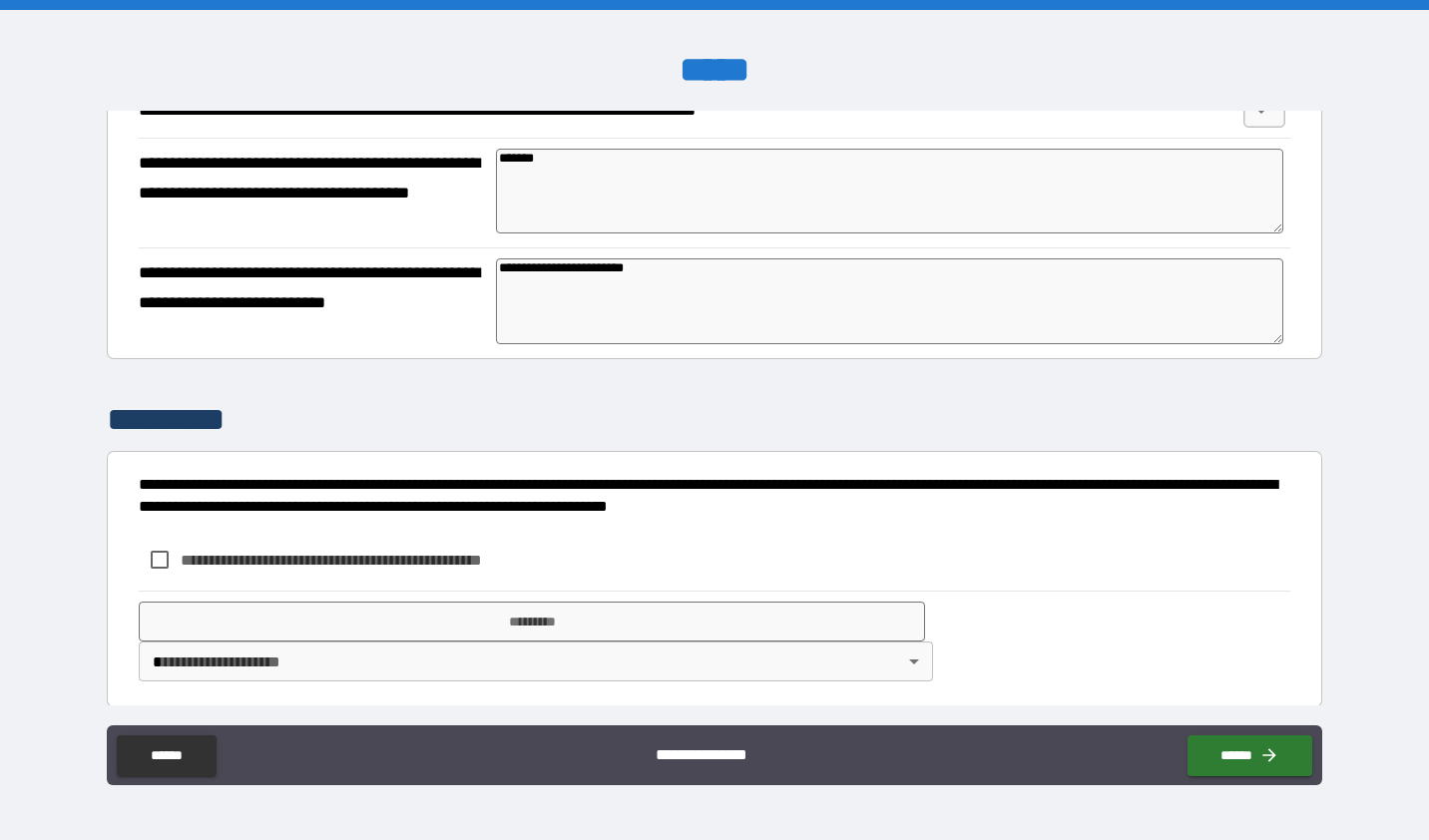 type on "*******" 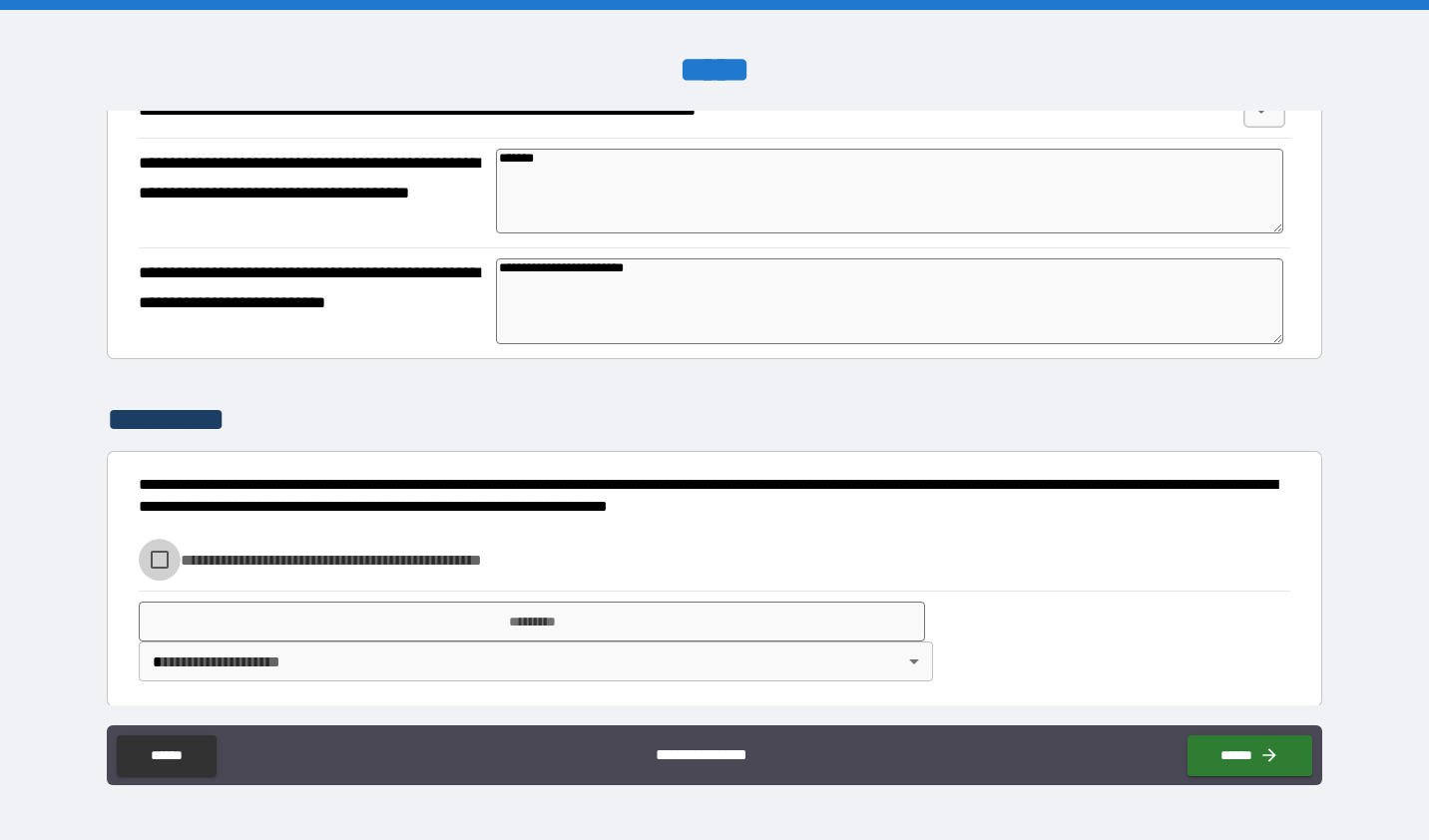 type on "*" 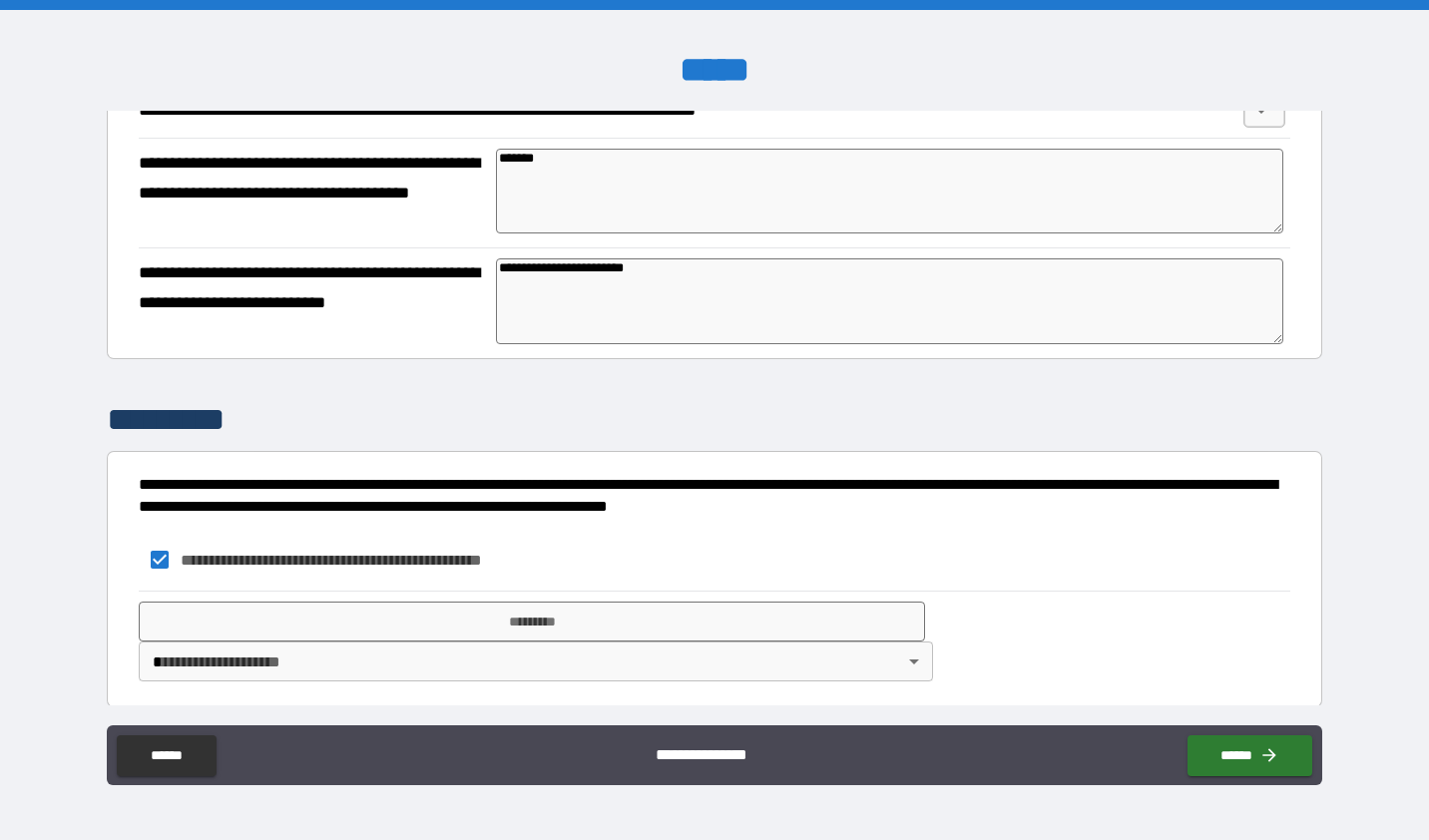 type on "*" 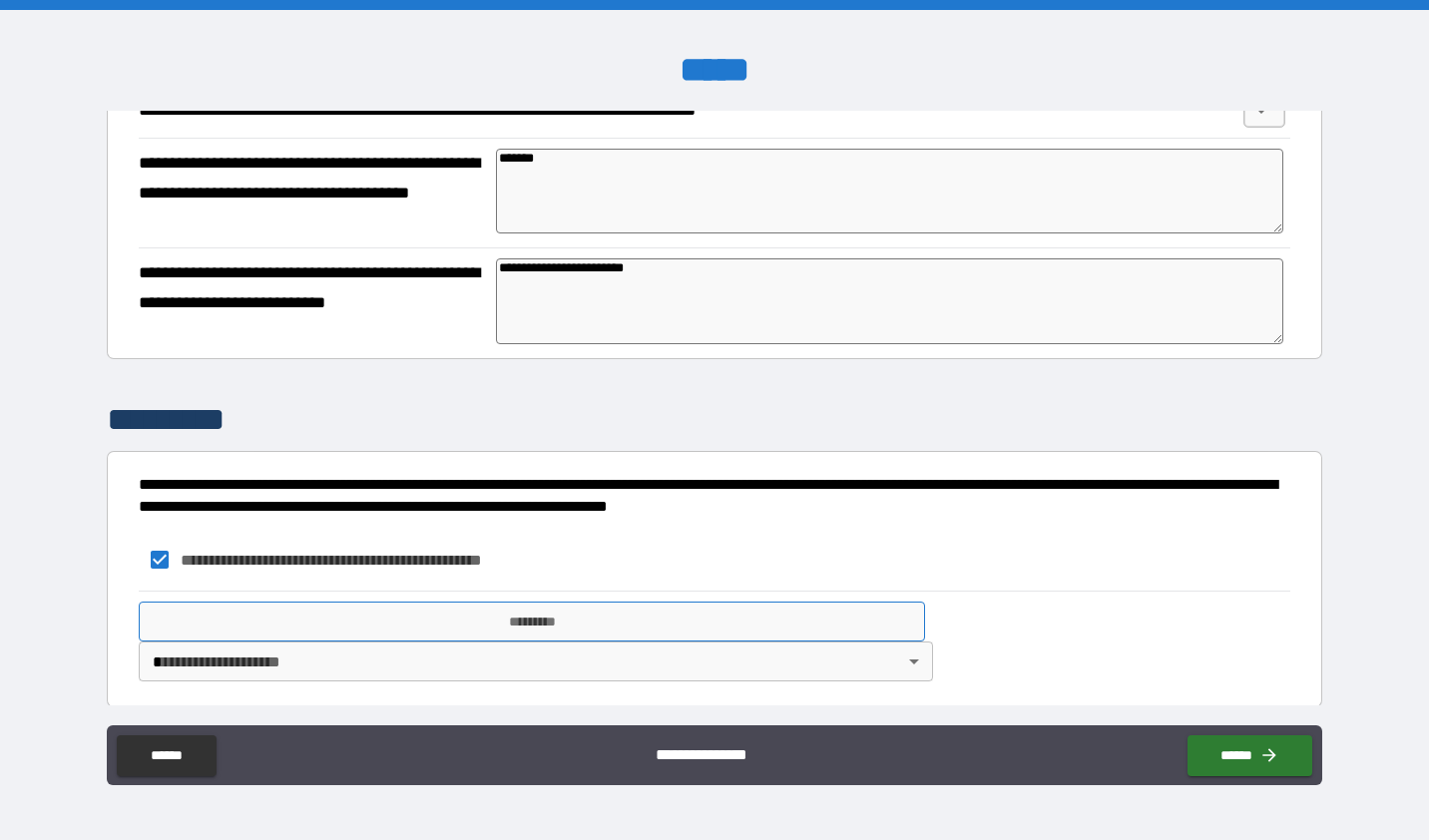 click on "*********" at bounding box center [532, 622] 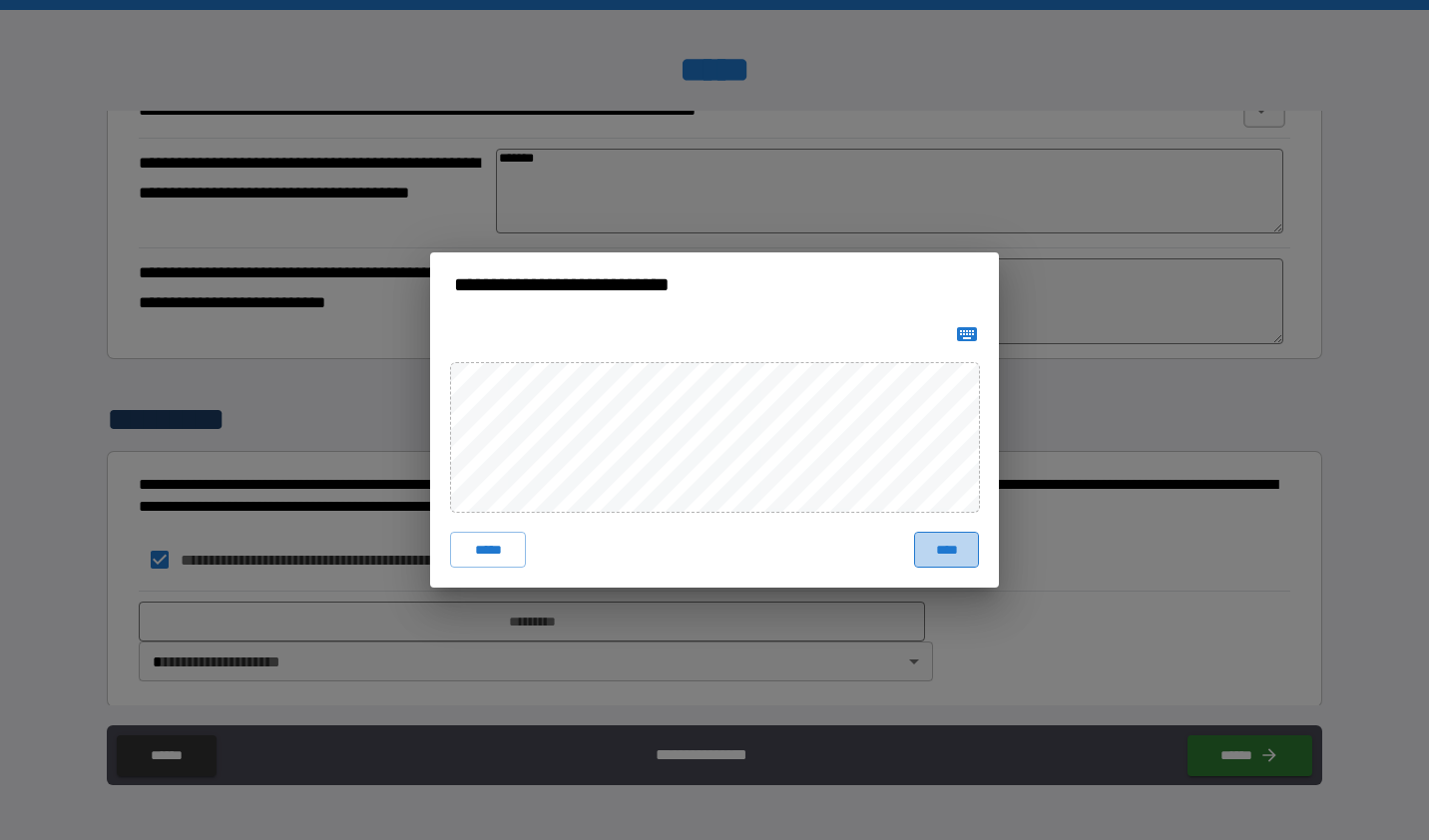click on "****" at bounding box center (946, 550) 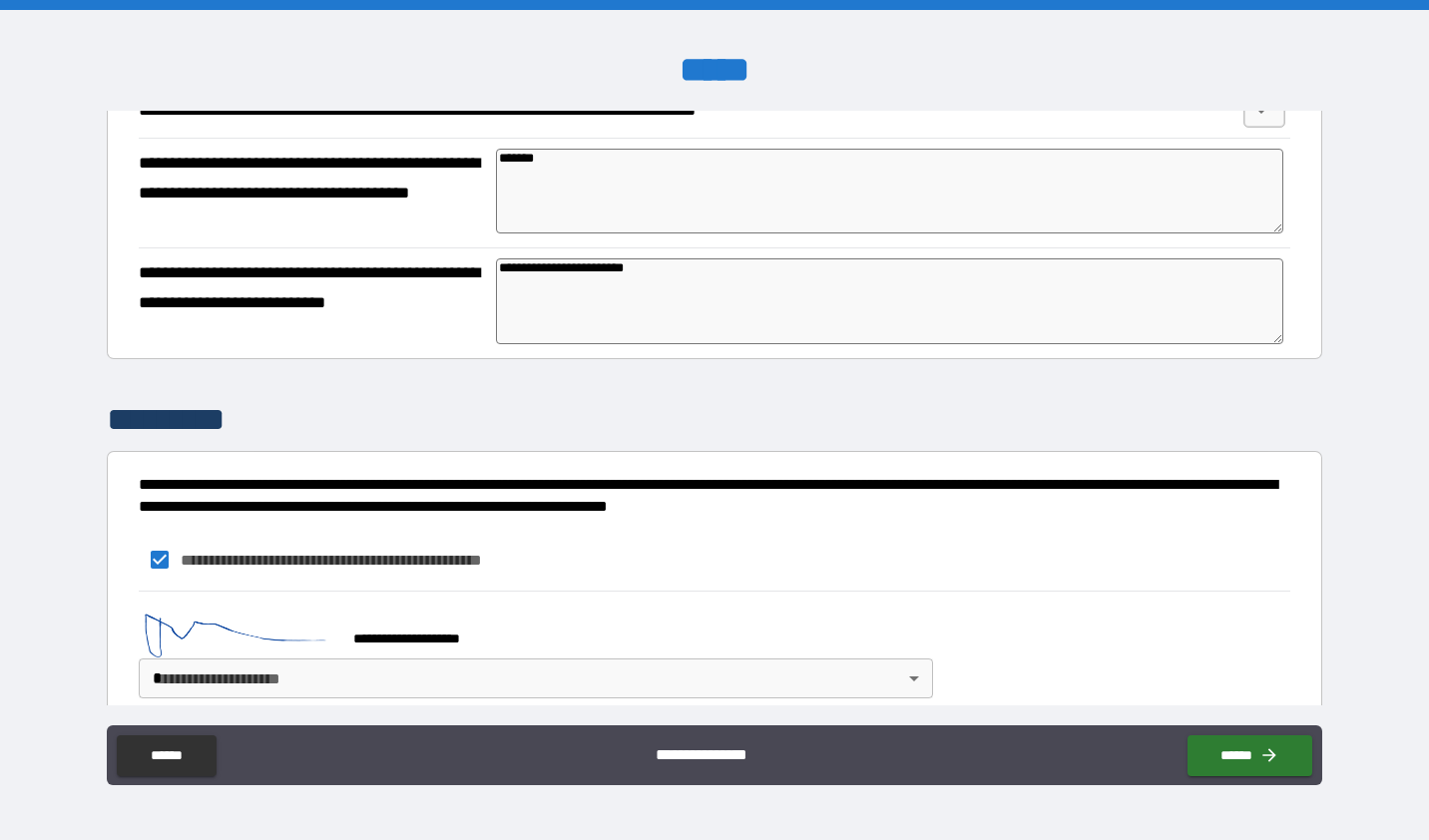 type on "*" 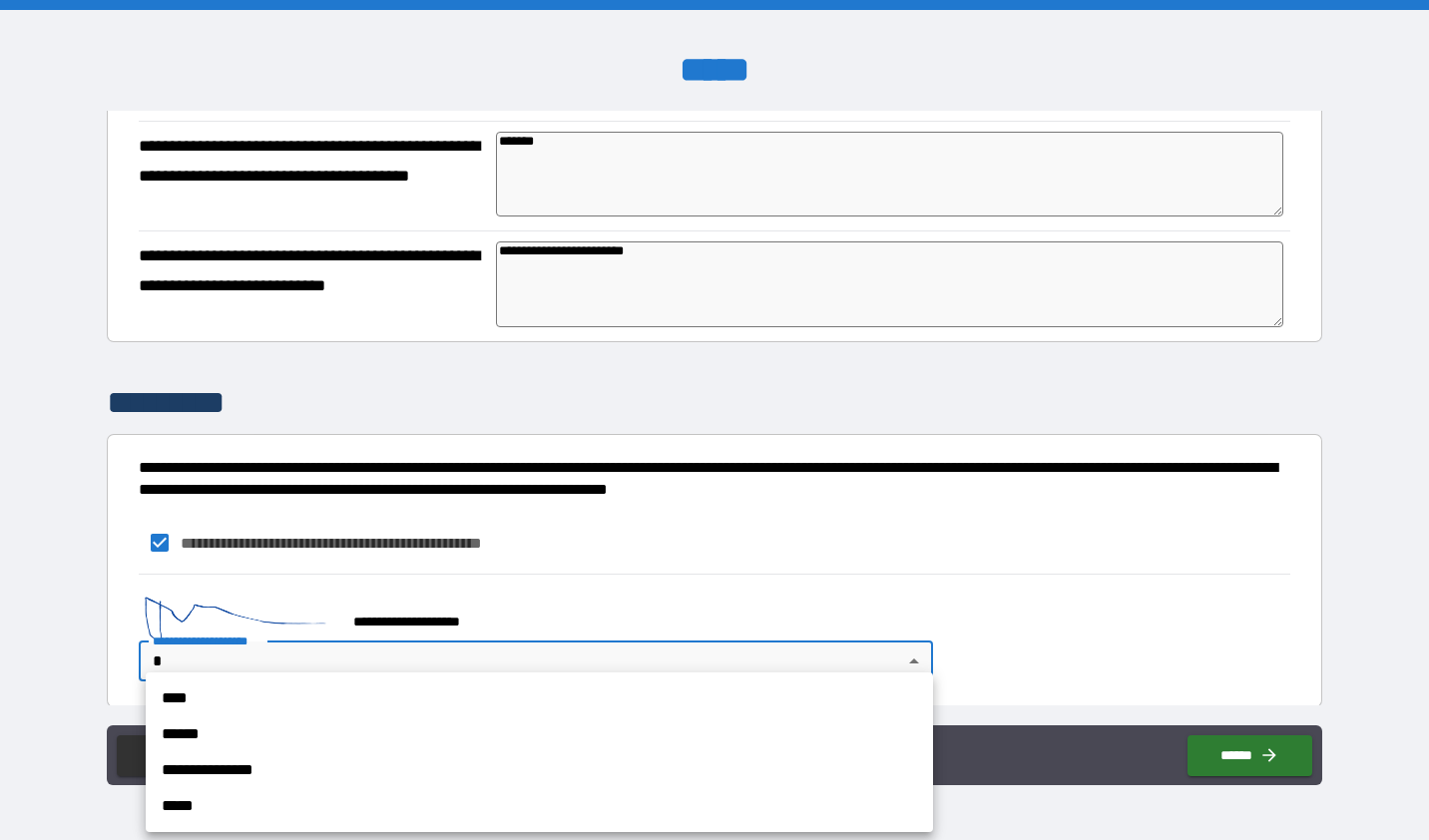 click on "**********" at bounding box center (714, 420) 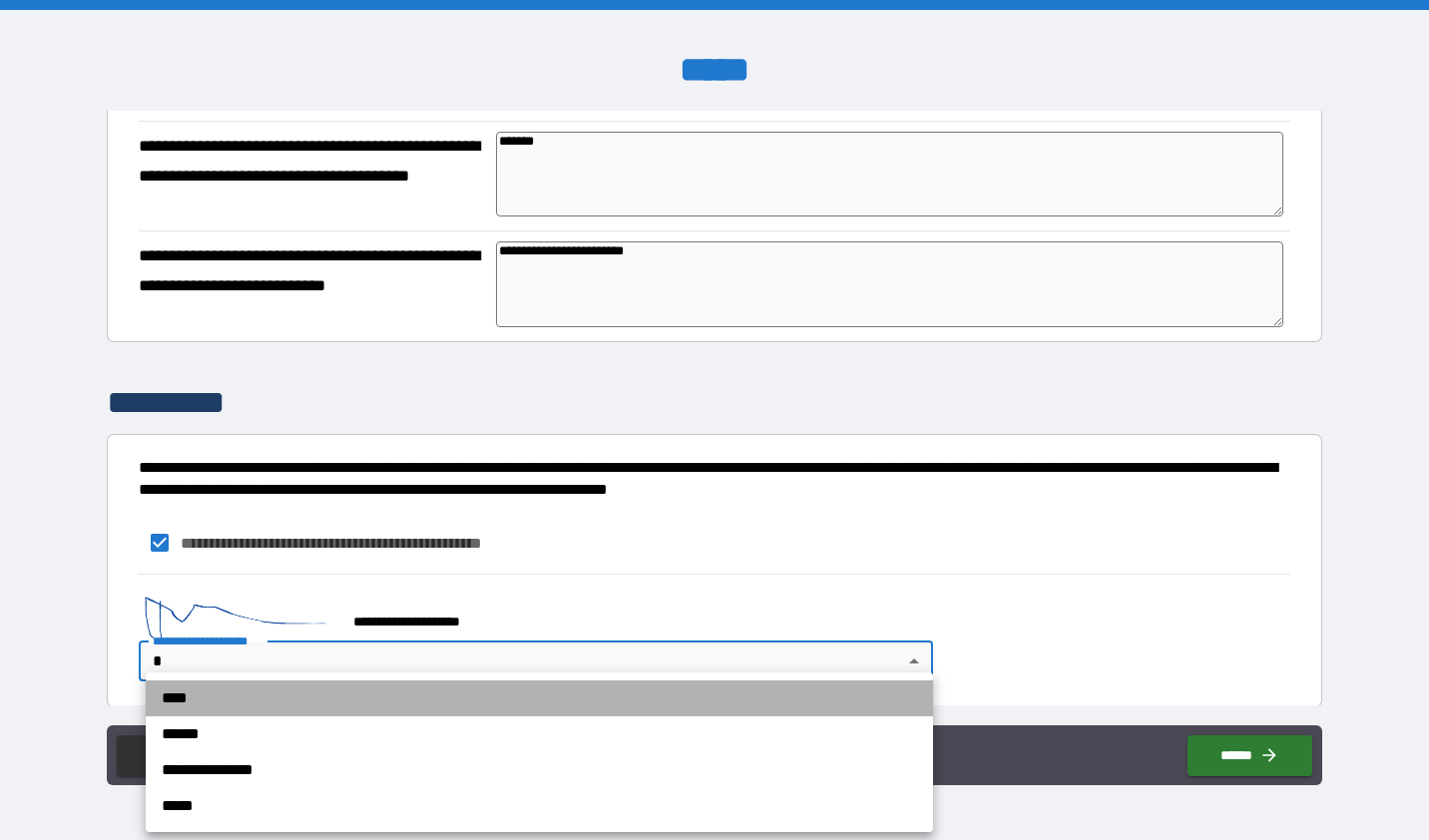 click on "****" at bounding box center [539, 698] 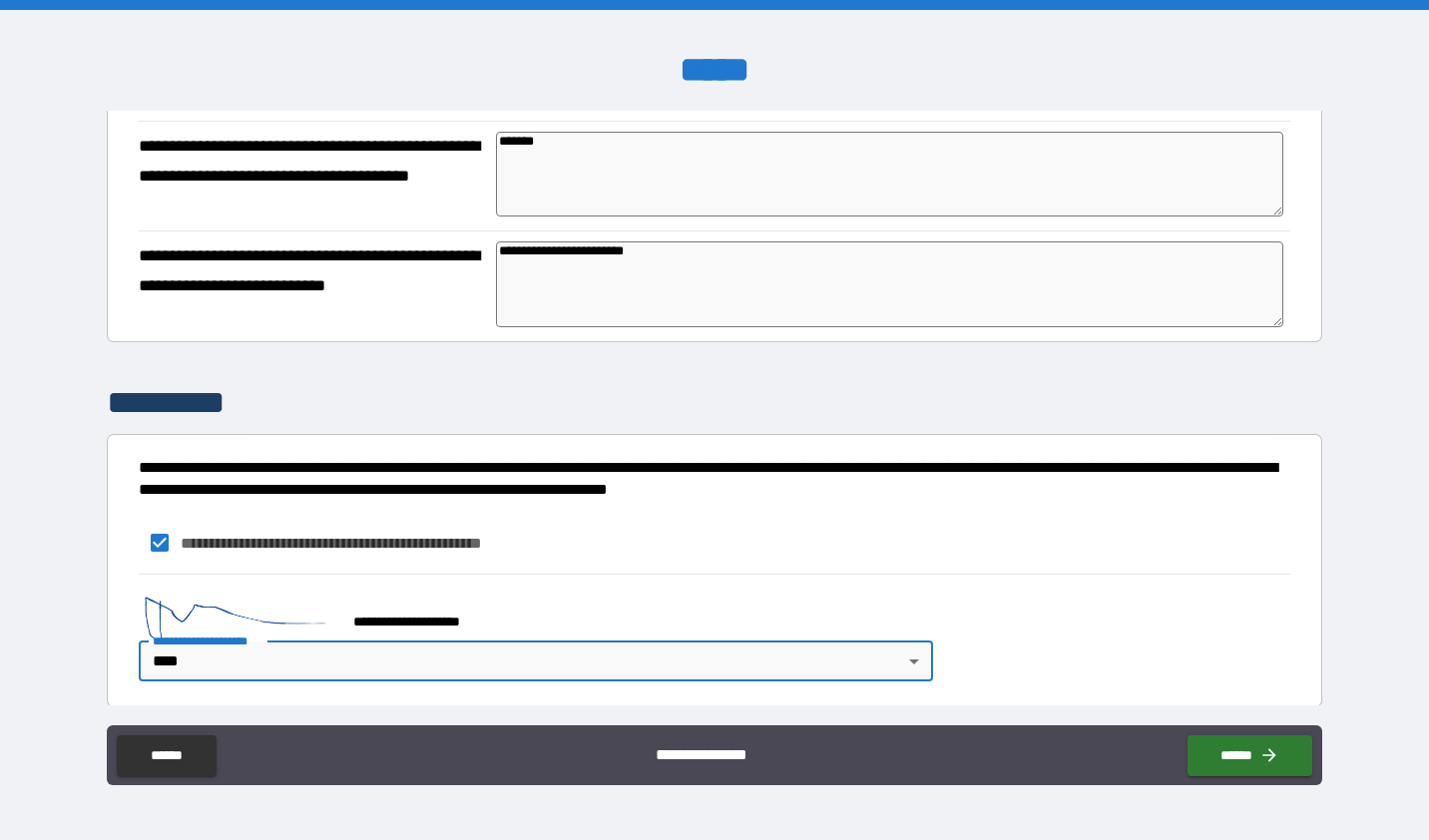 type on "*" 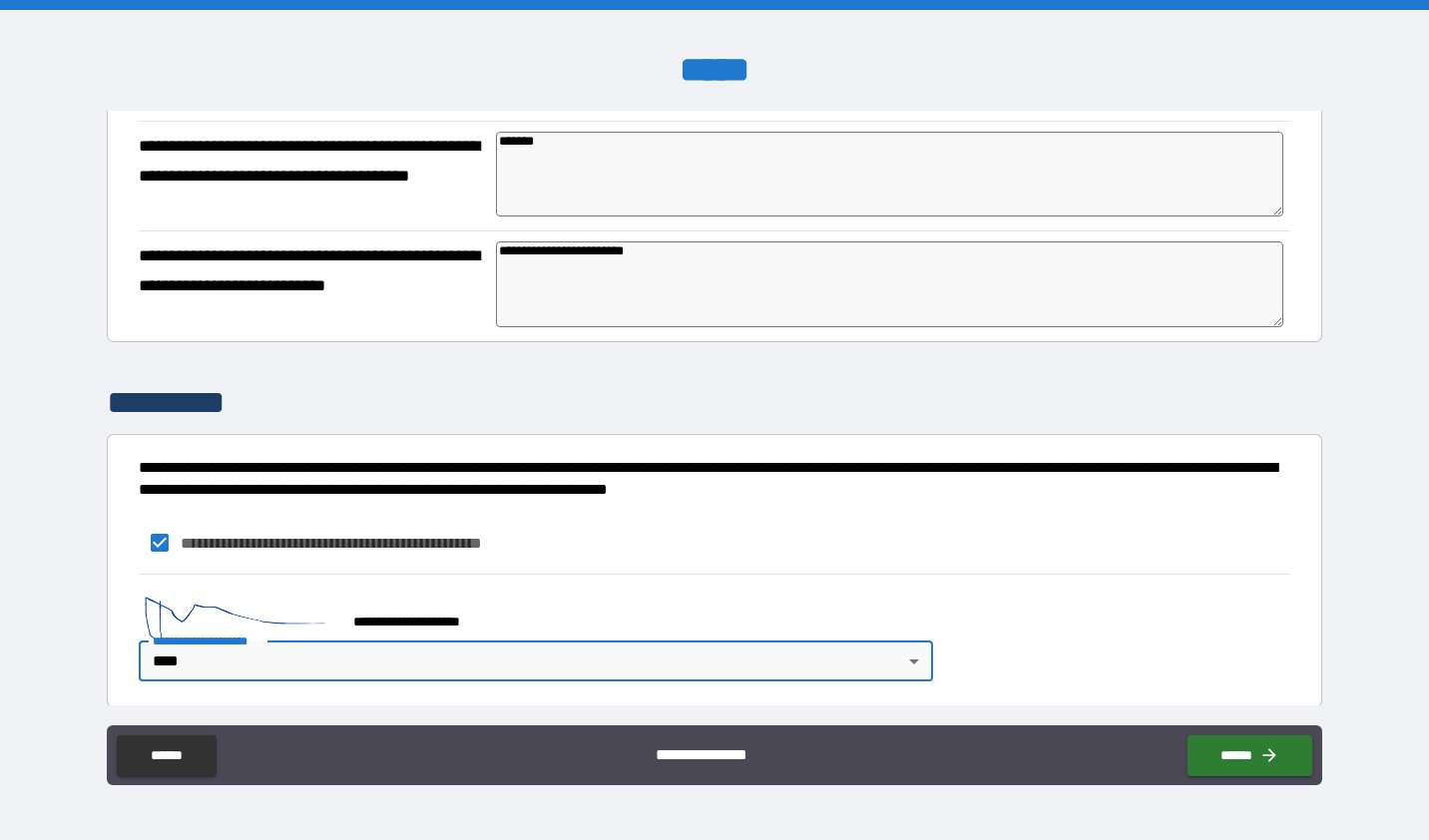 type on "*" 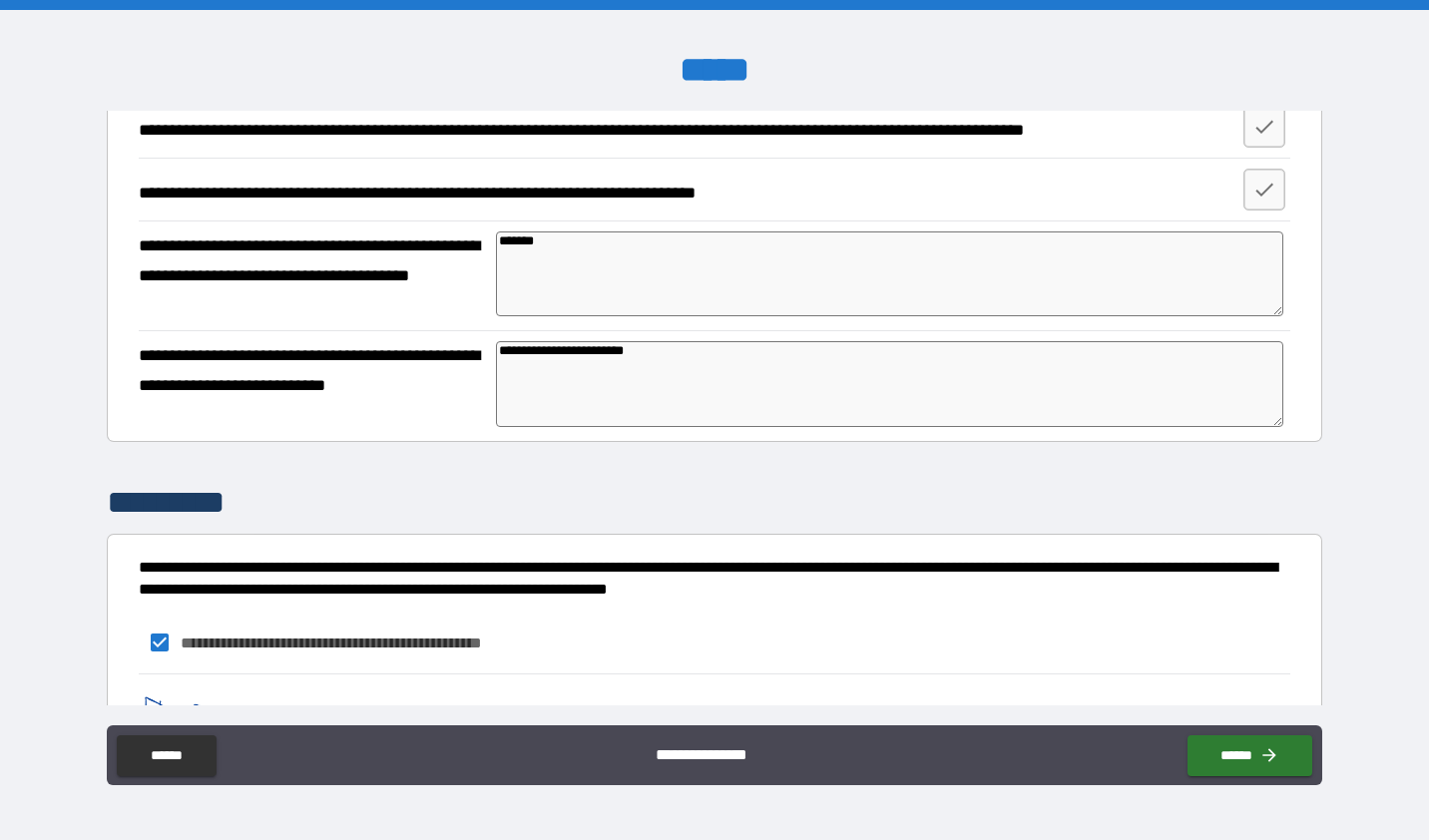 scroll, scrollTop: 5516, scrollLeft: 0, axis: vertical 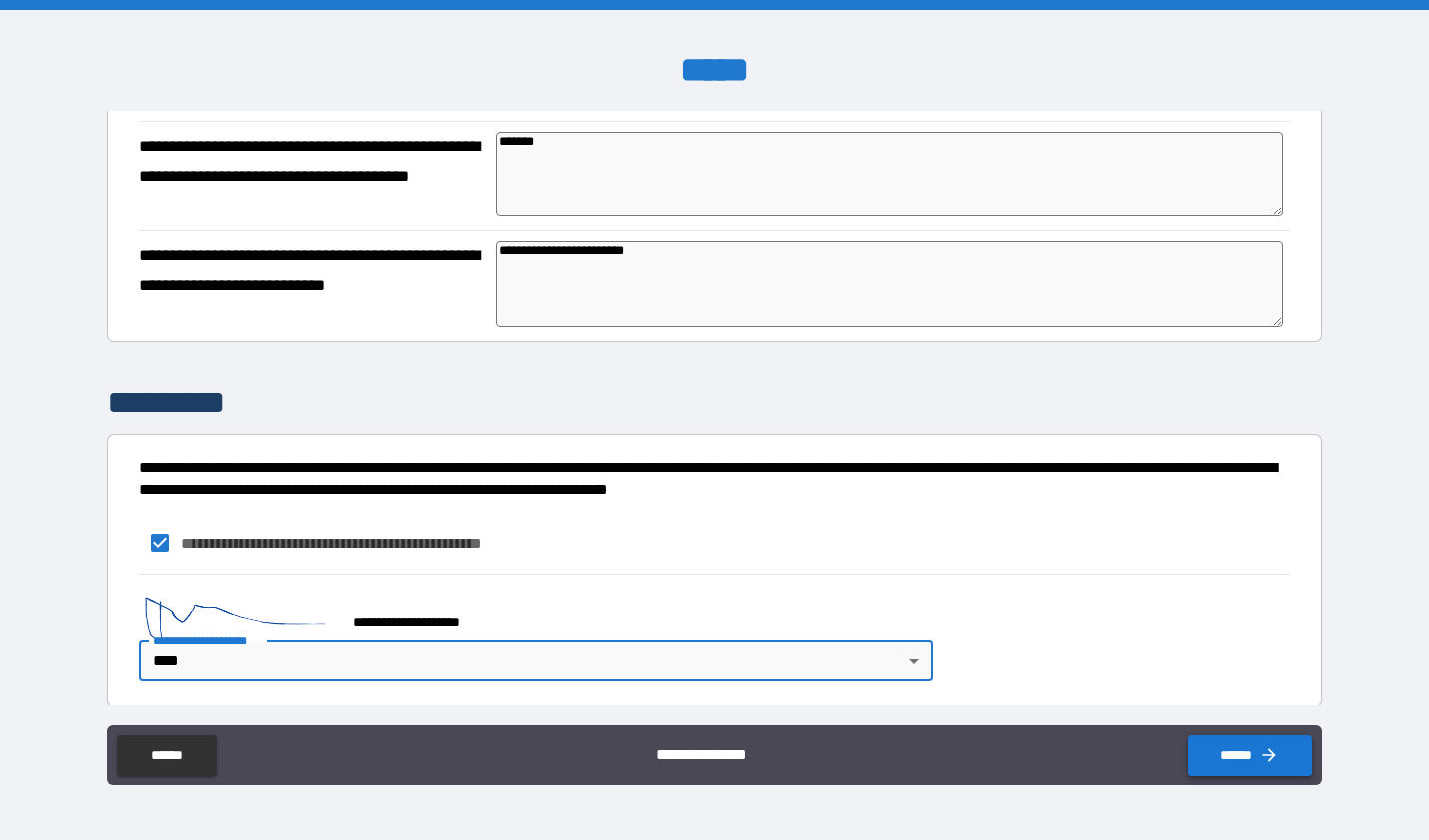 click on "******" at bounding box center (1249, 755) 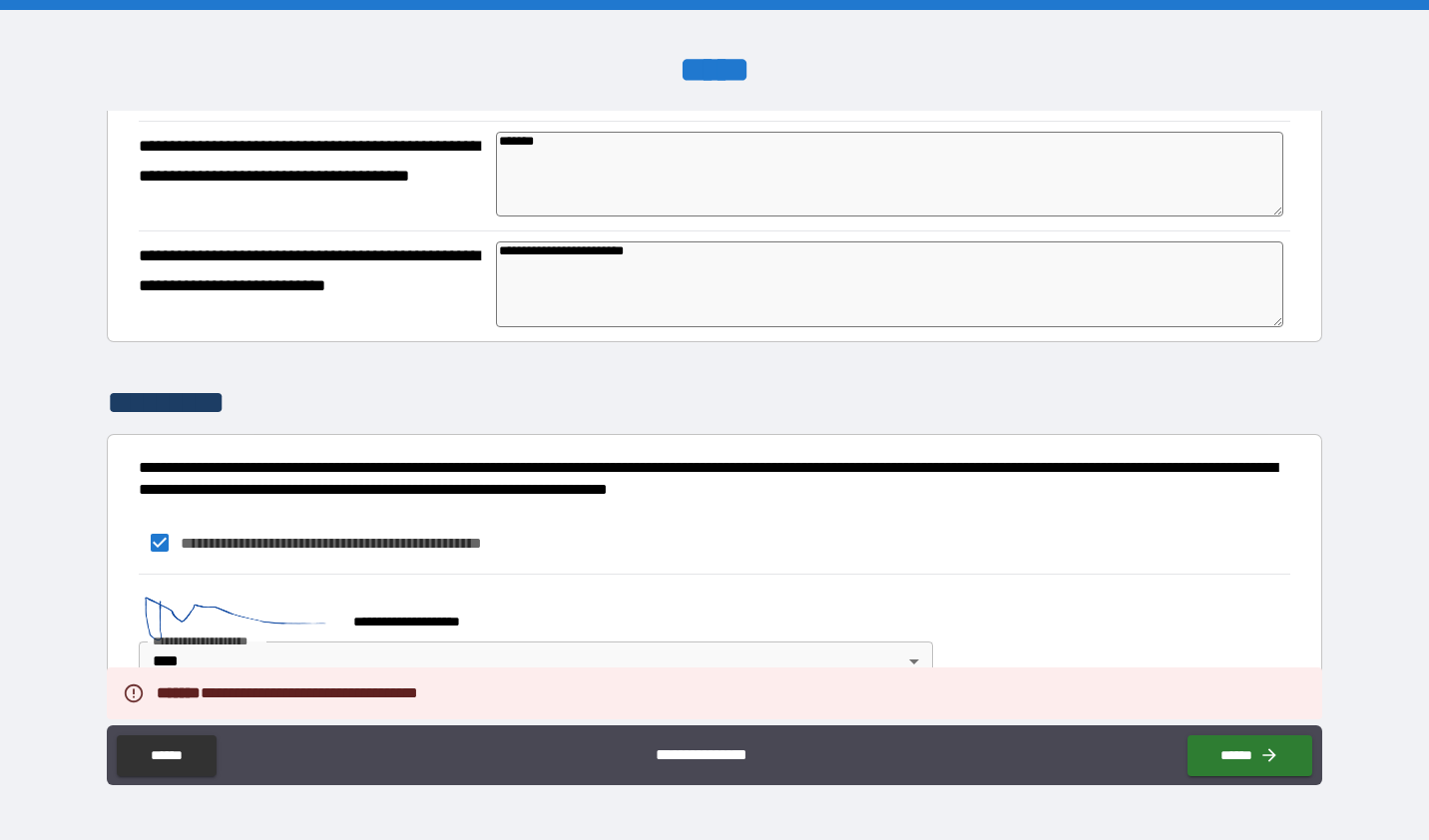 scroll, scrollTop: 5217, scrollLeft: 0, axis: vertical 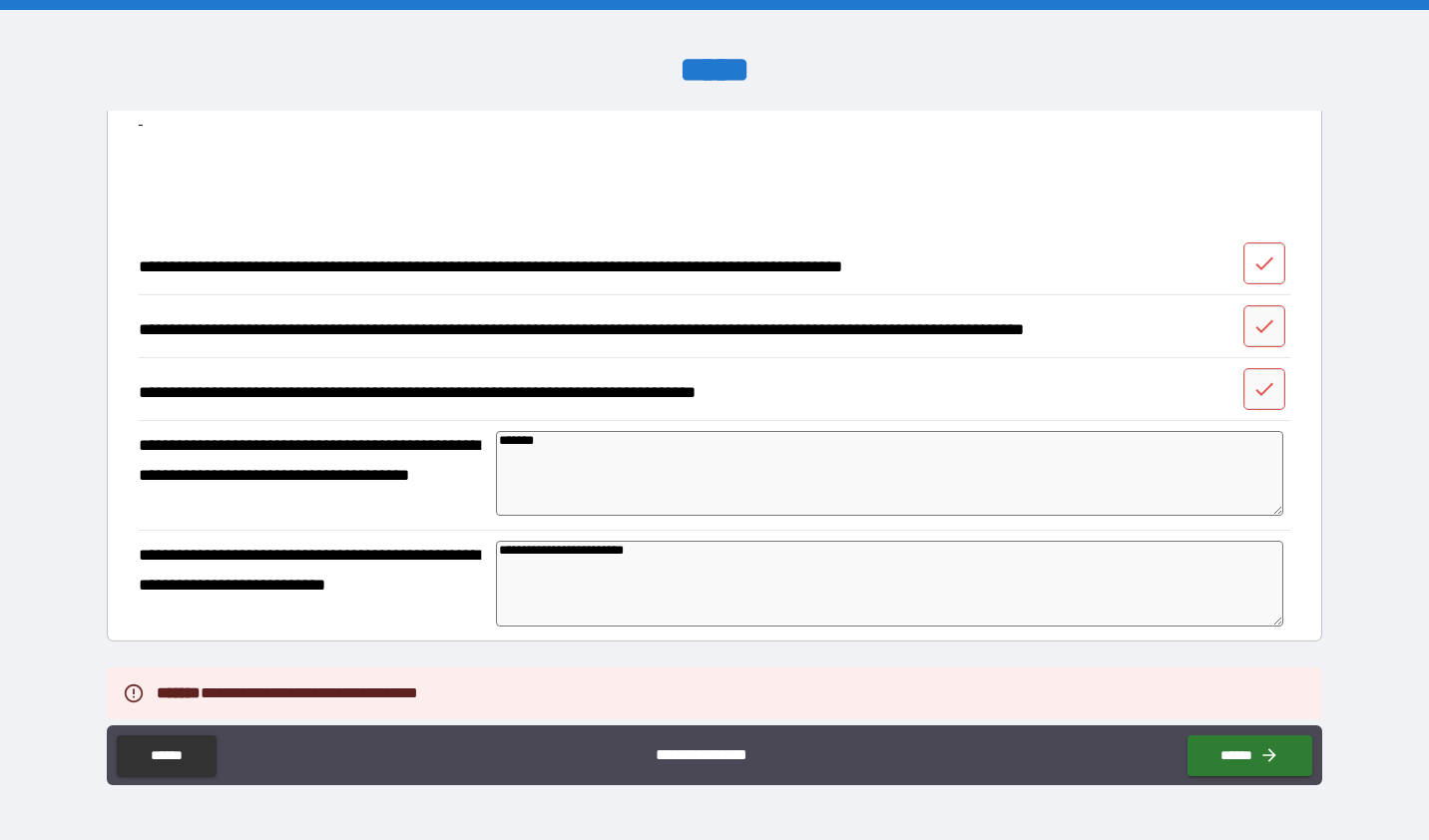 click 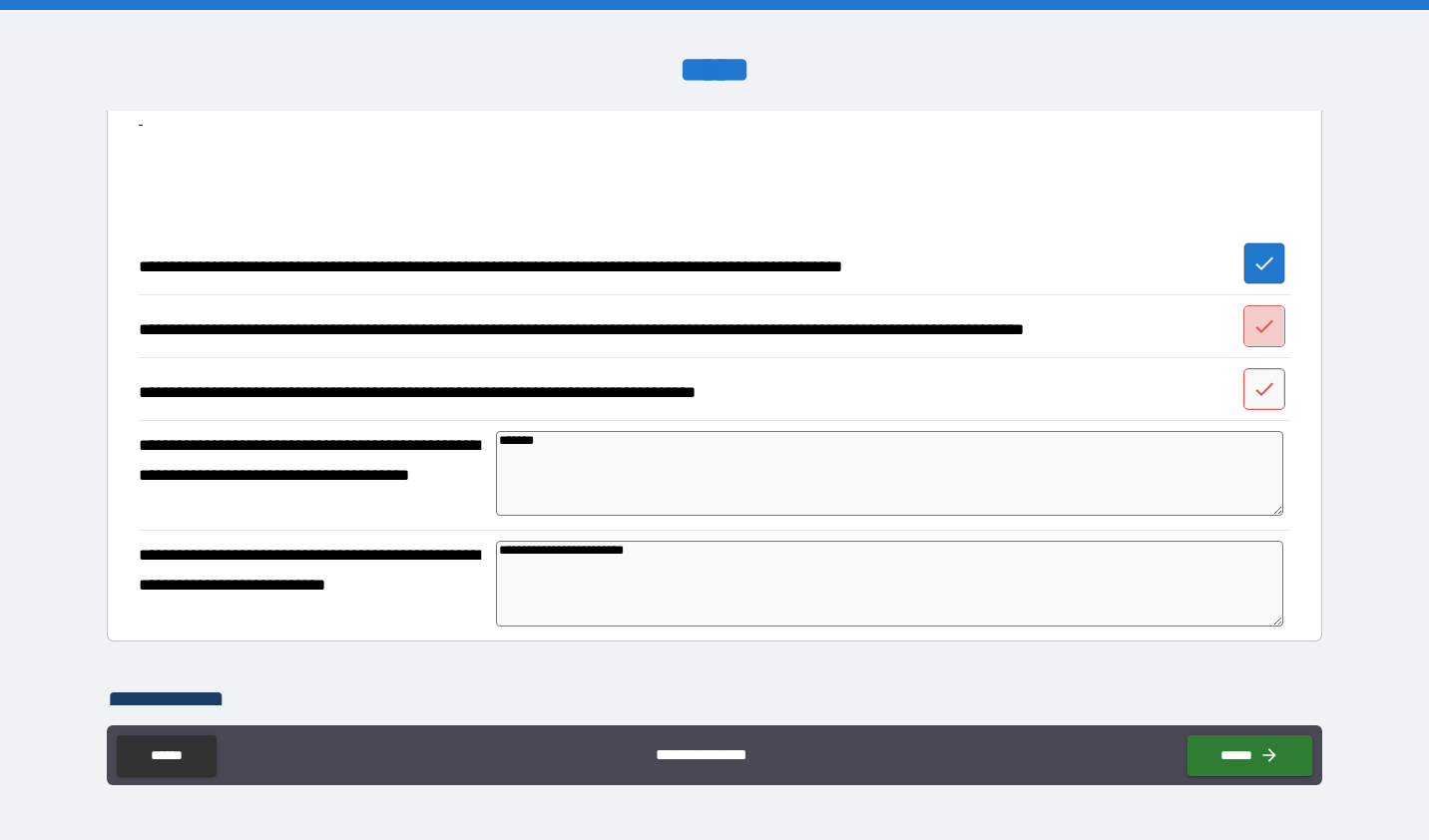 click 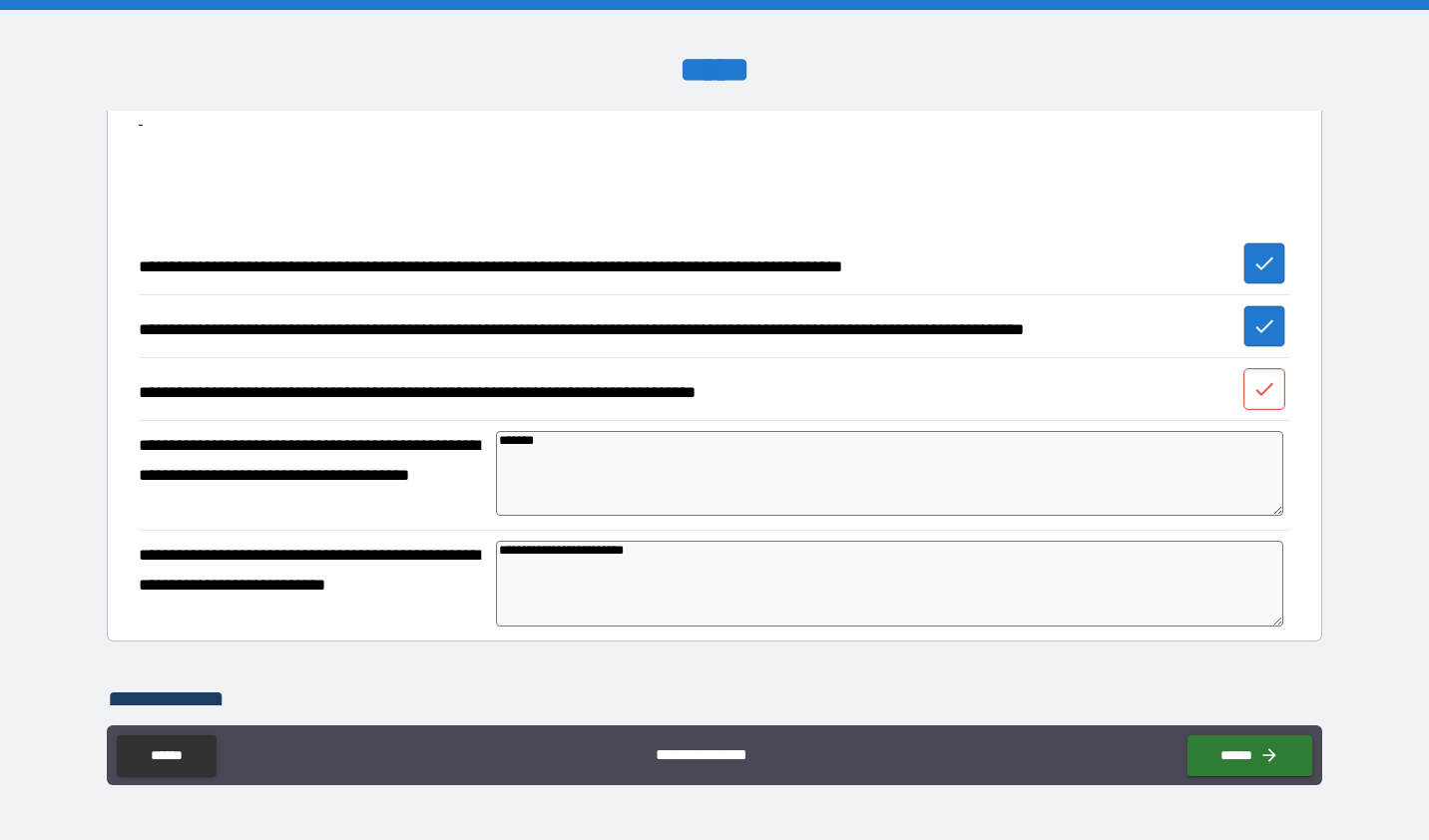 click 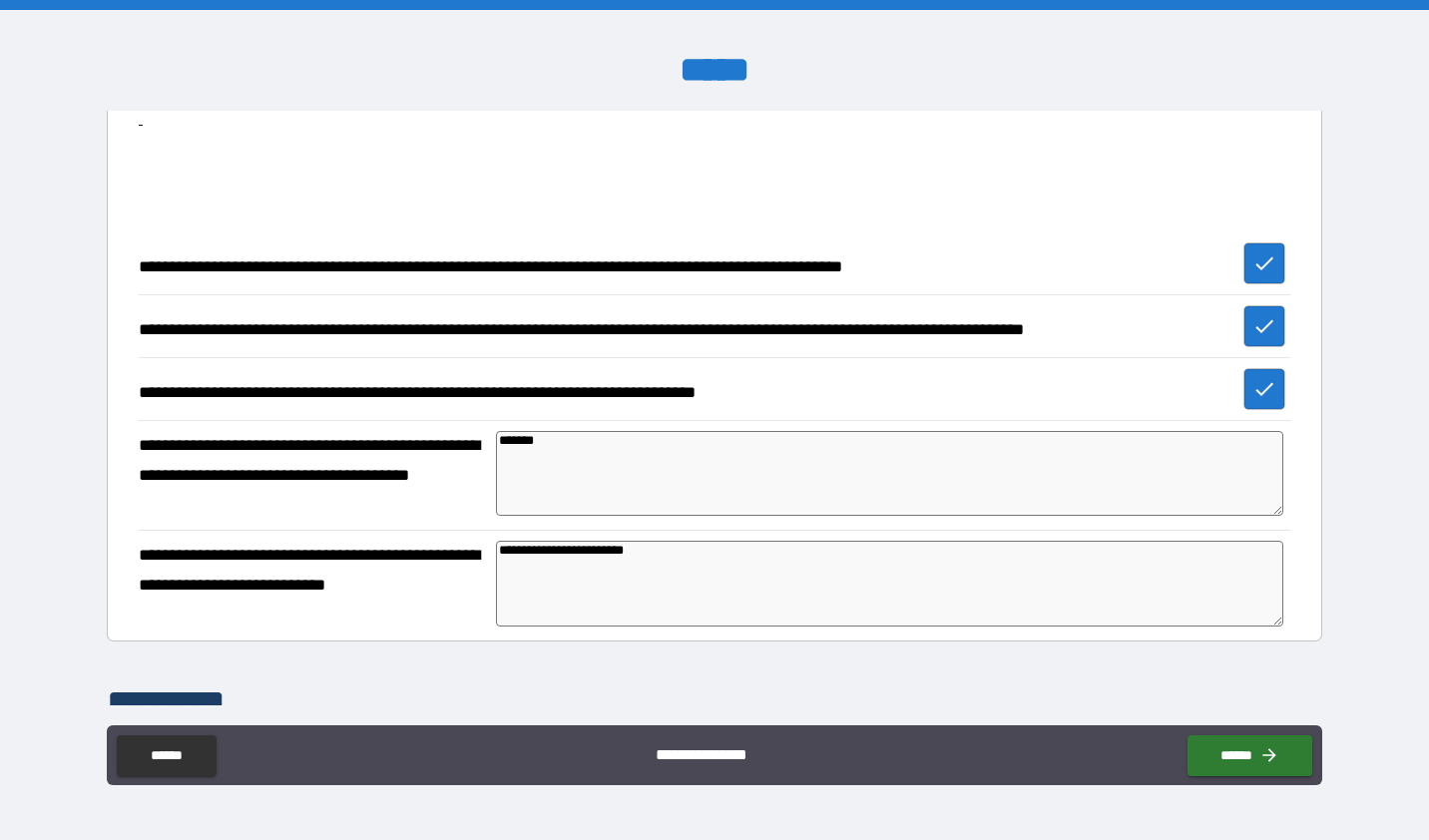 scroll, scrollTop: 5516, scrollLeft: 0, axis: vertical 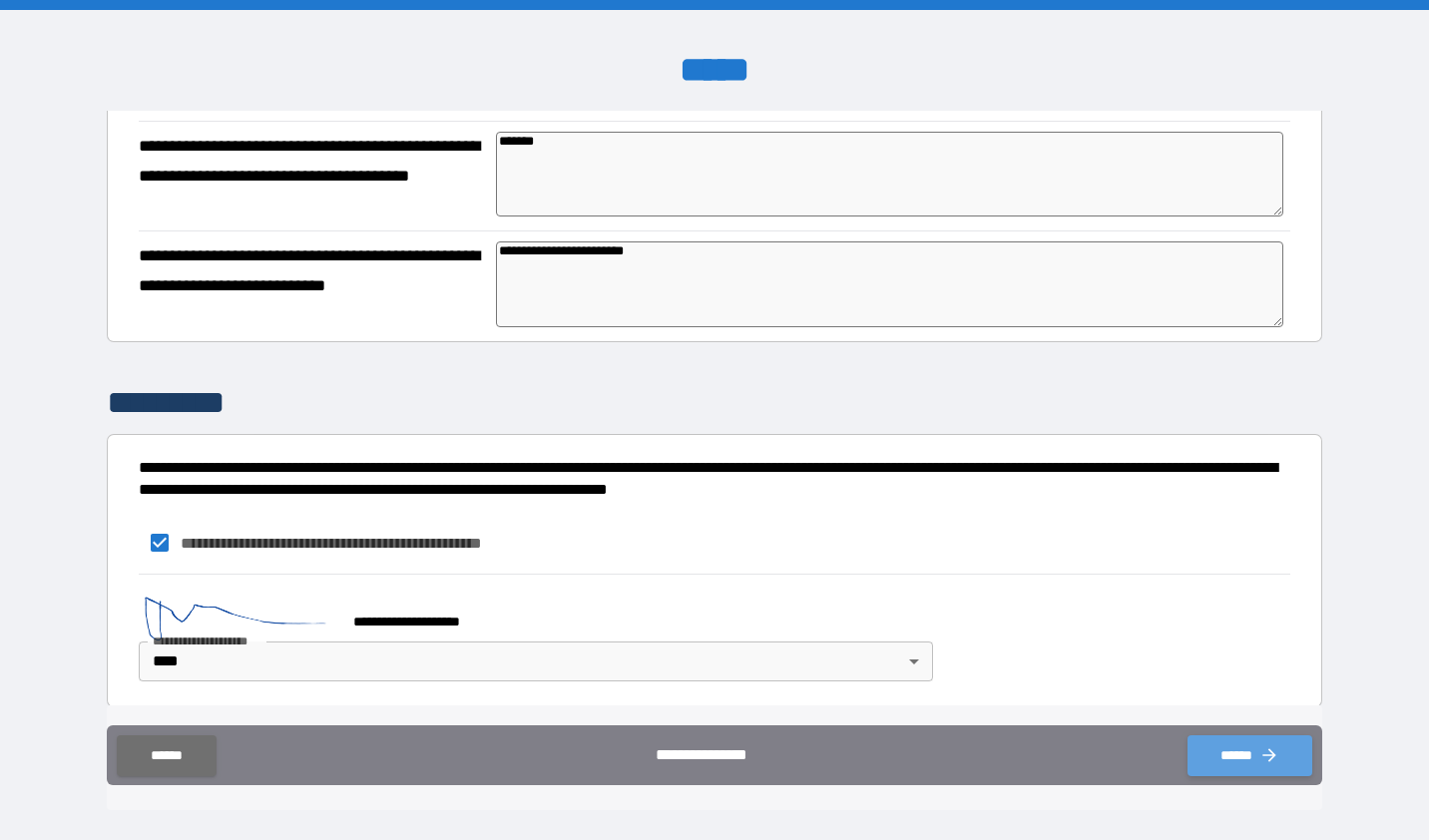 click on "******" at bounding box center [1249, 755] 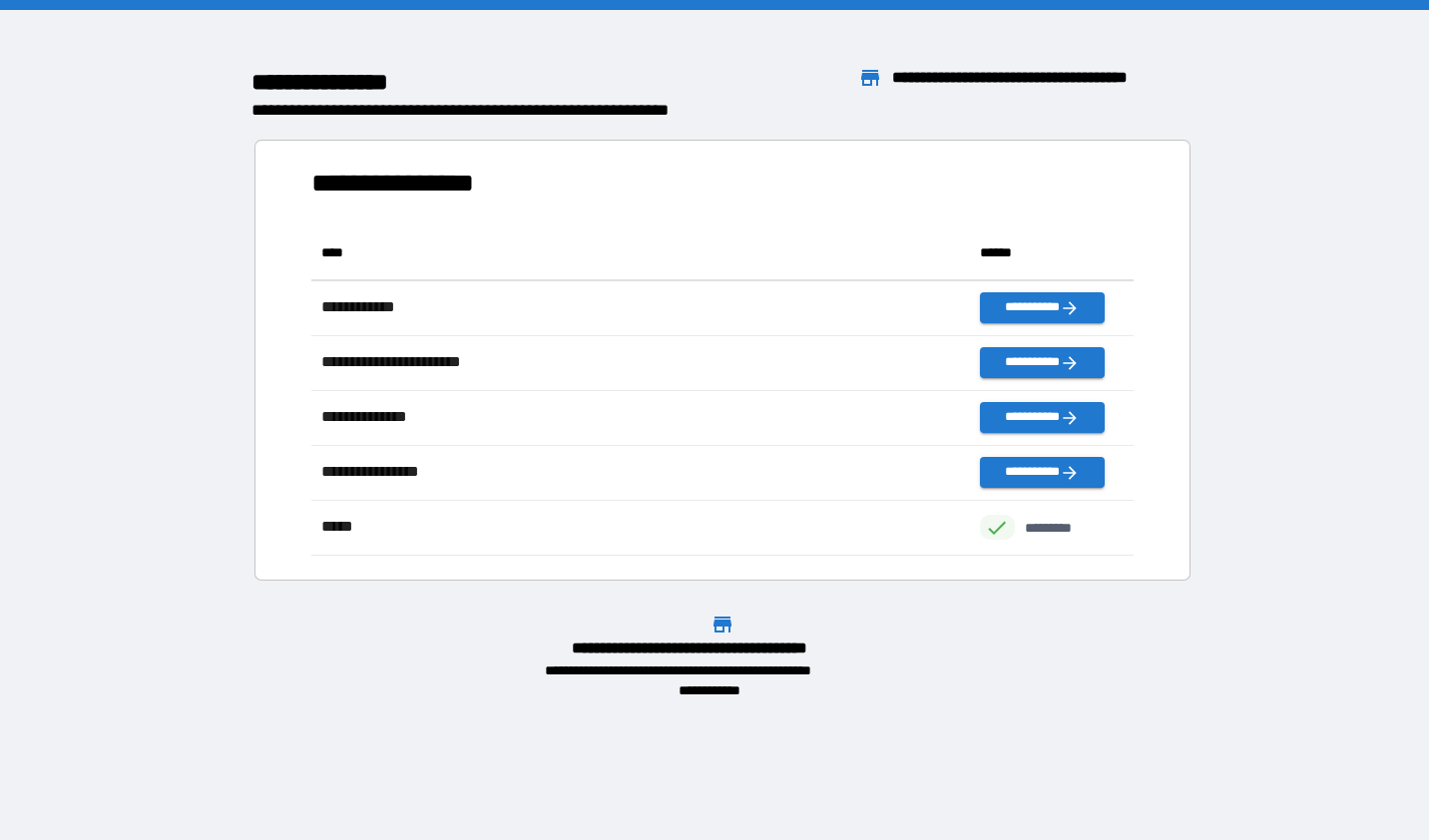 scroll, scrollTop: 16, scrollLeft: 16, axis: both 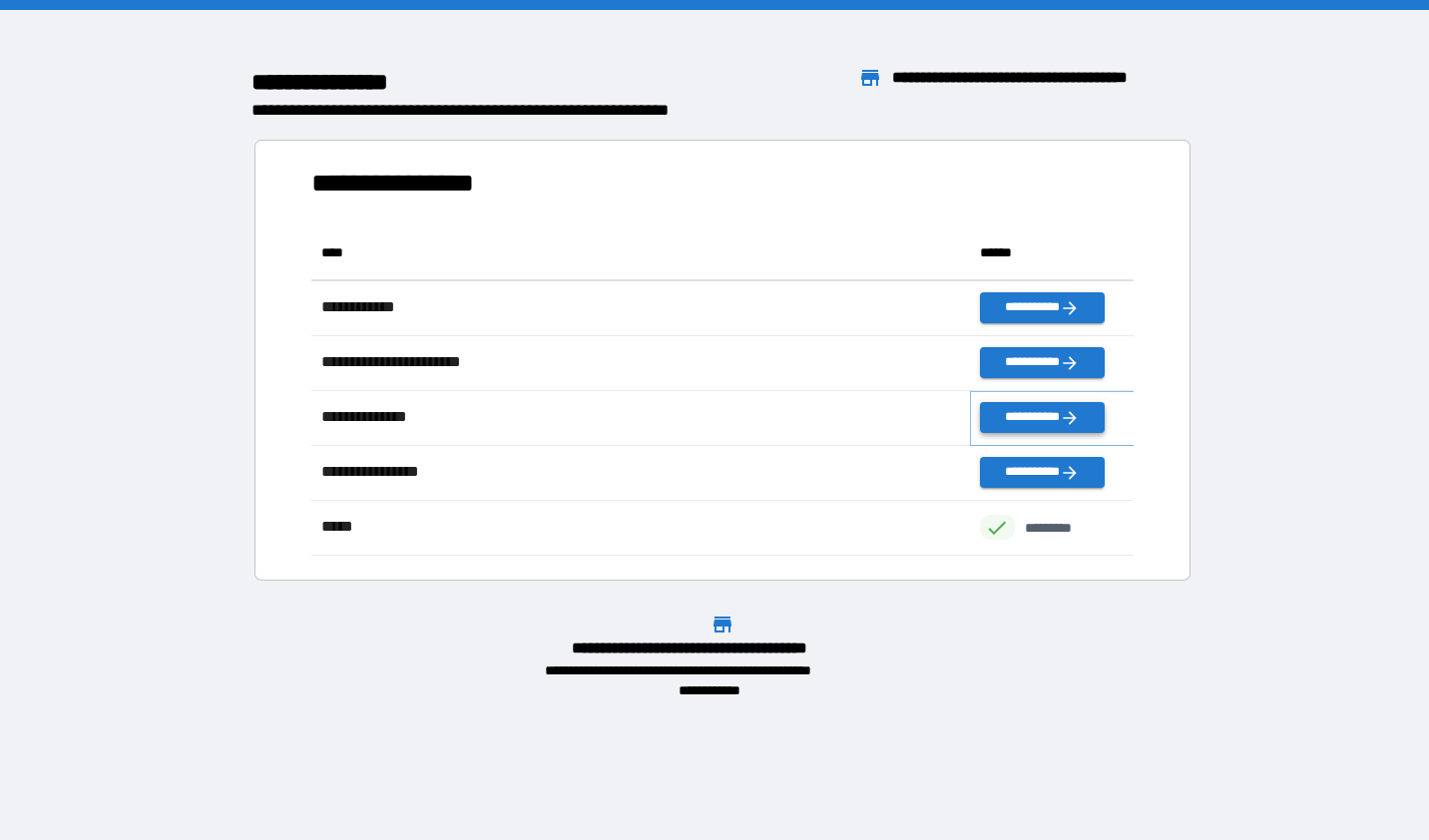 click on "**********" at bounding box center [1042, 417] 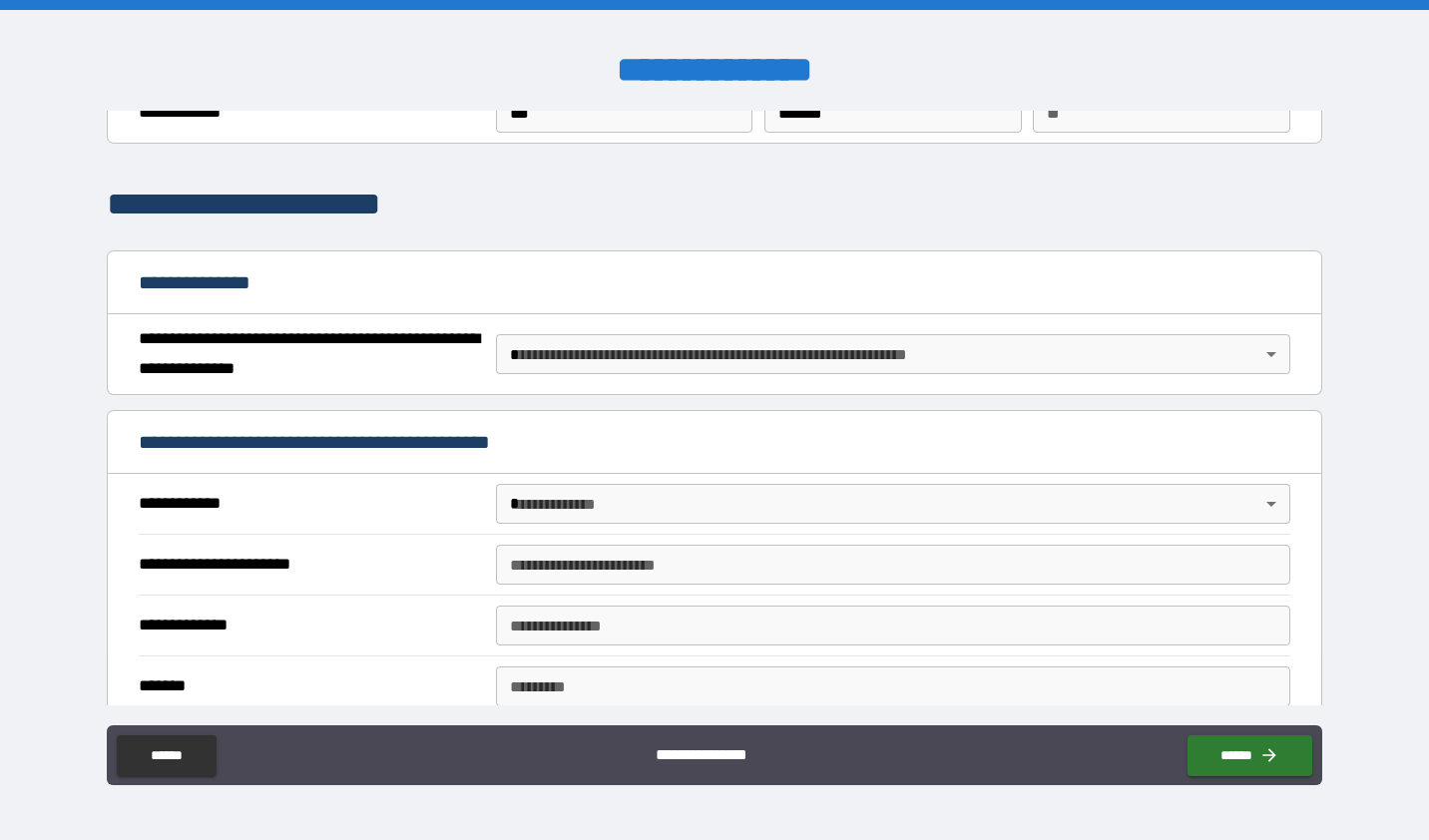 scroll, scrollTop: 200, scrollLeft: 0, axis: vertical 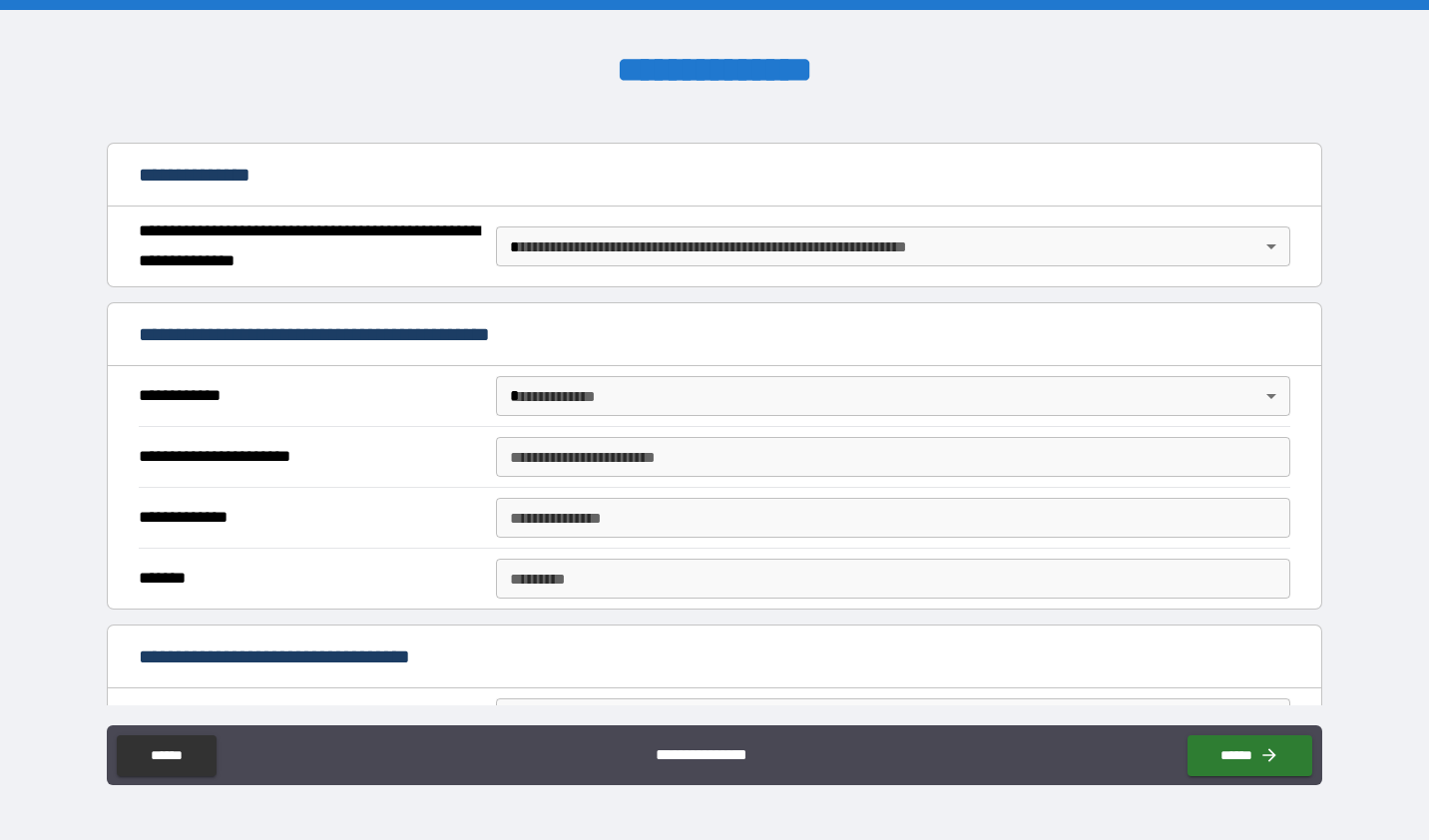 click on "**********" at bounding box center (714, 420) 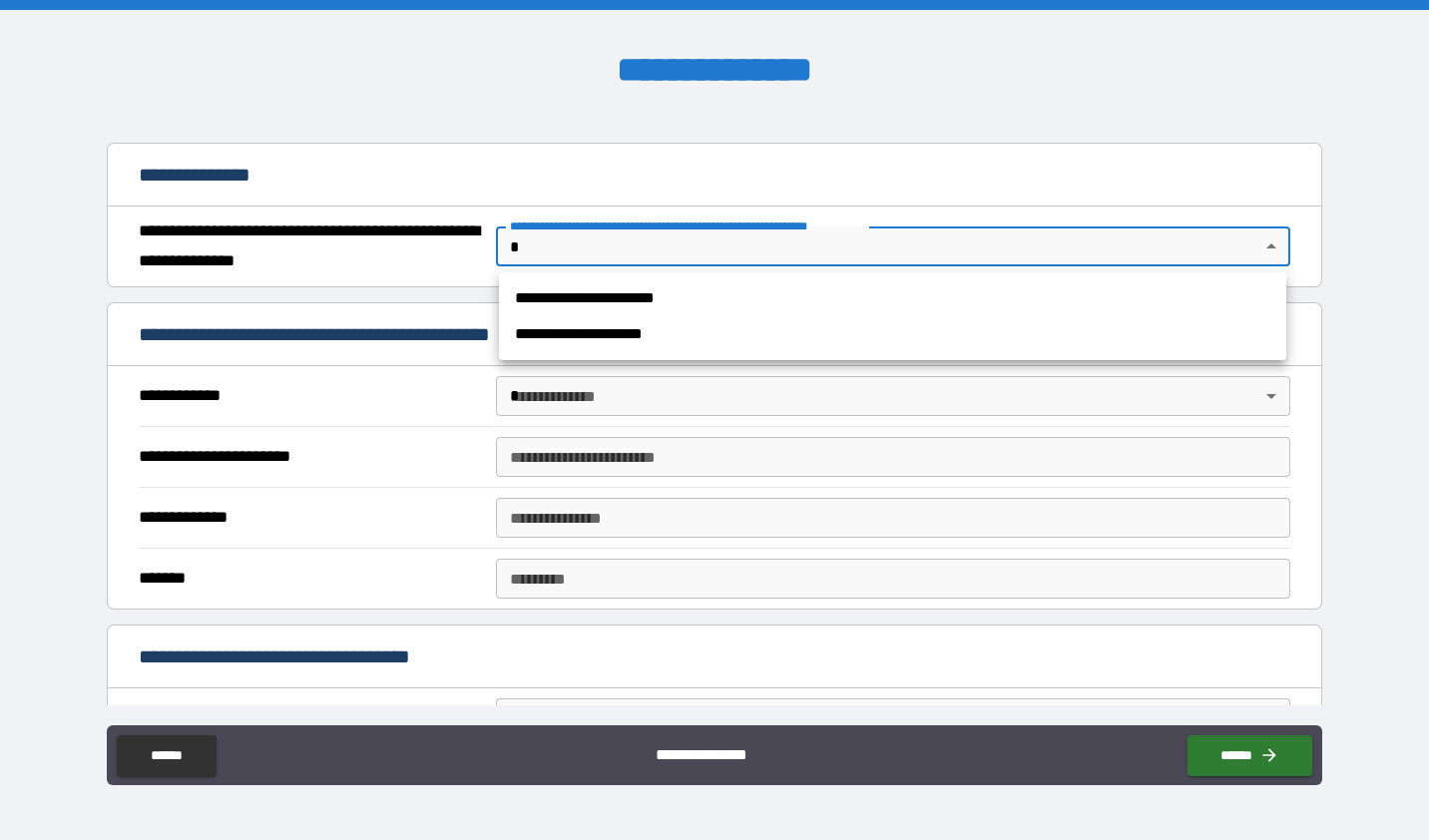 click on "**********" at bounding box center (892, 298) 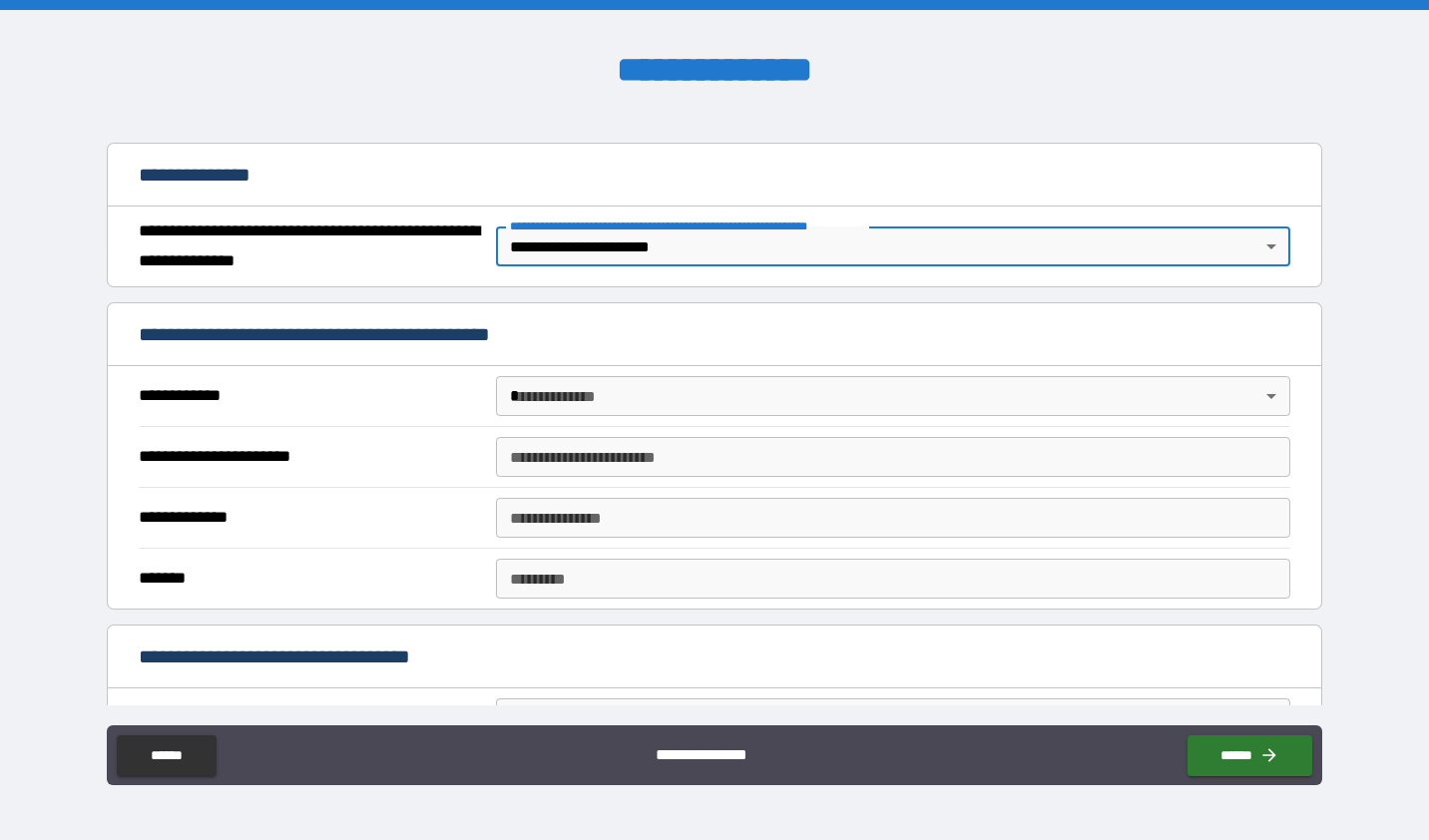click on "**********" at bounding box center (714, 420) 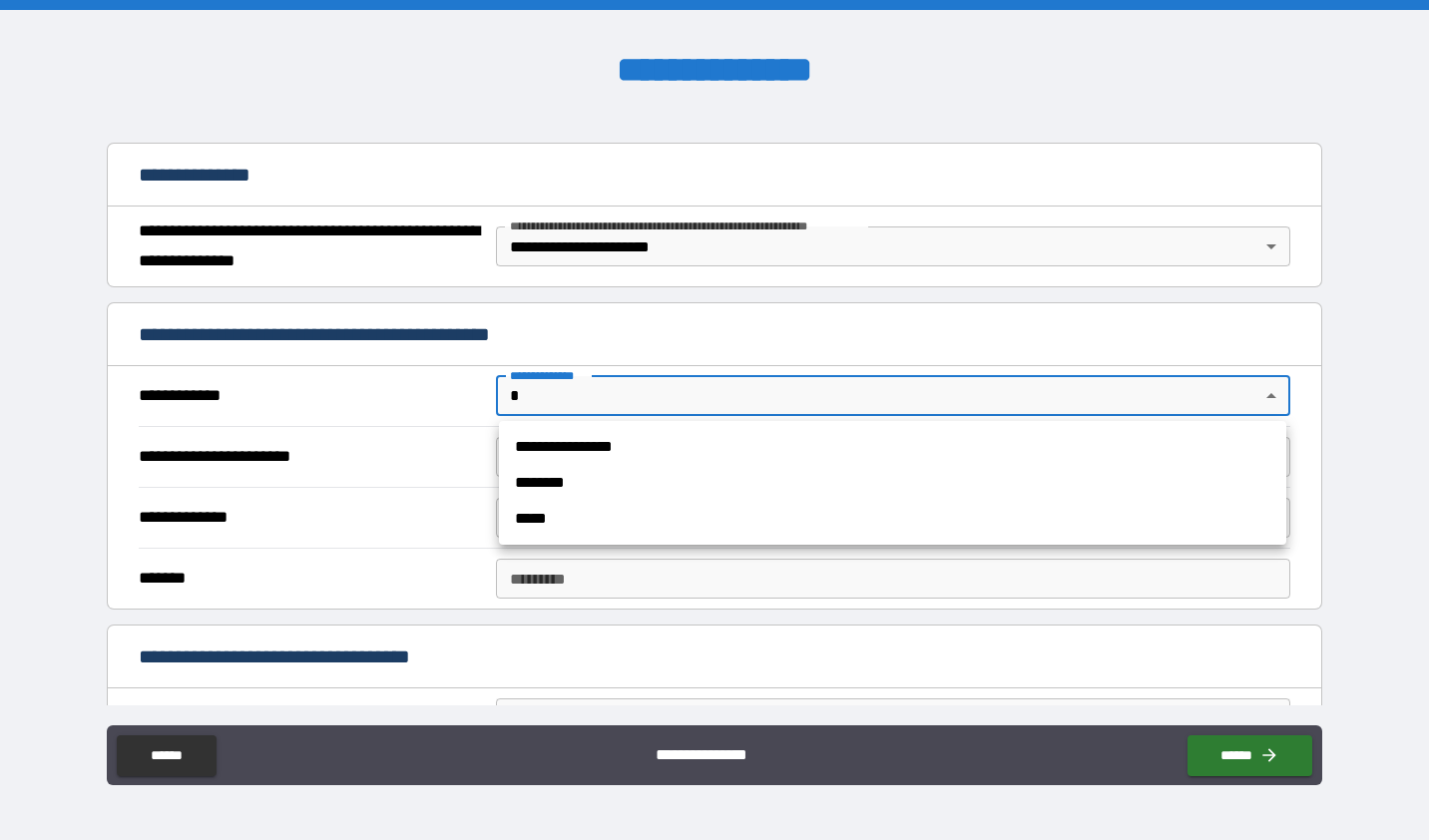 click on "**********" at bounding box center (892, 447) 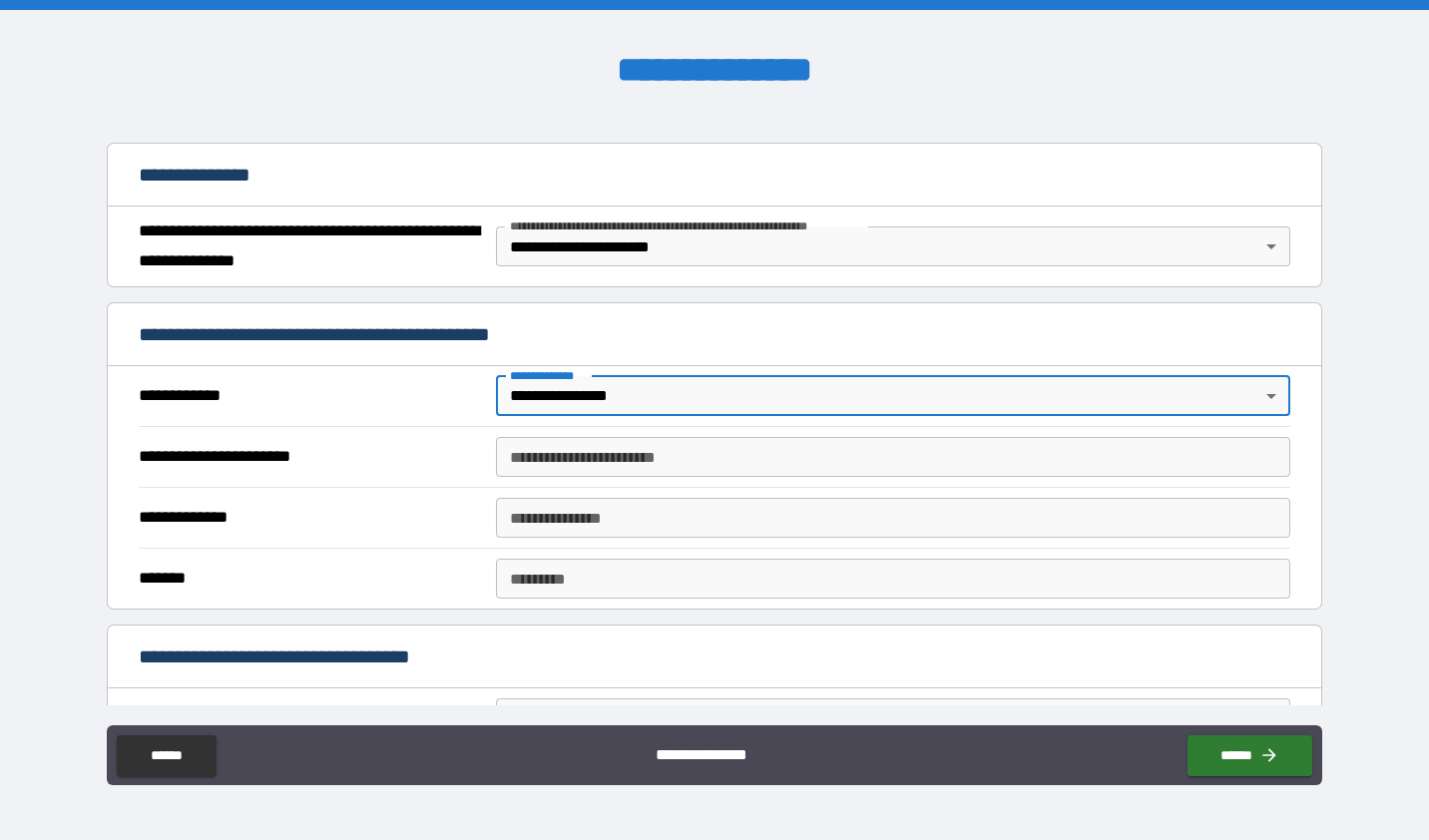 click on "**********" at bounding box center [893, 457] 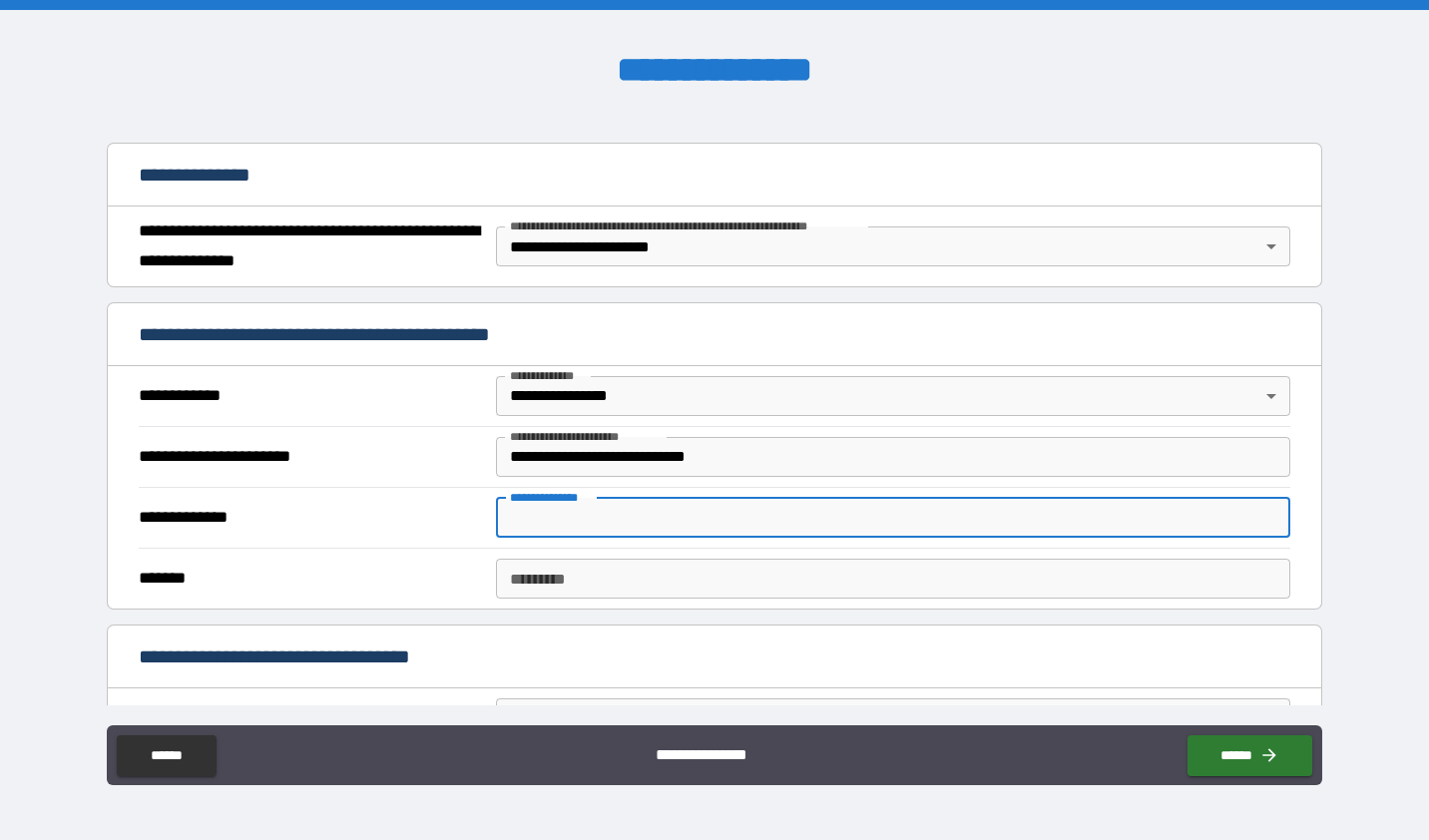 click on "**********" at bounding box center (893, 518) 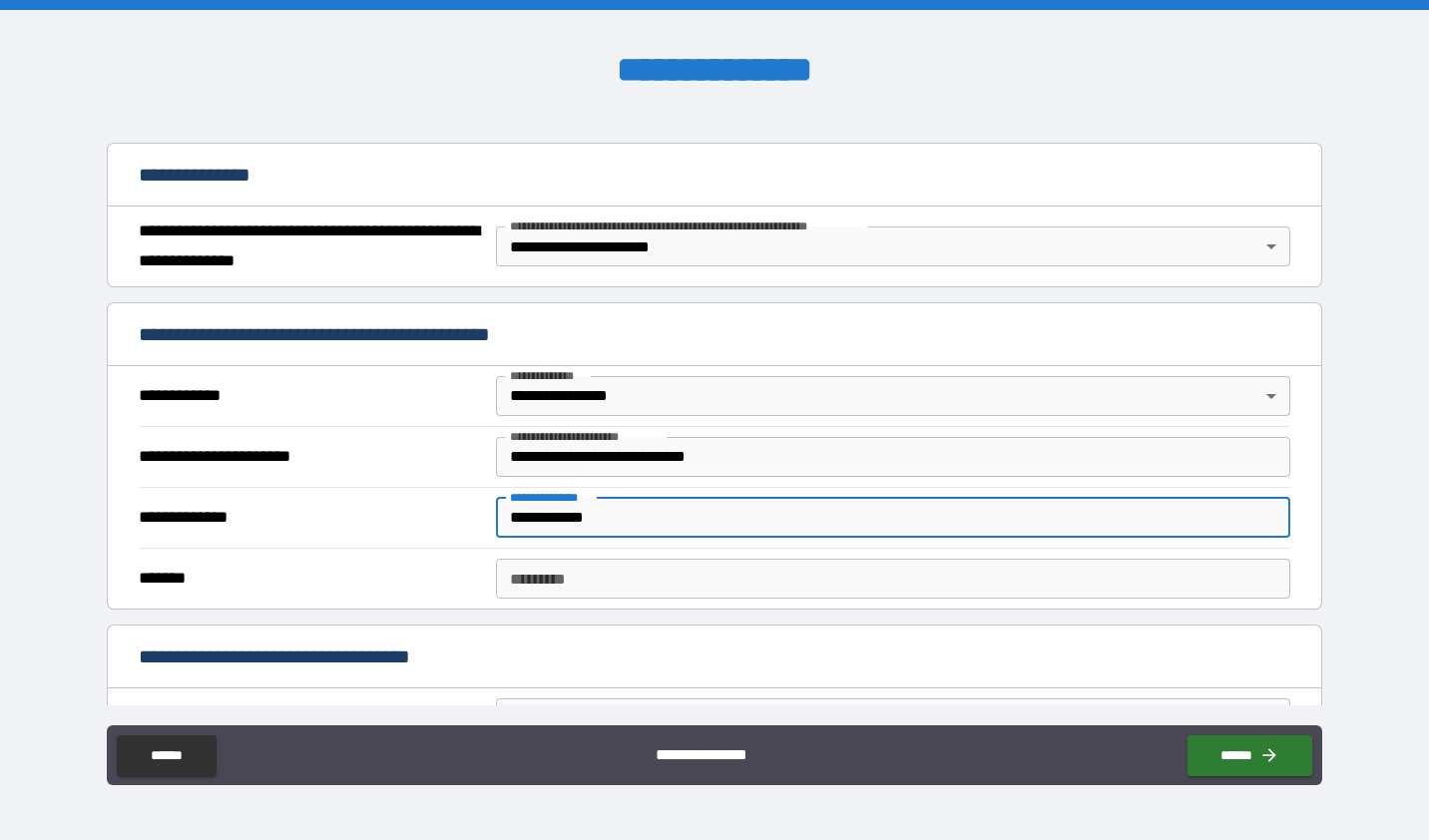 click on "*******   *" at bounding box center (893, 579) 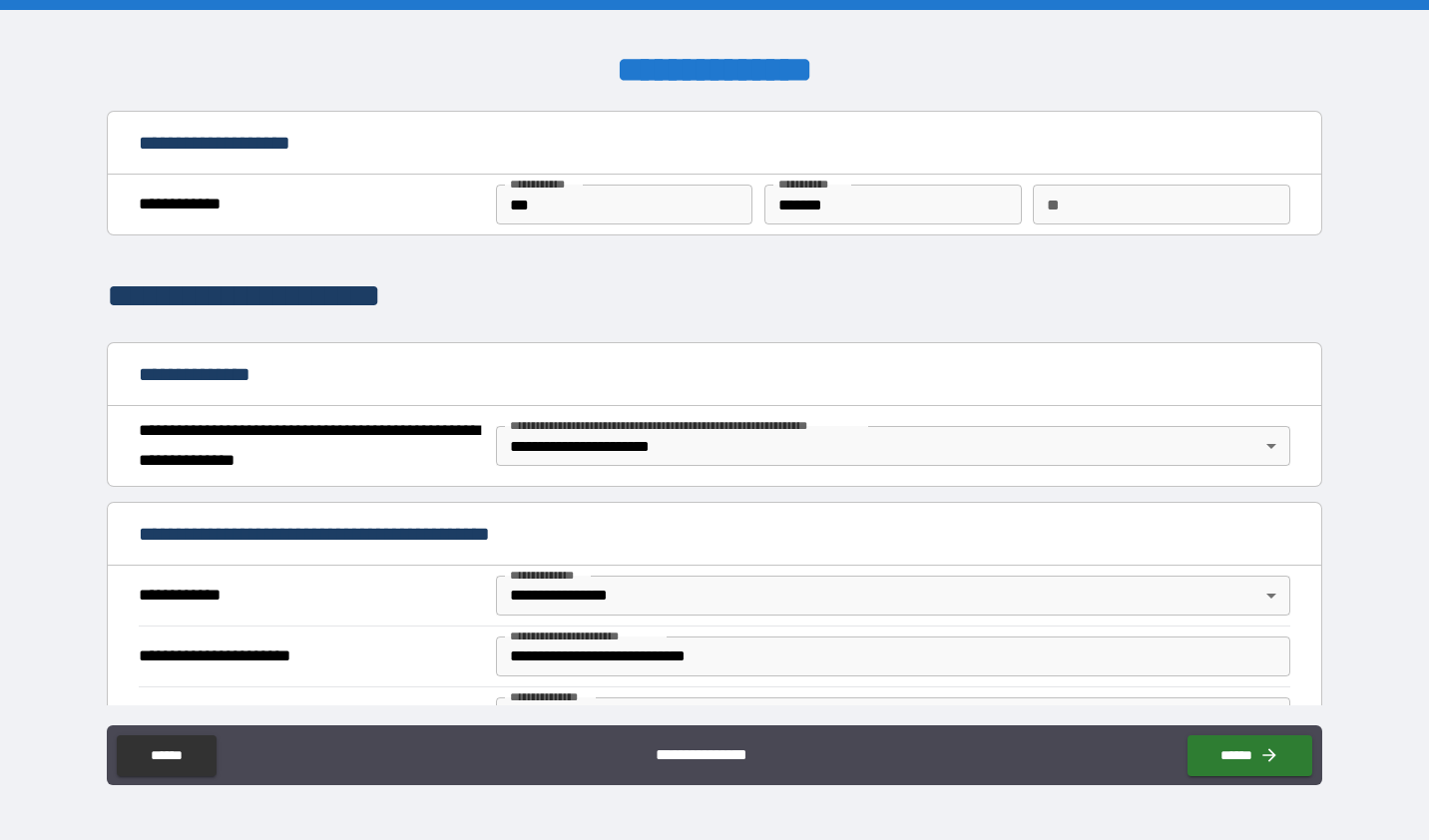 scroll, scrollTop: 698, scrollLeft: 0, axis: vertical 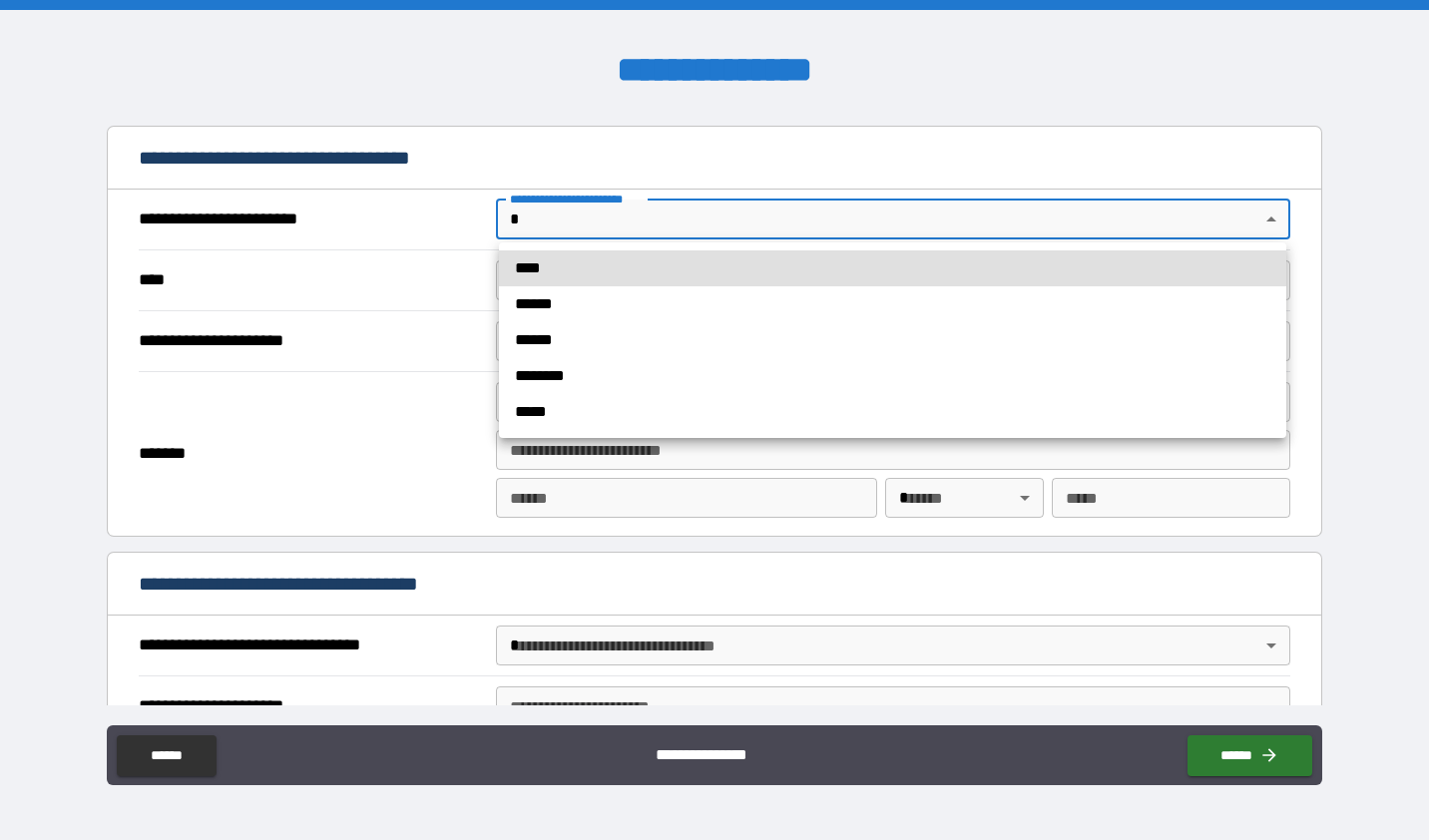 click on "**********" at bounding box center [714, 420] 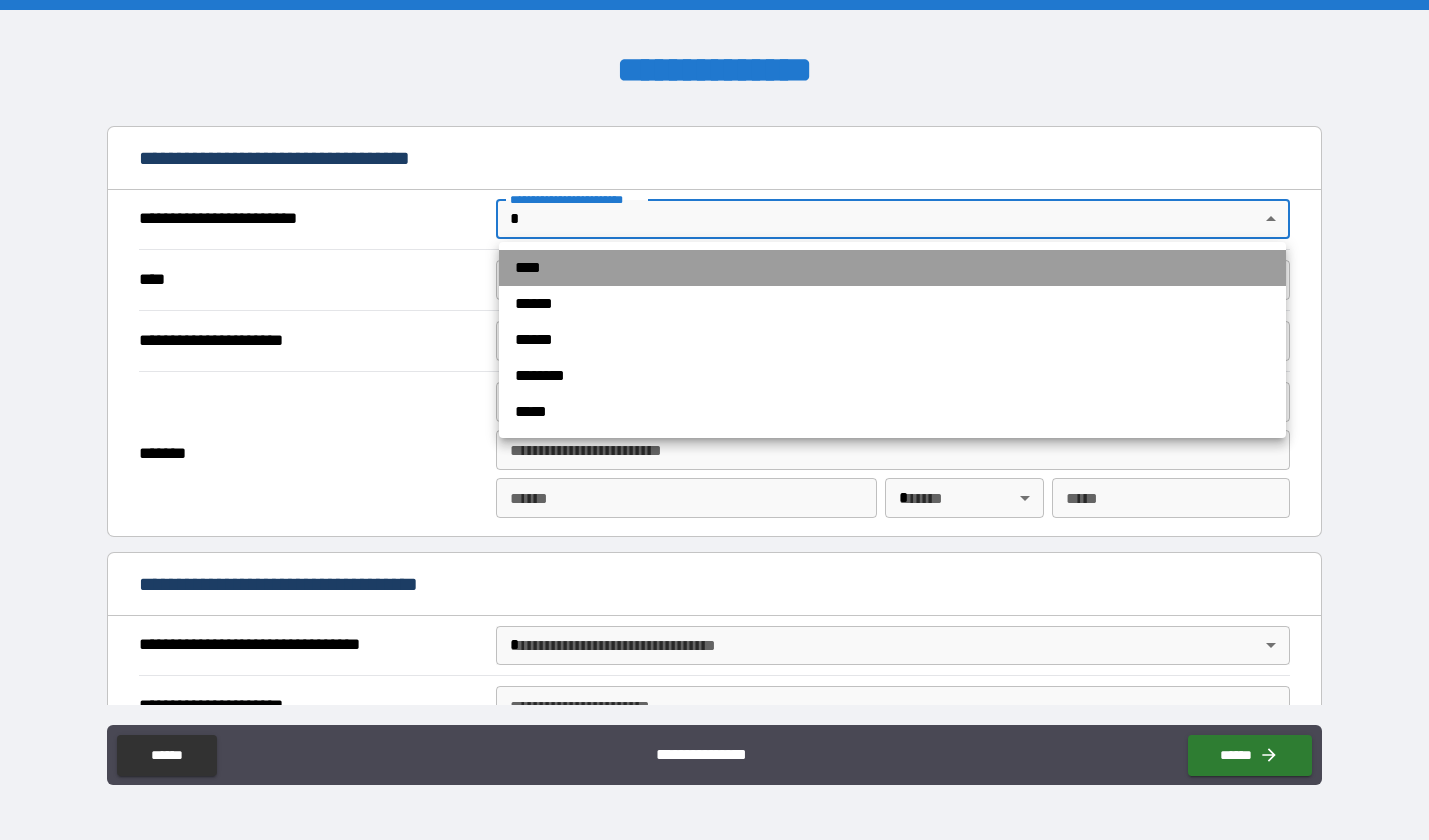 click on "****" at bounding box center [892, 268] 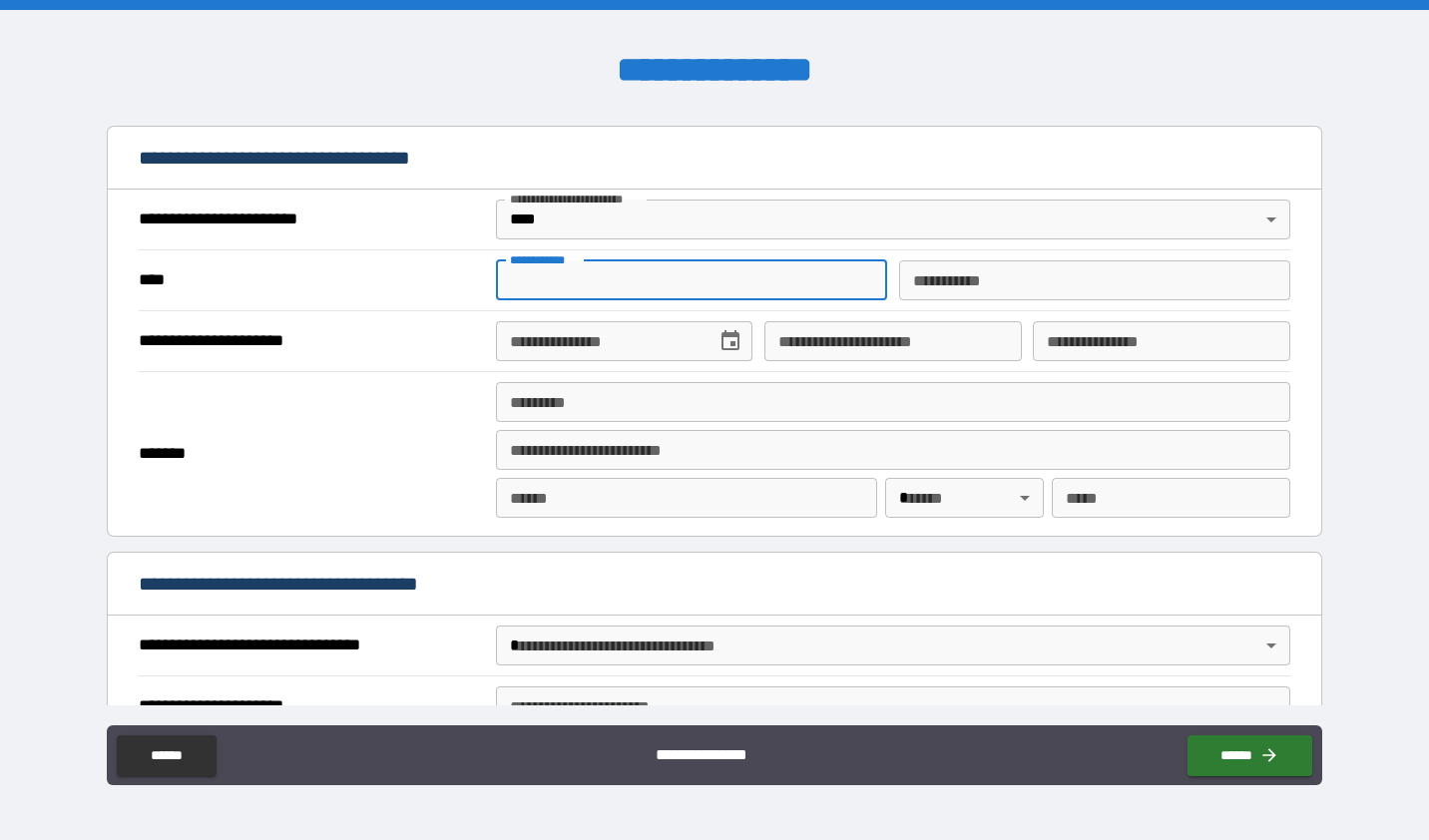 click on "**********" at bounding box center (692, 280) 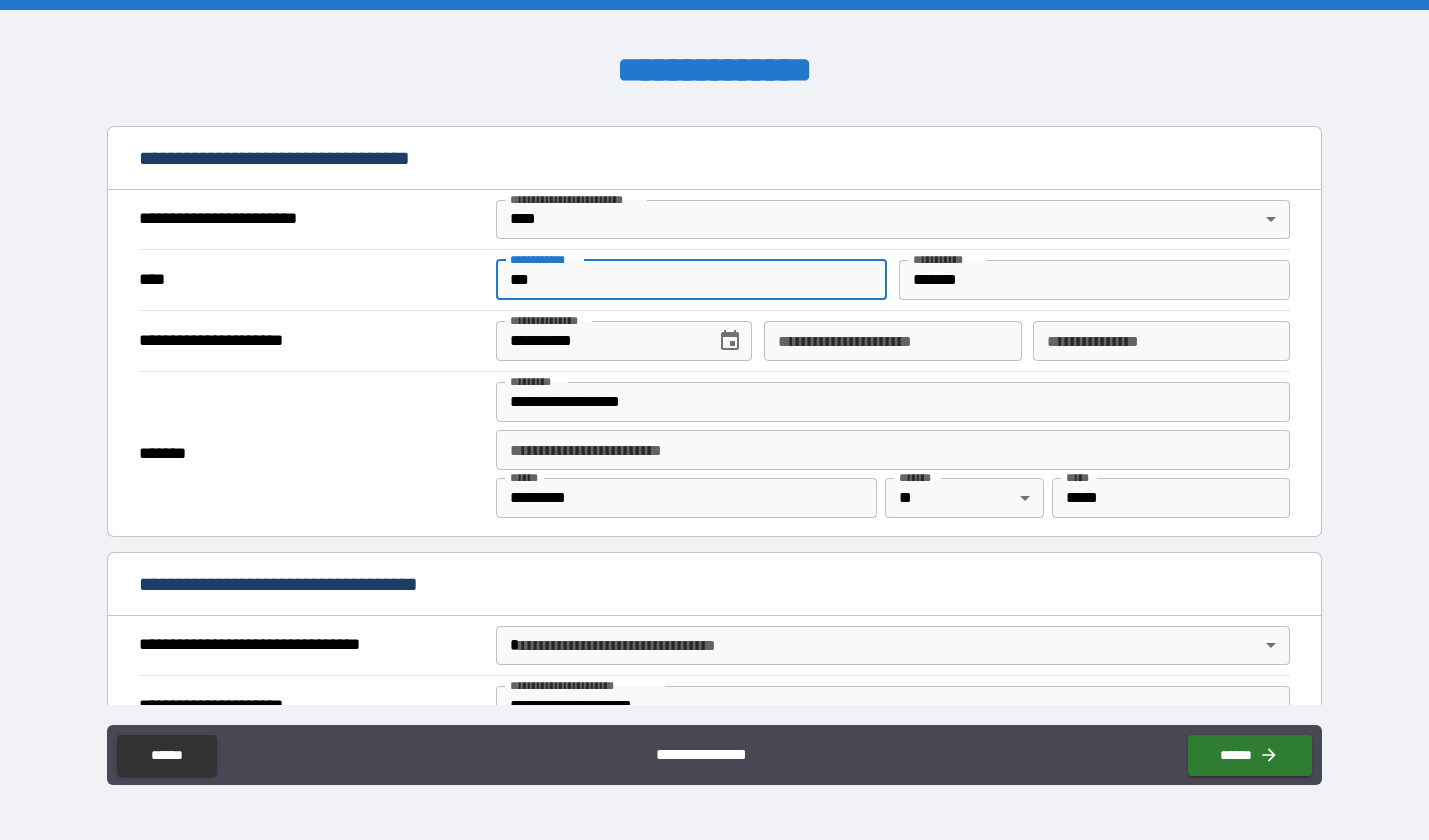 click on "**********" at bounding box center [893, 341] 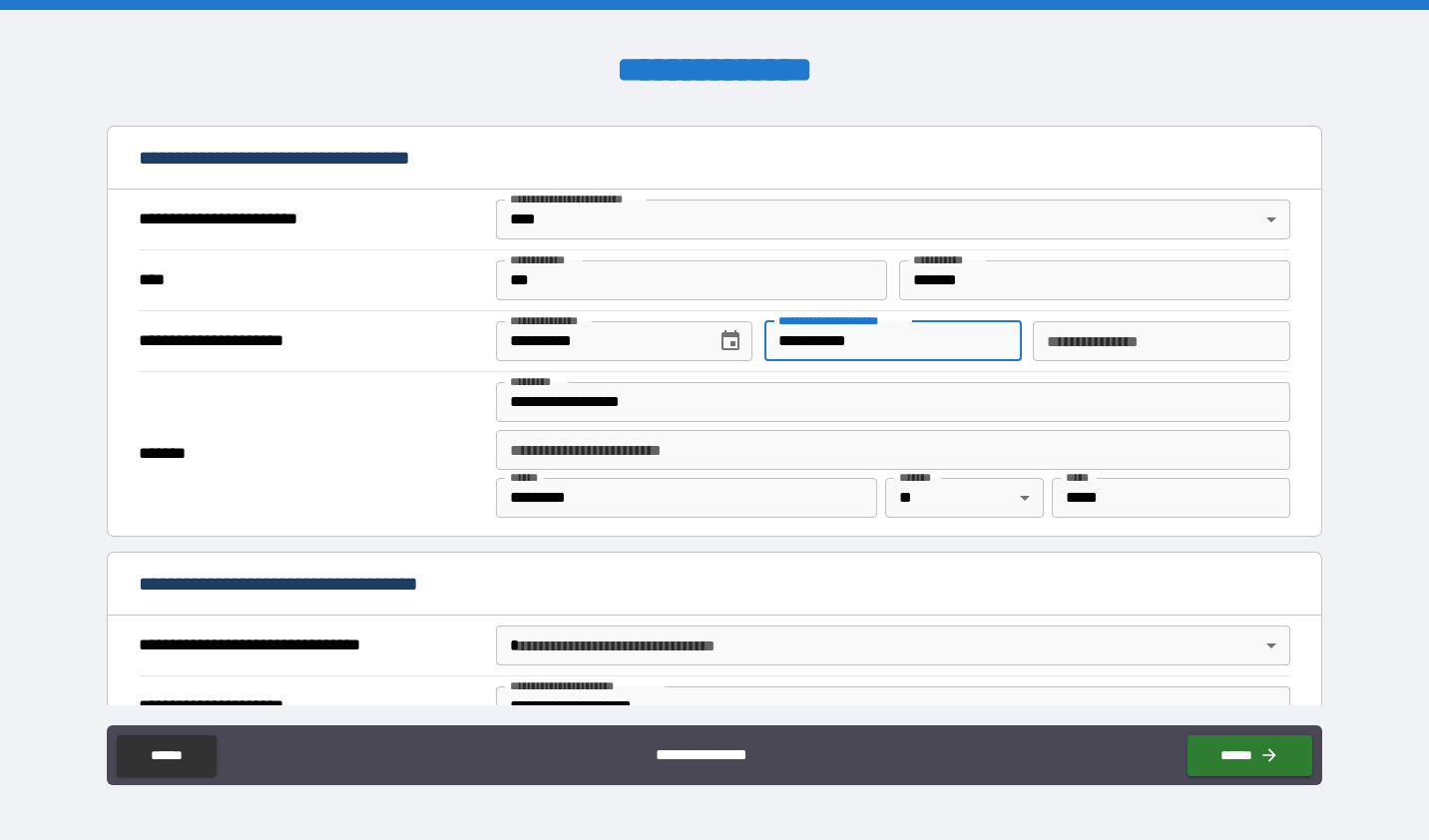 click on "**********" at bounding box center [1162, 341] 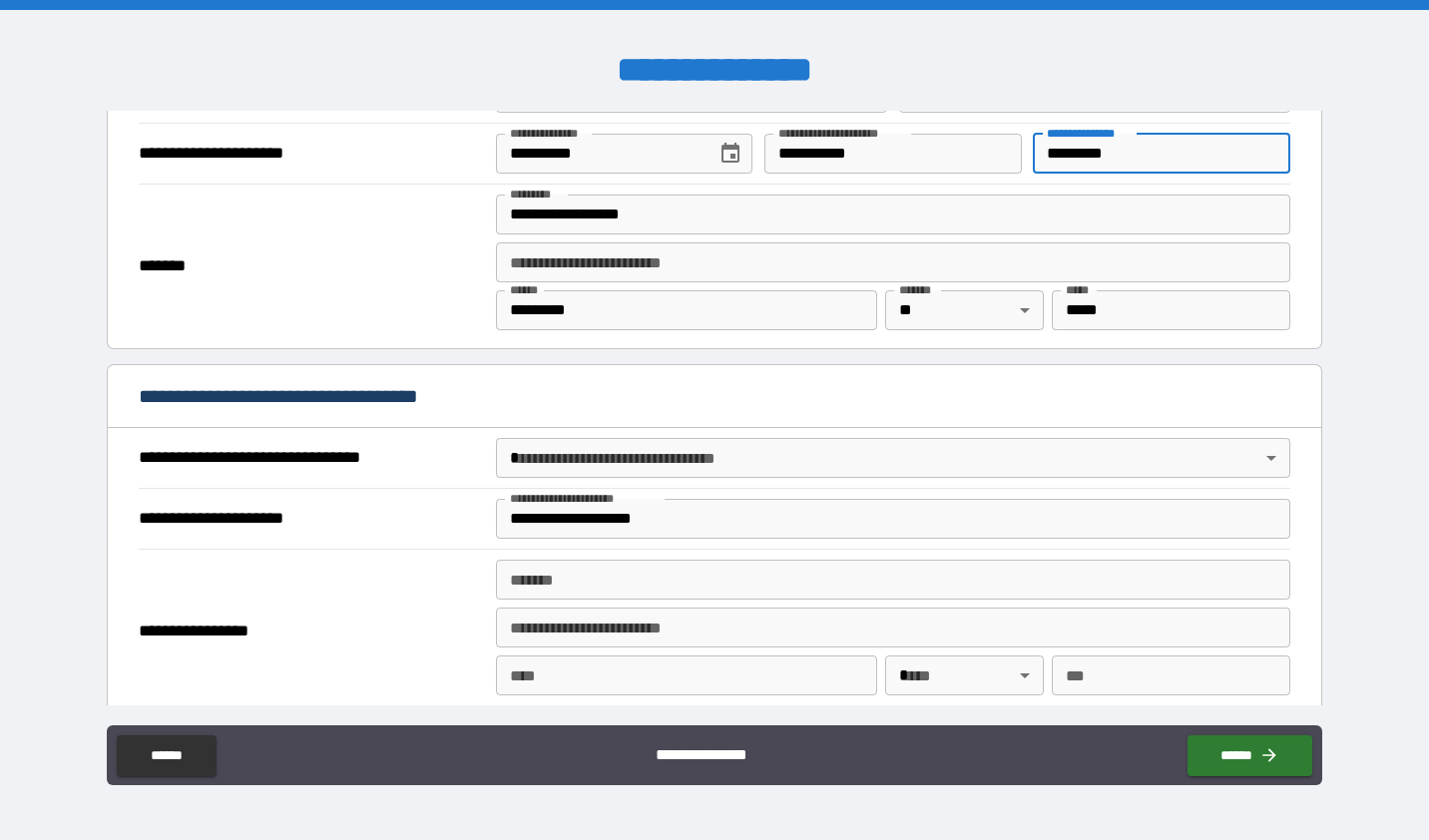 scroll, scrollTop: 998, scrollLeft: 0, axis: vertical 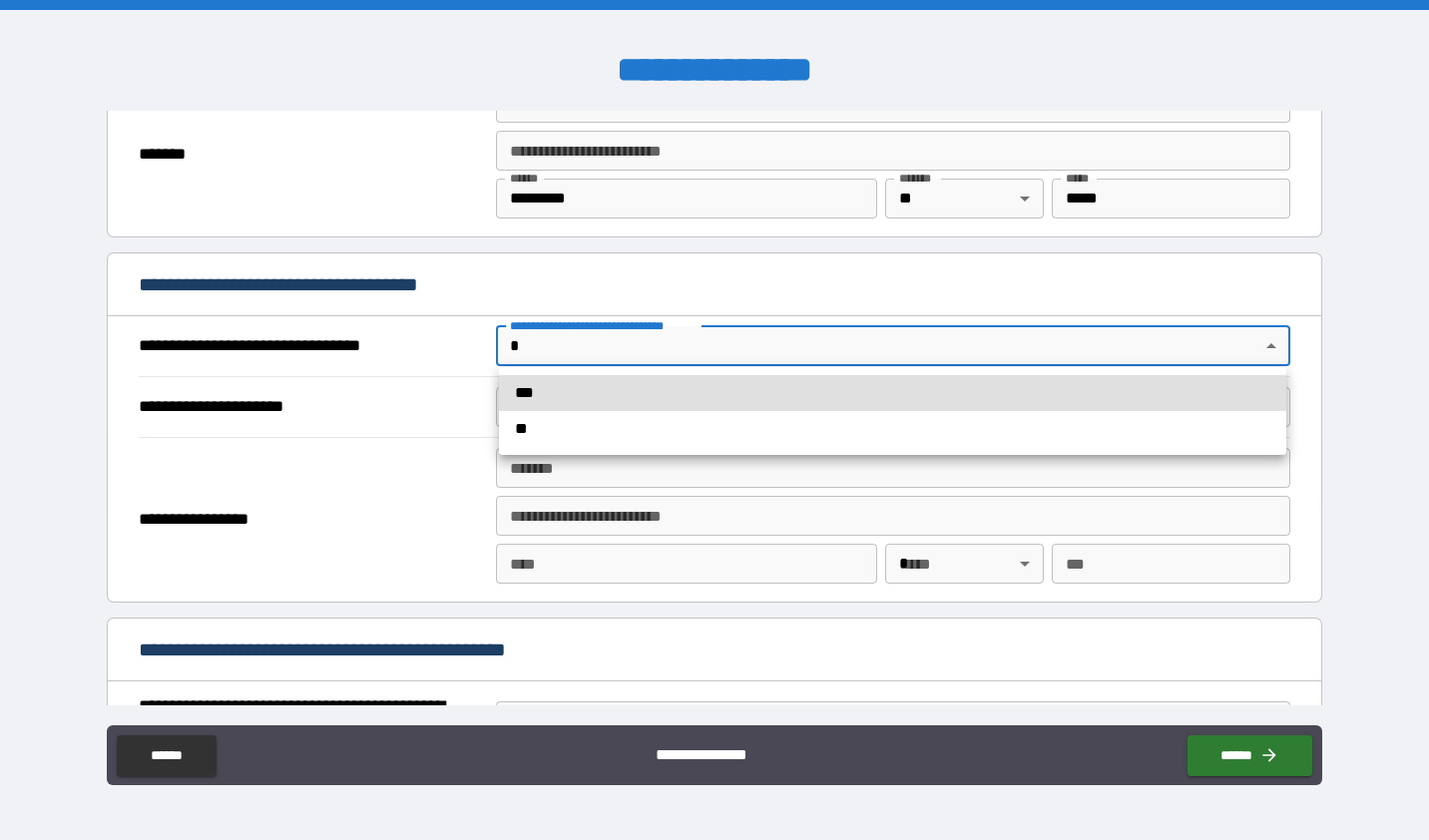 click on "**********" at bounding box center [714, 420] 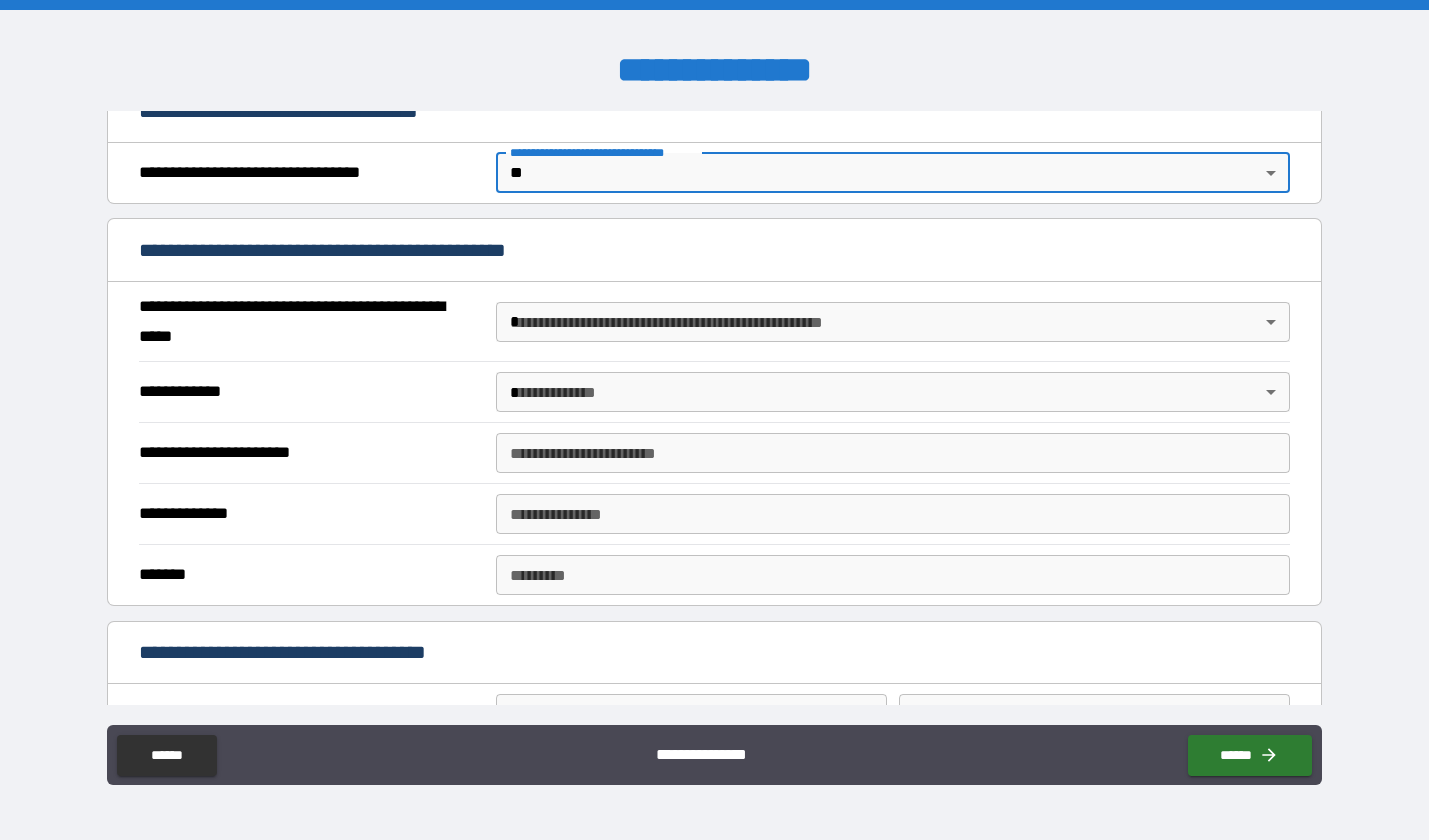 scroll, scrollTop: 1197, scrollLeft: 0, axis: vertical 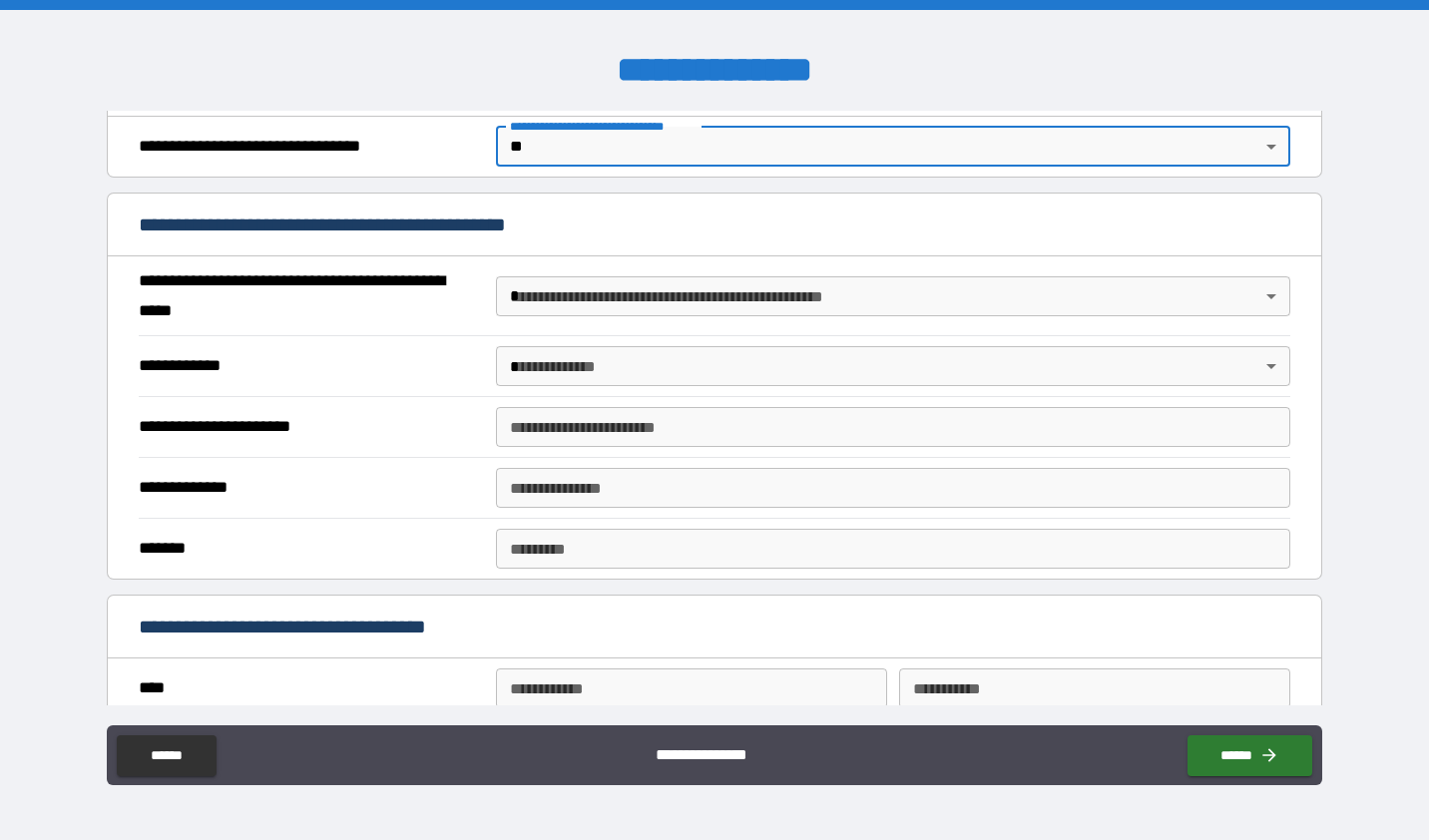 click on "**********" at bounding box center [714, 420] 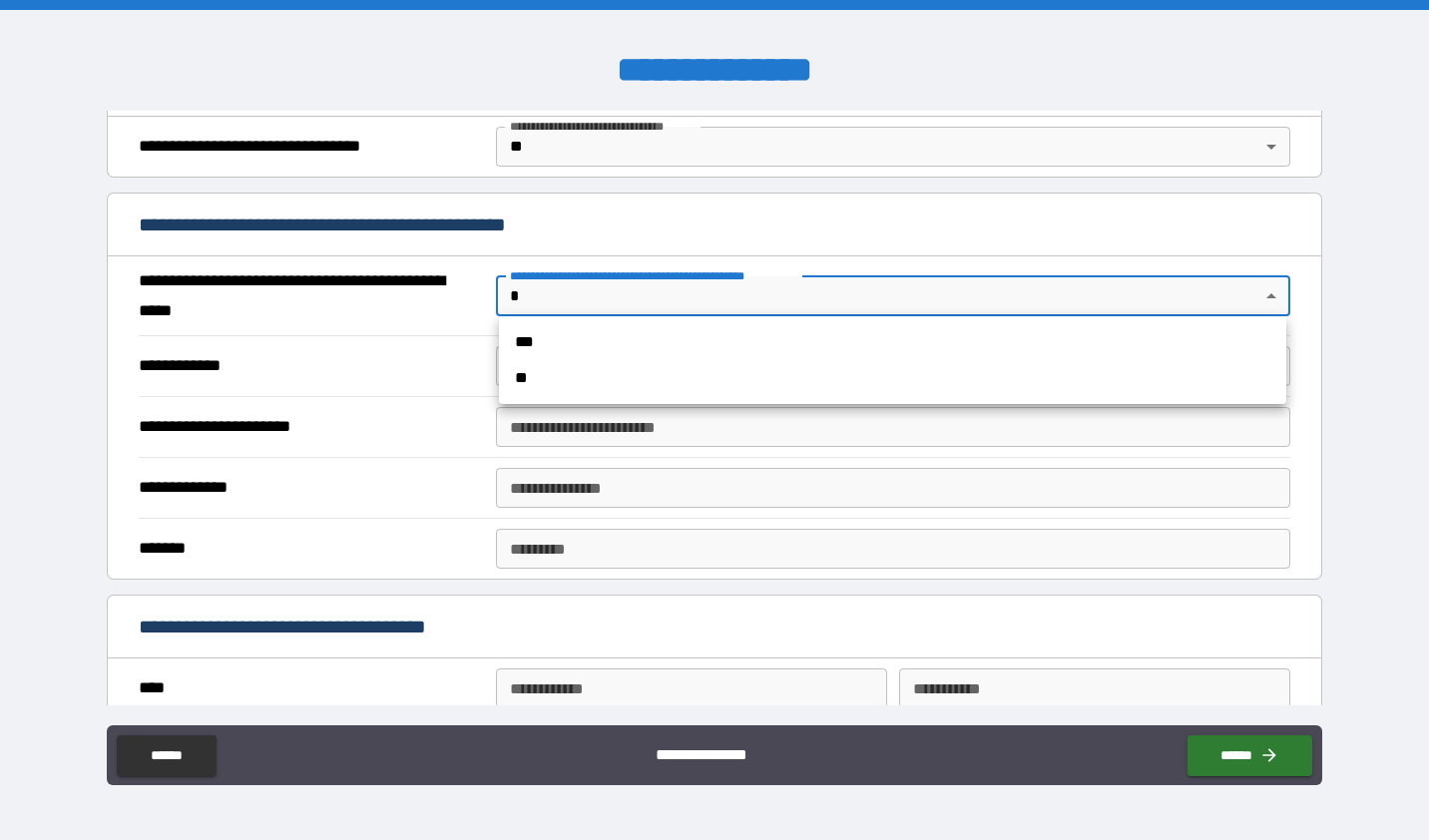 click on "**" at bounding box center [892, 378] 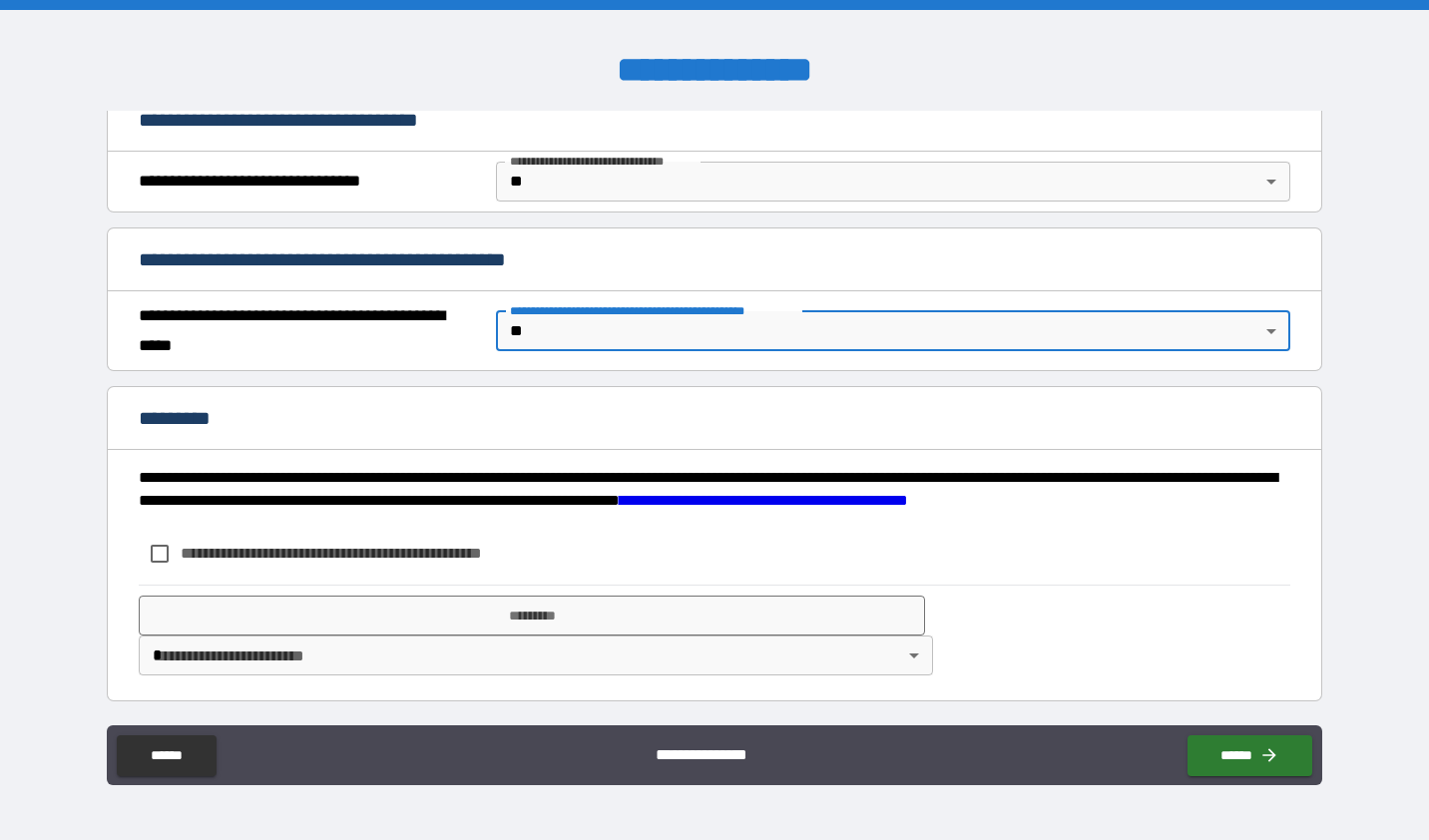 scroll, scrollTop: 1153, scrollLeft: 0, axis: vertical 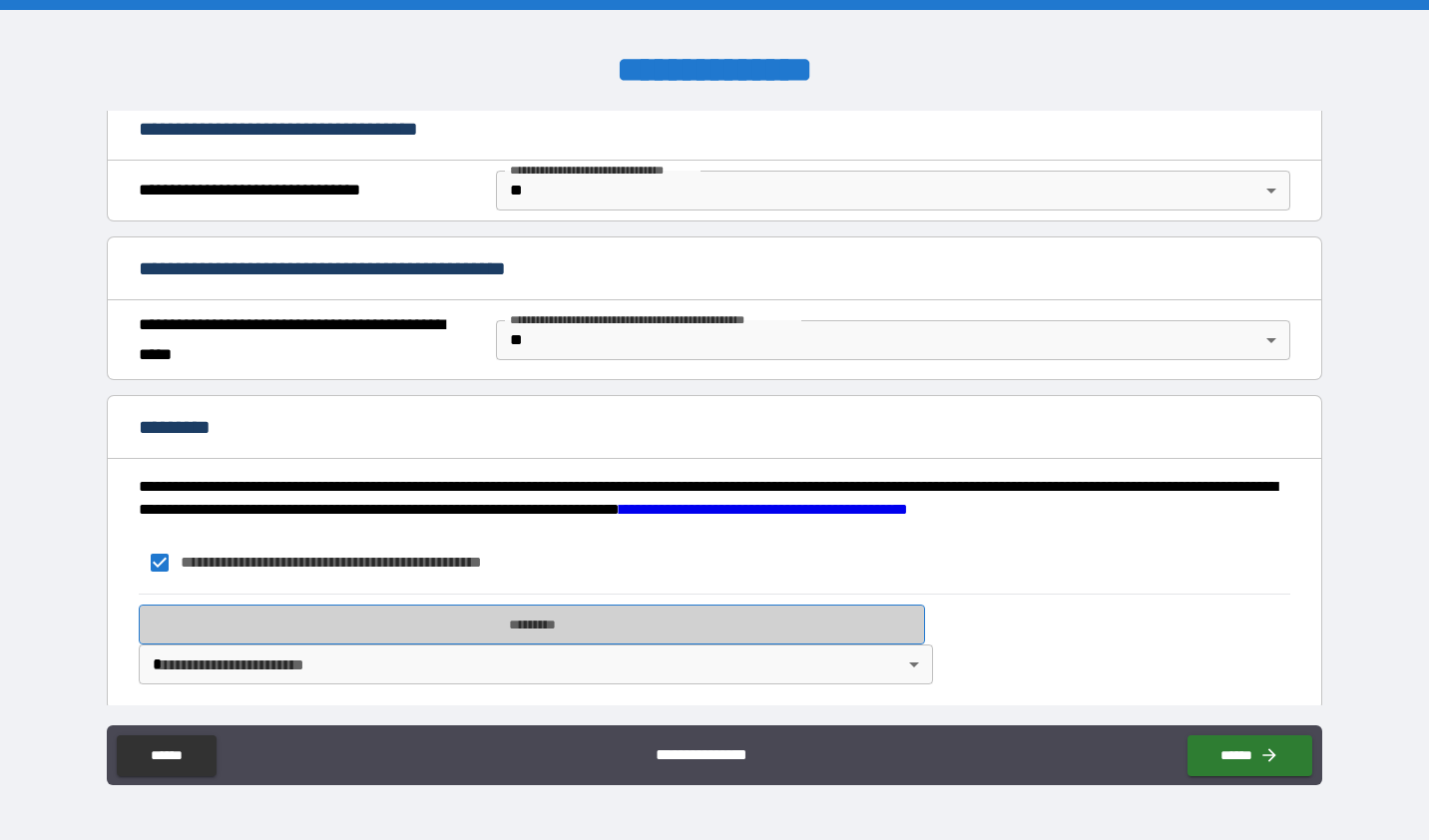 click on "*********" at bounding box center [532, 625] 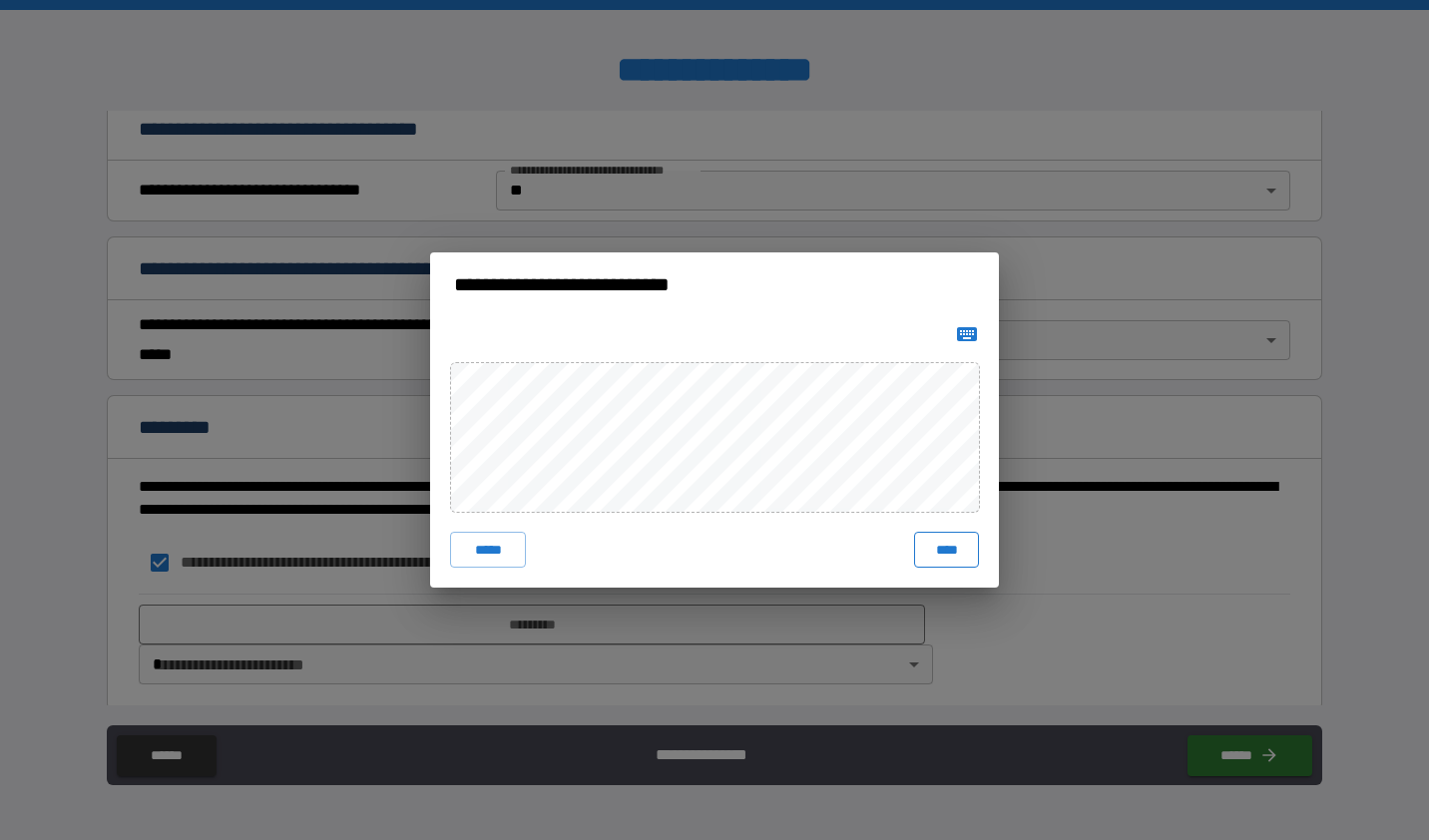 click on "****" at bounding box center (946, 550) 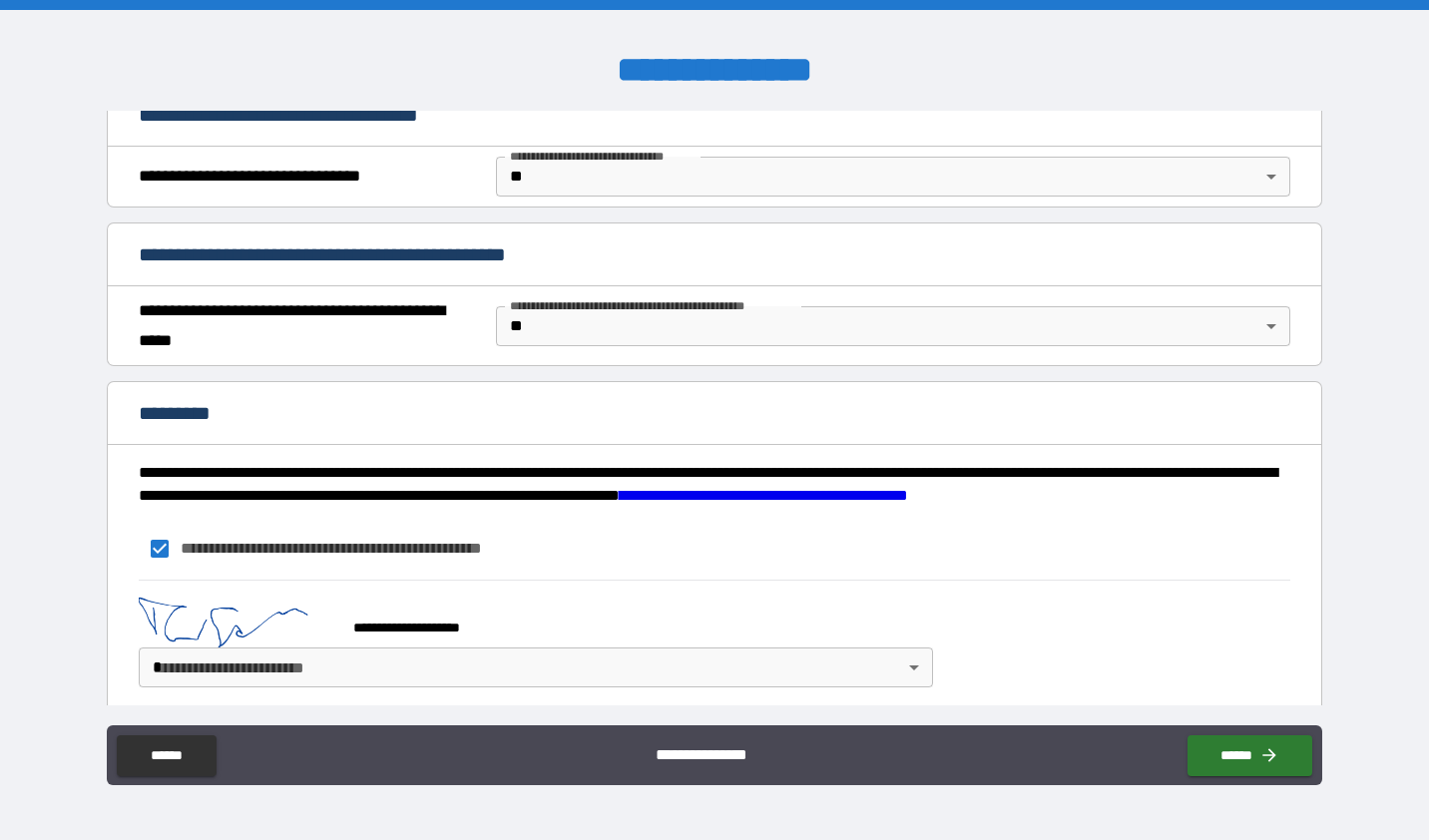 scroll, scrollTop: 1169, scrollLeft: 0, axis: vertical 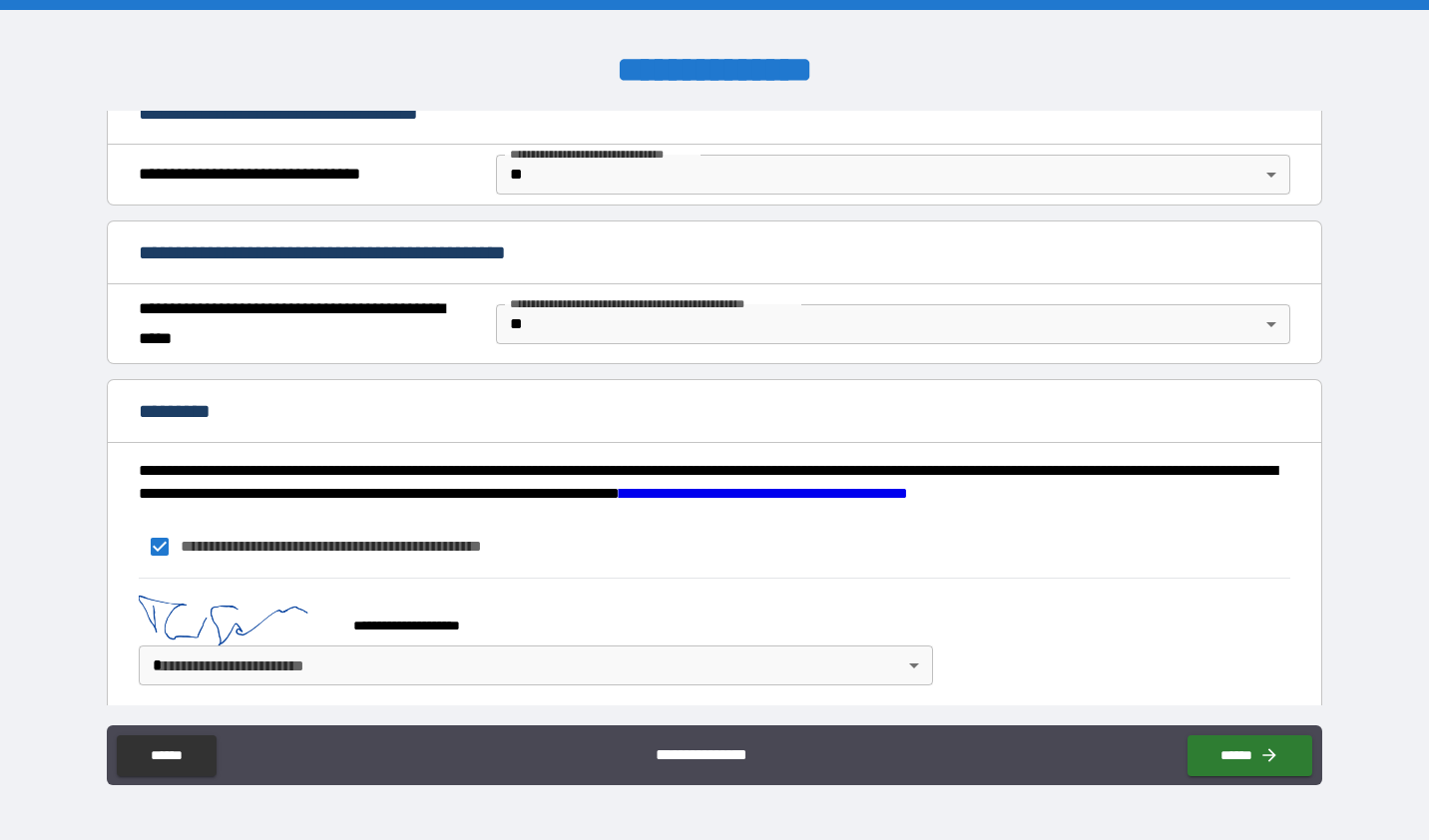 click on "**********" at bounding box center [714, 420] 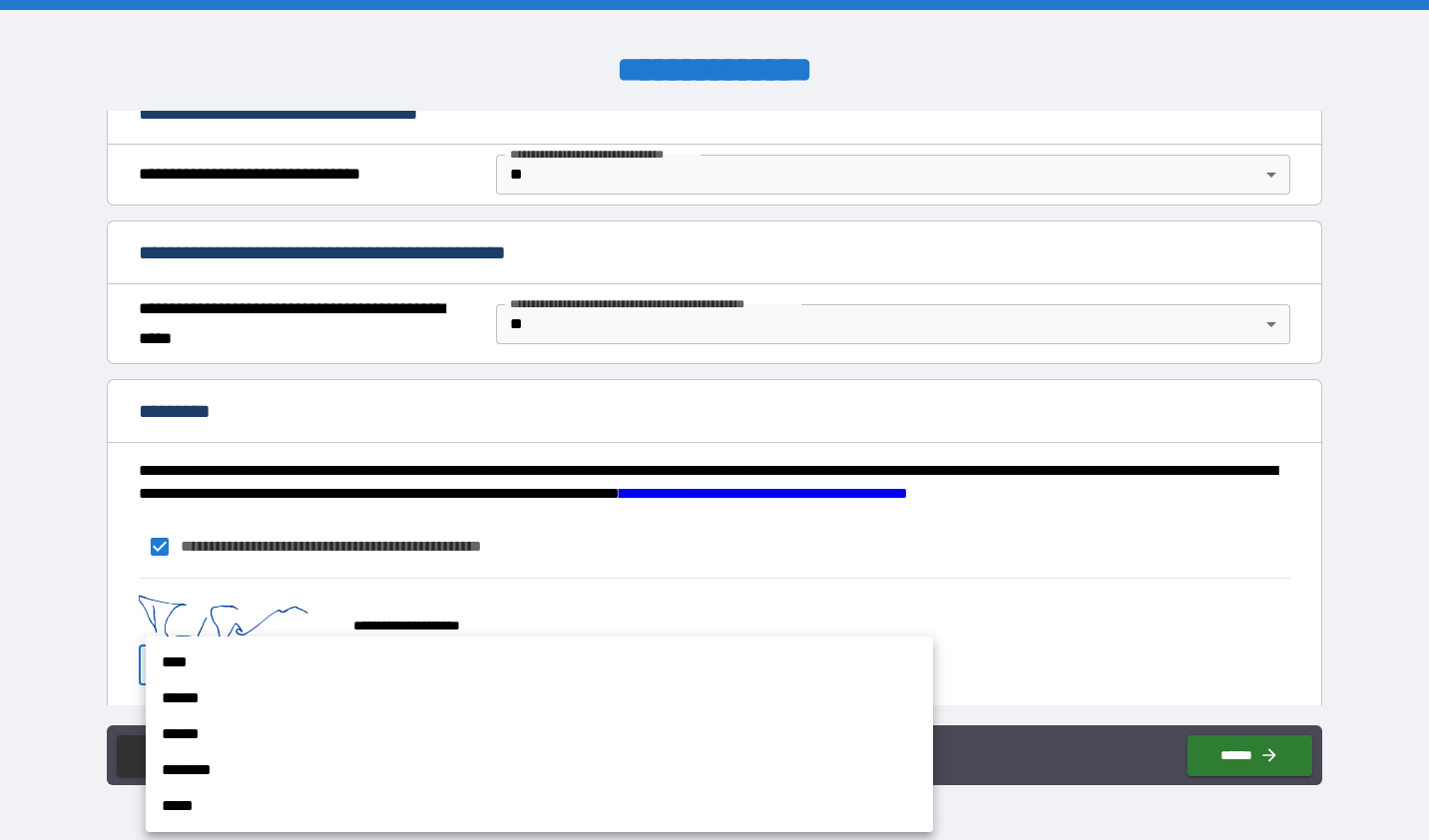 click on "****" at bounding box center [539, 662] 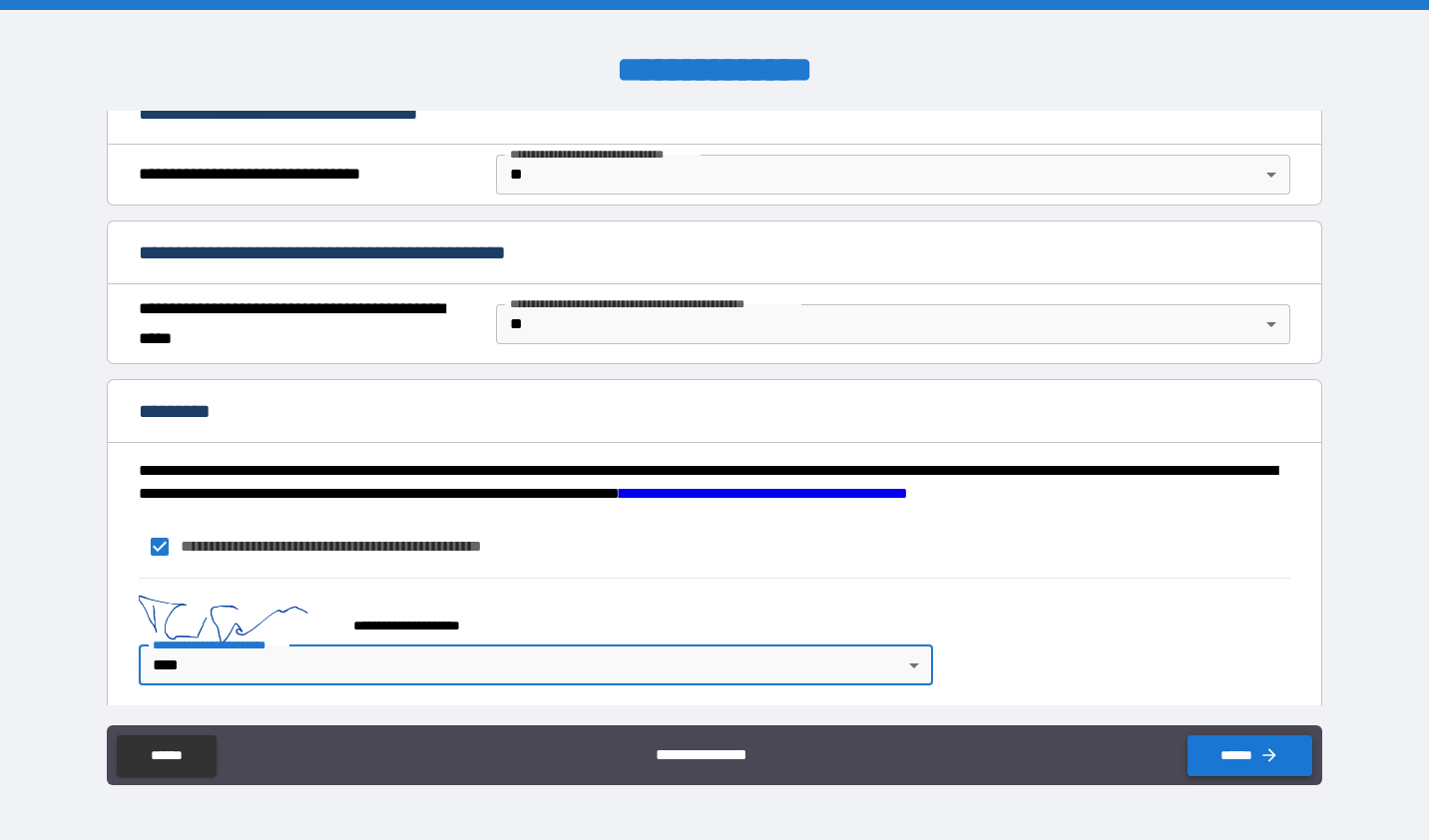 click on "******" at bounding box center [1249, 755] 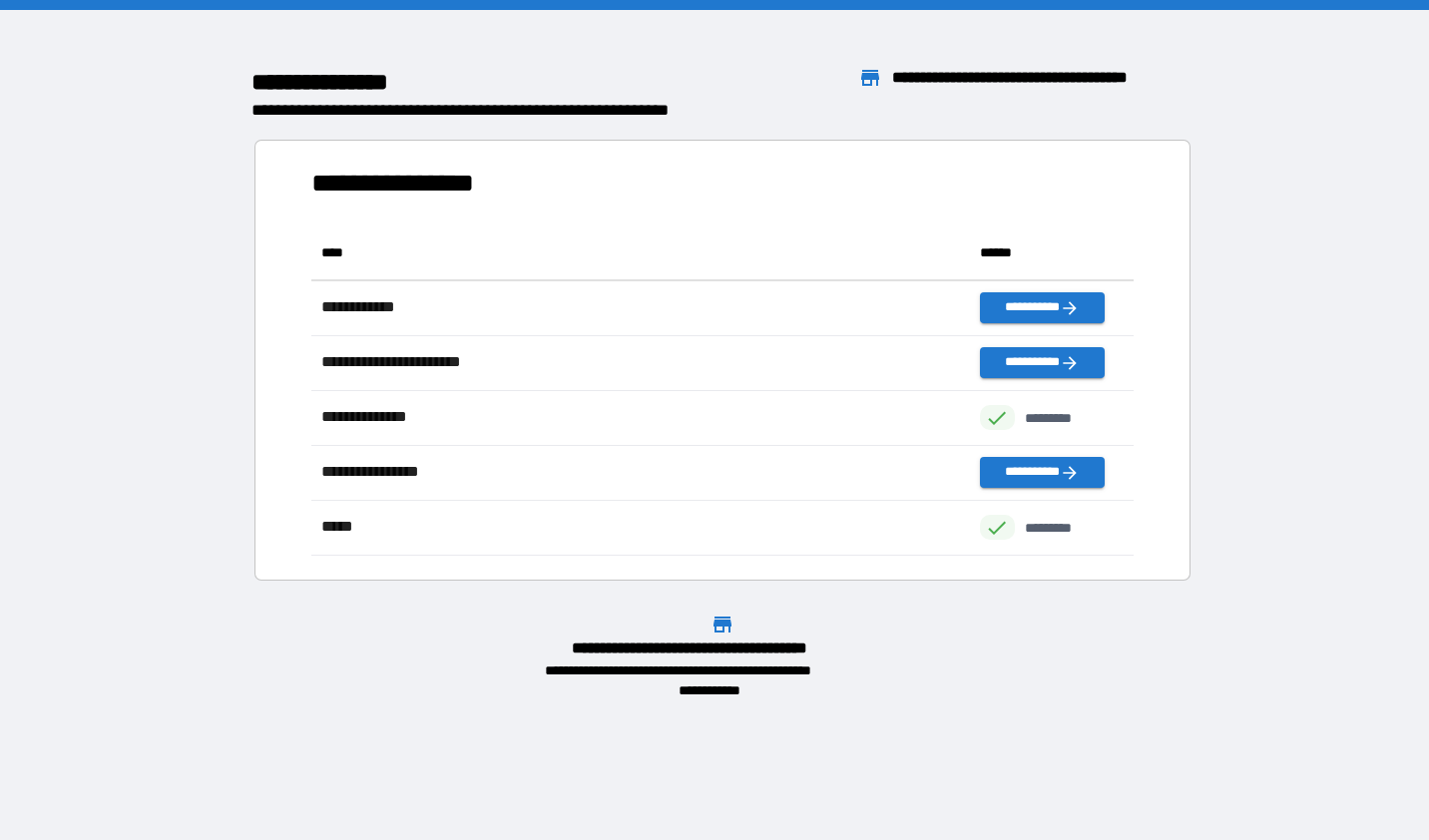scroll, scrollTop: 16, scrollLeft: 16, axis: both 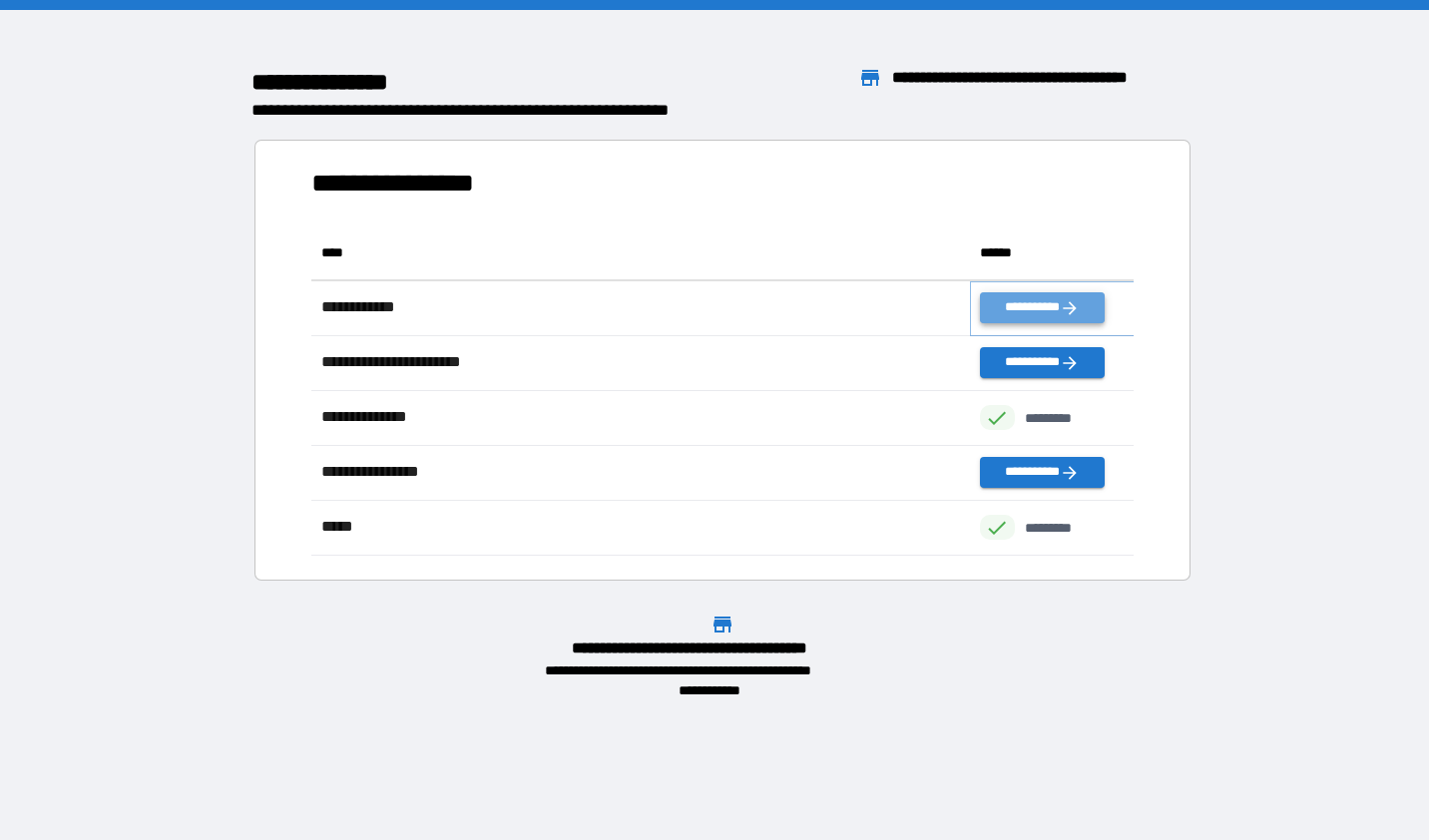 click on "**********" at bounding box center (1042, 307) 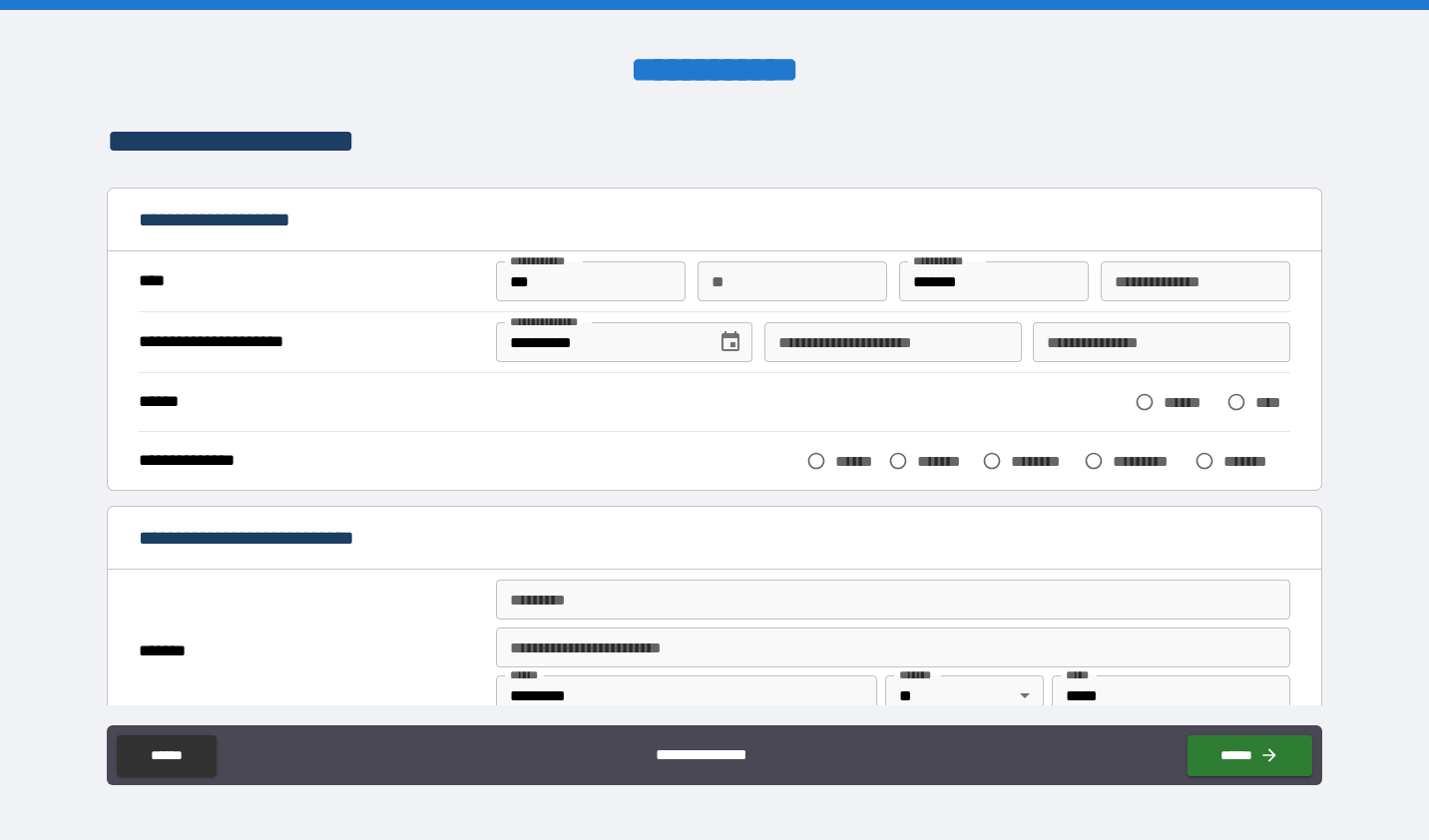 click on "**********" at bounding box center (893, 342) 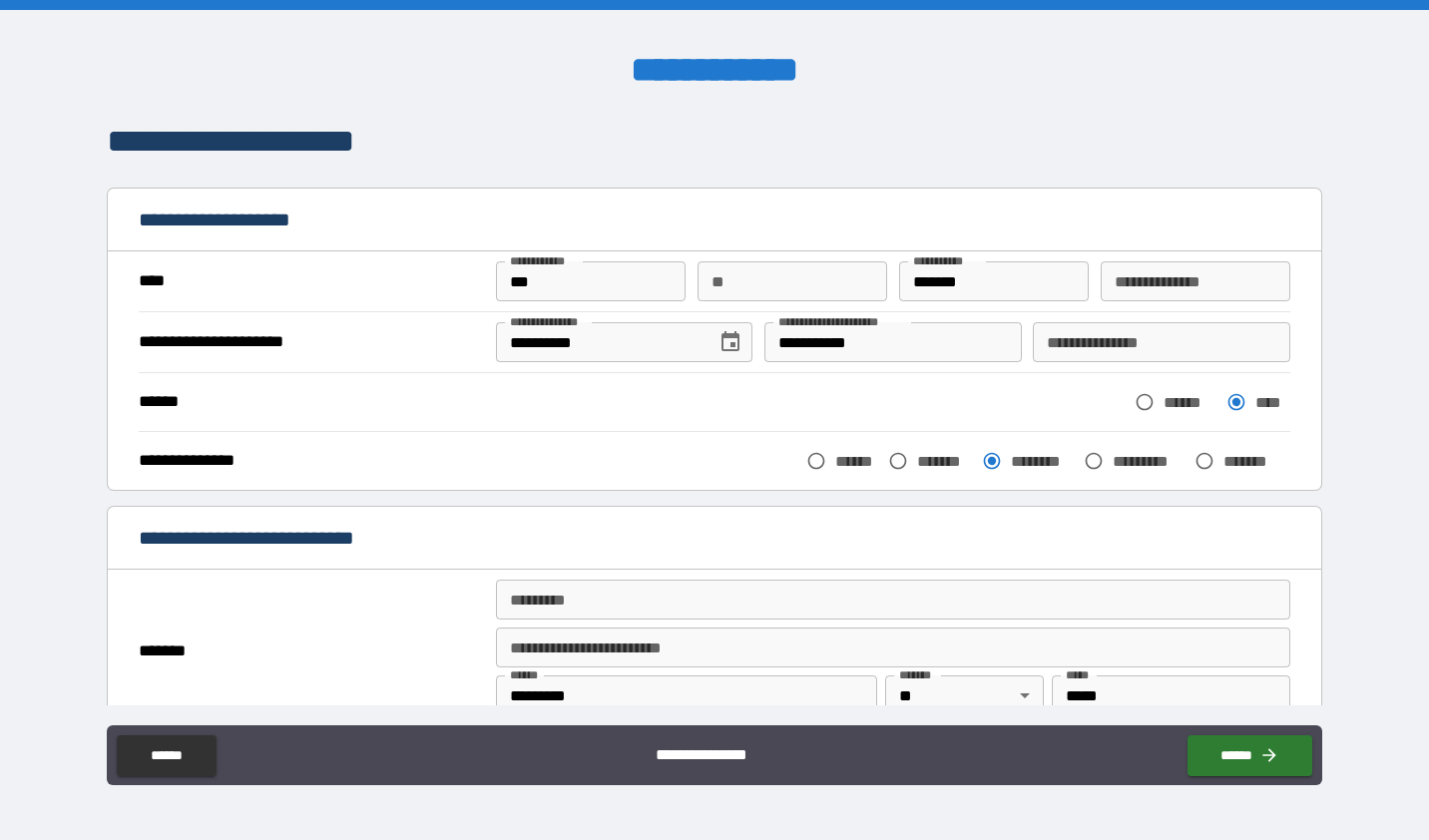 click on "**********" at bounding box center (1162, 342) 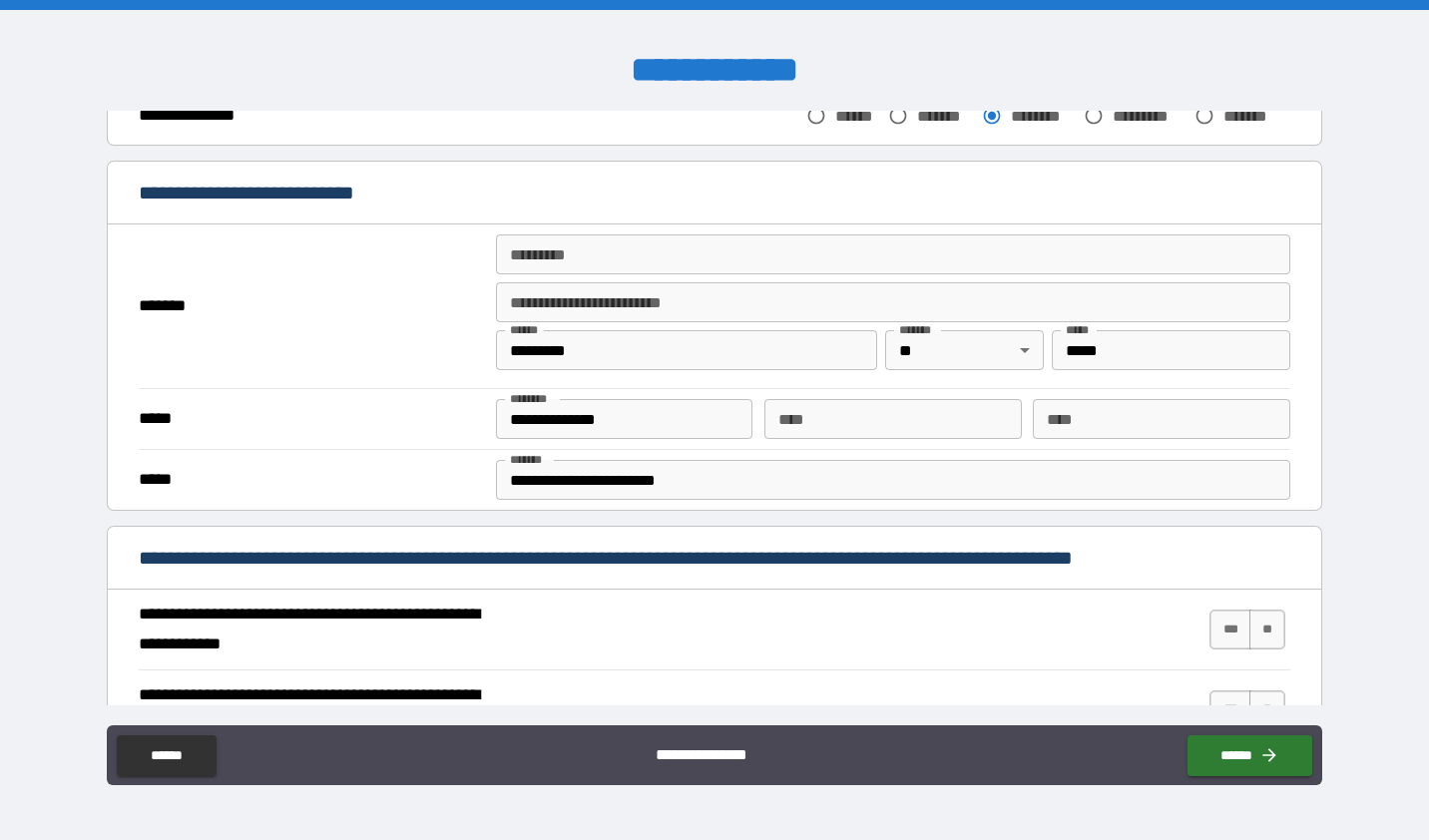 scroll, scrollTop: 399, scrollLeft: 0, axis: vertical 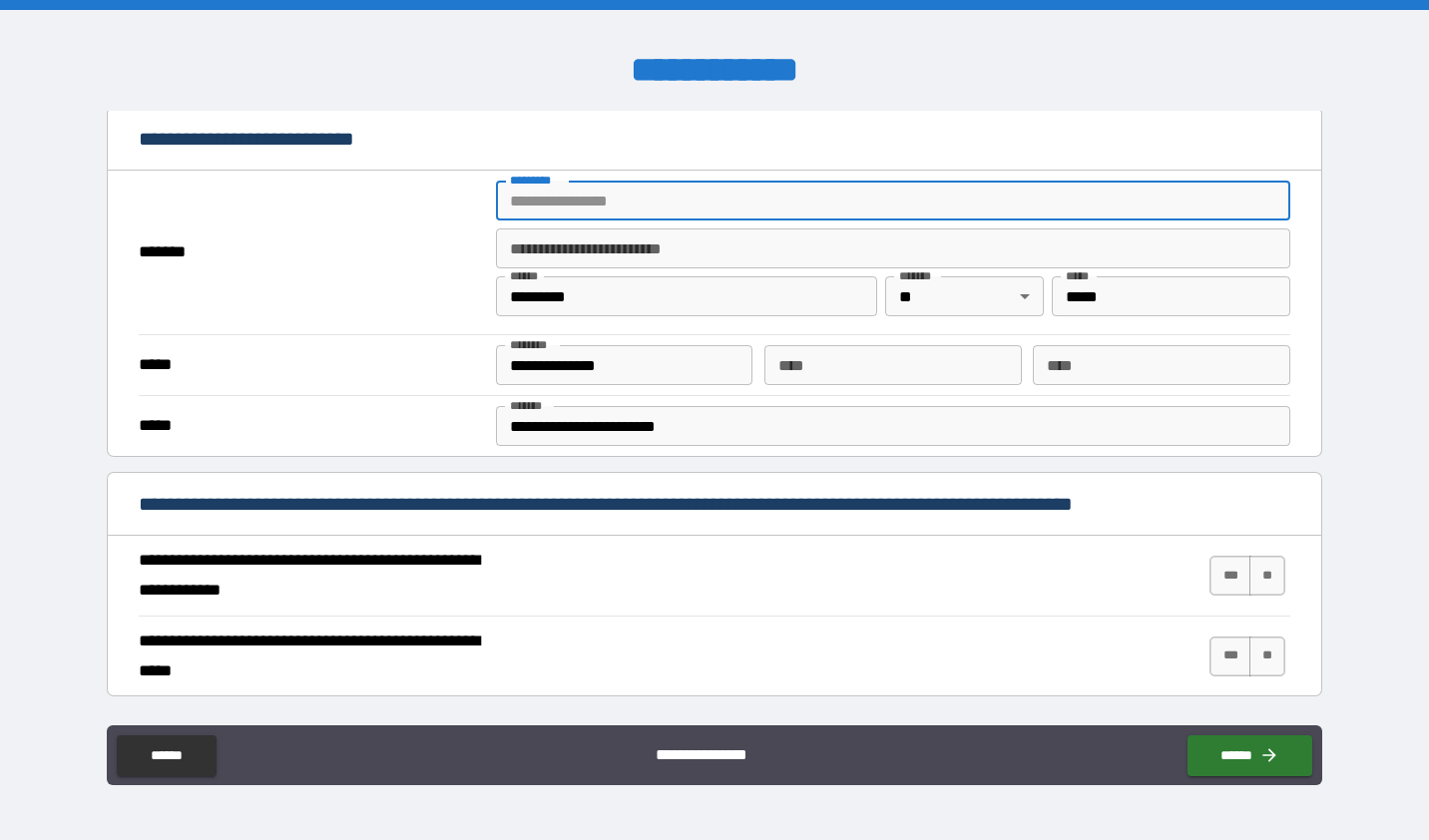 click on "*******   *" at bounding box center (893, 201) 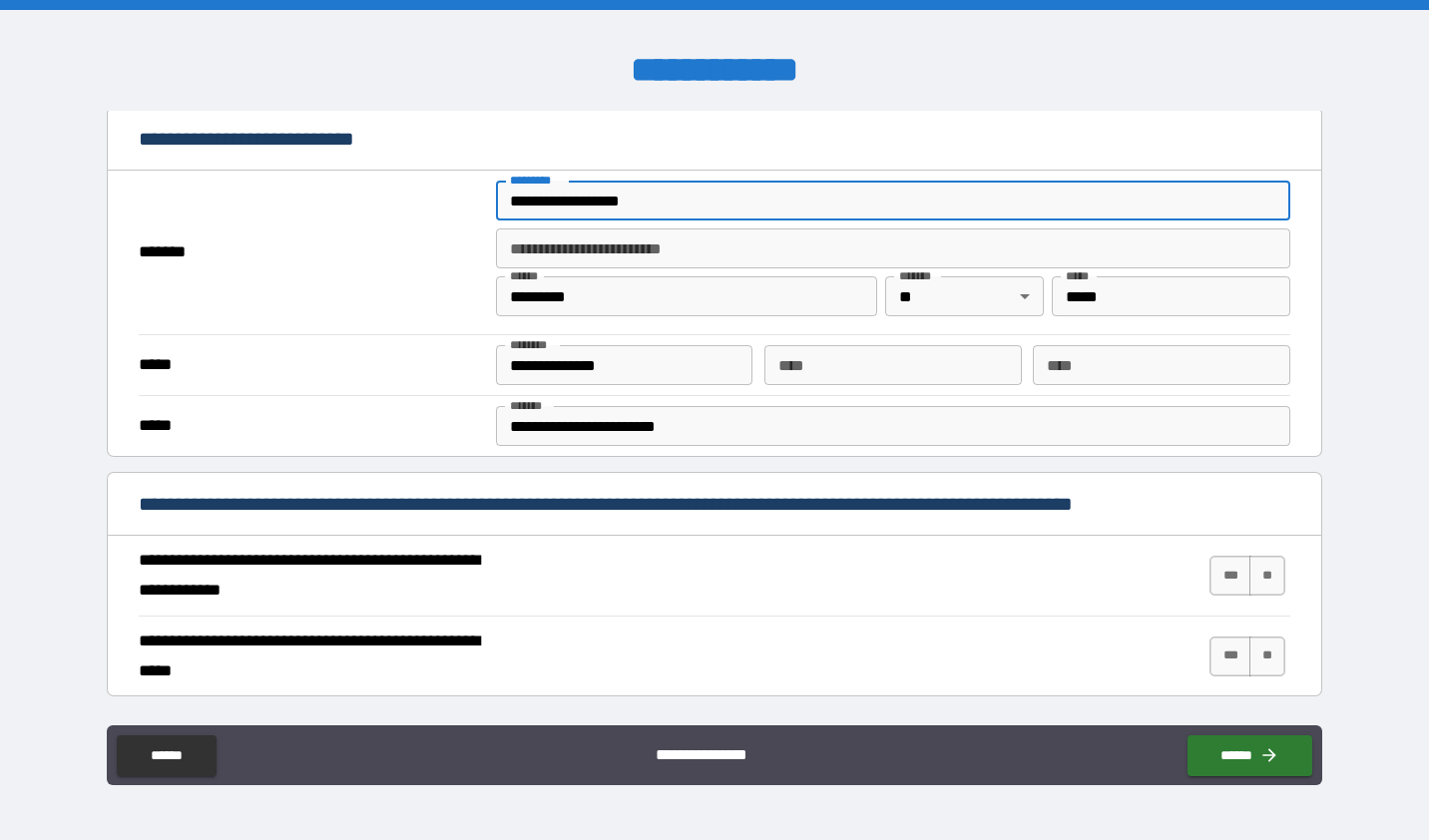 drag, startPoint x: 664, startPoint y: 194, endPoint x: 461, endPoint y: 184, distance: 203.24616 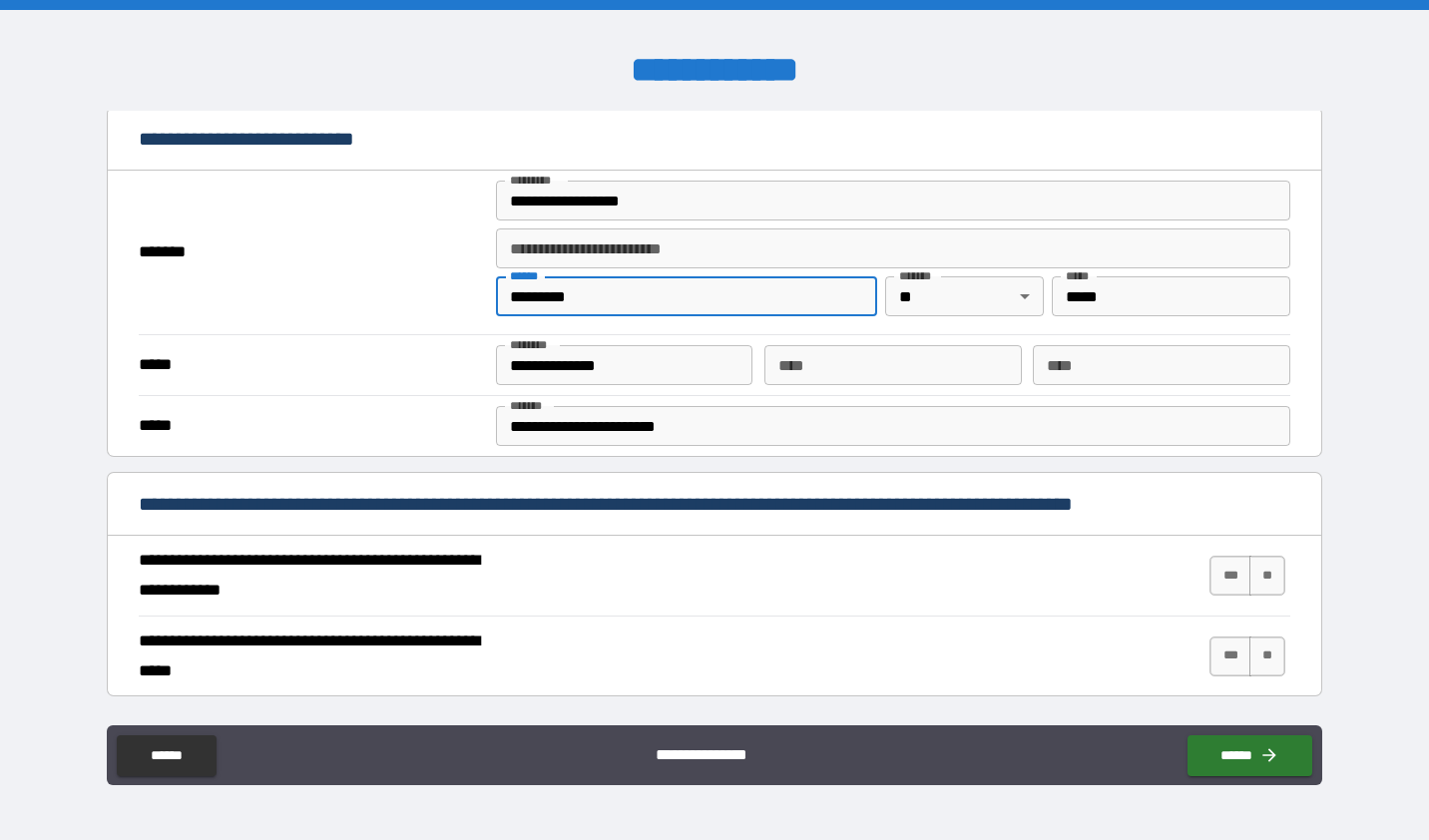 drag, startPoint x: 604, startPoint y: 297, endPoint x: 404, endPoint y: 277, distance: 200.99751 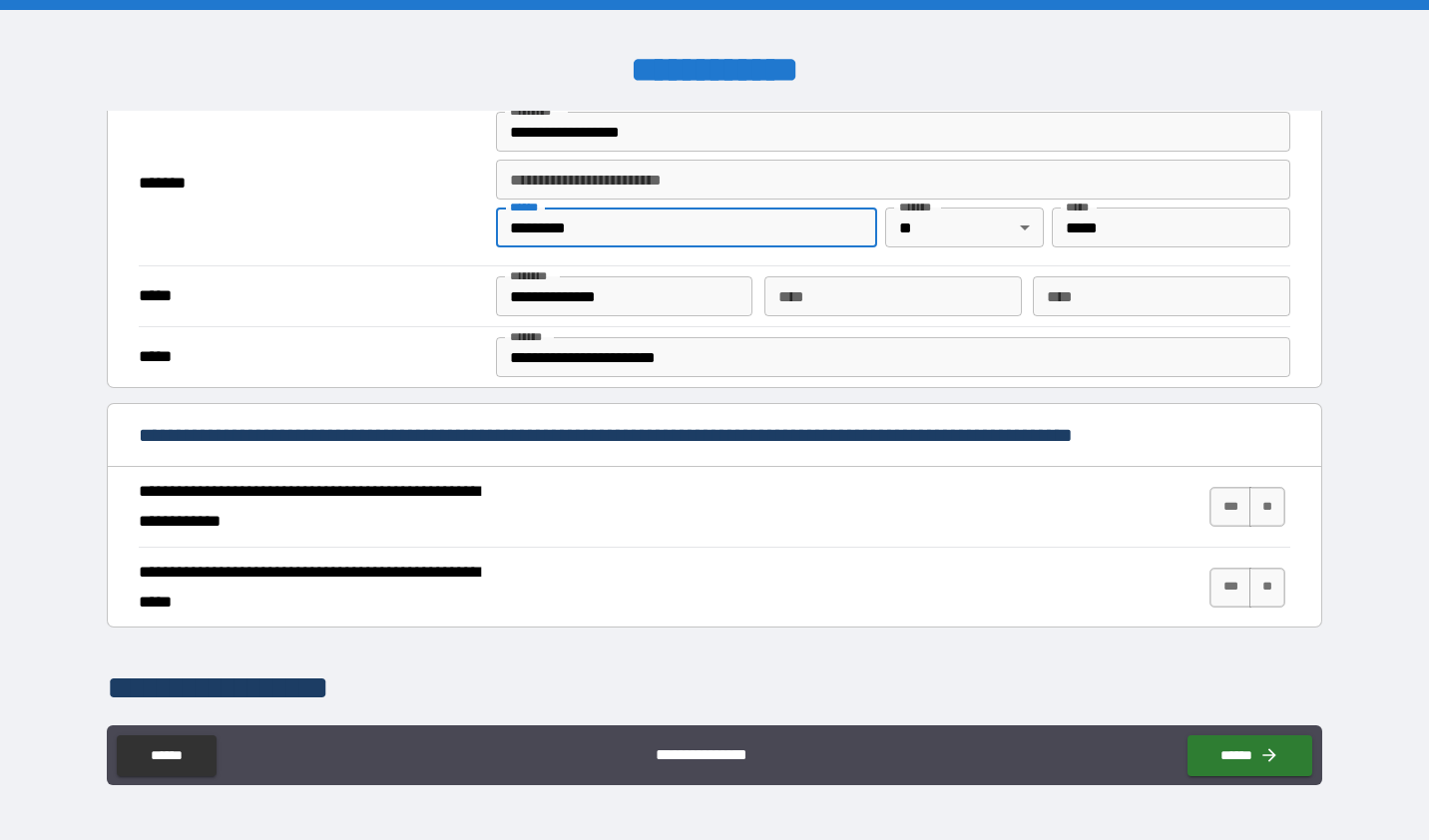 scroll, scrollTop: 499, scrollLeft: 0, axis: vertical 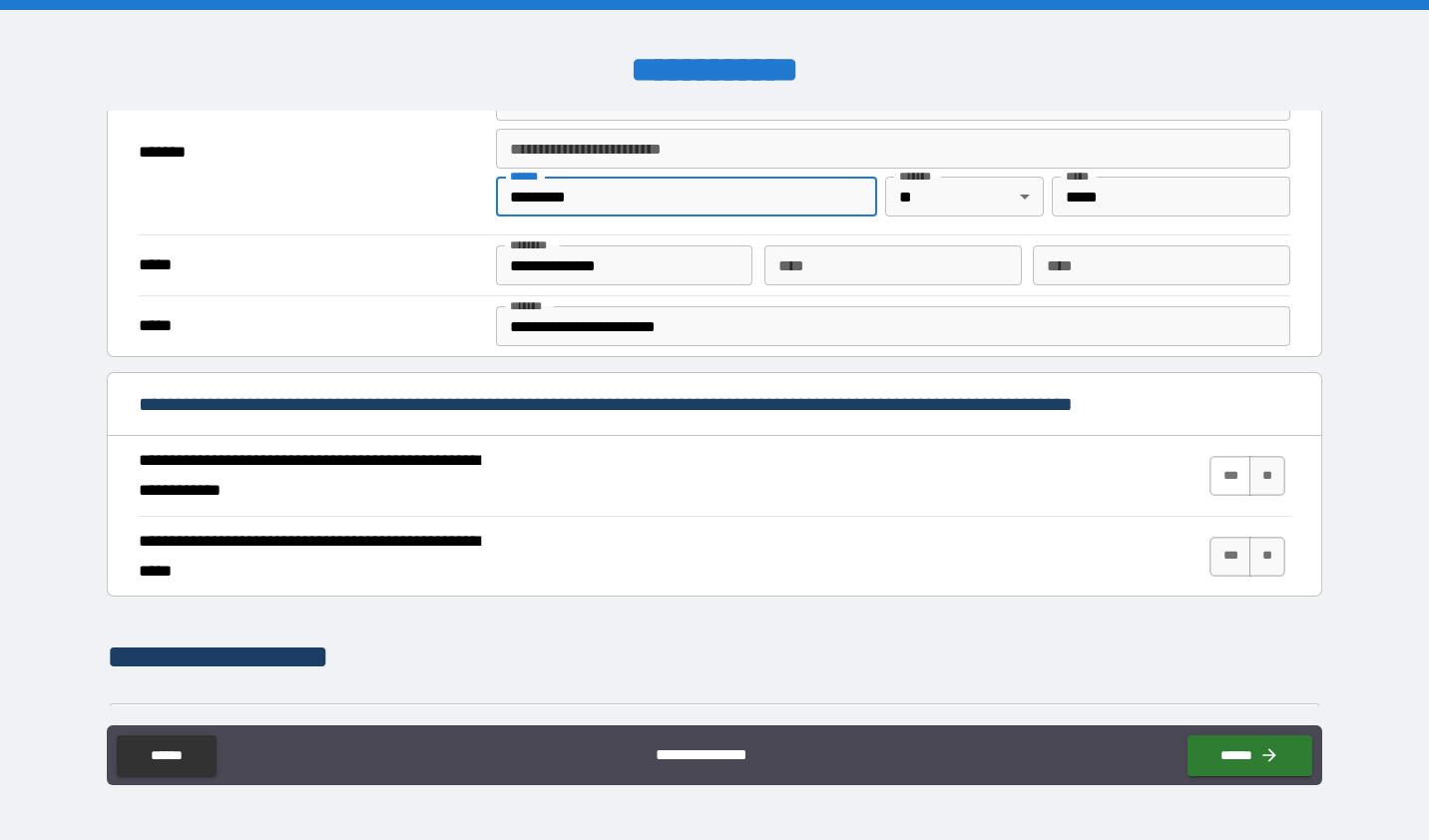 click on "***" at bounding box center (1230, 476) 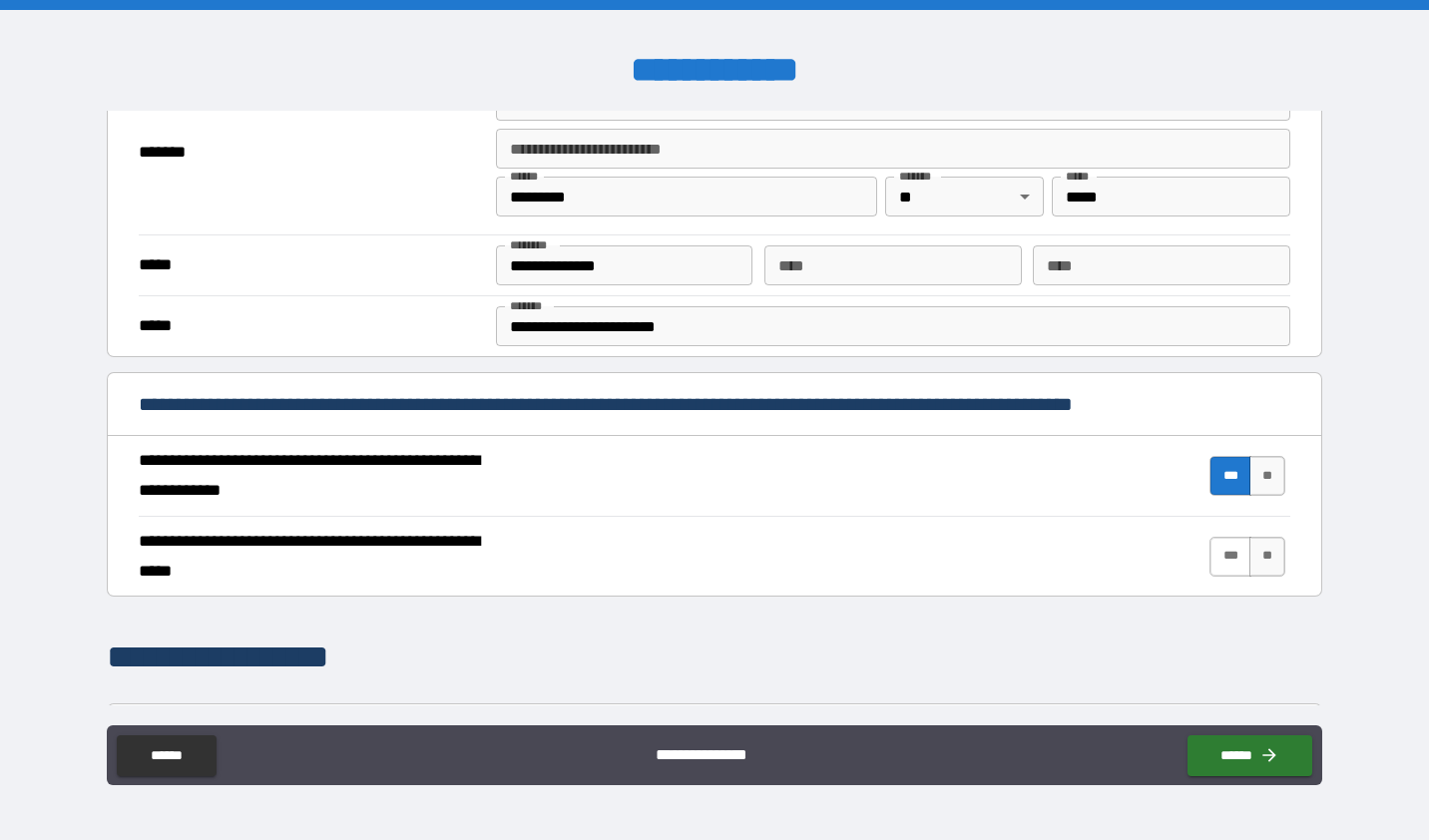 click on "***" at bounding box center [1230, 557] 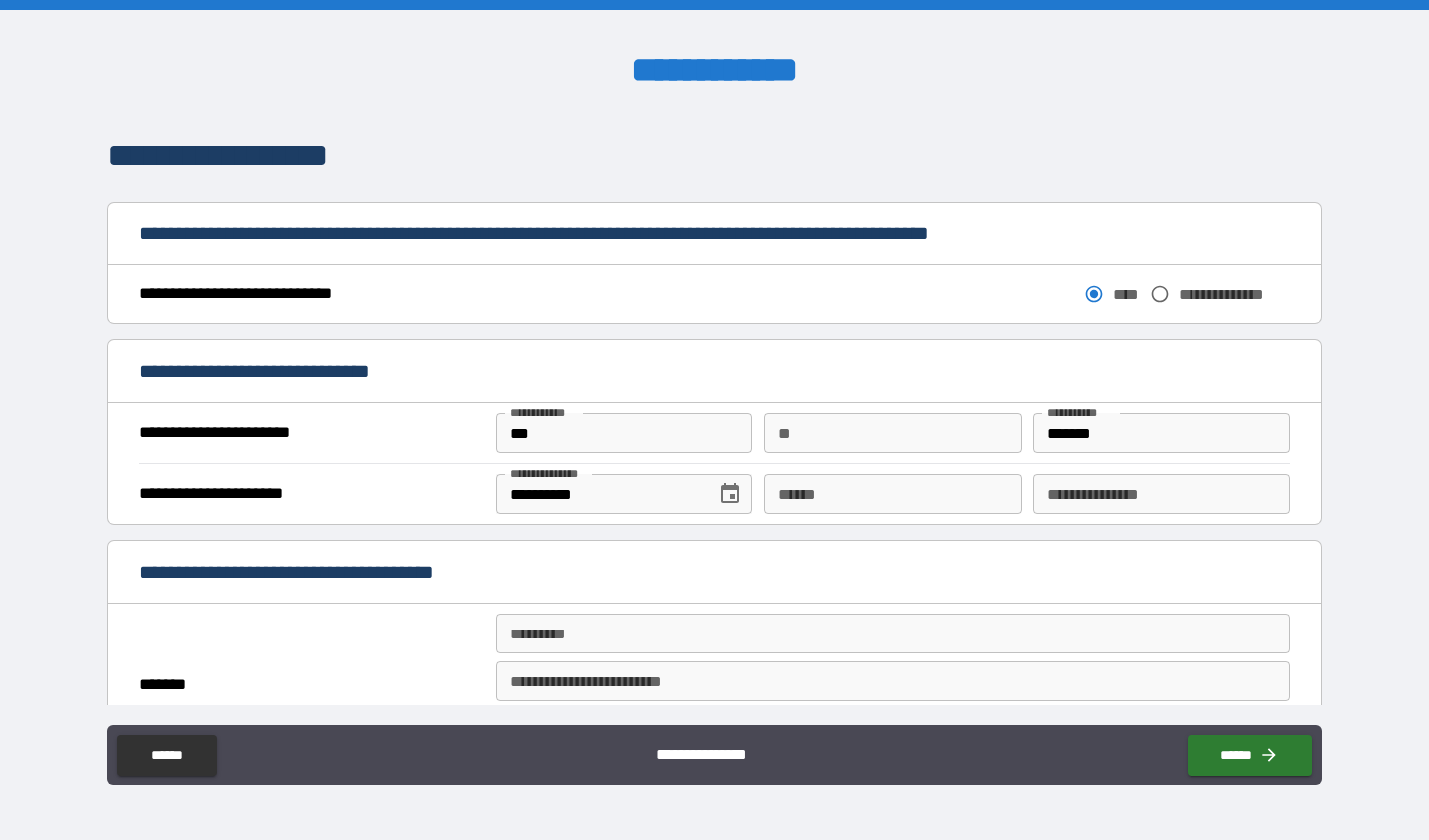 scroll, scrollTop: 1097, scrollLeft: 0, axis: vertical 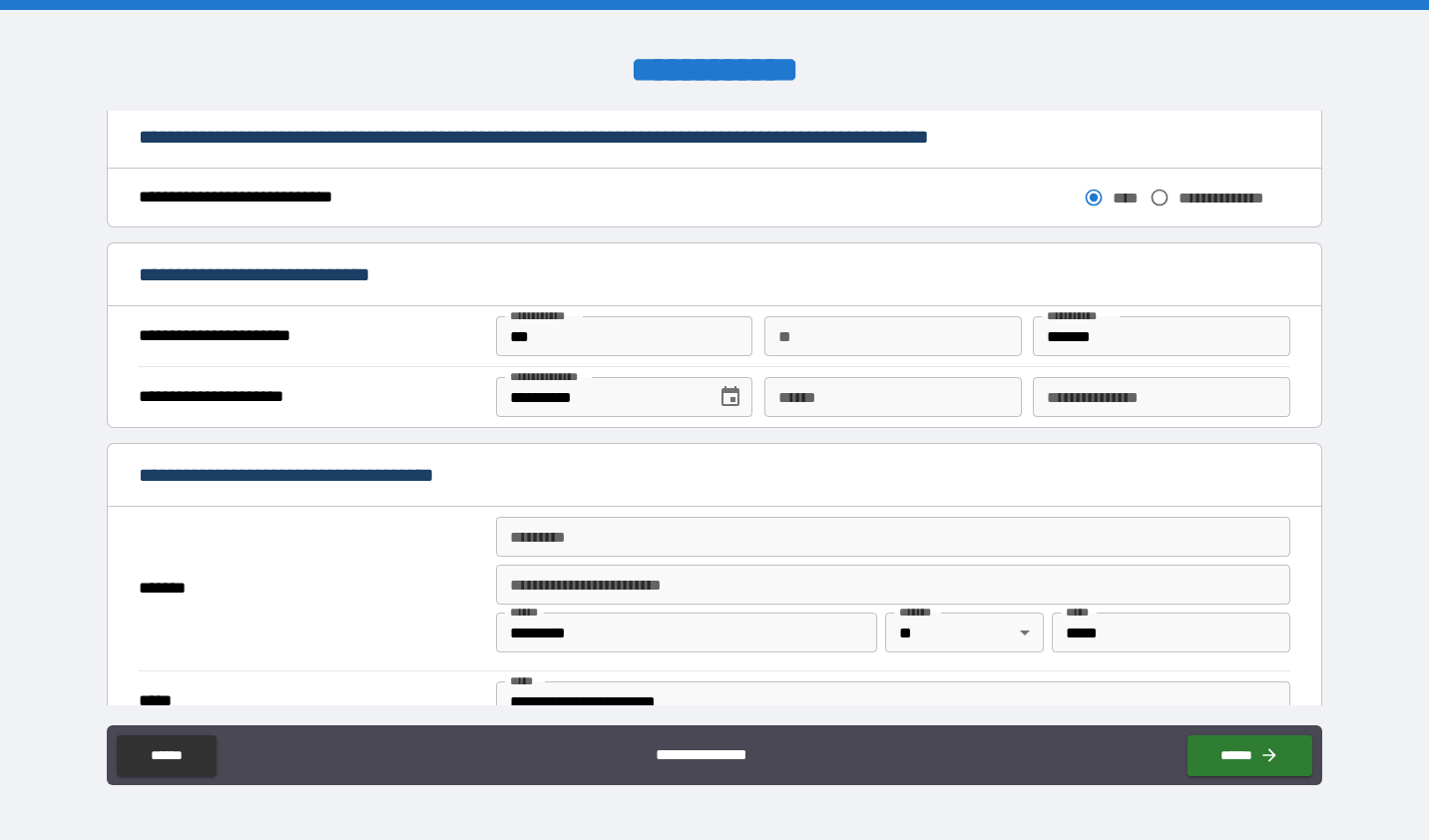 click on "****   *" at bounding box center (893, 397) 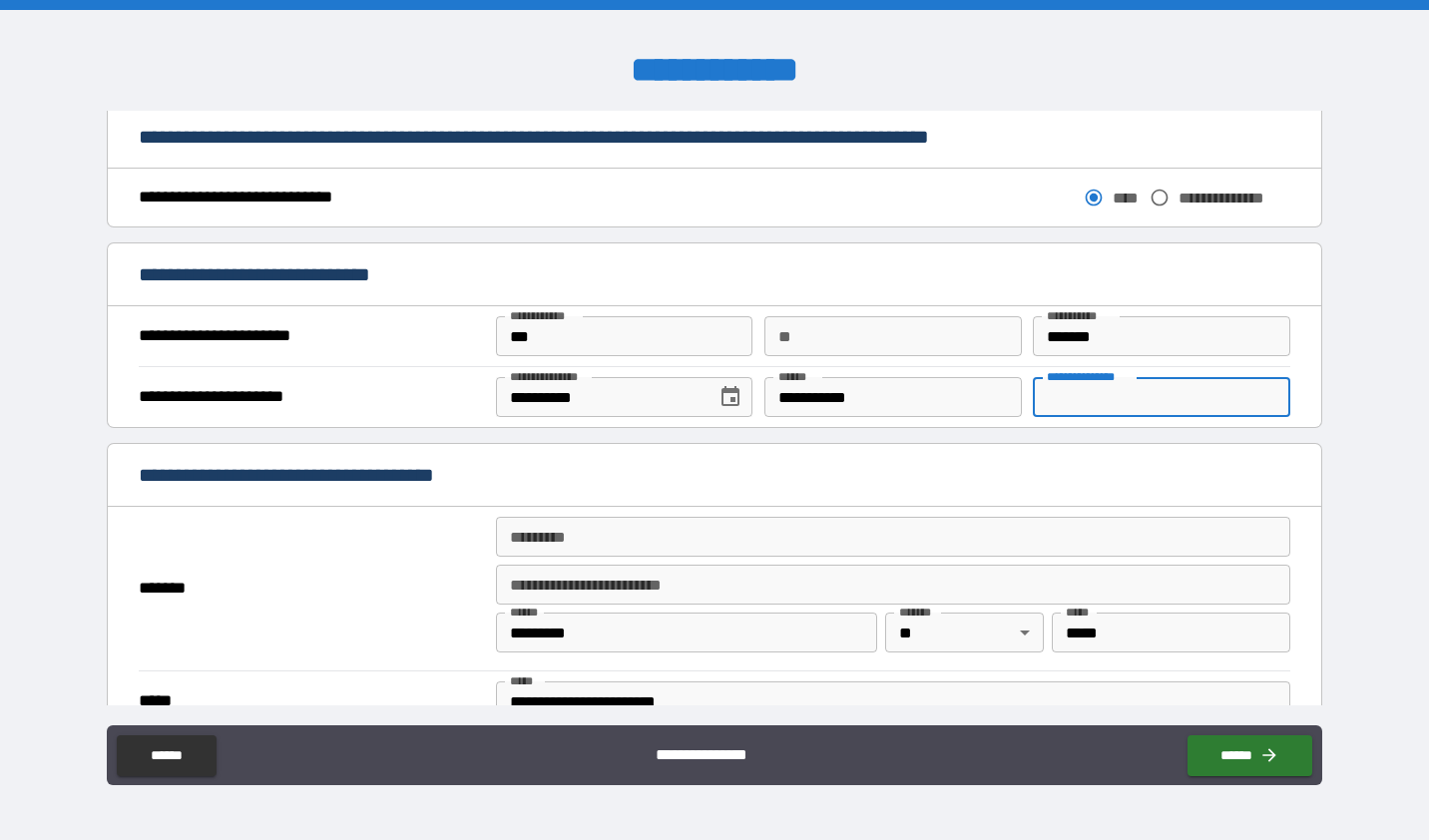 click on "**********" at bounding box center (1162, 397) 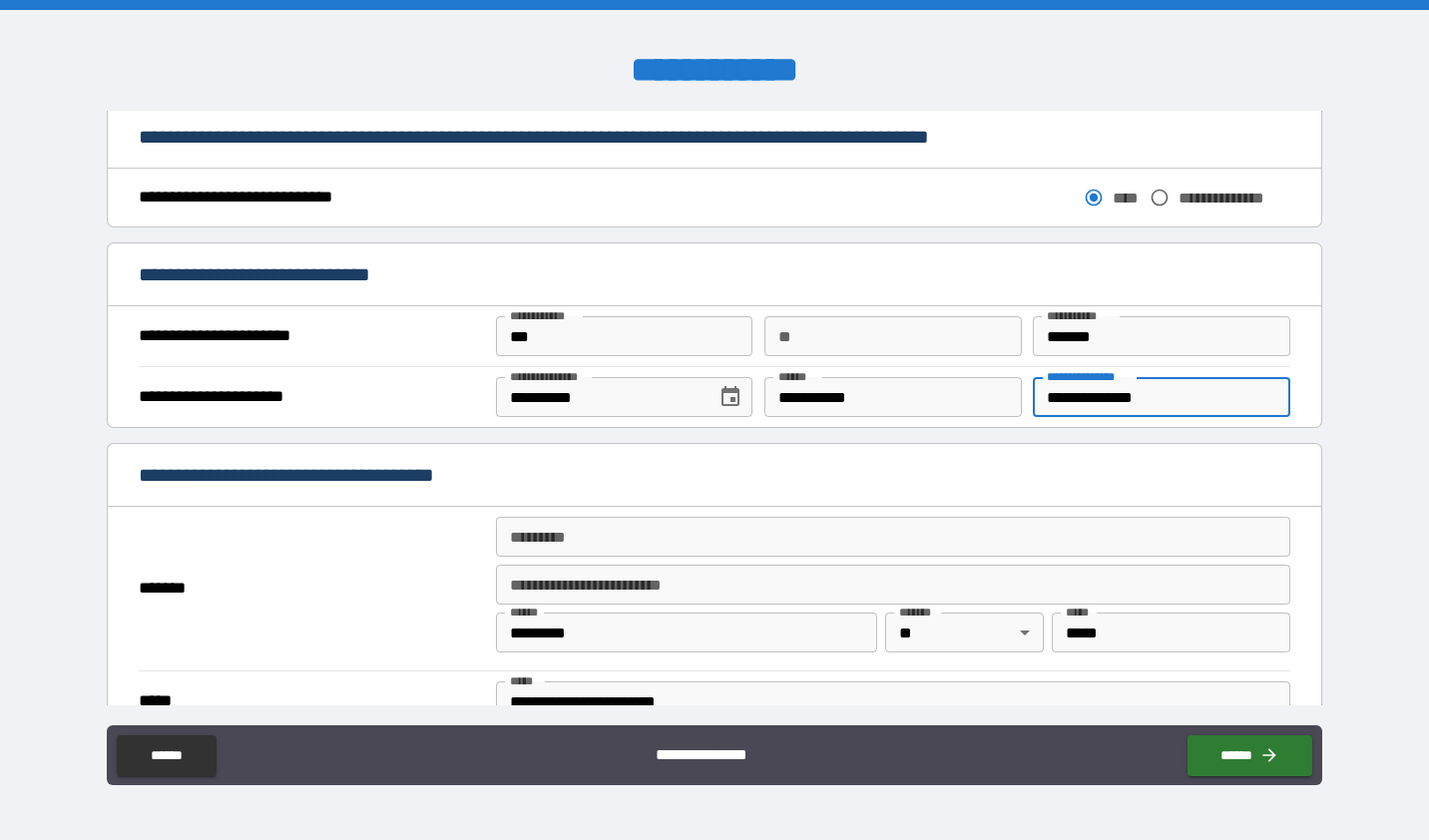 drag, startPoint x: 777, startPoint y: 327, endPoint x: 794, endPoint y: 320, distance: 18.384776 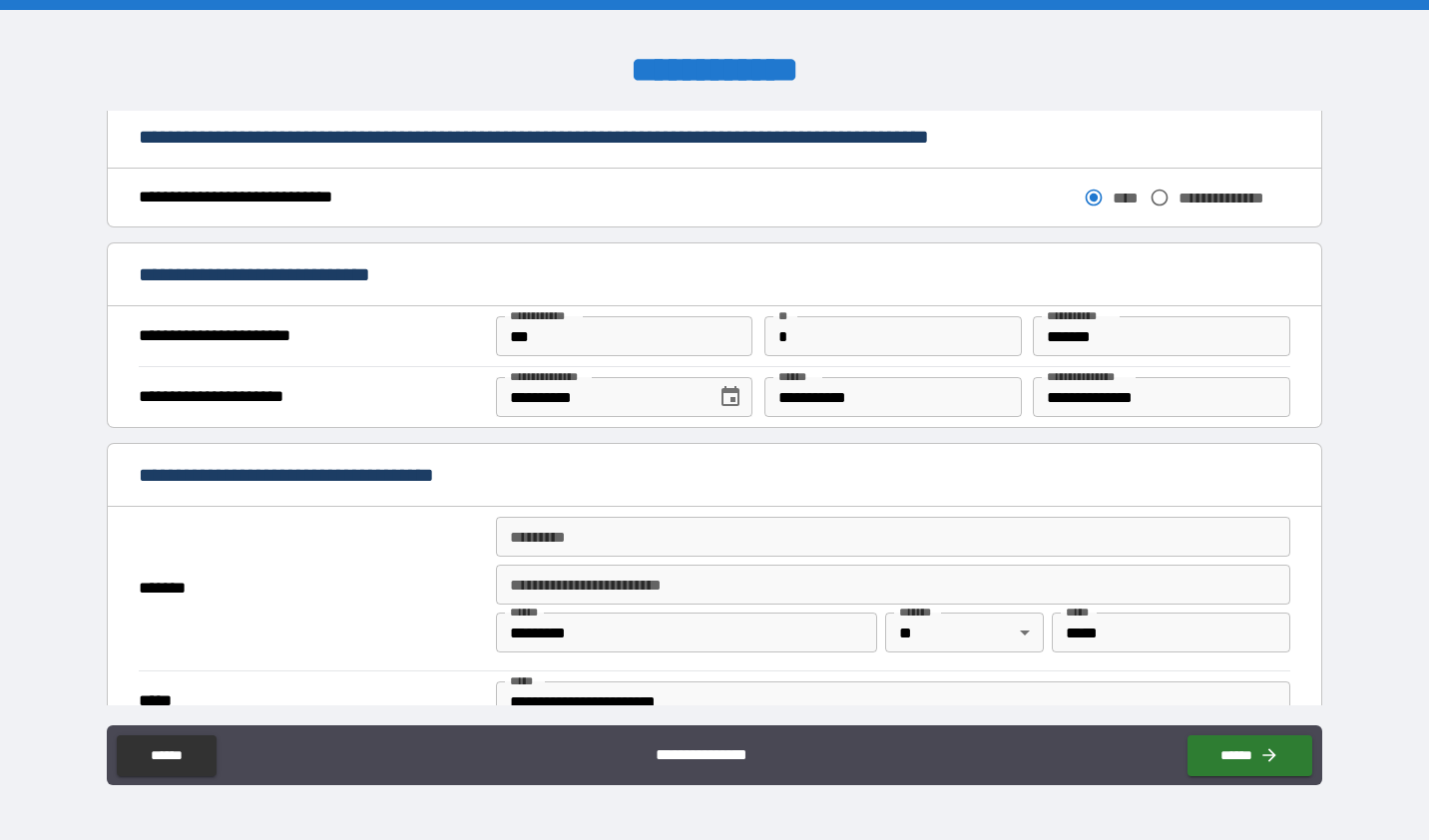 click on "*******" at bounding box center [311, 589] 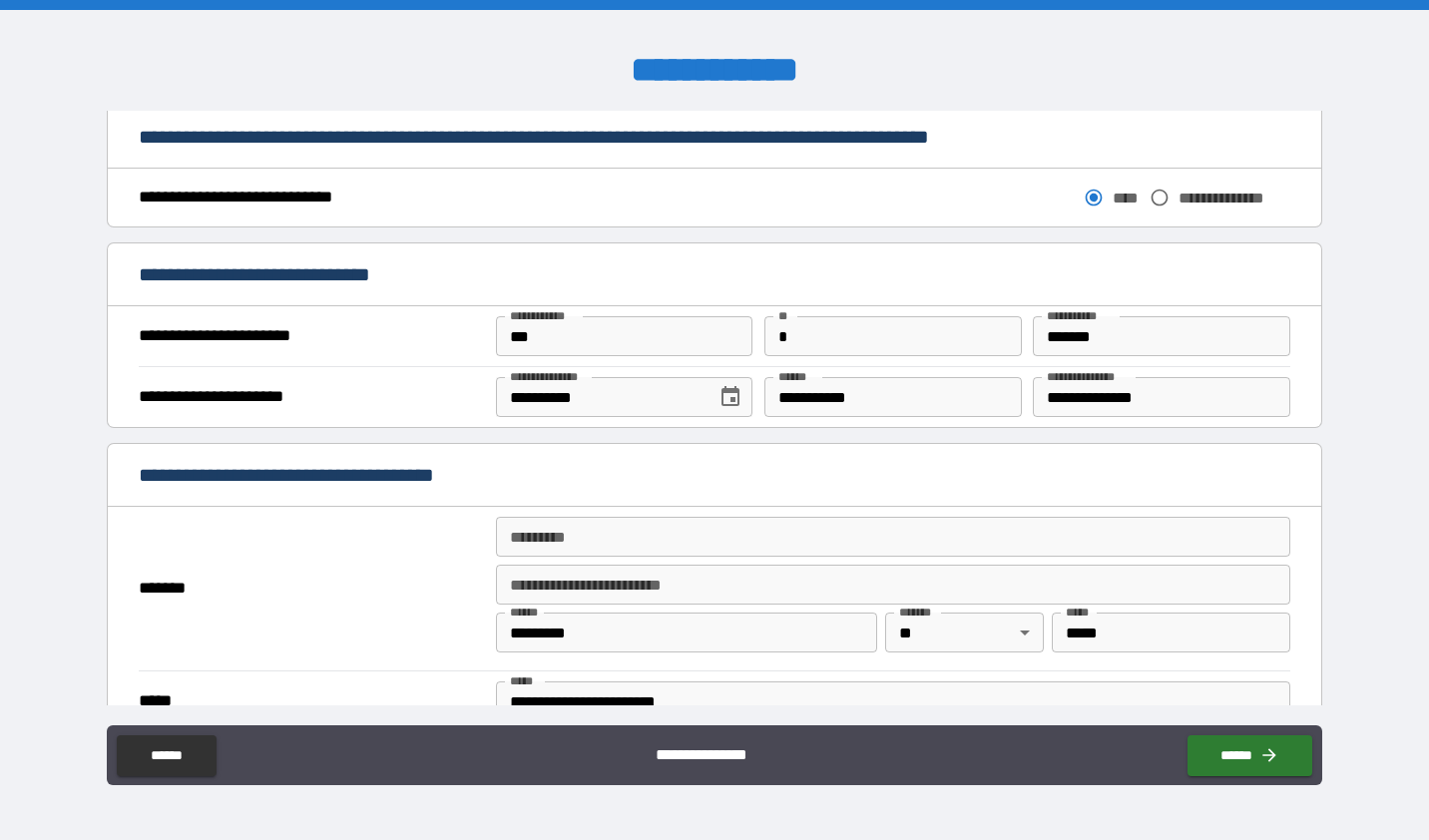 click on "*******   * *******   *" at bounding box center [893, 537] 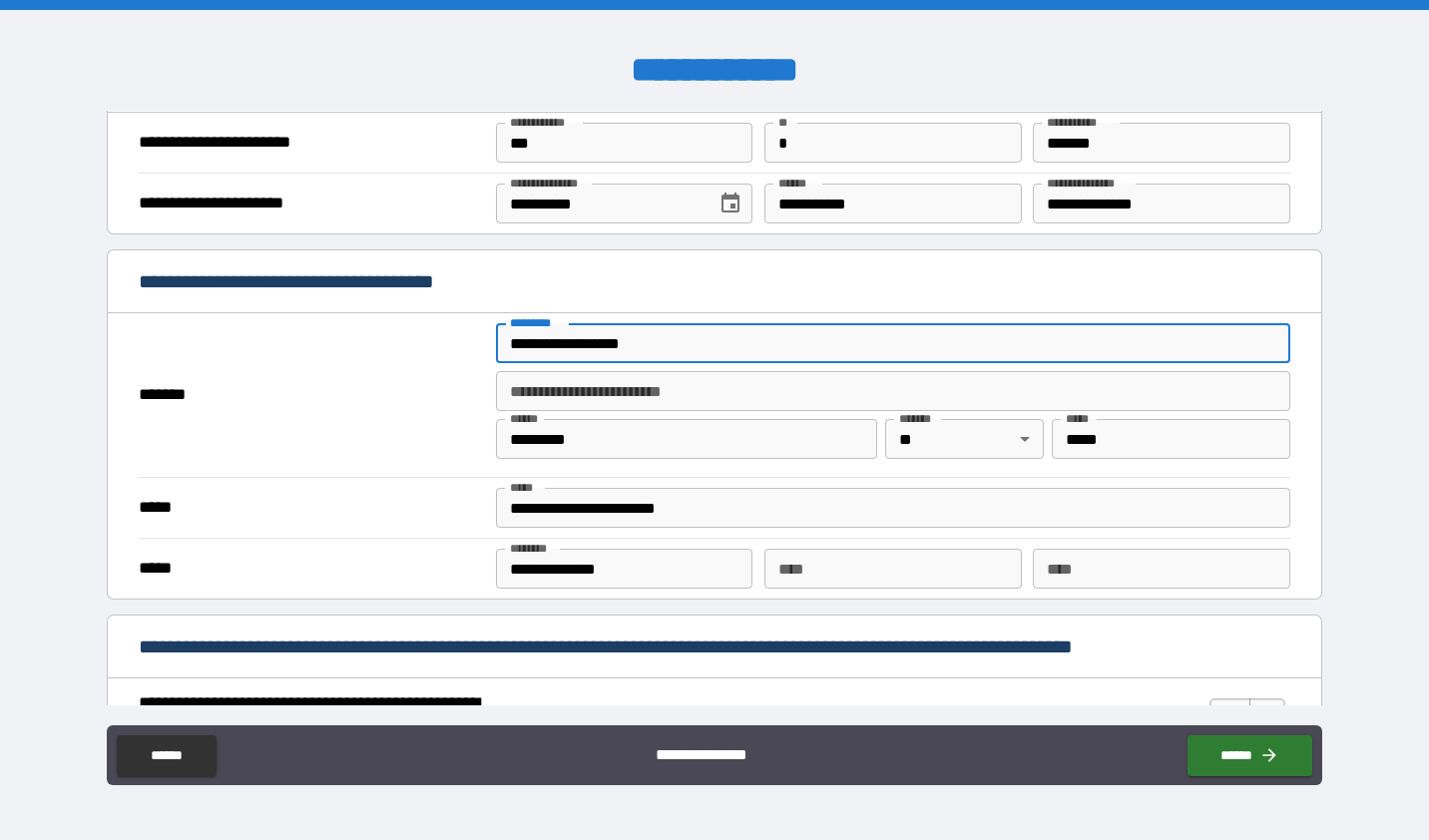 scroll, scrollTop: 1297, scrollLeft: 0, axis: vertical 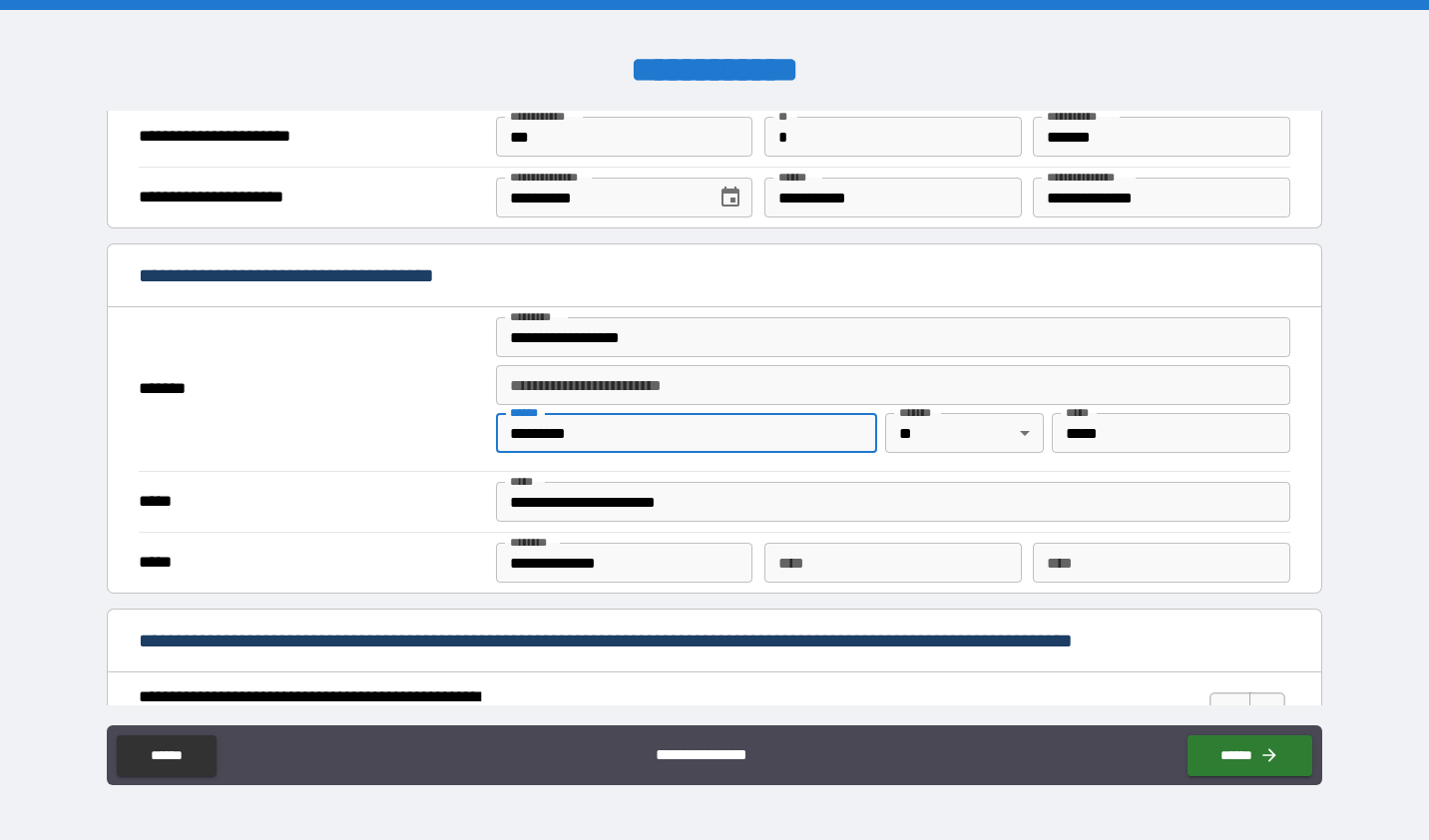 drag, startPoint x: 619, startPoint y: 425, endPoint x: 444, endPoint y: 414, distance: 175.34537 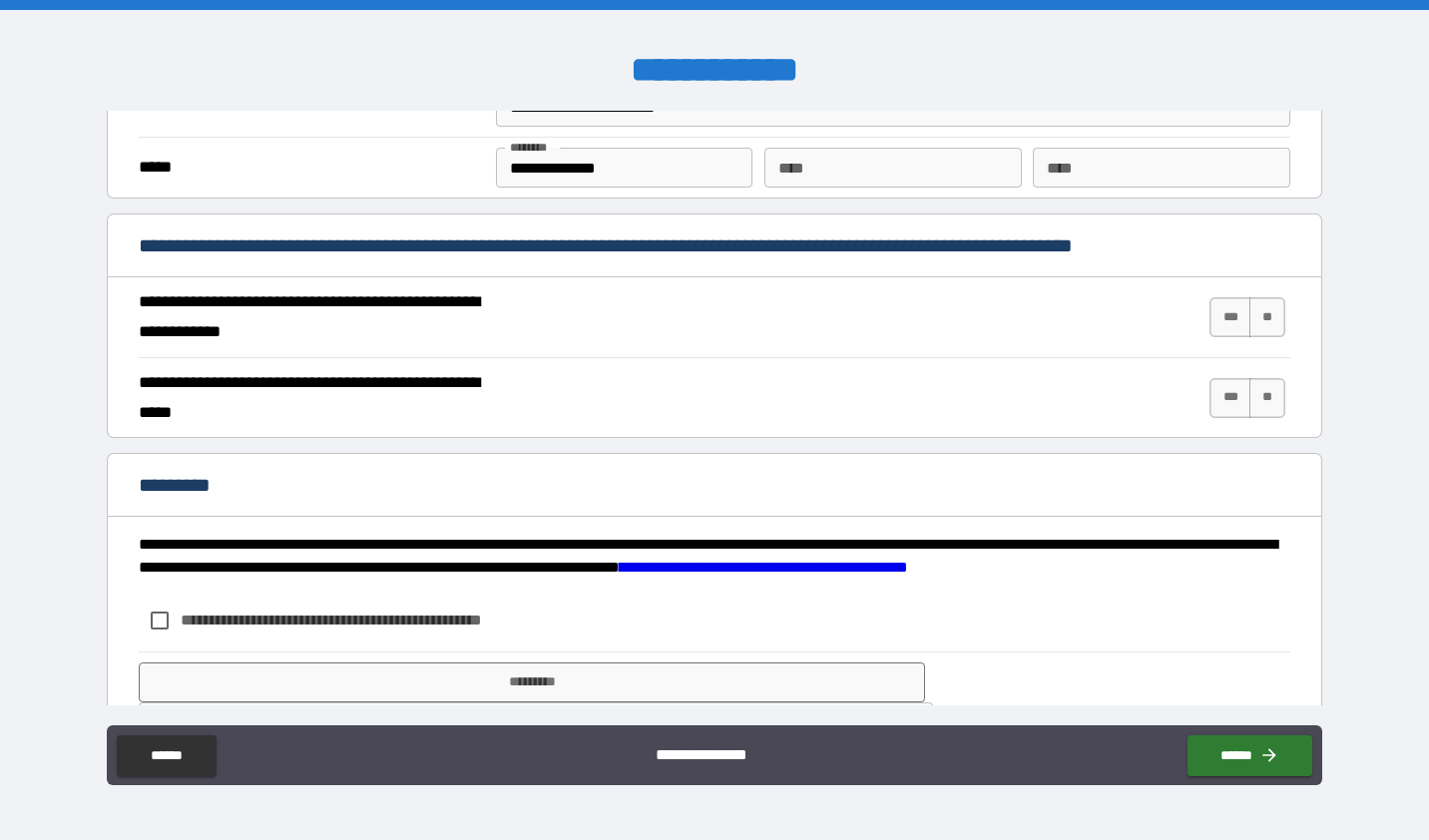 scroll, scrollTop: 1696, scrollLeft: 0, axis: vertical 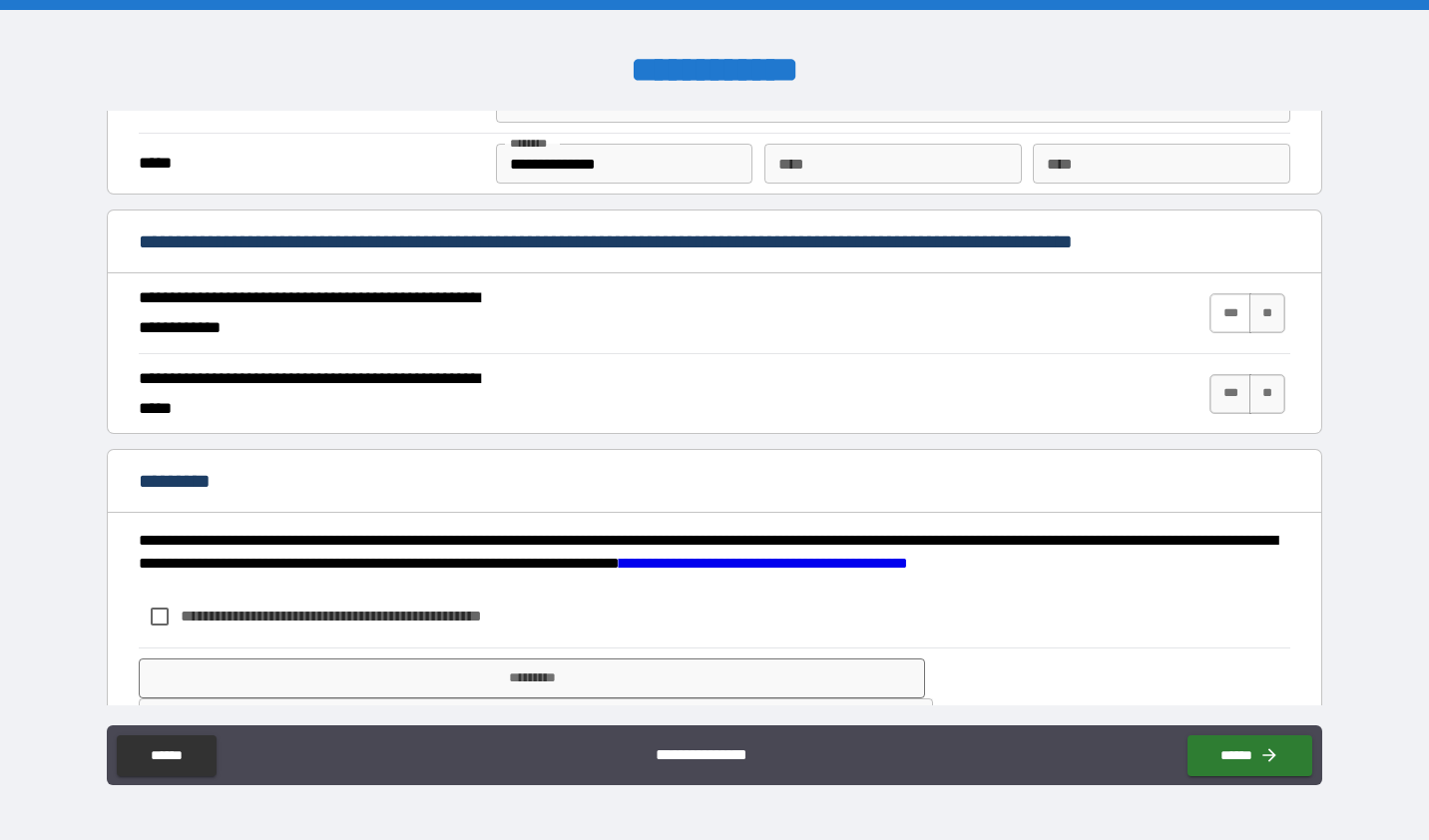 click on "***" at bounding box center [1230, 313] 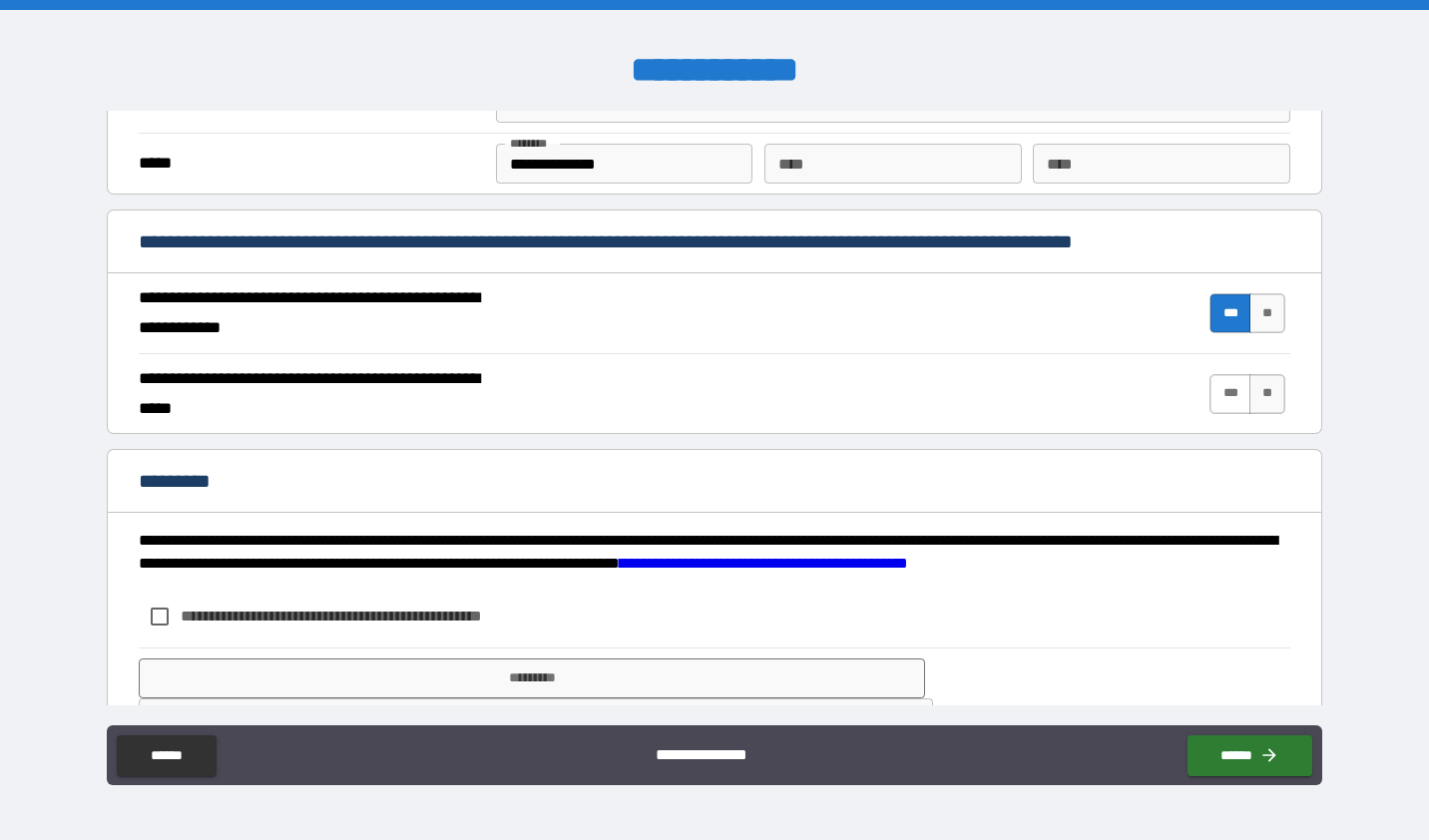 click on "***" at bounding box center (1230, 394) 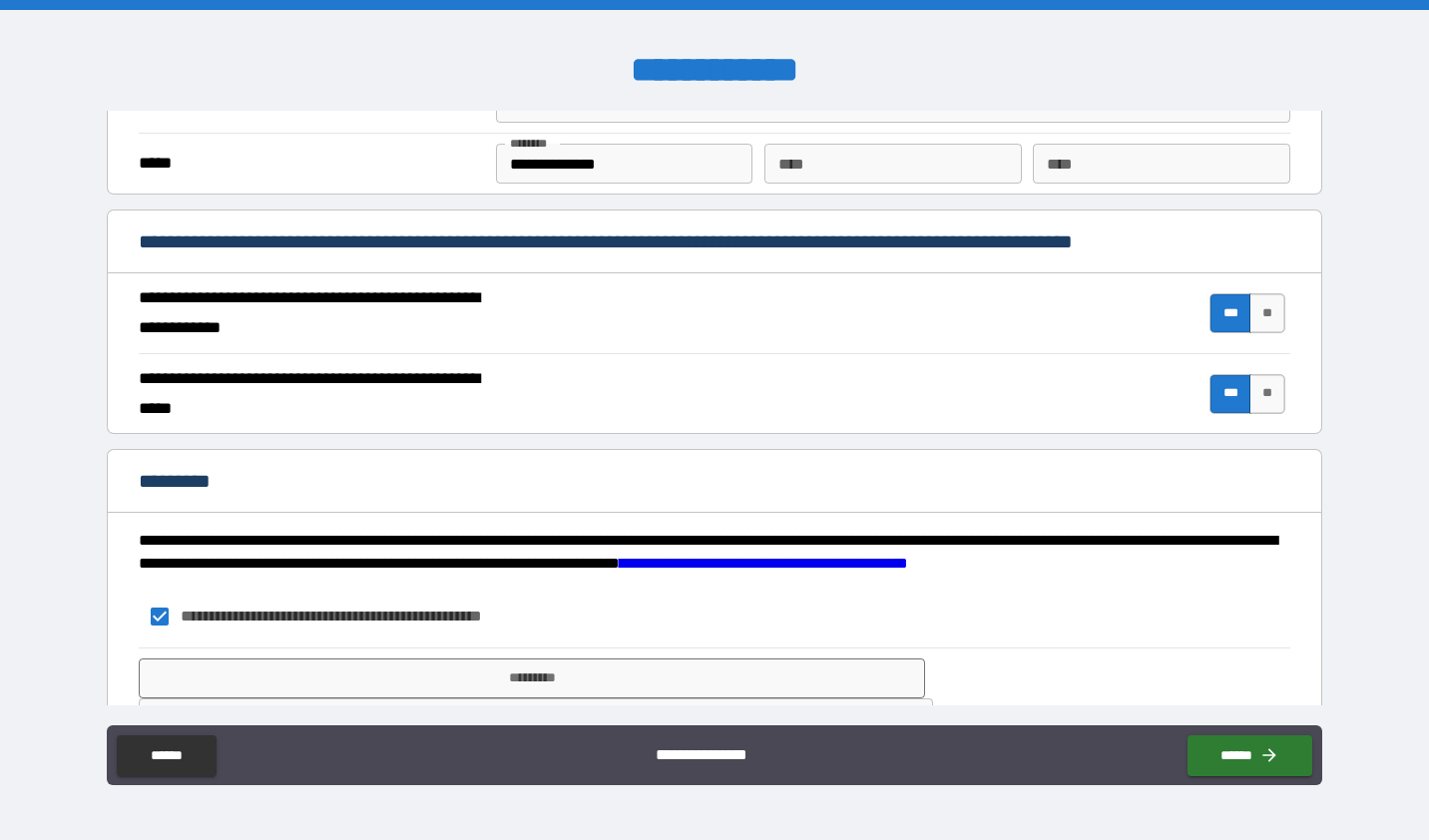 scroll, scrollTop: 1748, scrollLeft: 0, axis: vertical 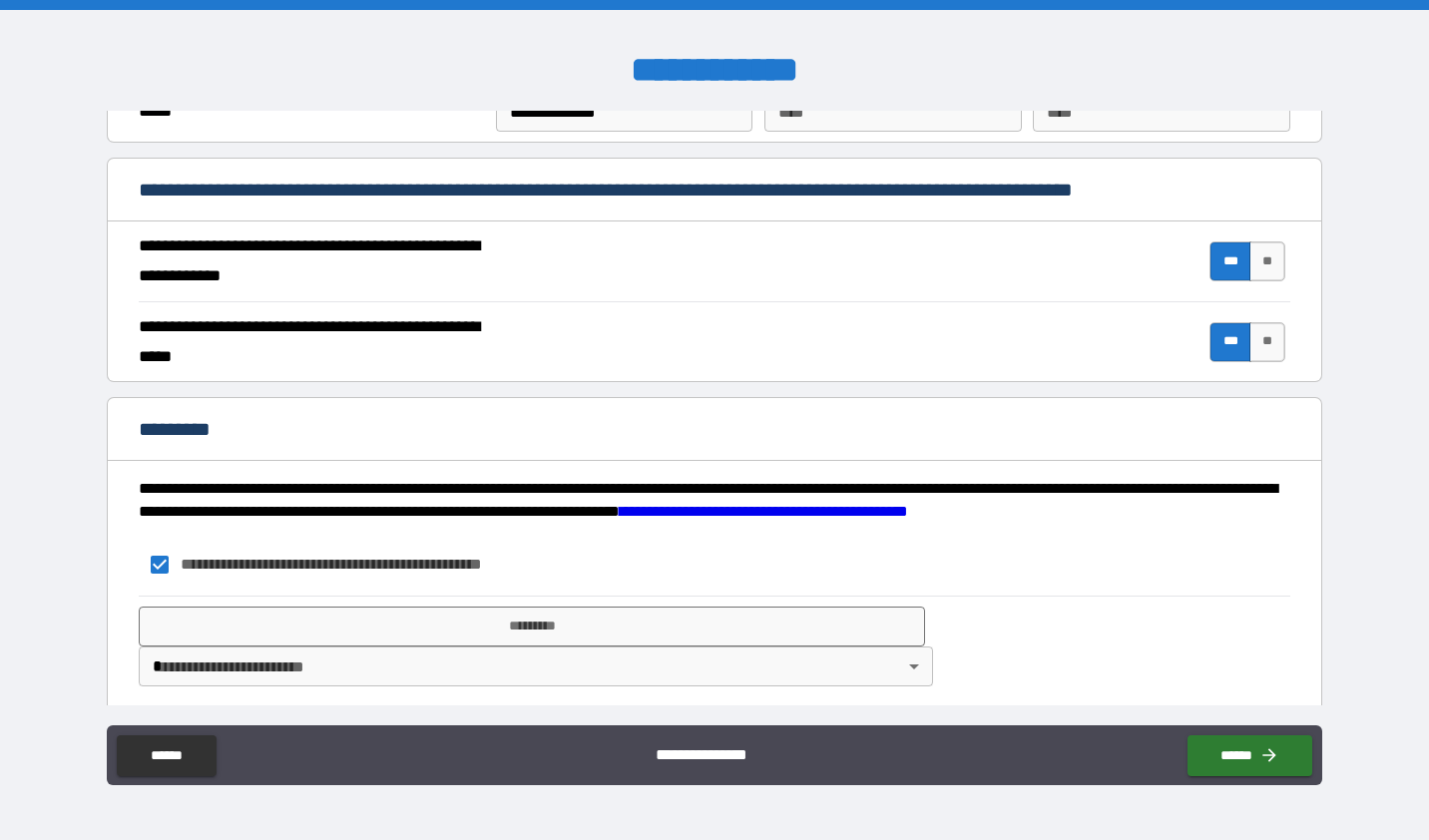 click on "**********" at bounding box center (714, 420) 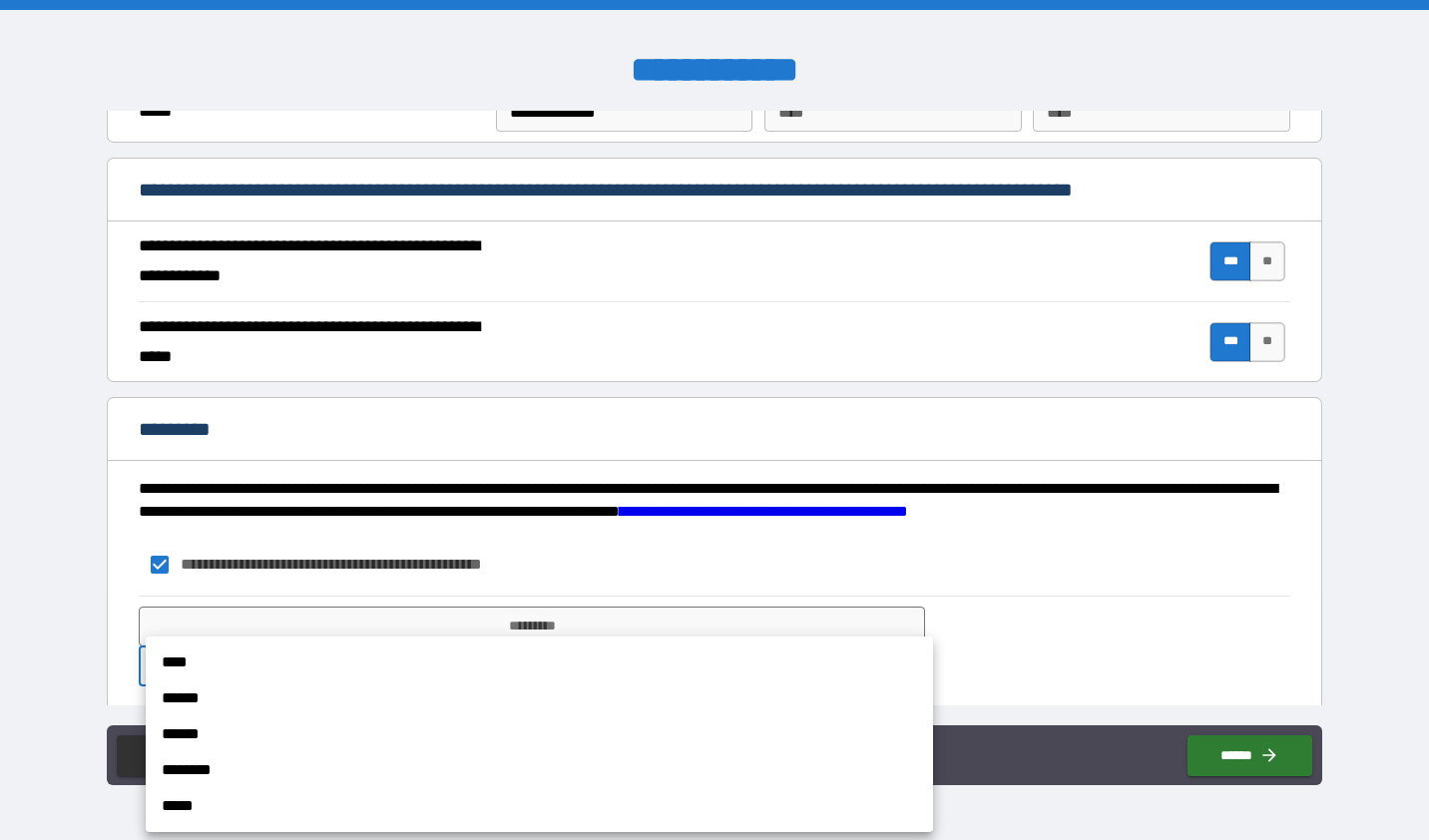 click on "****" at bounding box center [539, 662] 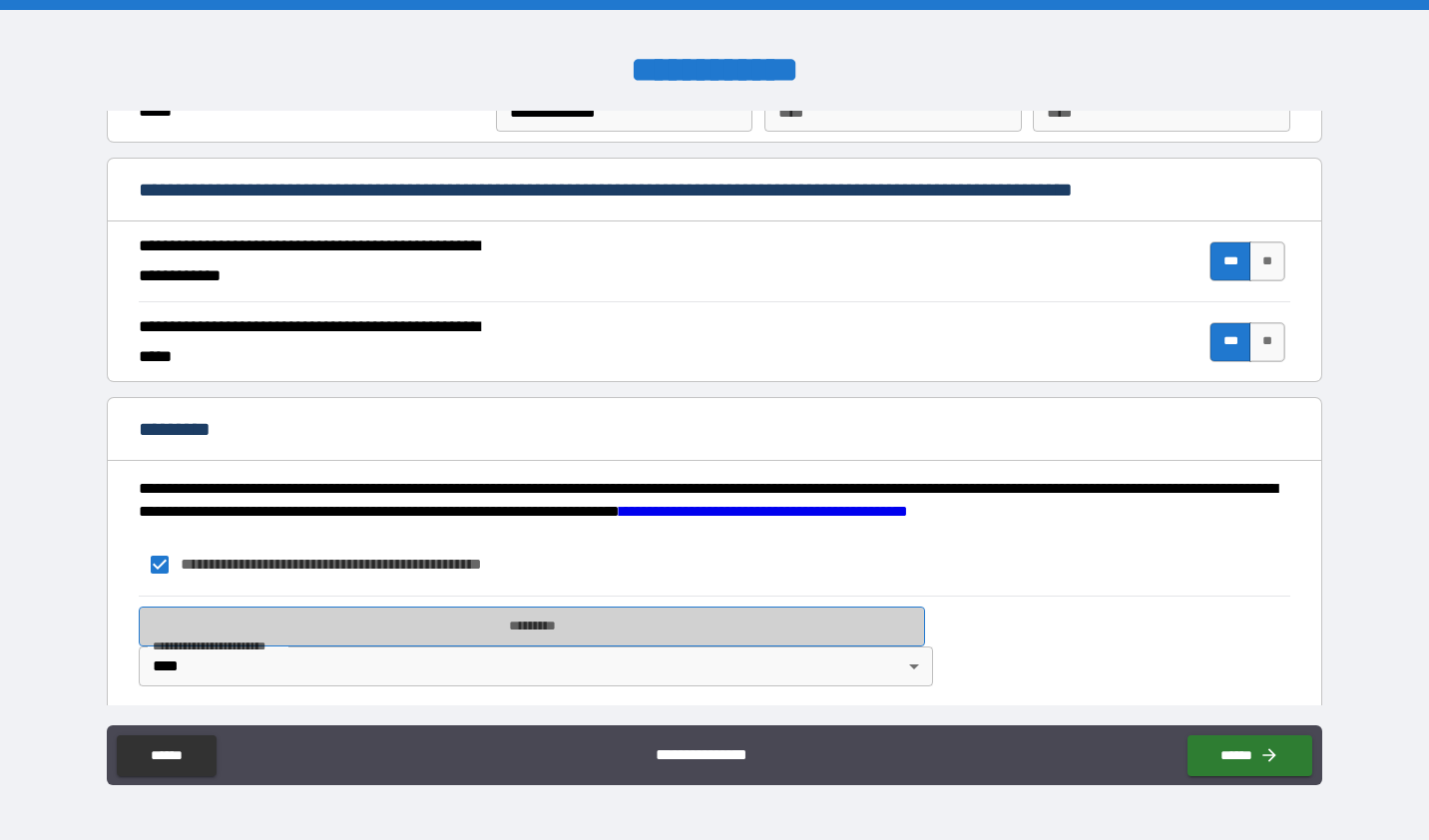 click on "*********" at bounding box center (532, 627) 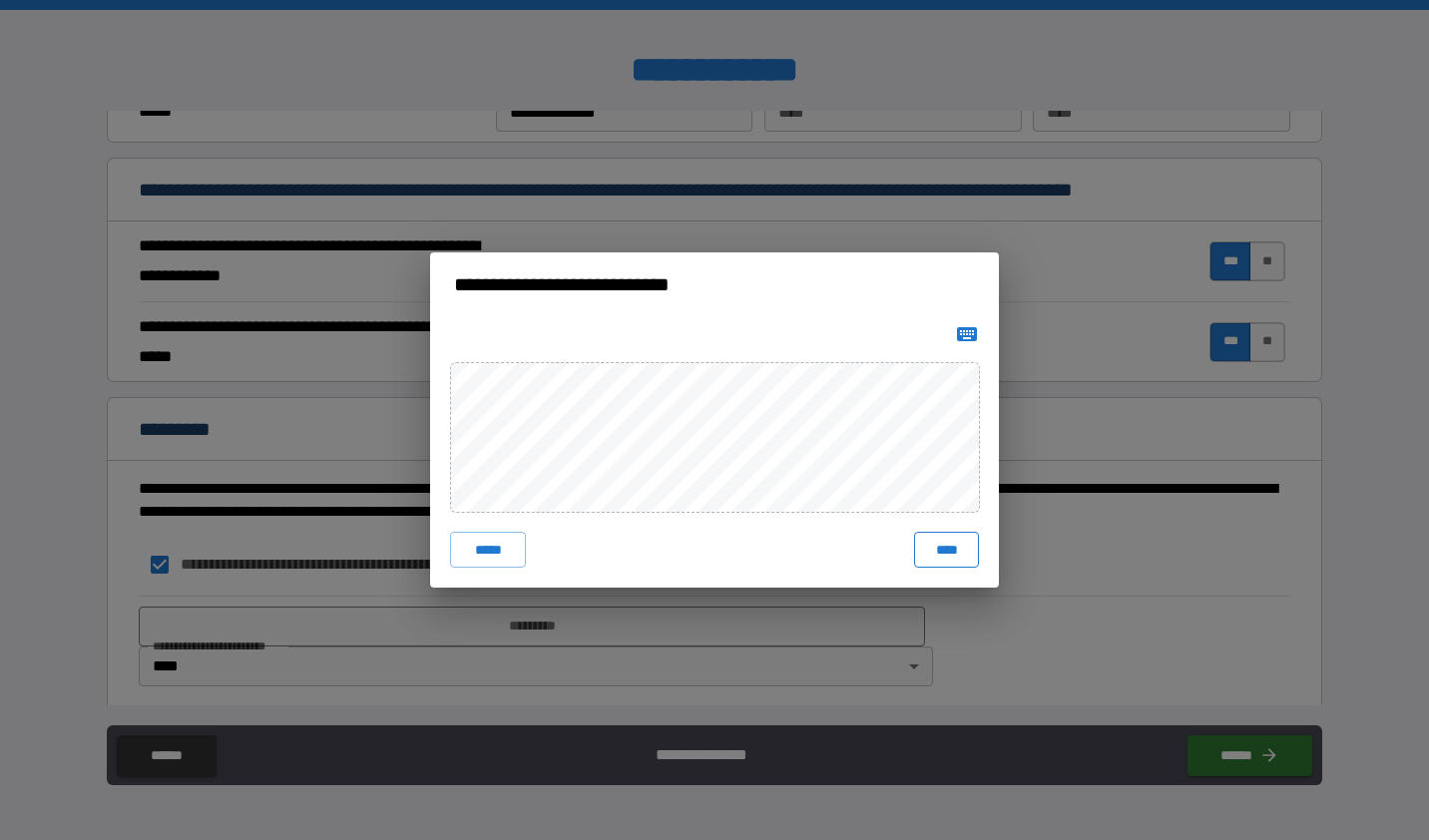 click on "****" at bounding box center (946, 550) 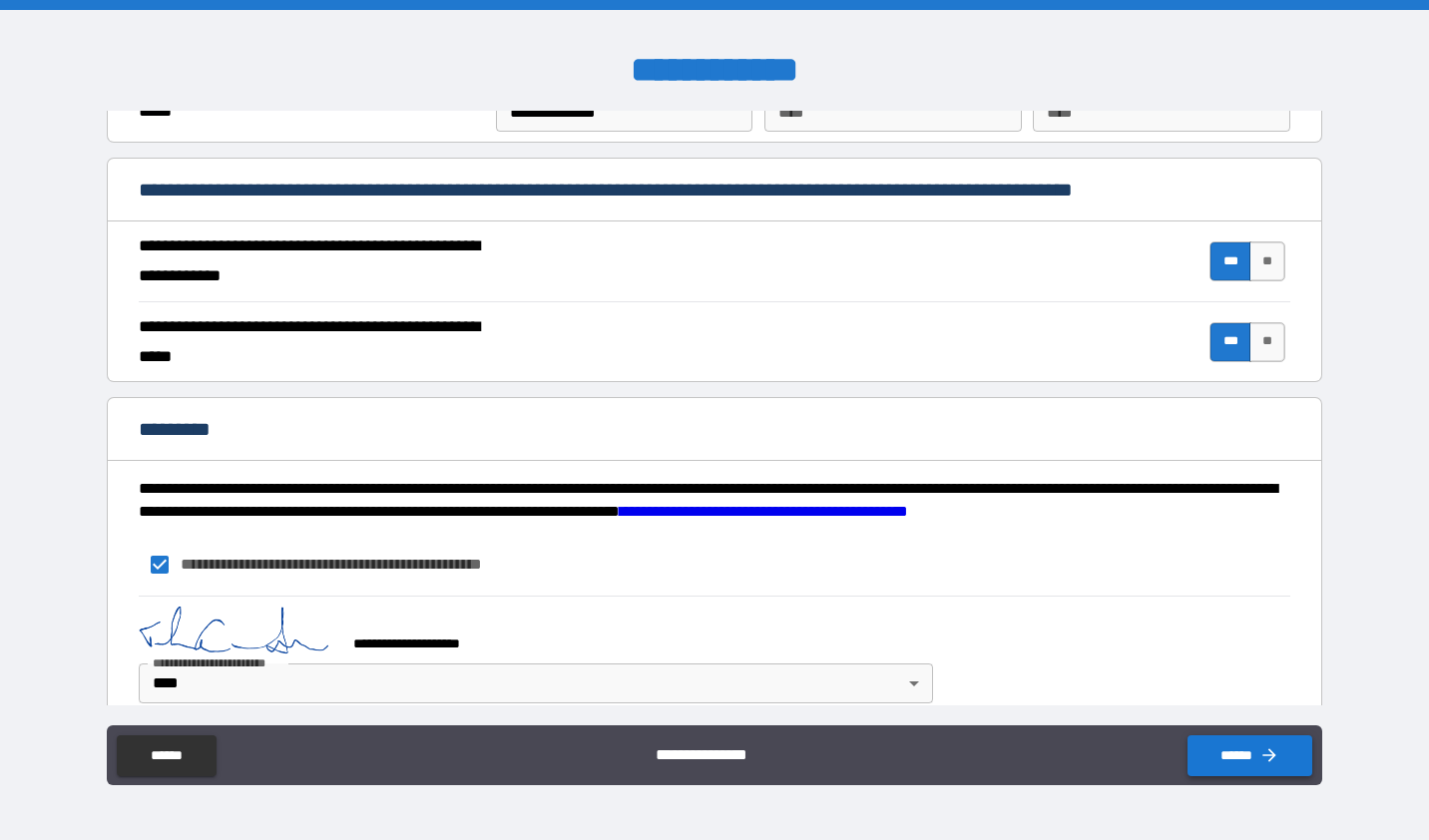 click on "******" at bounding box center (1249, 755) 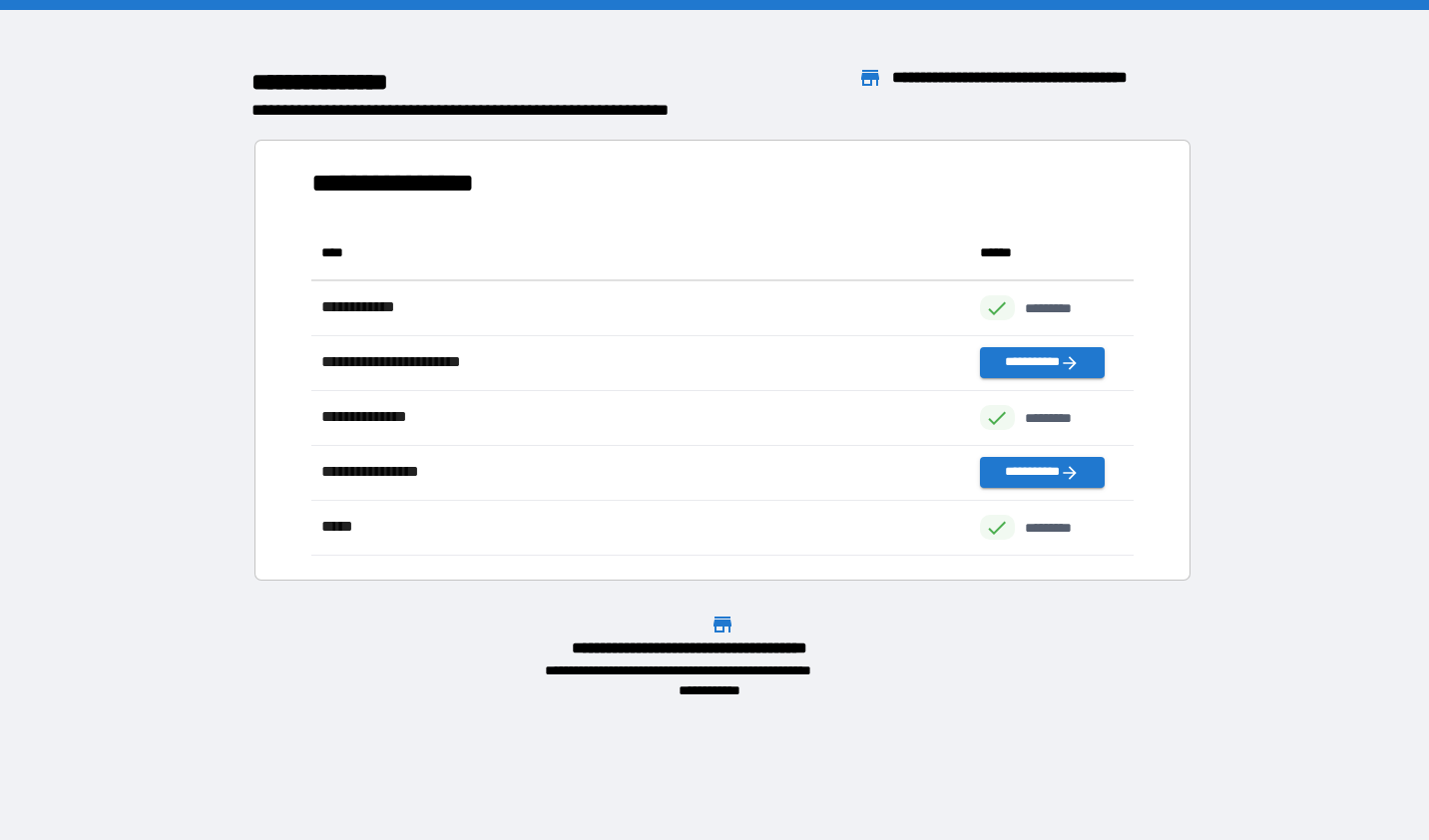 scroll, scrollTop: 16, scrollLeft: 16, axis: both 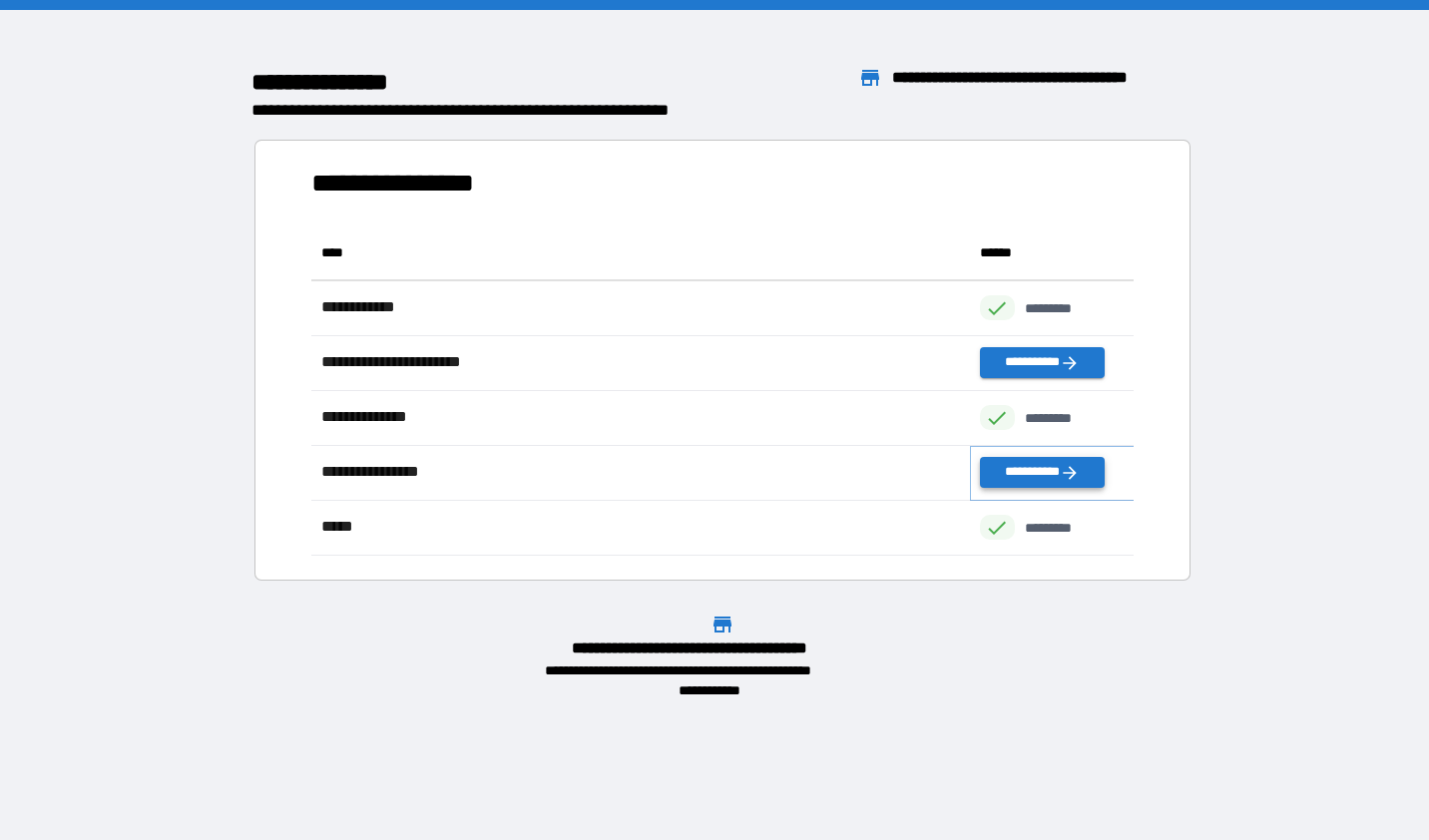 click on "**********" at bounding box center (1042, 472) 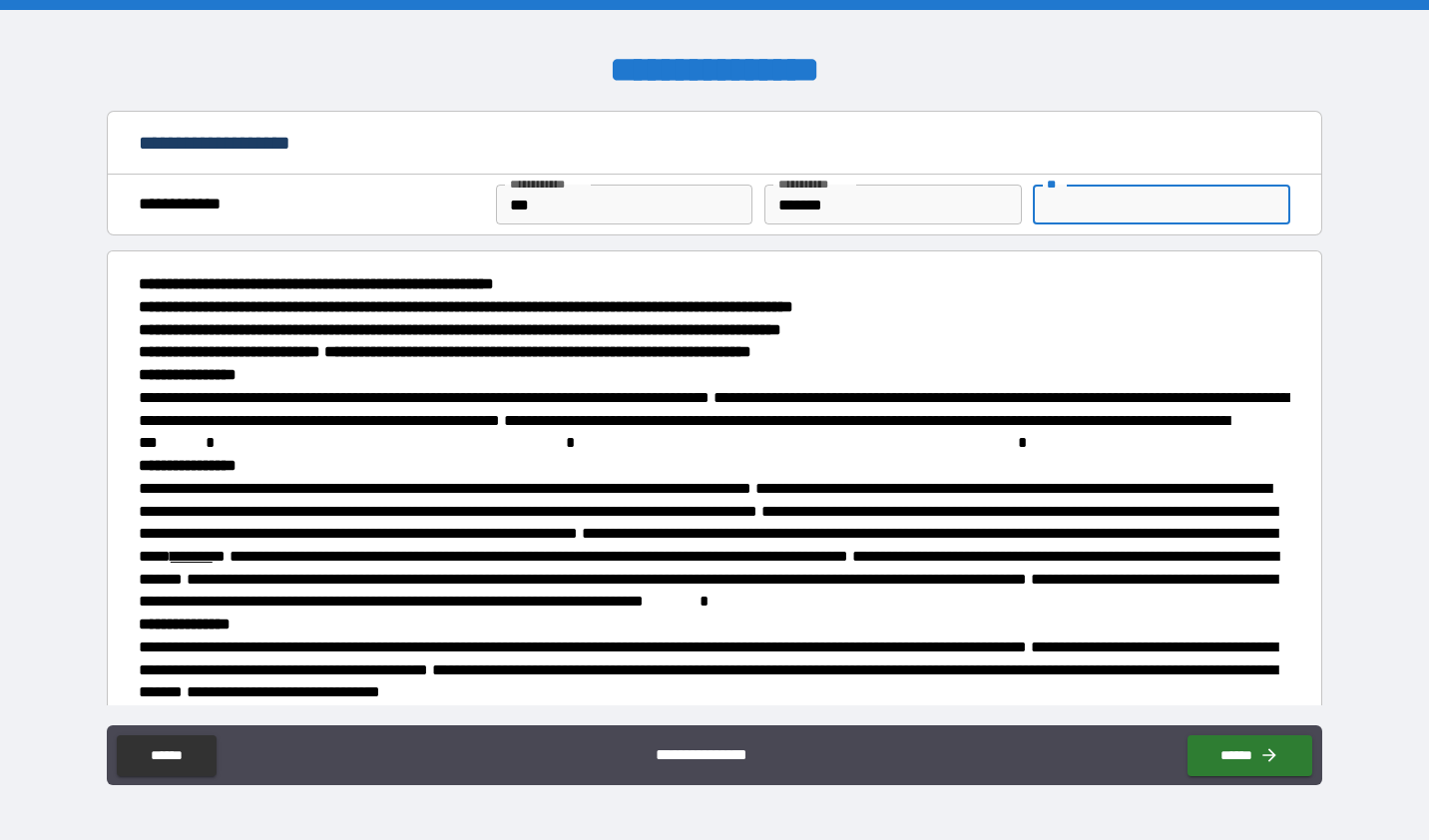 click on "**" at bounding box center (1162, 205) 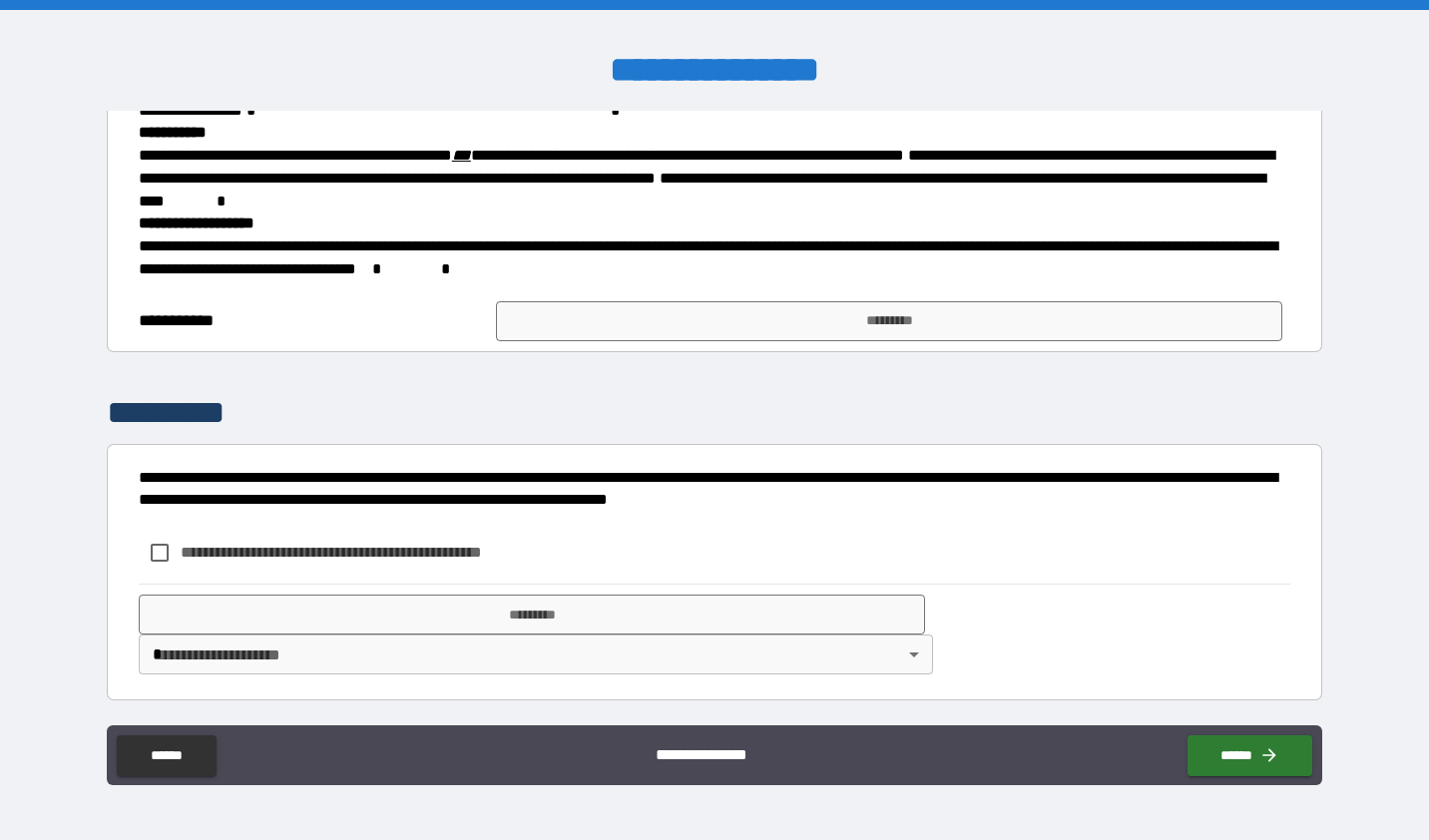 scroll, scrollTop: 987, scrollLeft: 0, axis: vertical 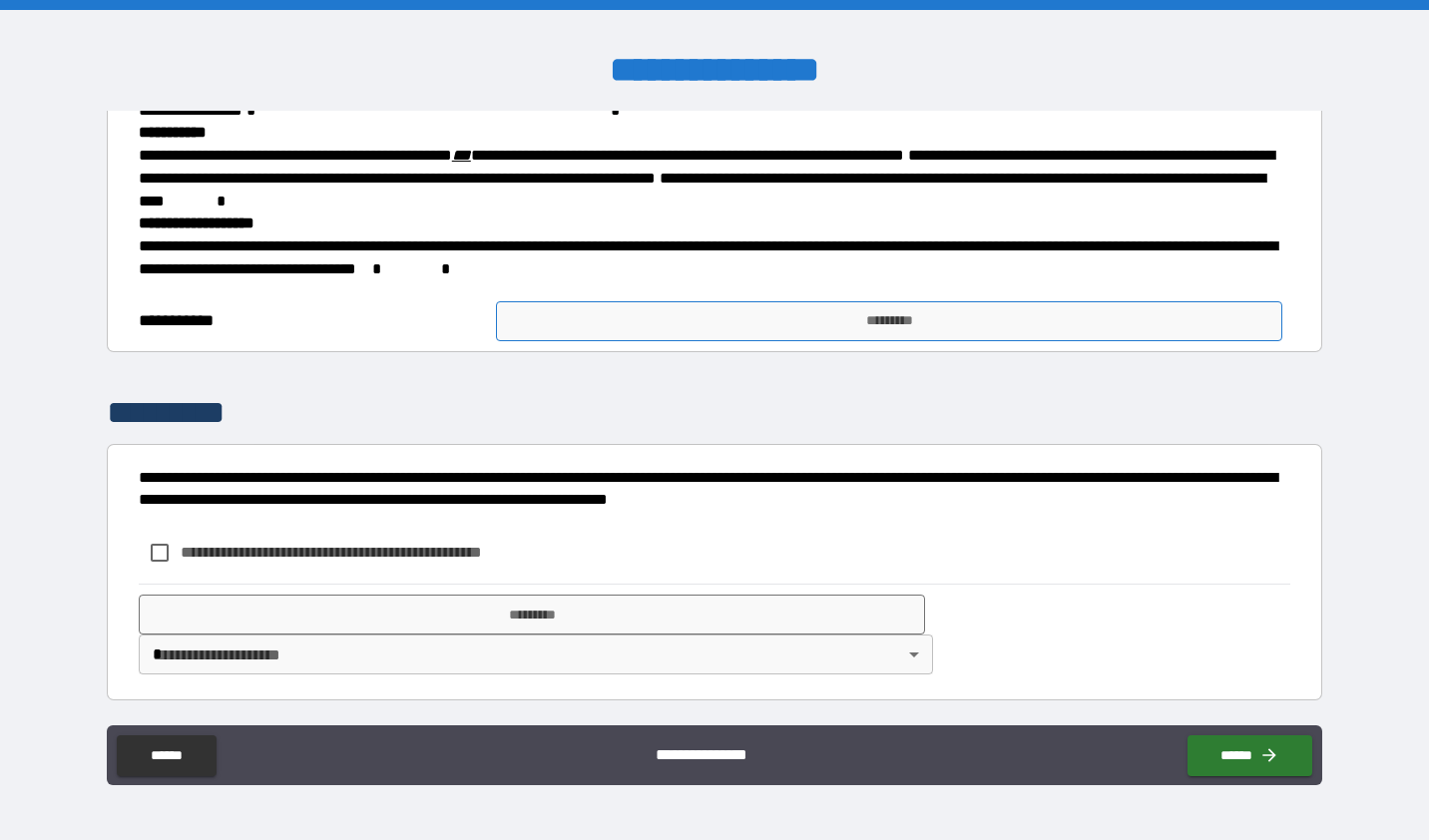 click on "*********" at bounding box center [889, 321] 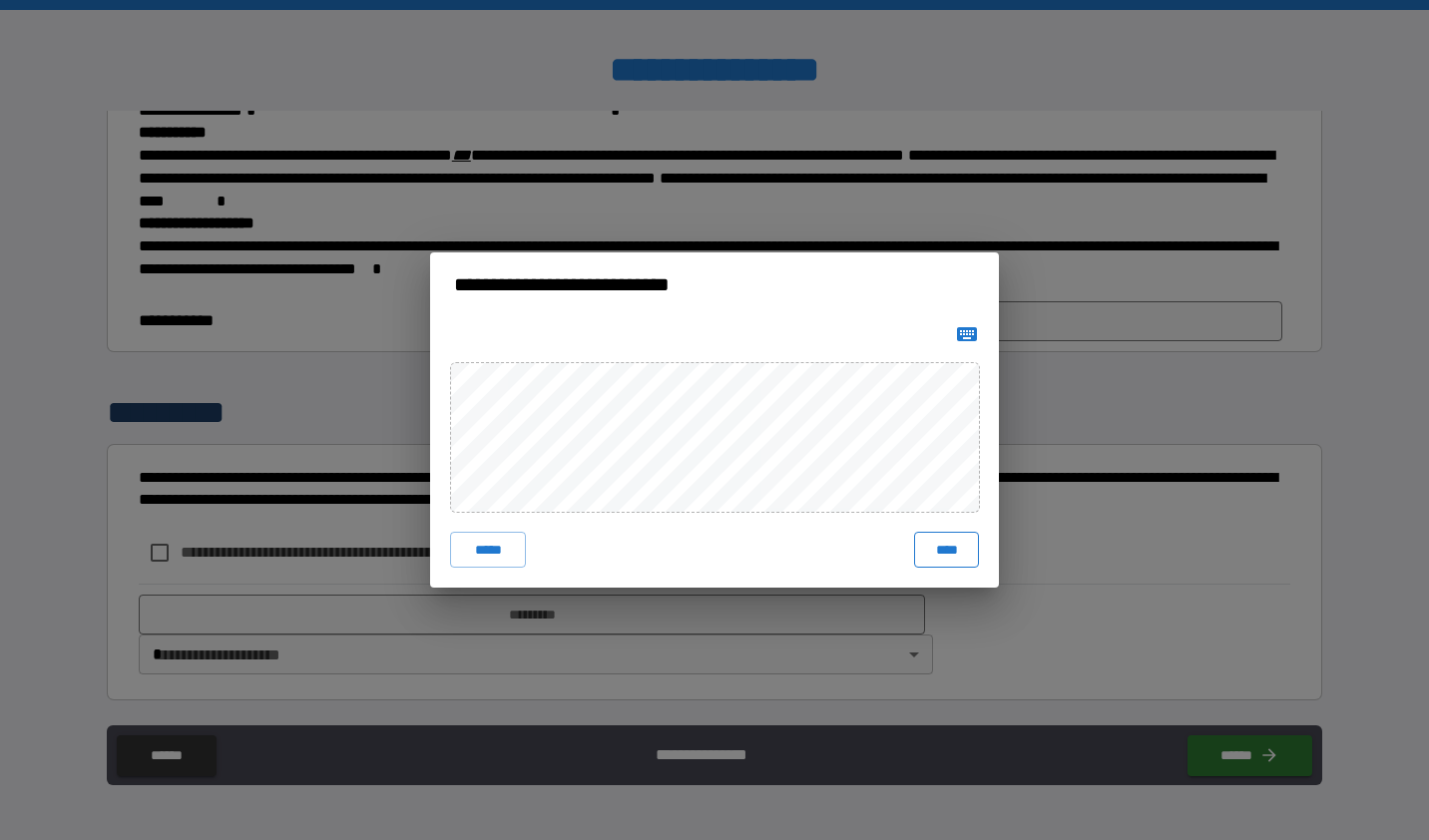 click on "****" at bounding box center [946, 550] 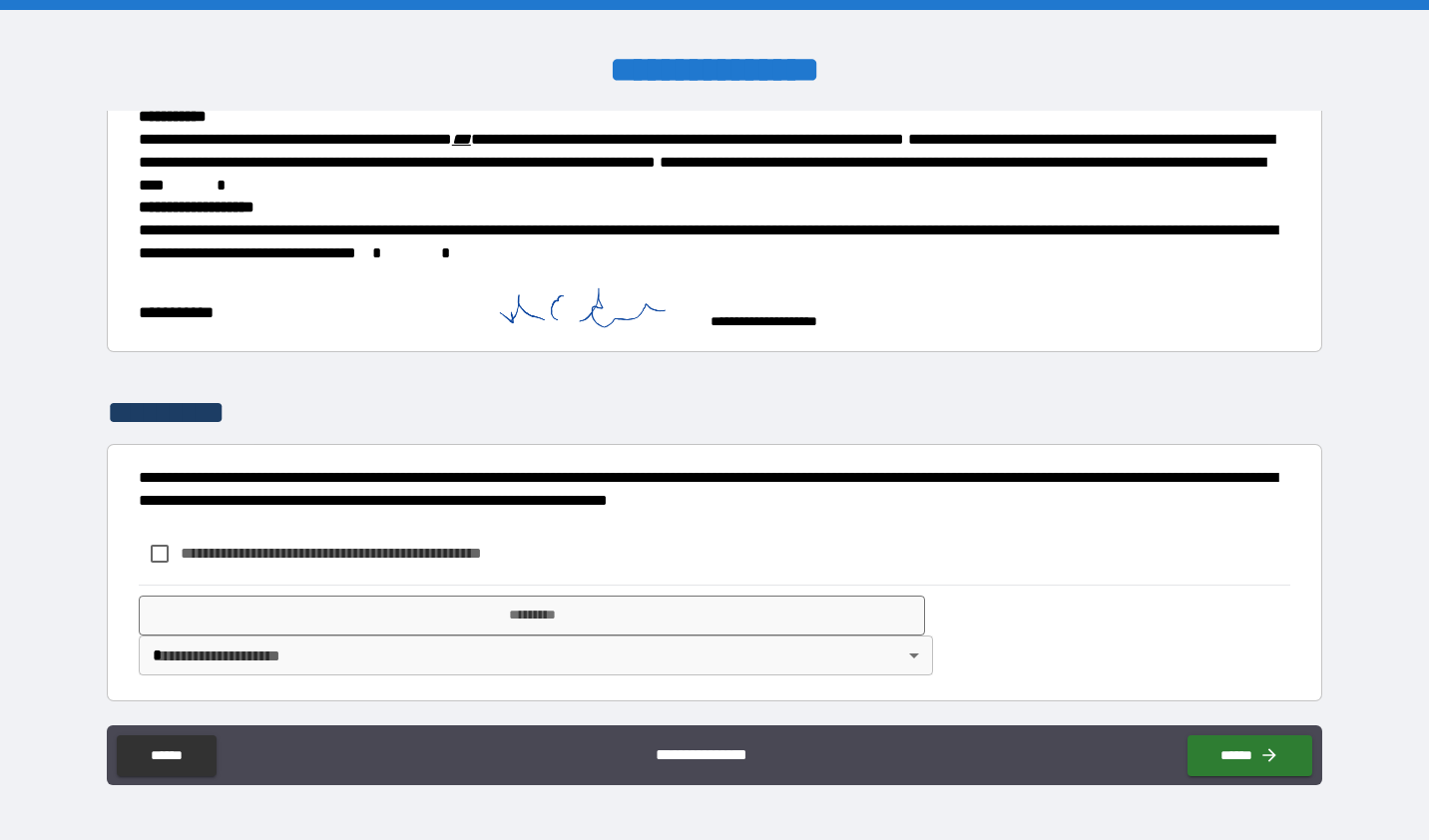scroll, scrollTop: 1004, scrollLeft: 0, axis: vertical 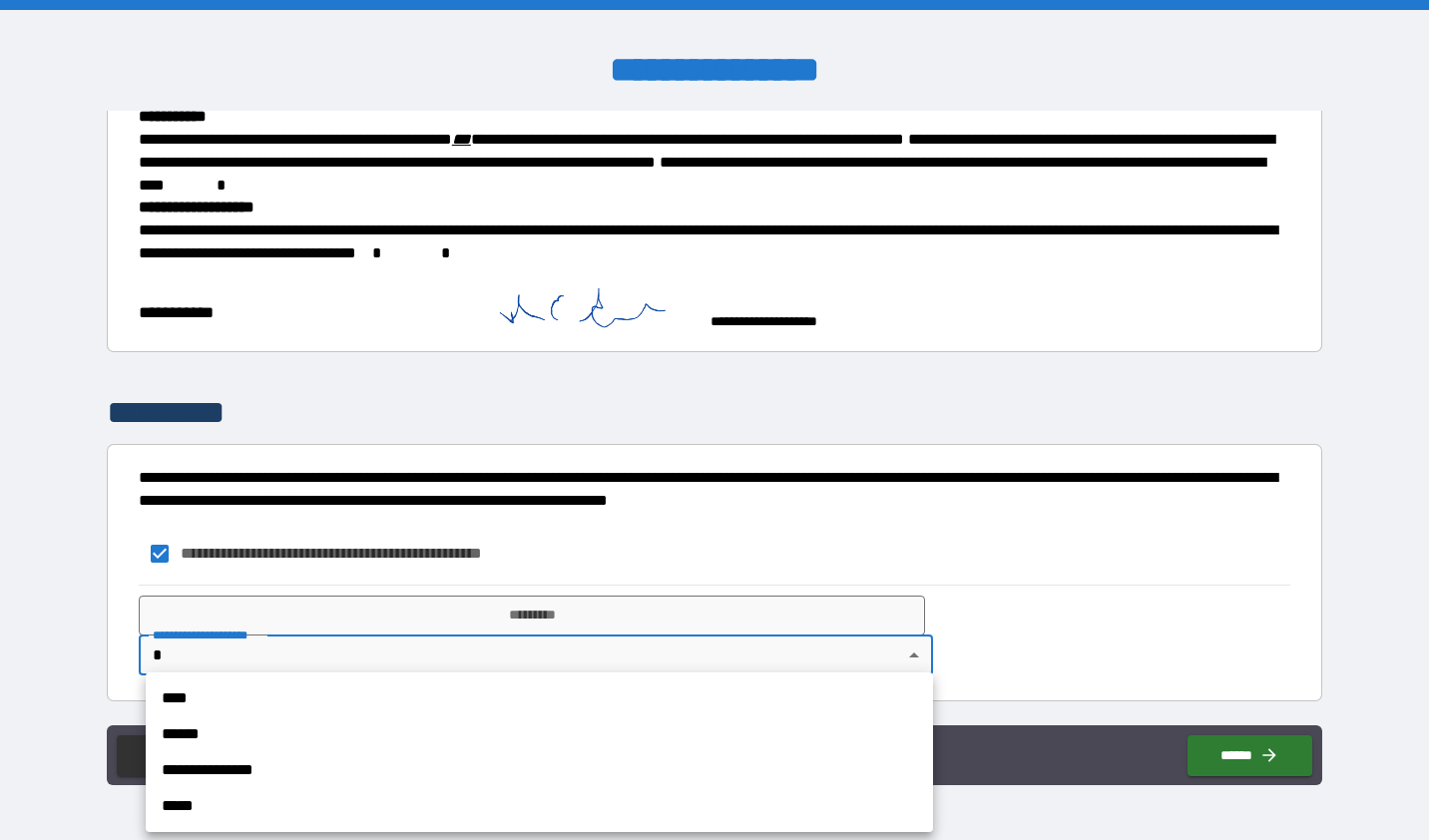 click on "**********" at bounding box center [714, 420] 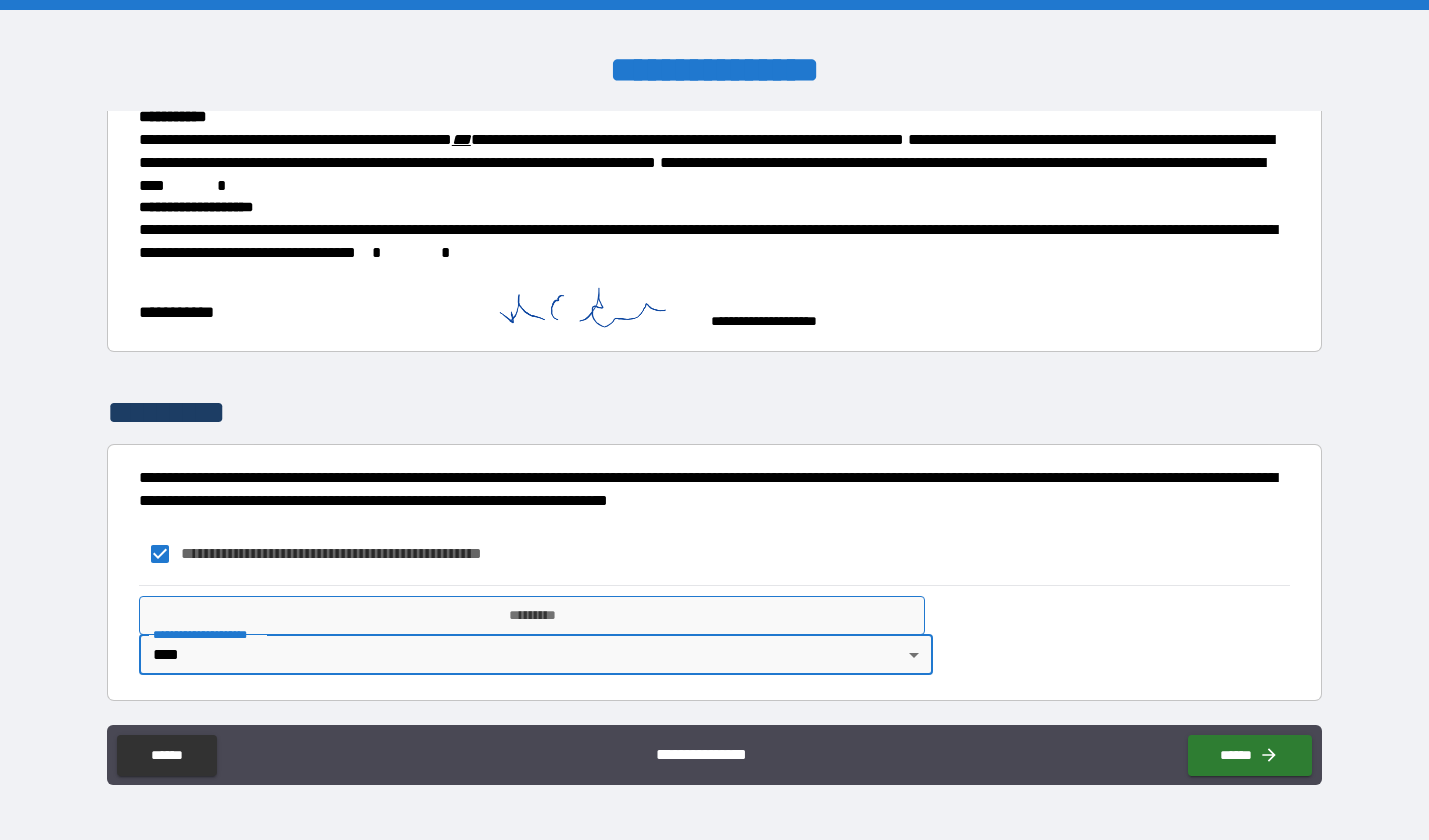 click on "*********" at bounding box center (532, 616) 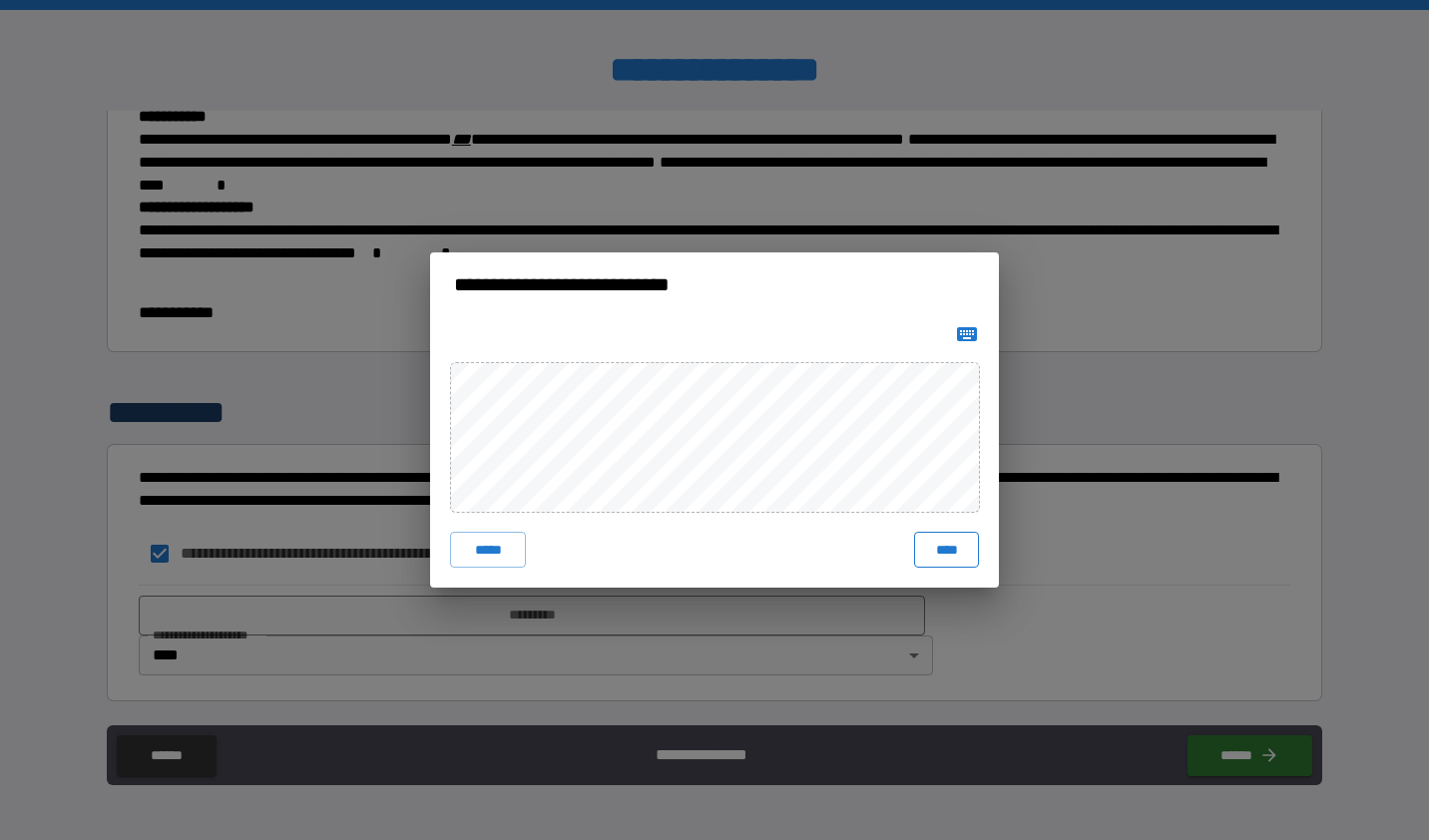 click on "****" at bounding box center [946, 550] 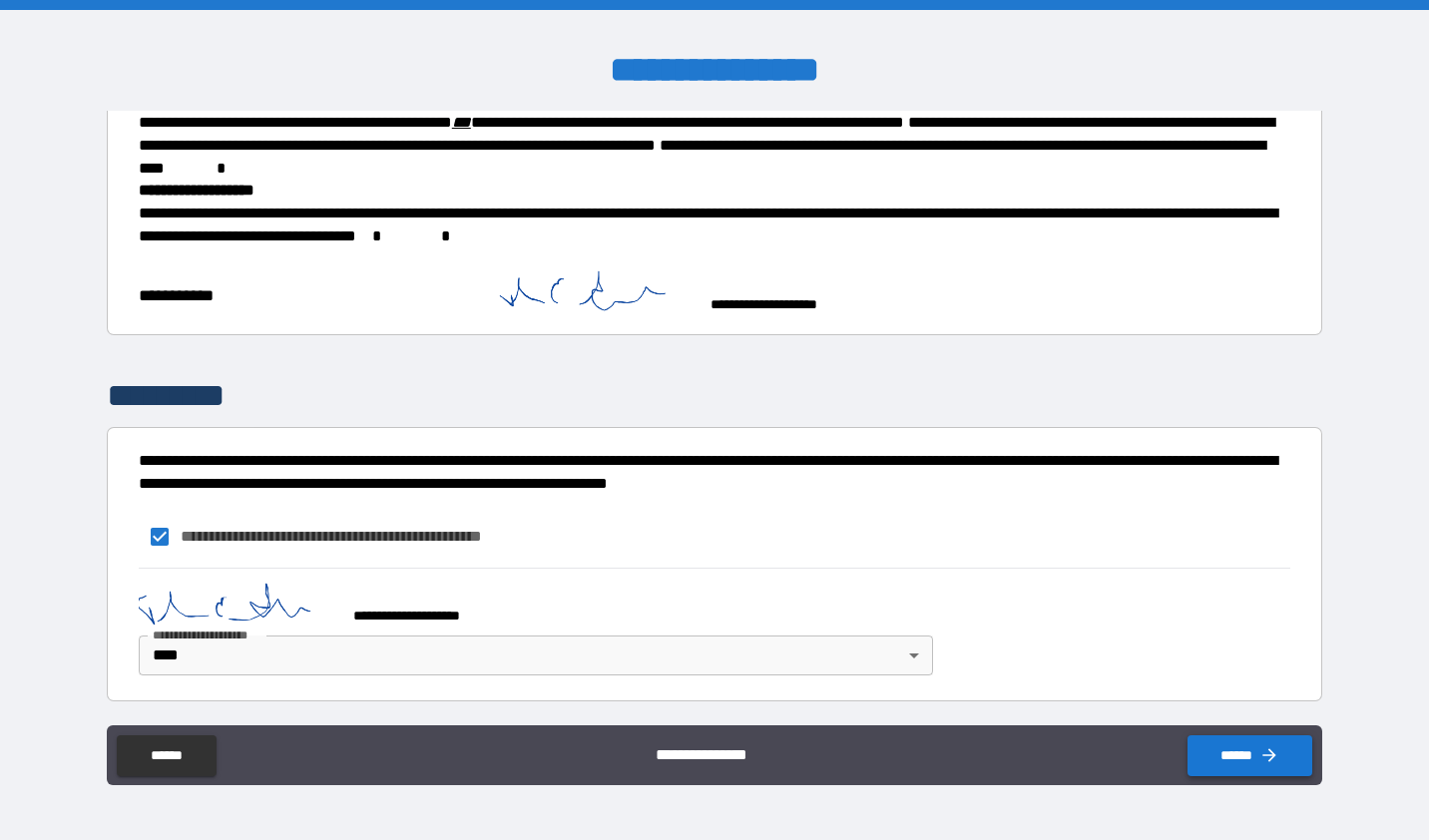 click on "******" at bounding box center [1249, 755] 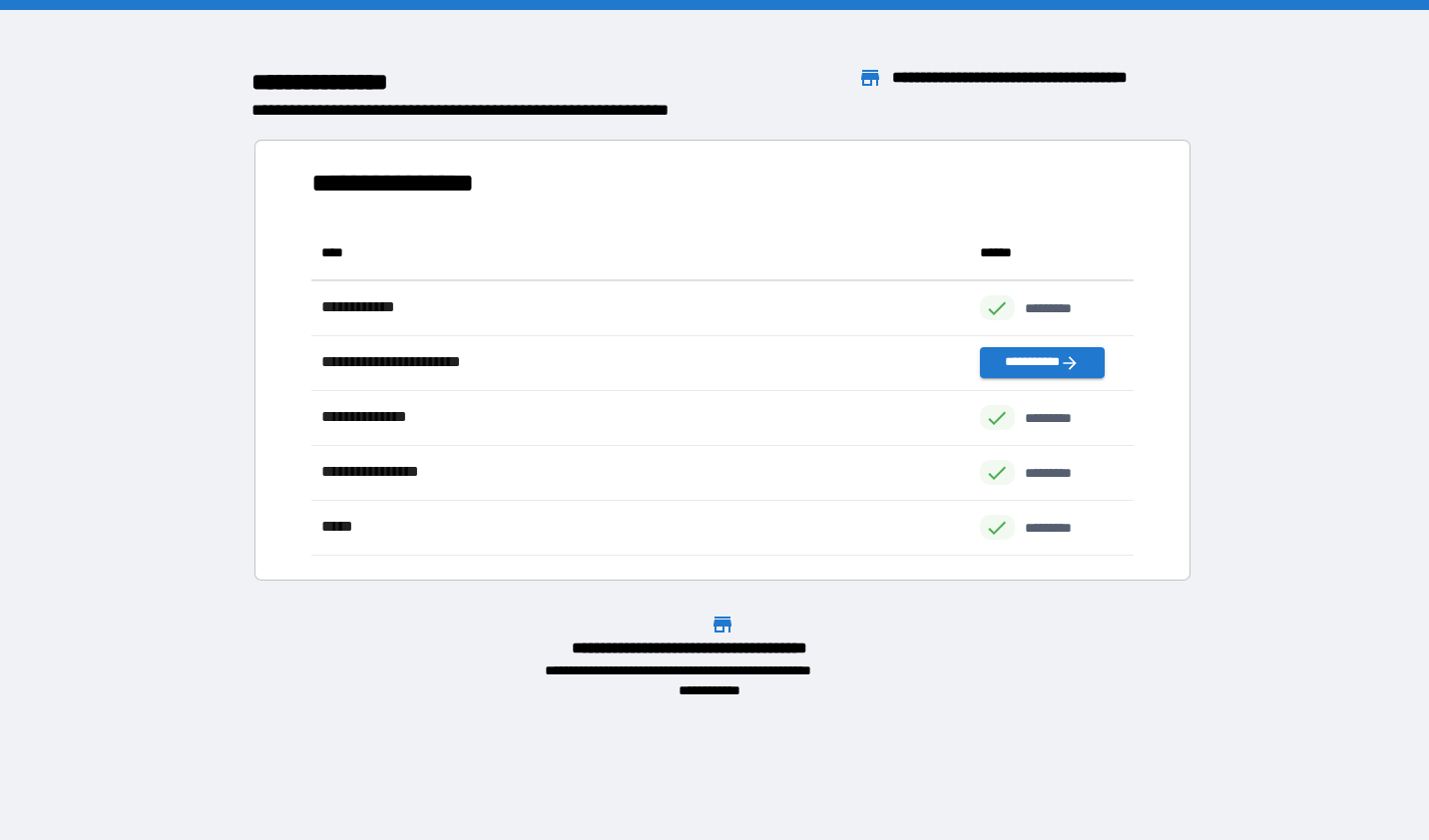 scroll, scrollTop: 16, scrollLeft: 16, axis: both 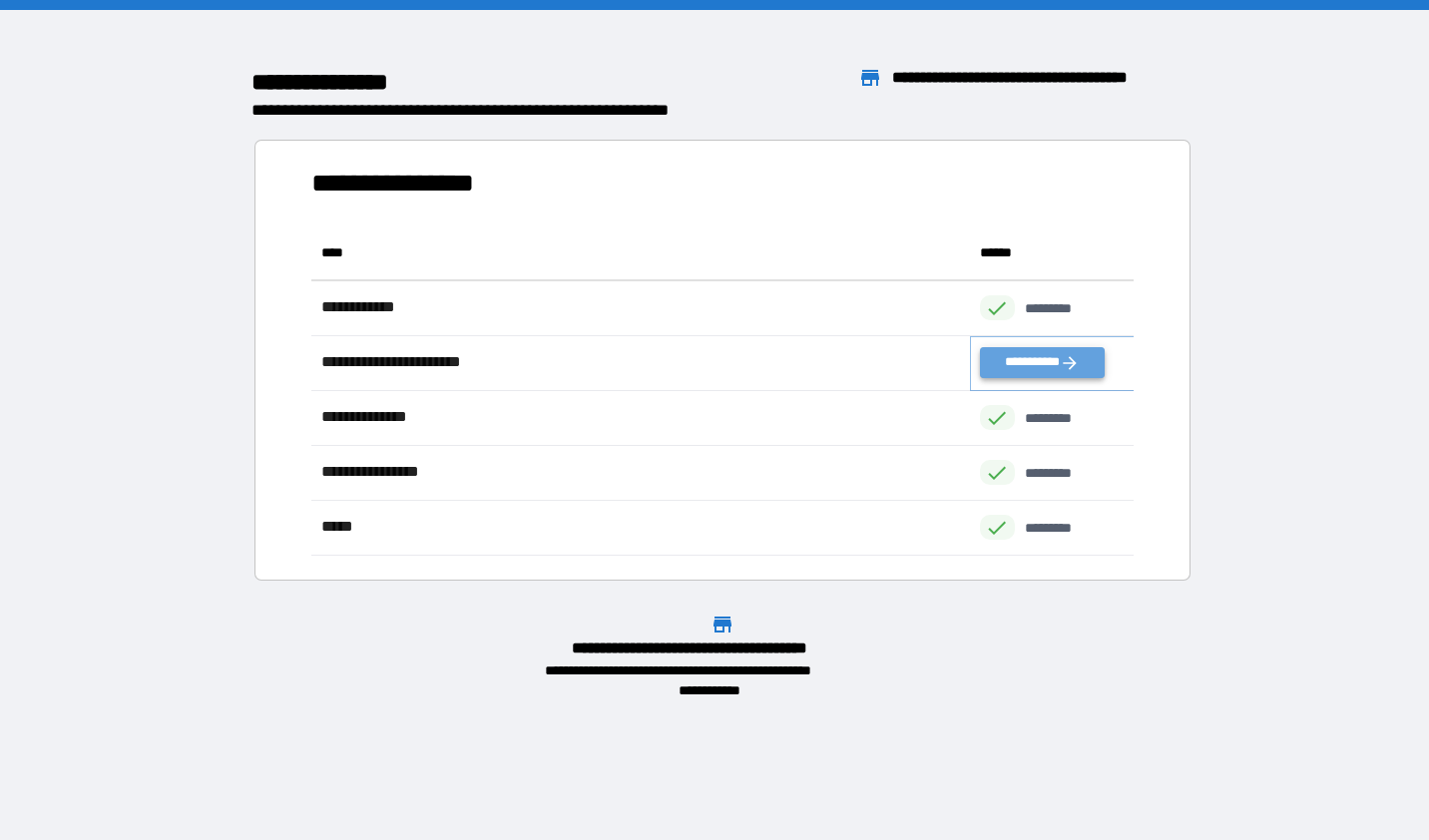 click on "**********" at bounding box center (1042, 362) 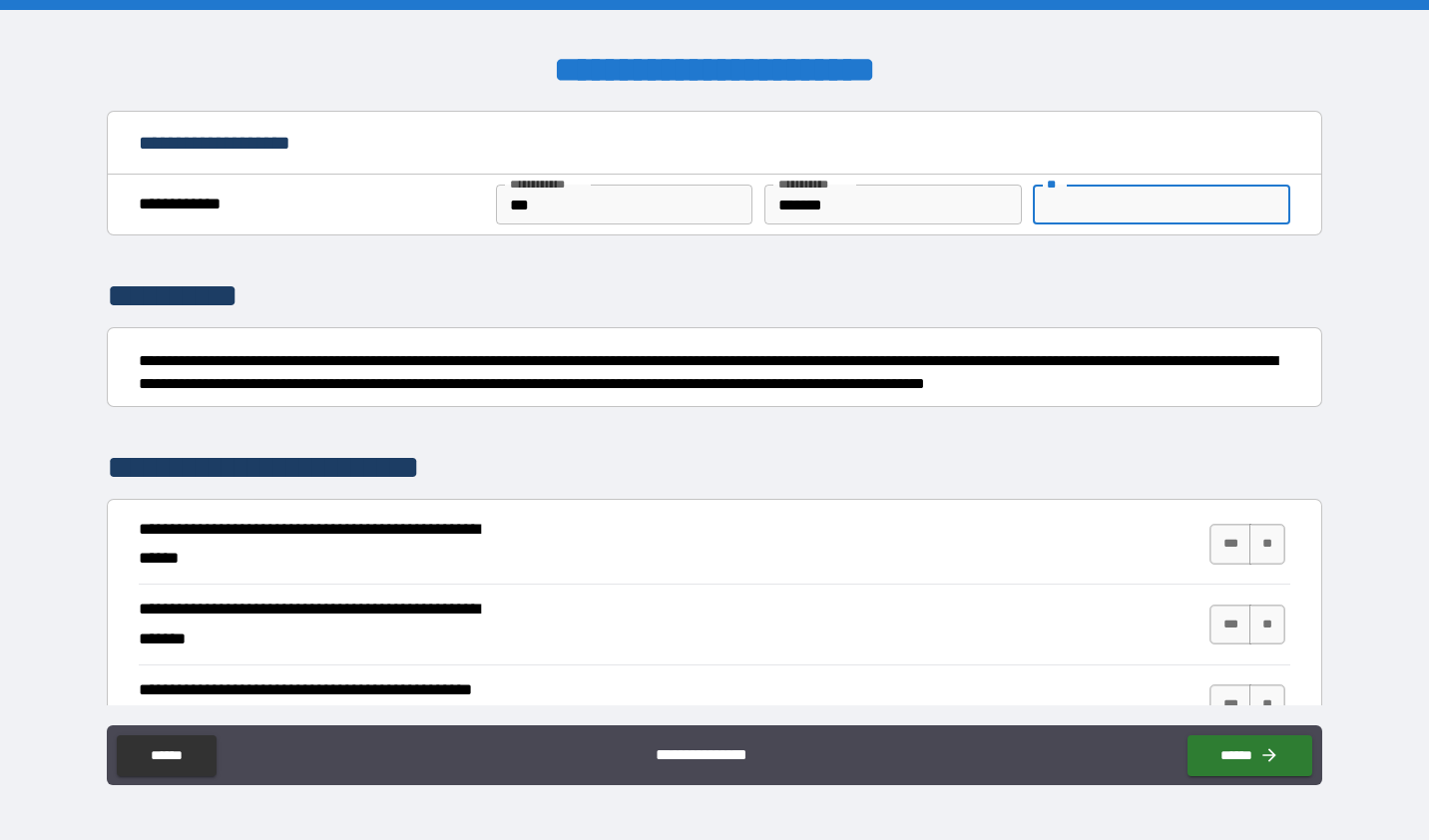 click on "**" at bounding box center [1162, 205] 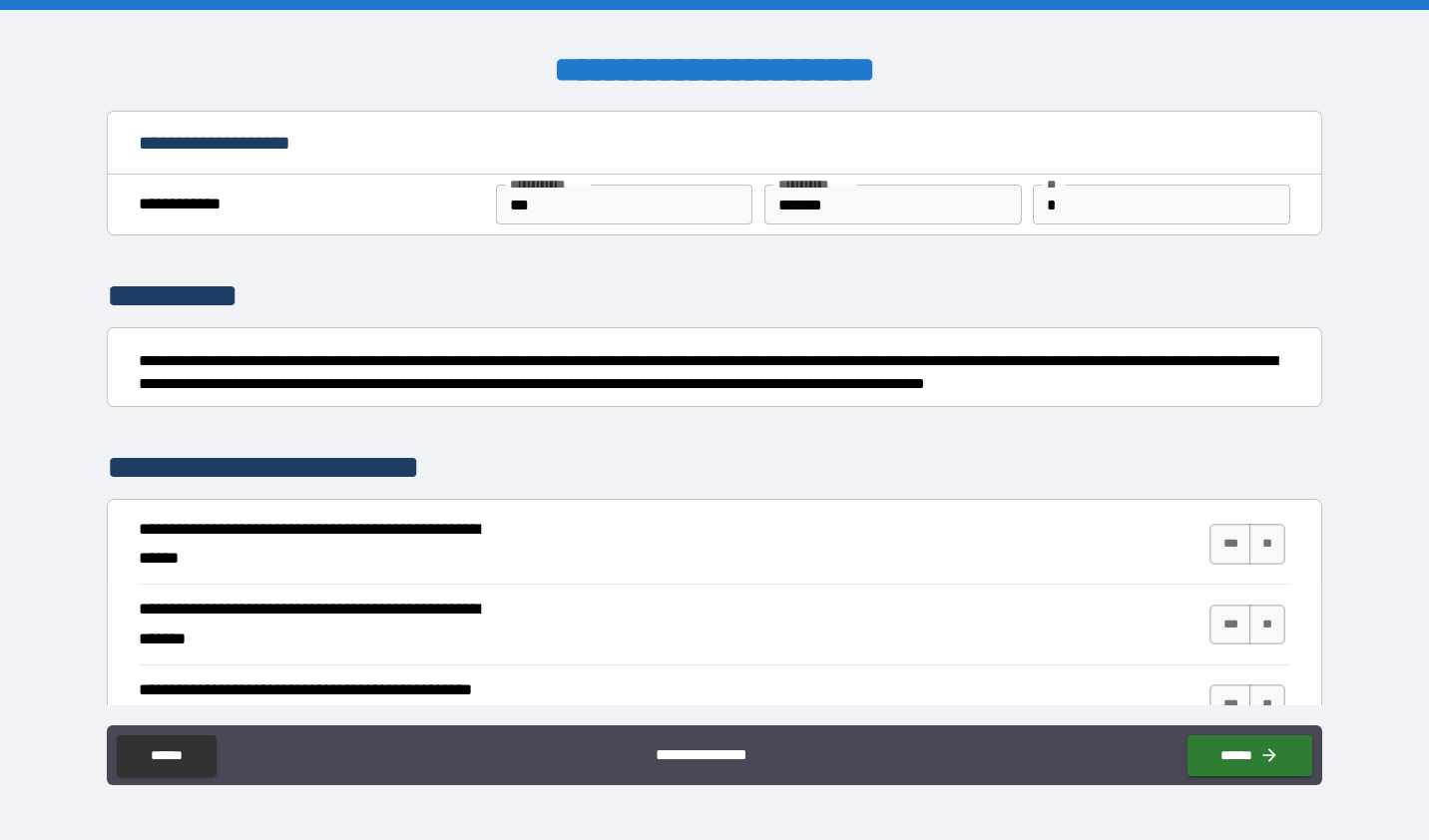 click on "**********" at bounding box center (714, 296) 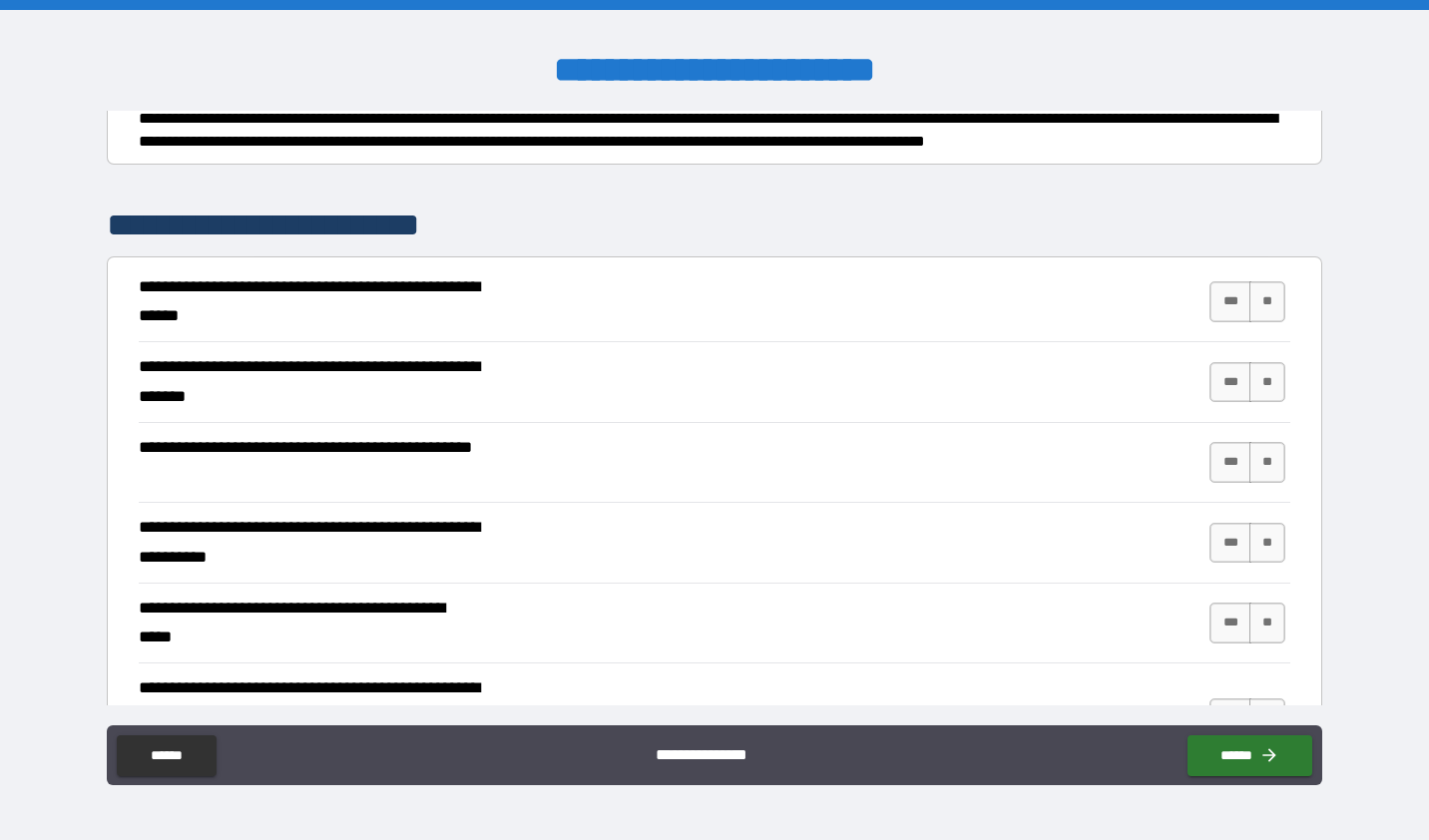 scroll, scrollTop: 299, scrollLeft: 0, axis: vertical 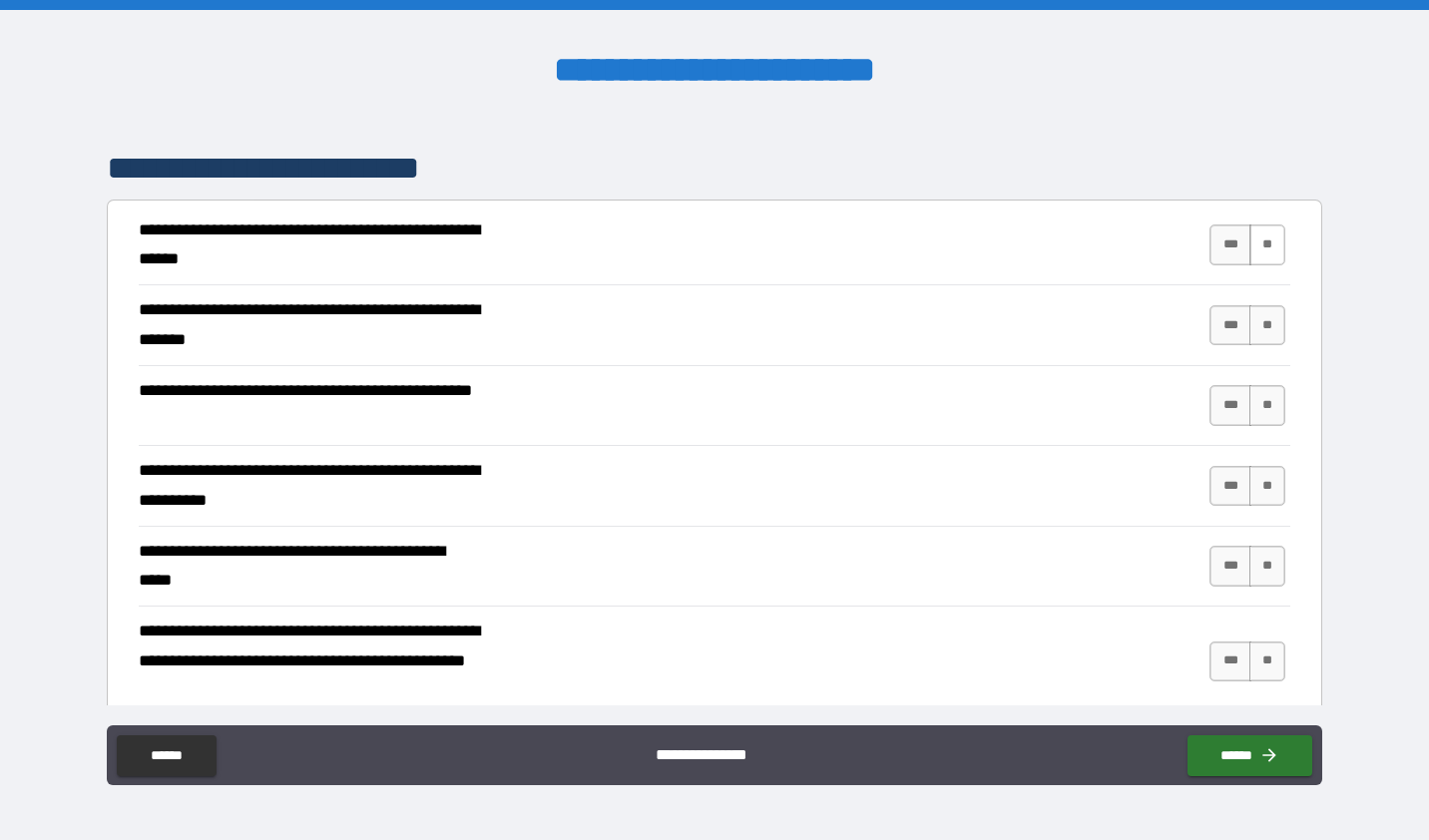 click on "**" at bounding box center [1267, 244] 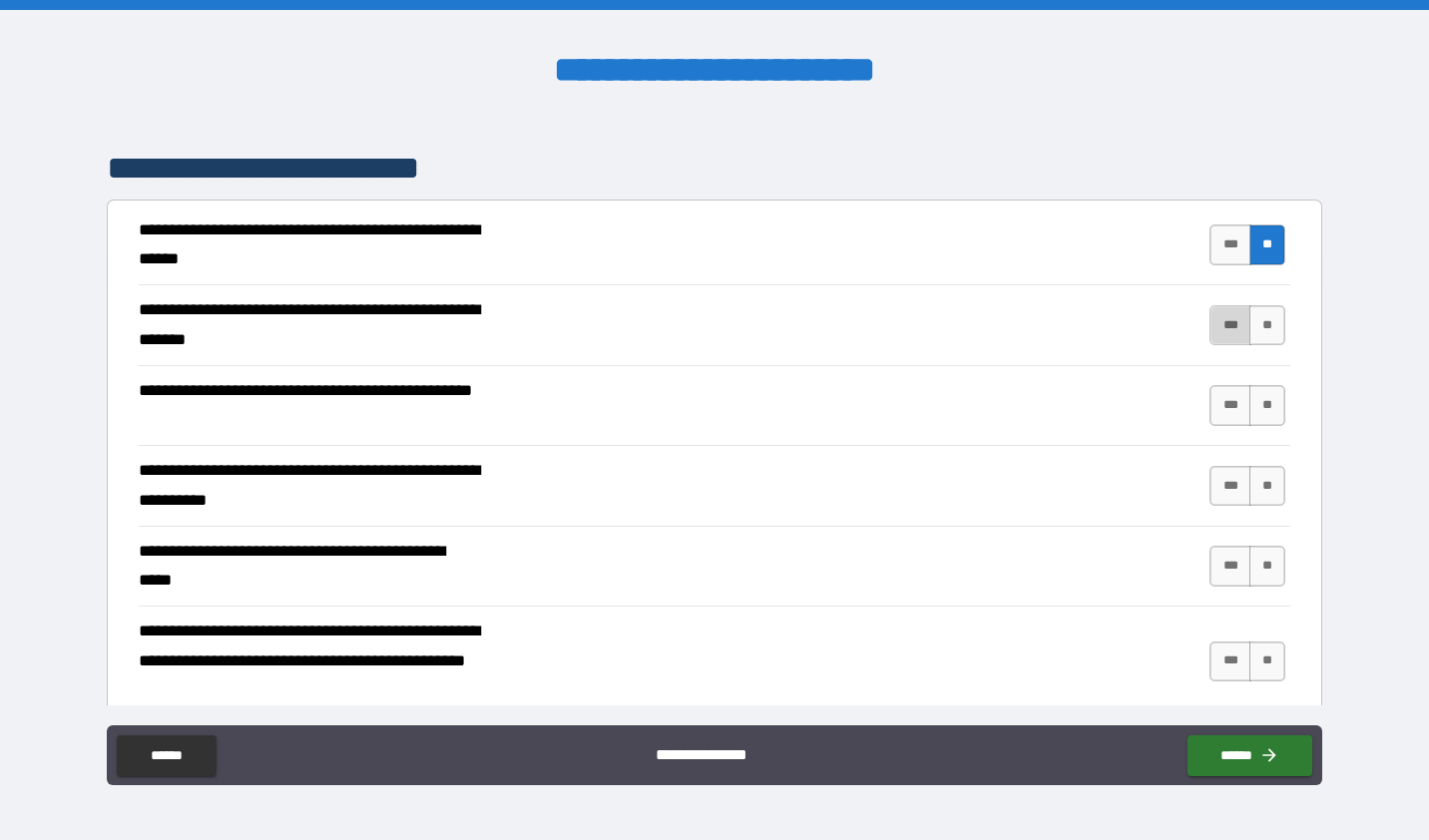 click on "***" at bounding box center (1230, 325) 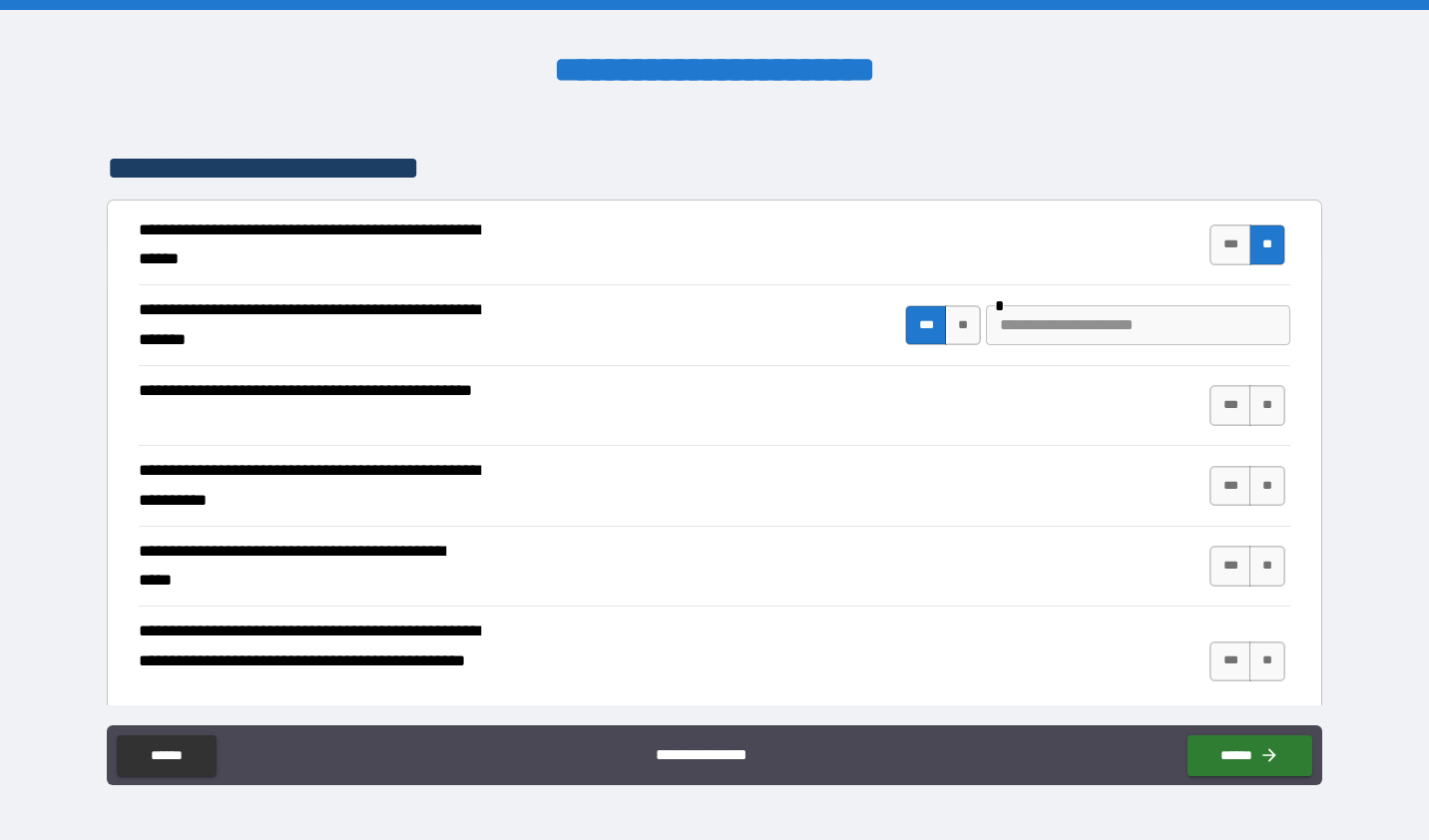 click at bounding box center [1138, 325] 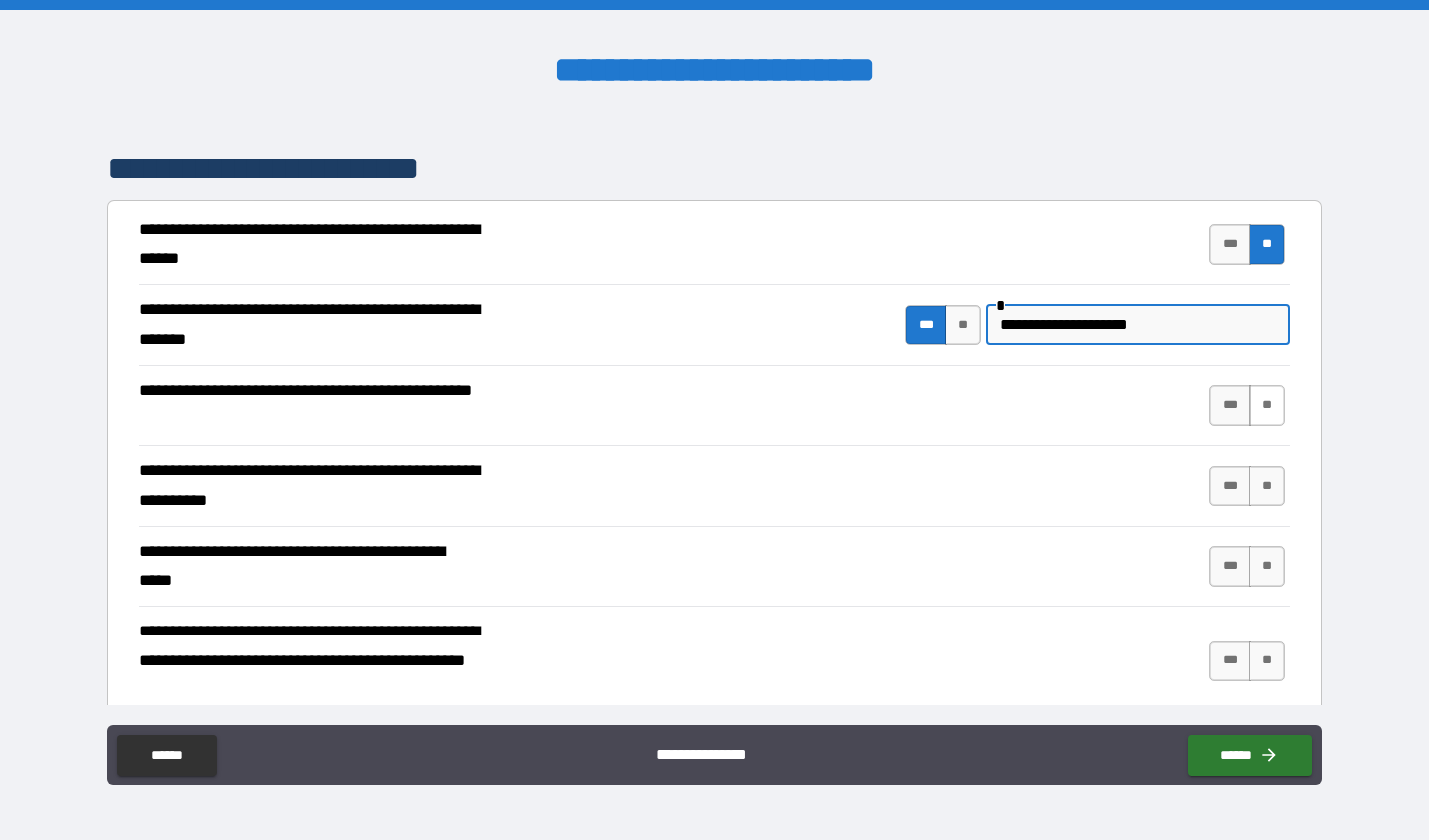 click on "**" at bounding box center [1267, 405] 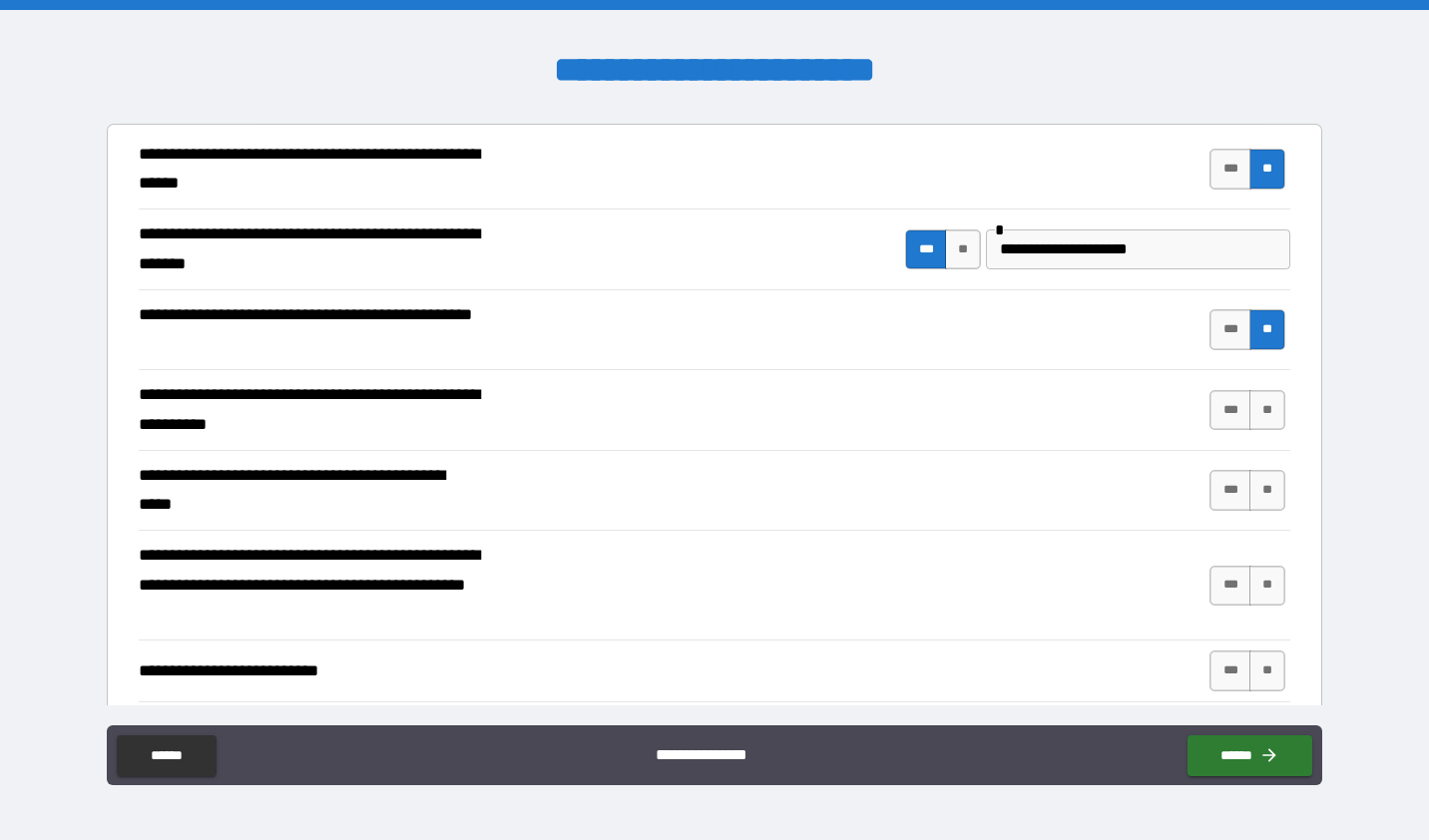 scroll, scrollTop: 499, scrollLeft: 0, axis: vertical 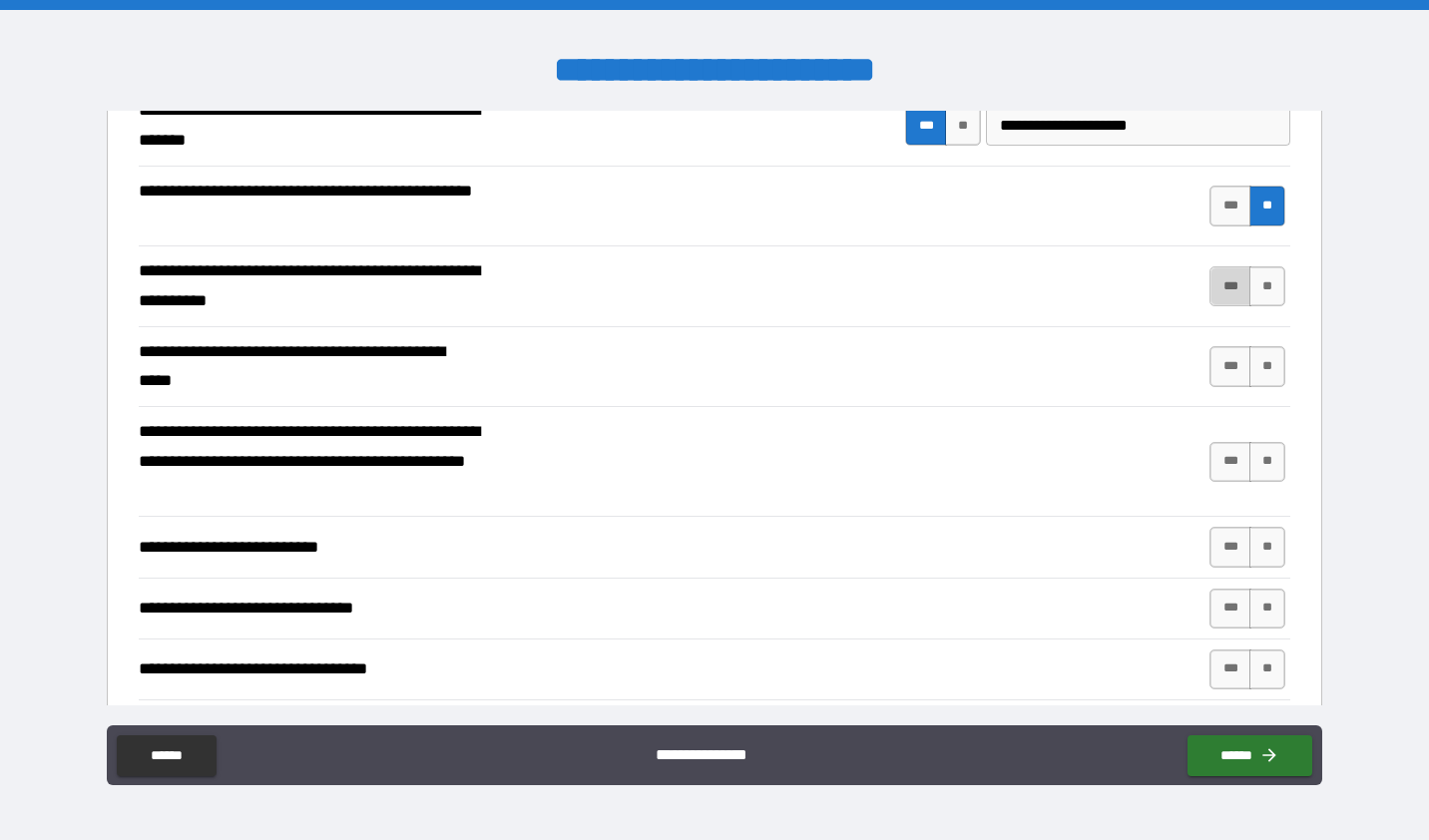 click on "***" at bounding box center [1230, 286] 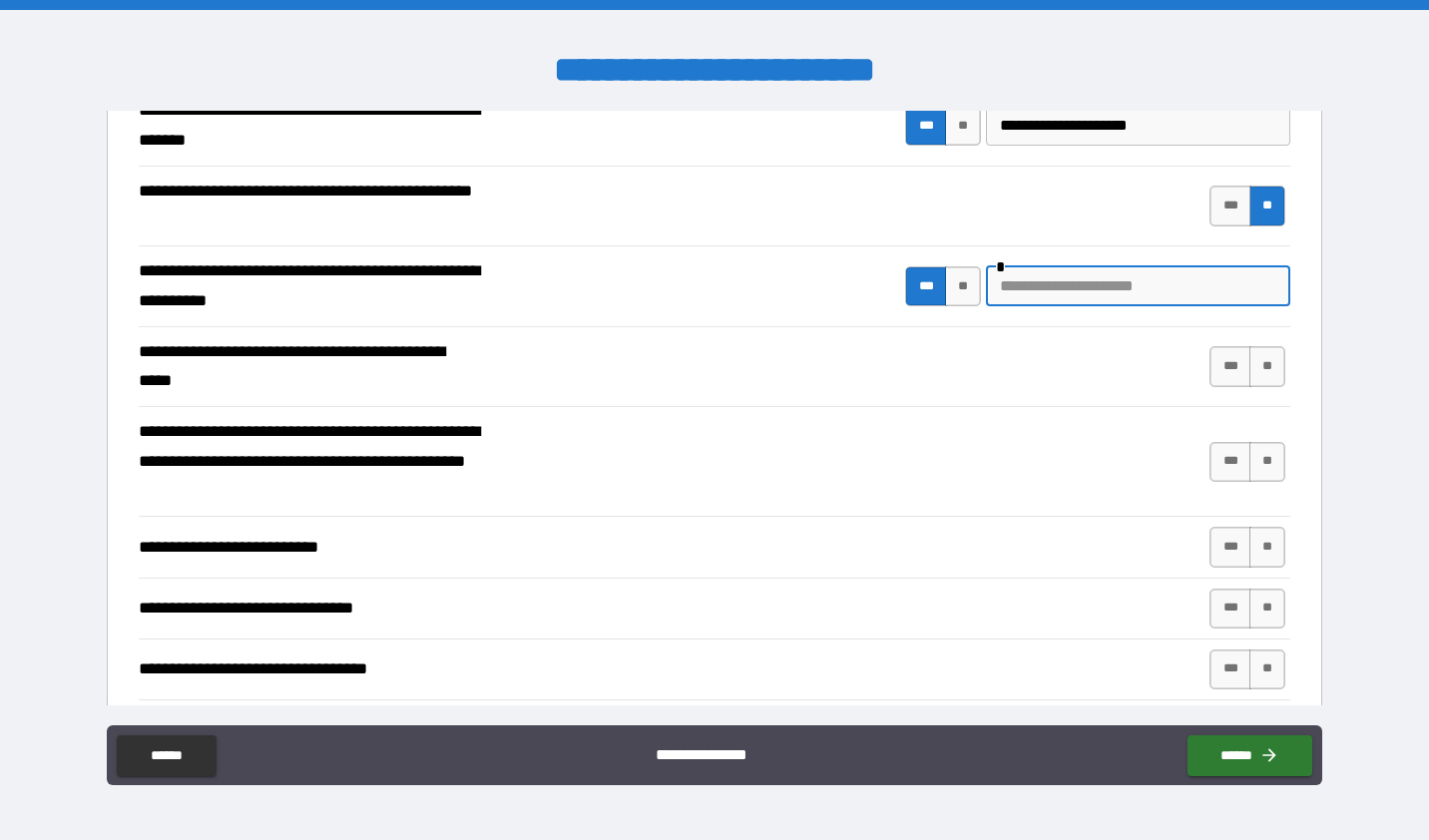 click at bounding box center [1138, 286] 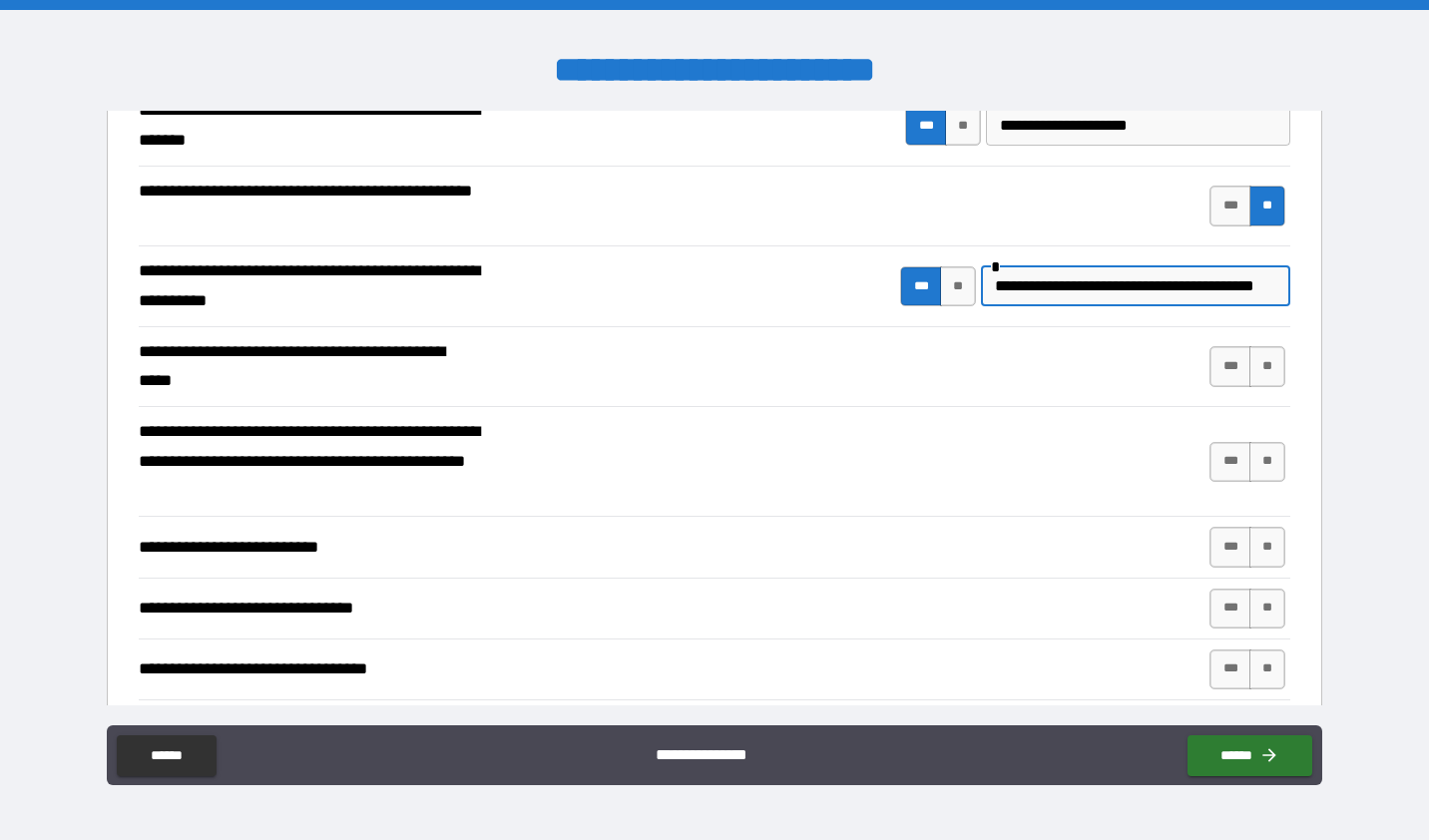 scroll, scrollTop: 0, scrollLeft: 30, axis: horizontal 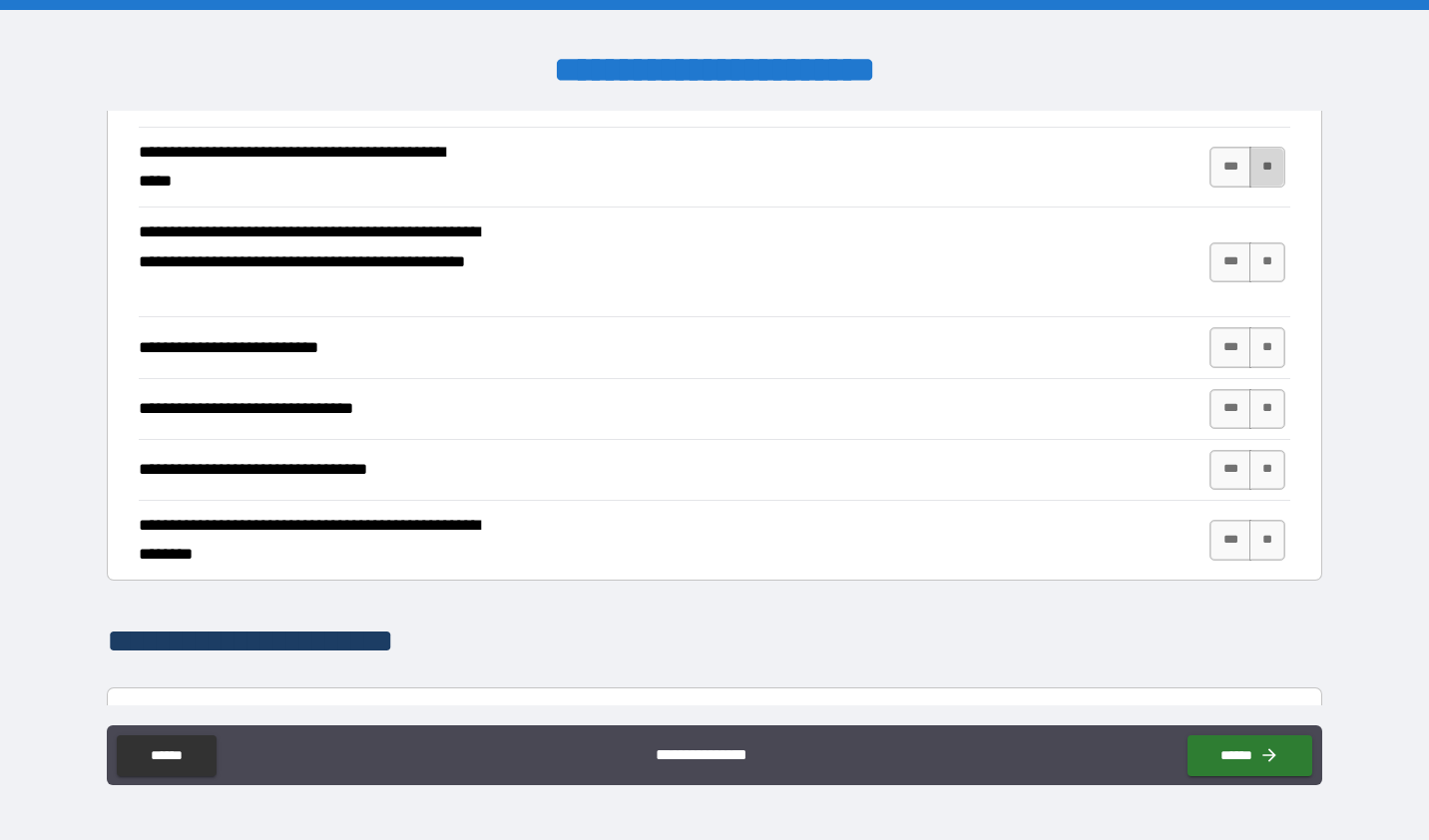click on "**" at bounding box center (1267, 167) 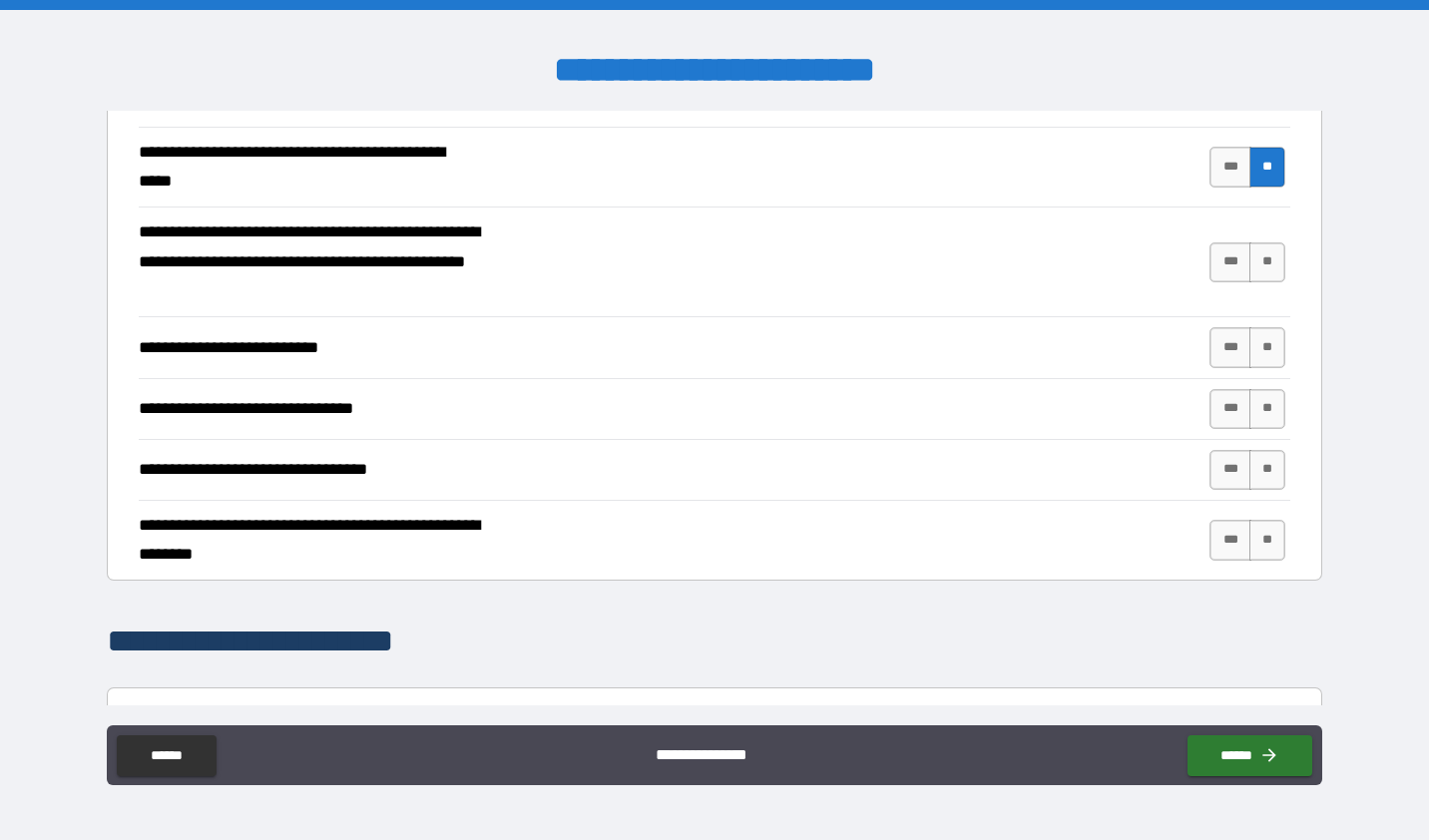 scroll, scrollTop: 0, scrollLeft: 0, axis: both 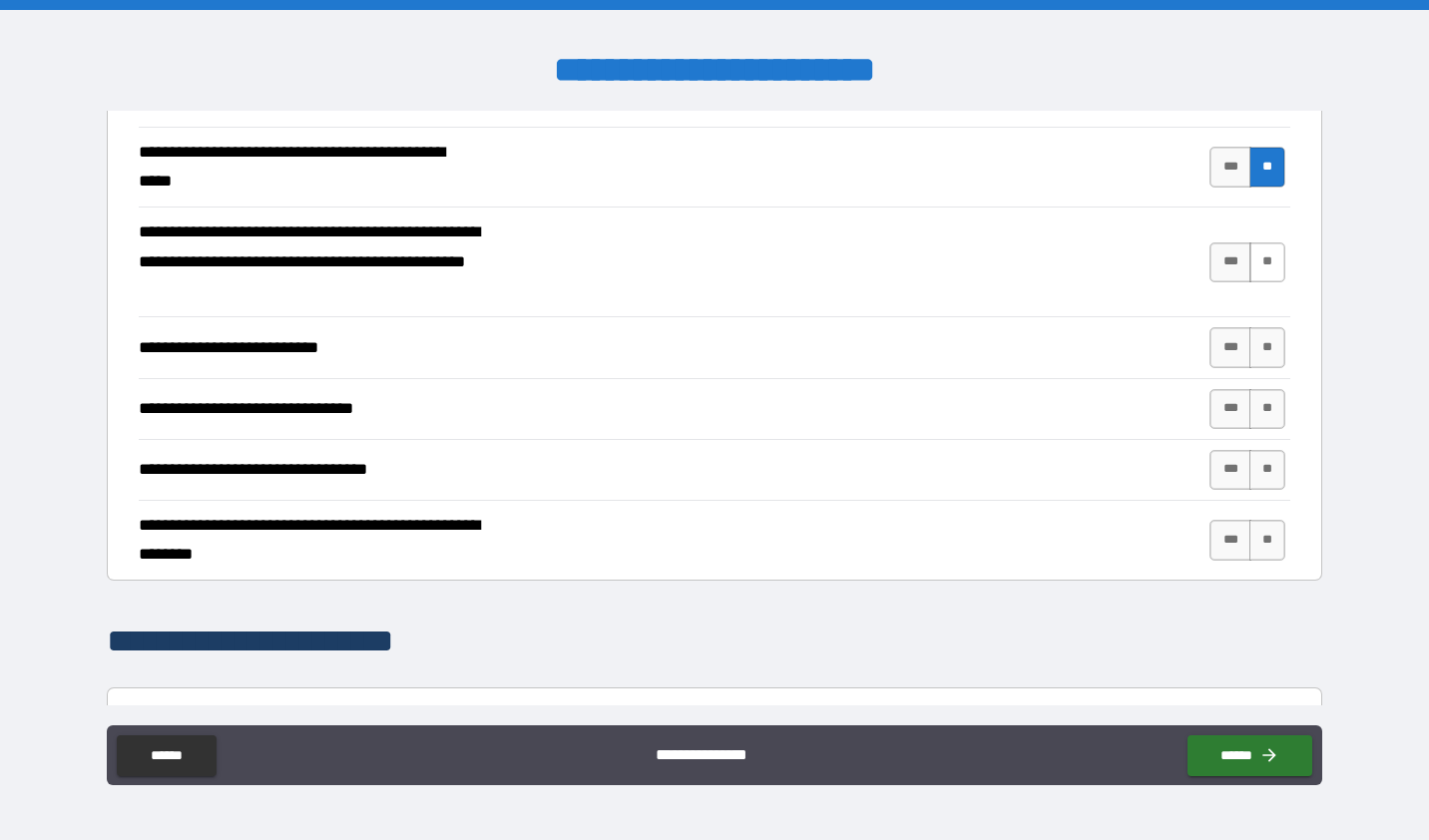 click on "**" at bounding box center (1267, 262) 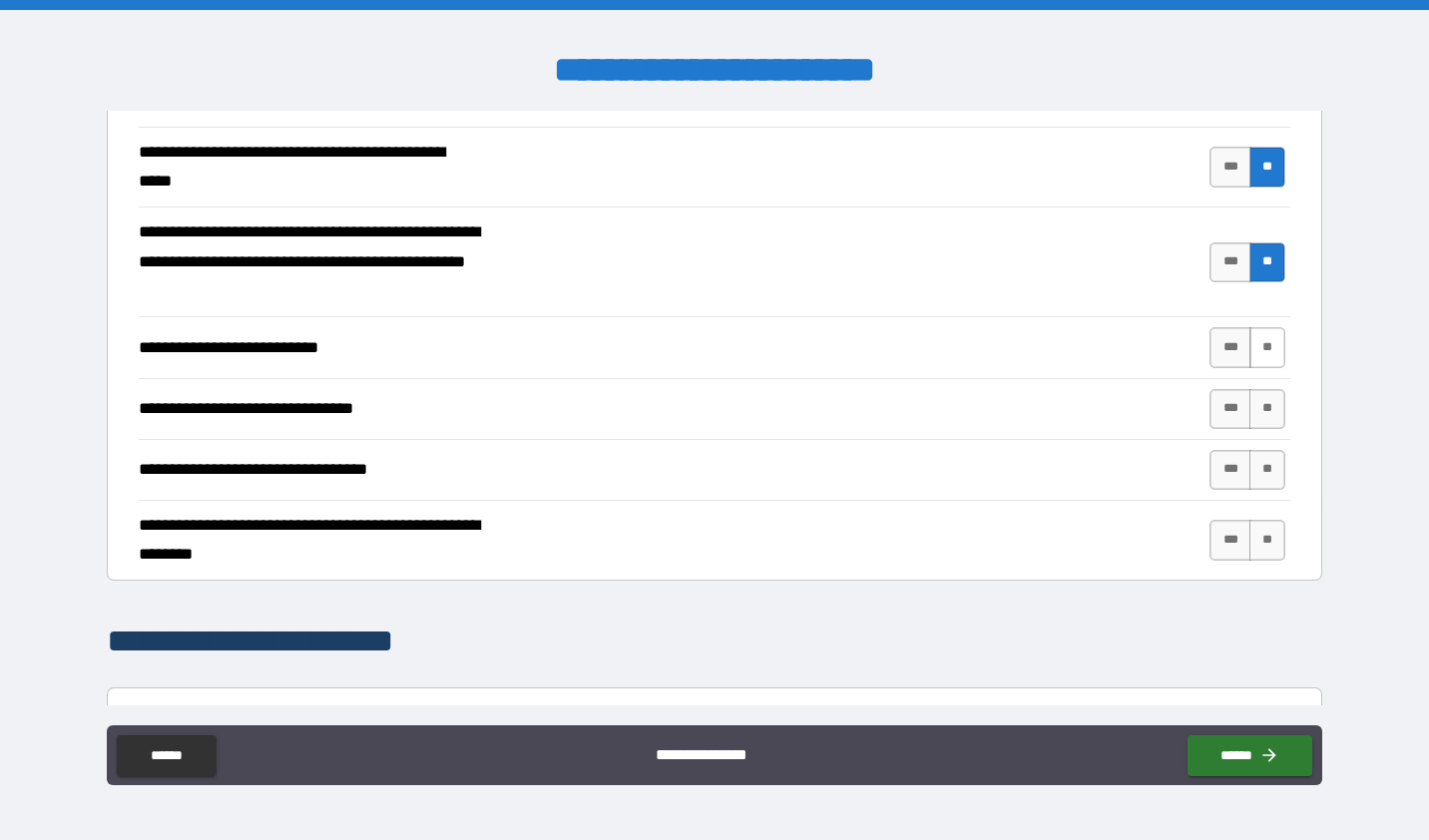 click on "**" at bounding box center (1267, 347) 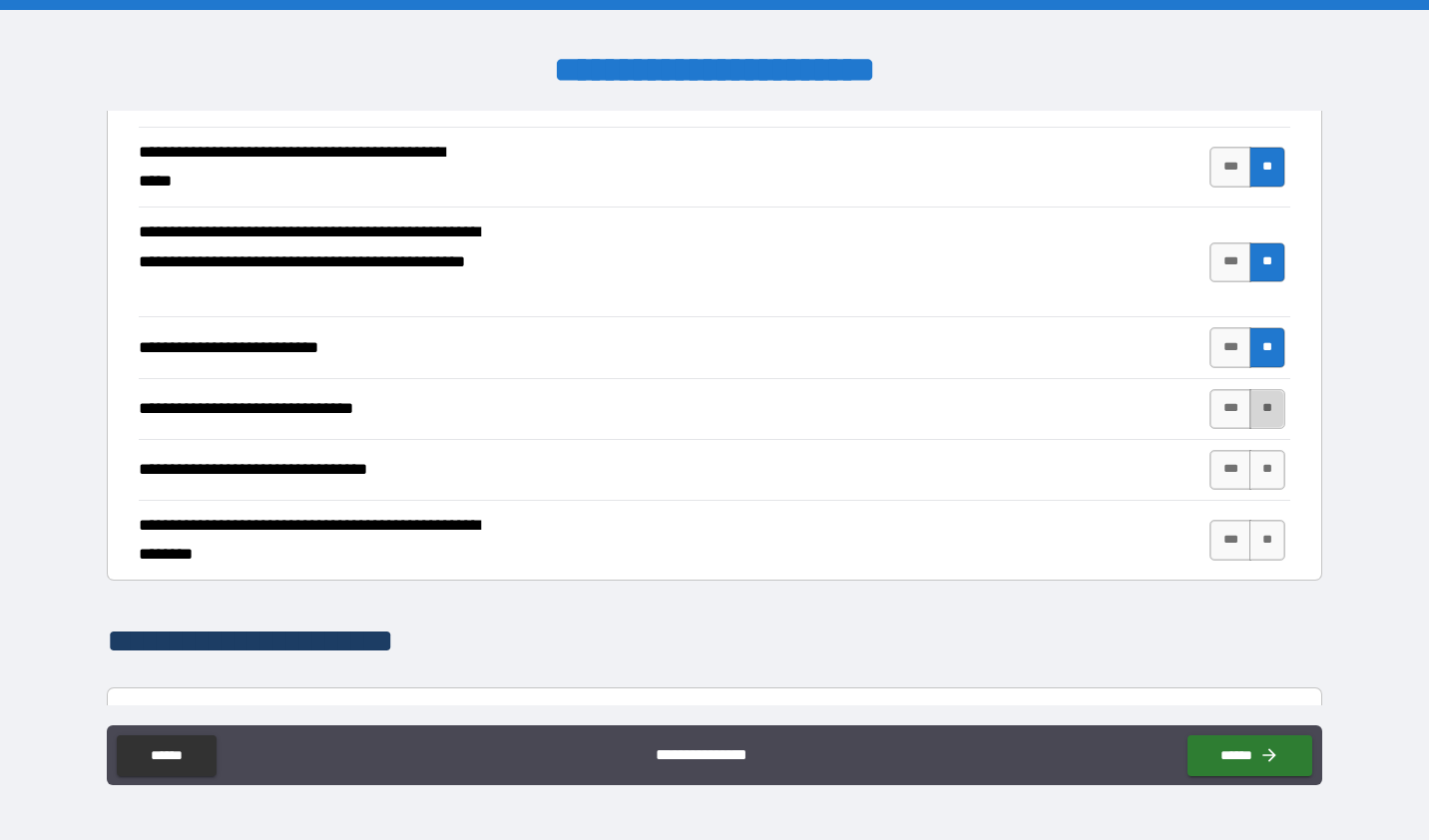 click on "**" at bounding box center (1267, 409) 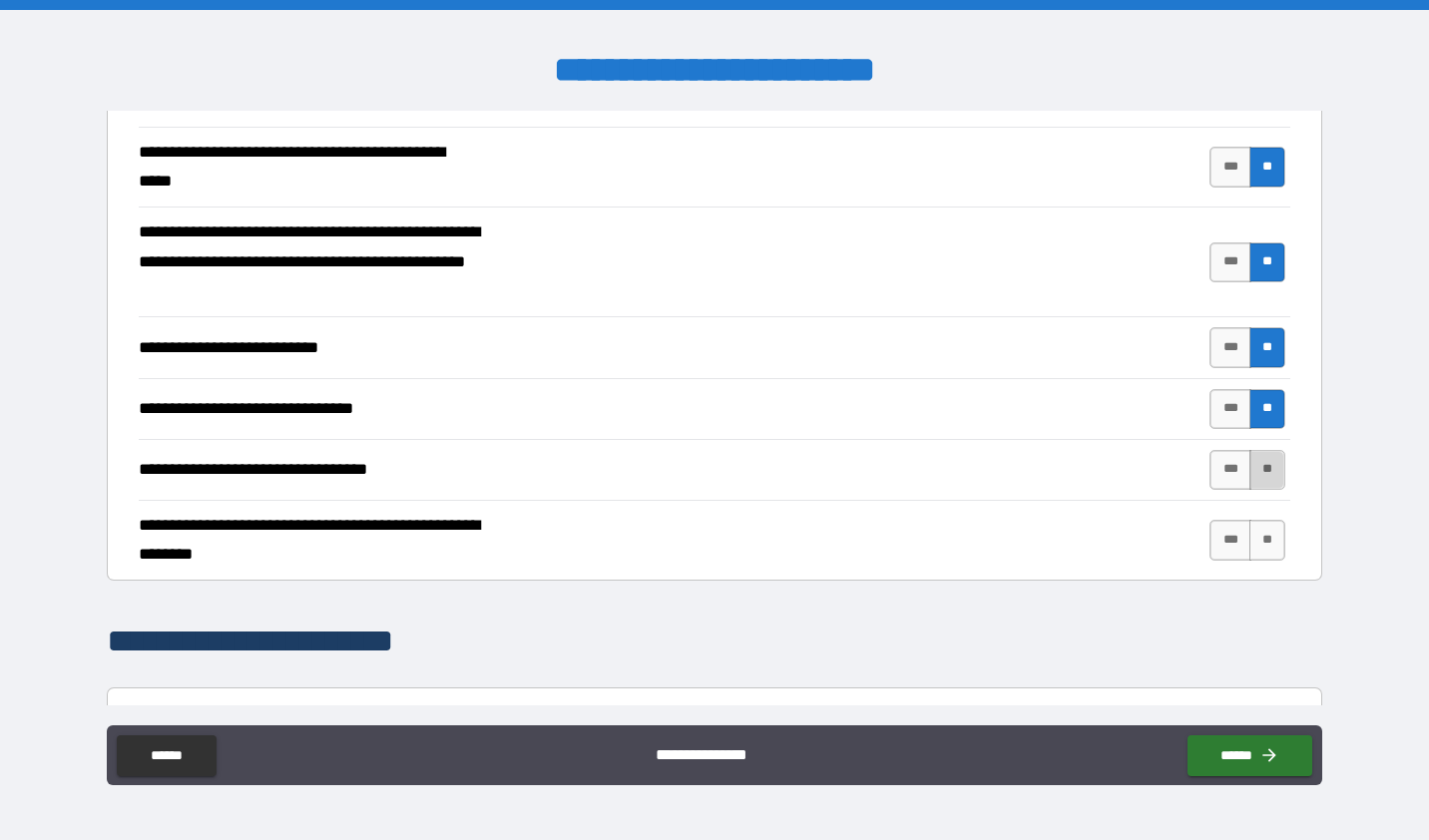 click on "**" at bounding box center [1267, 470] 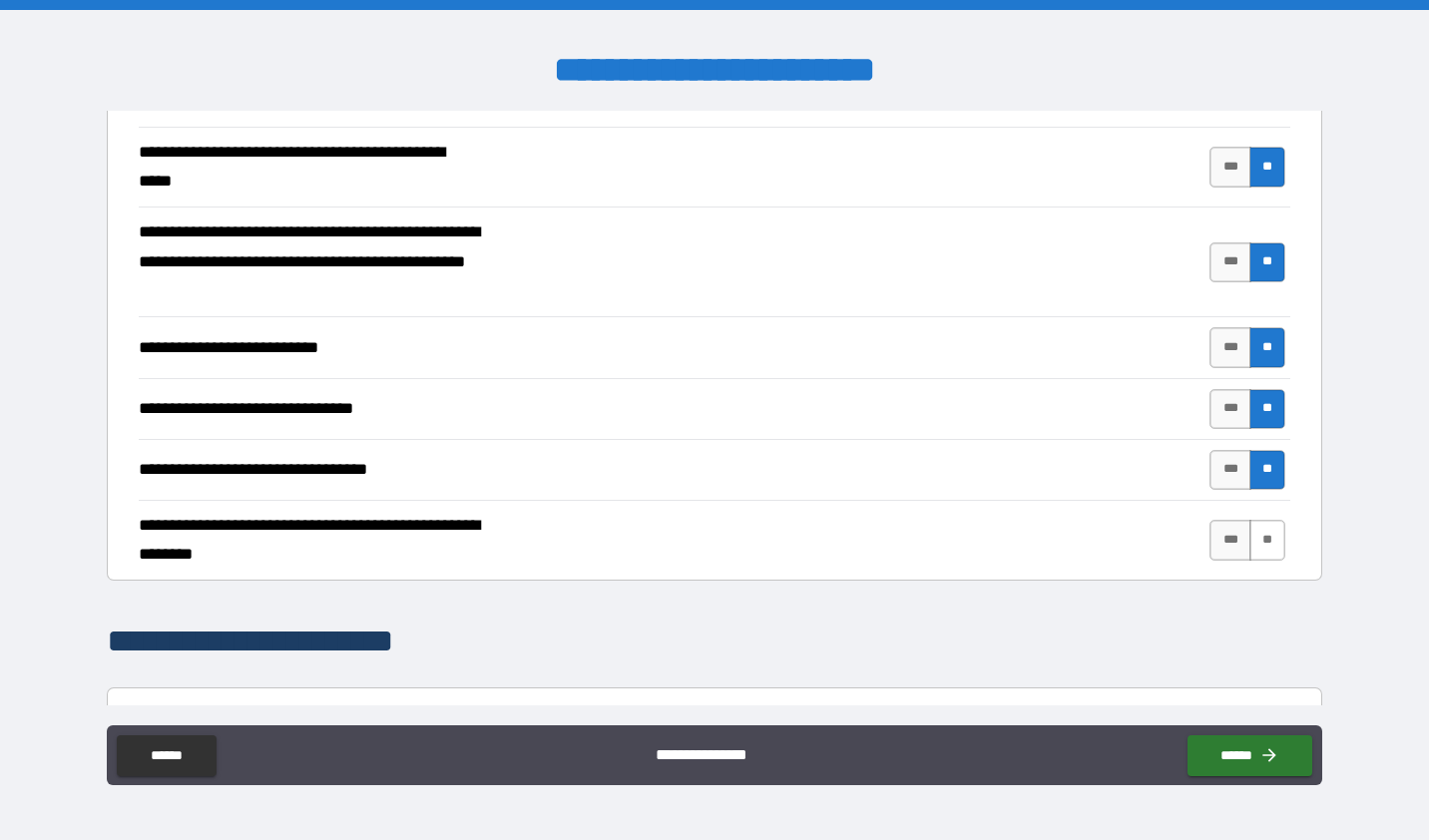 click on "**" at bounding box center [1267, 540] 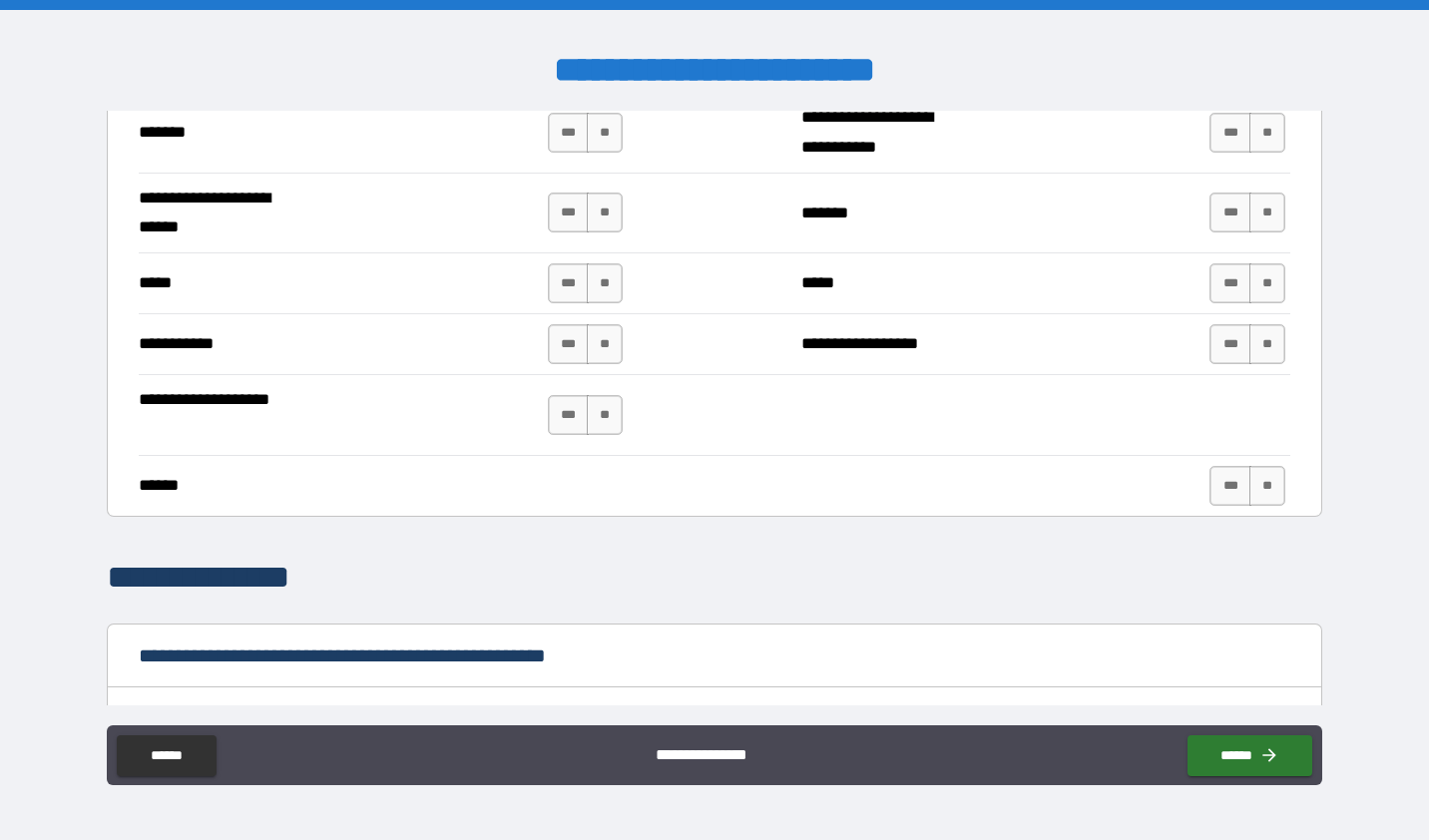 scroll, scrollTop: 1496, scrollLeft: 0, axis: vertical 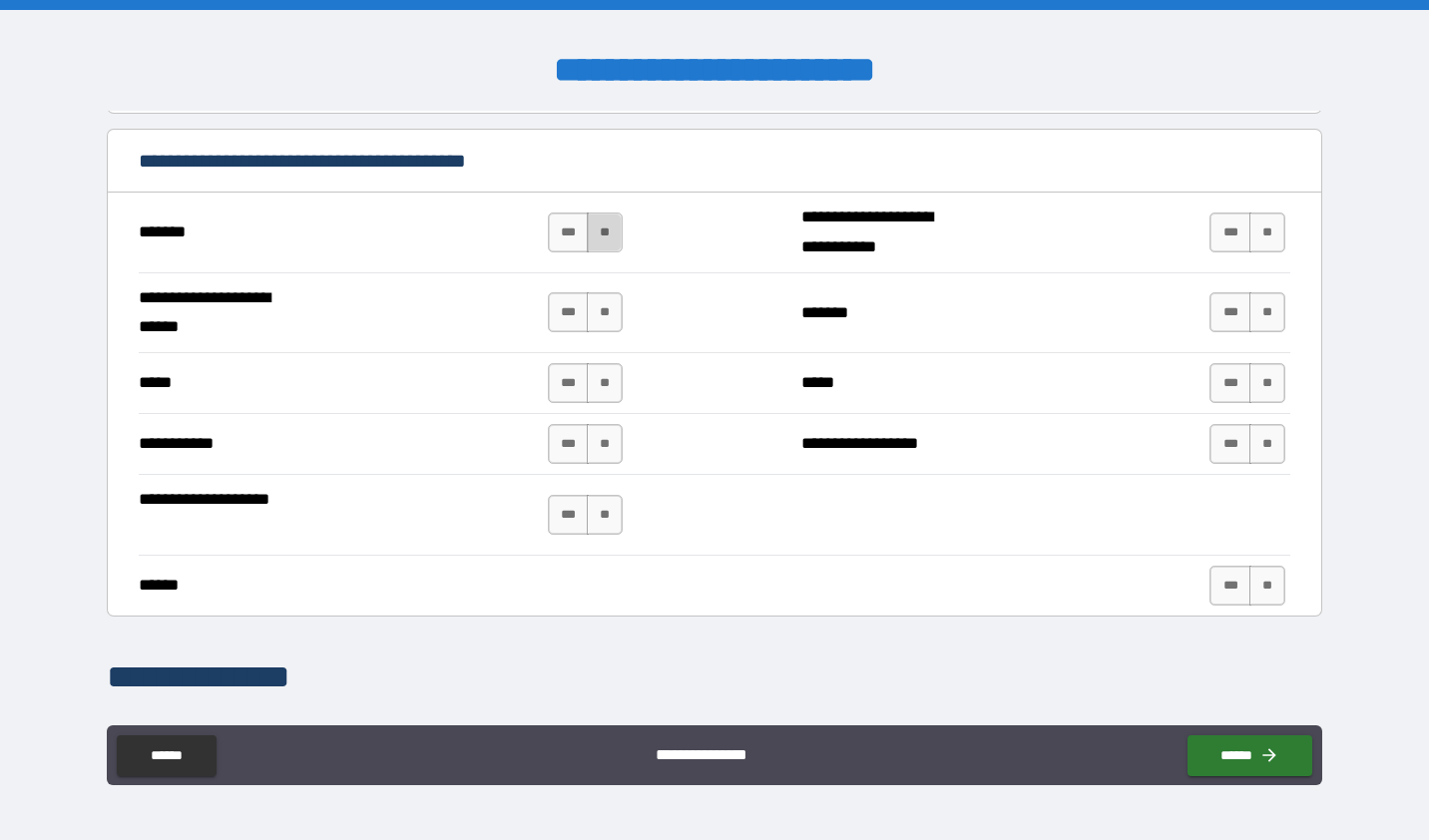 click on "**" at bounding box center [605, 232] 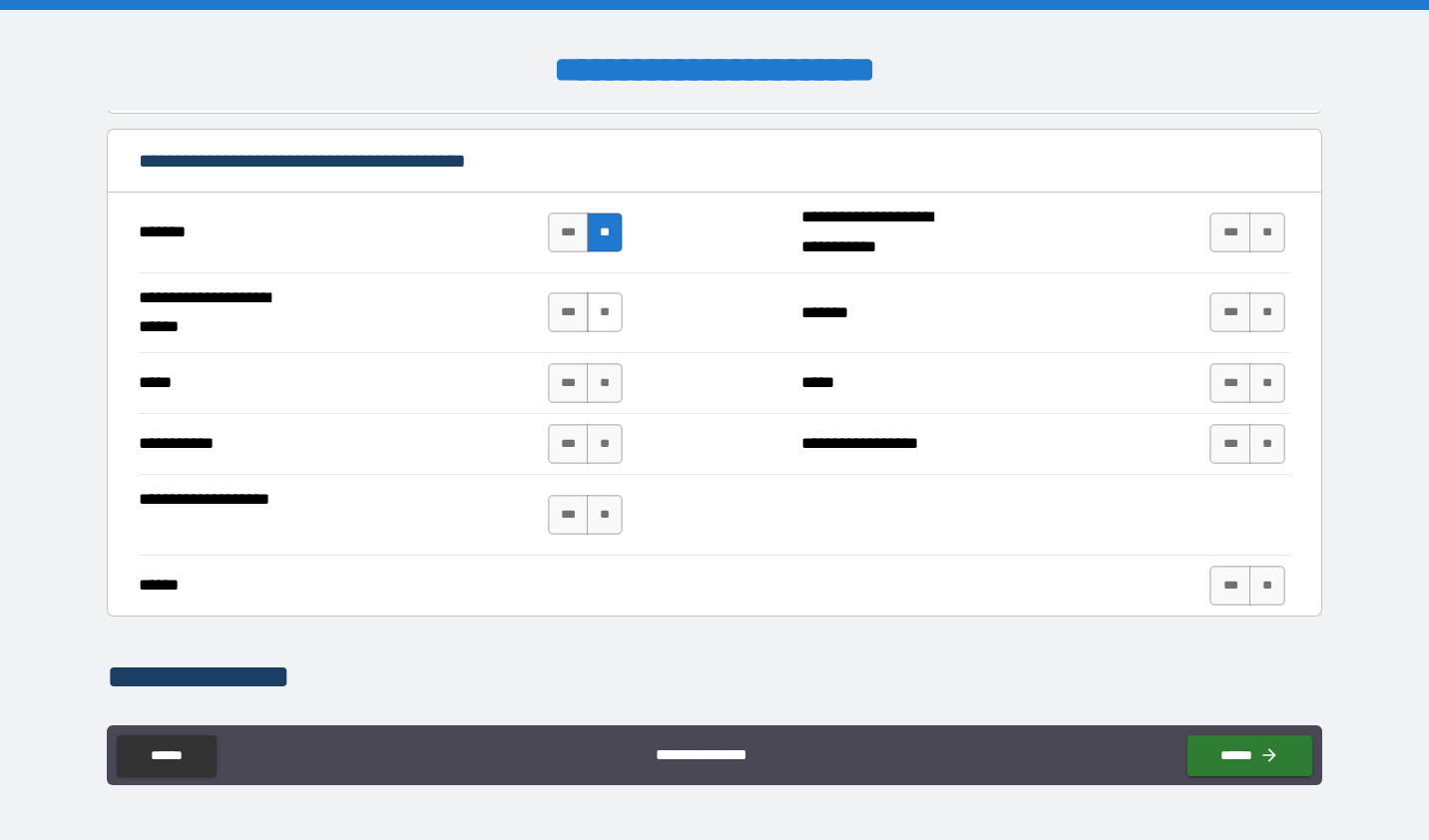 click on "**" at bounding box center [605, 312] 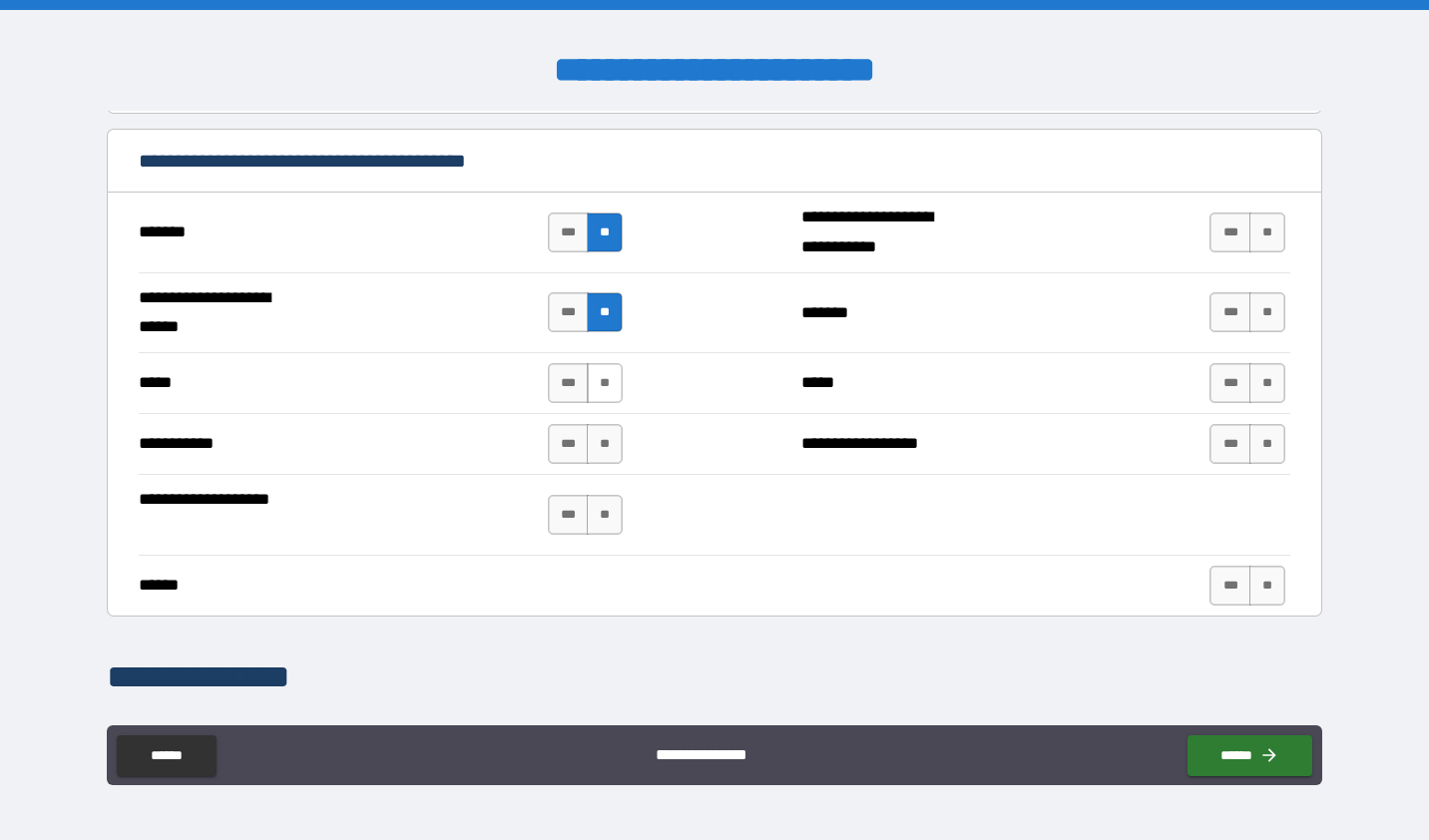 click on "**" at bounding box center [605, 383] 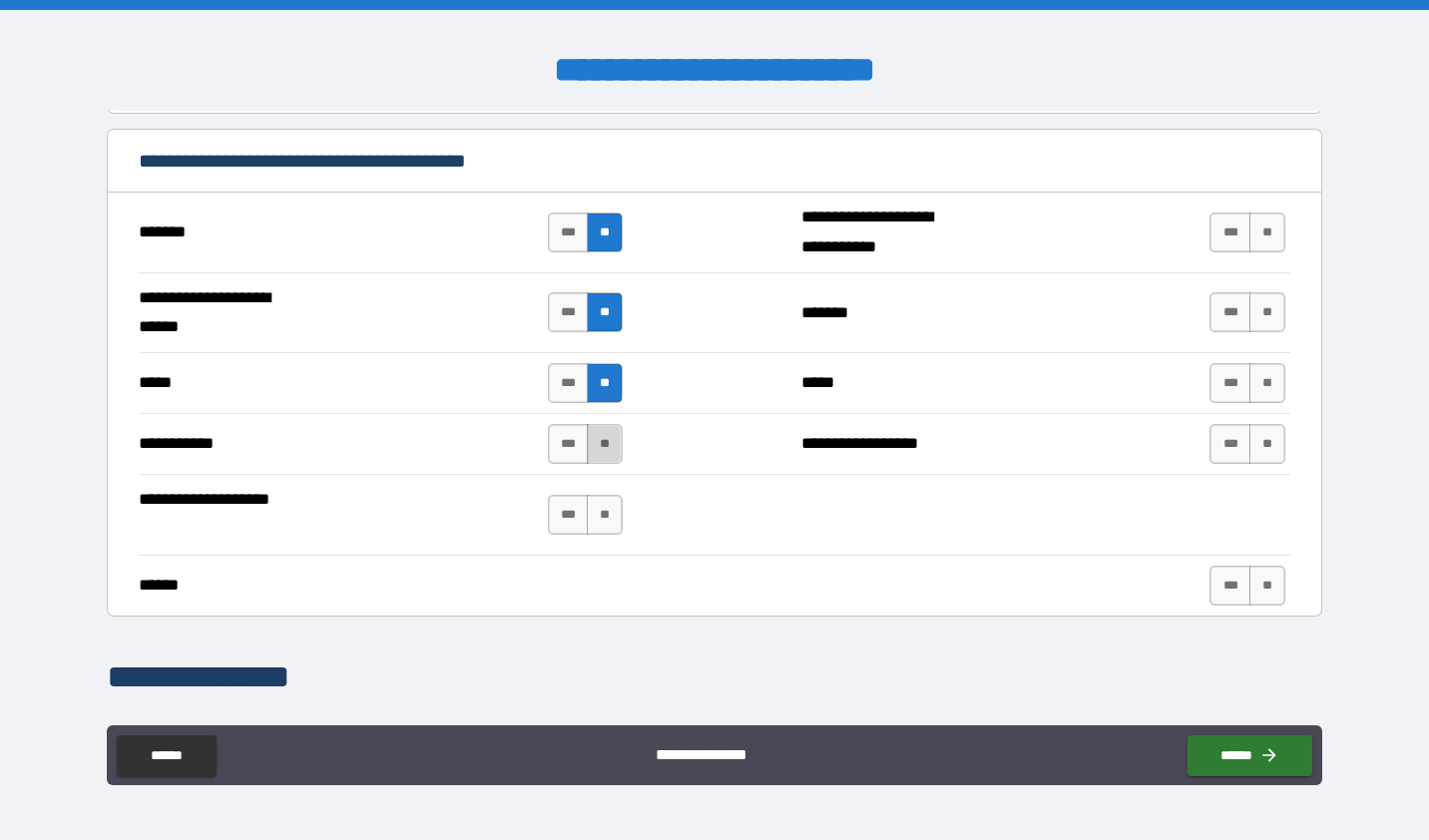 click on "**" at bounding box center (605, 444) 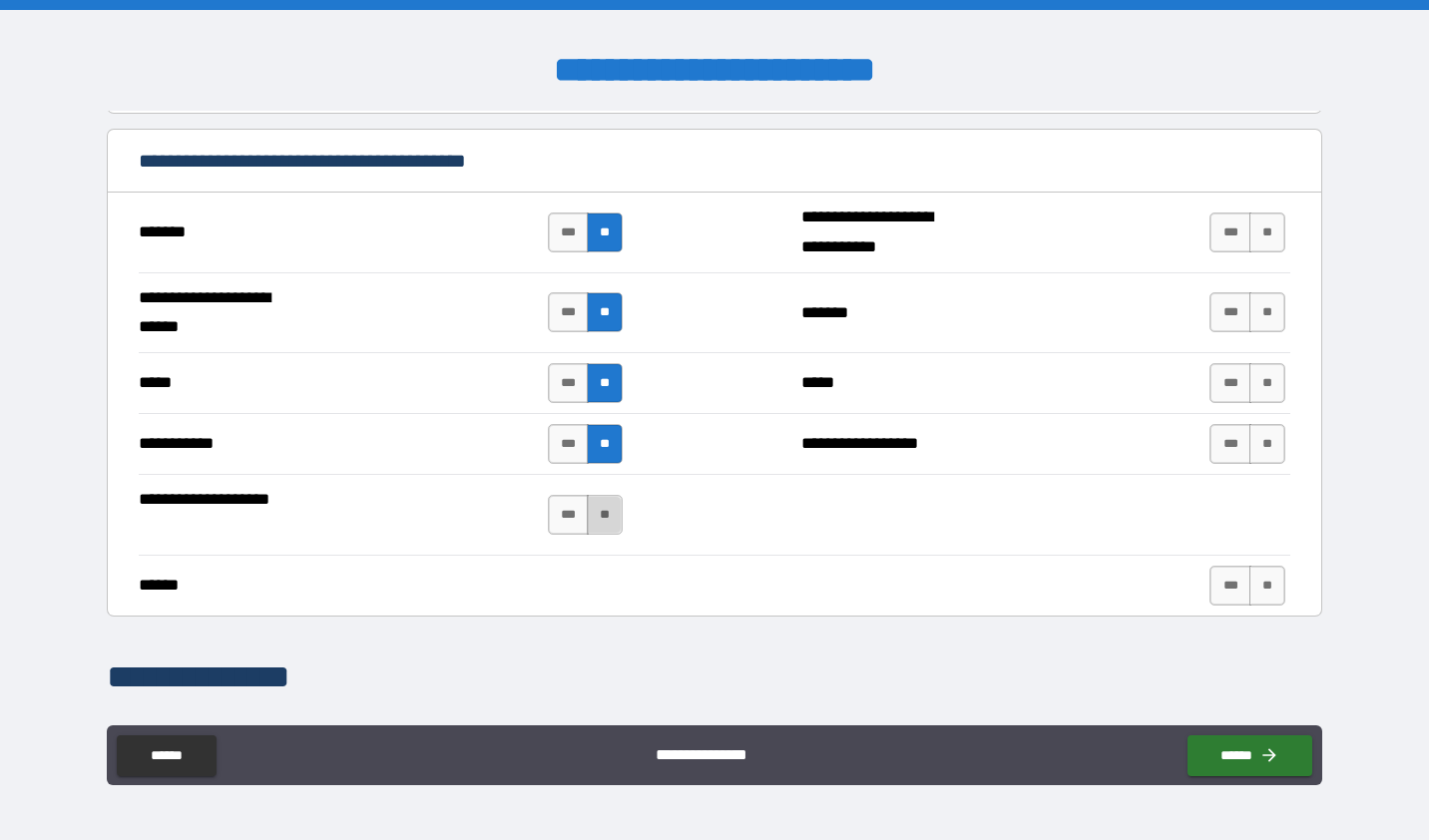 click on "**" at bounding box center (605, 515) 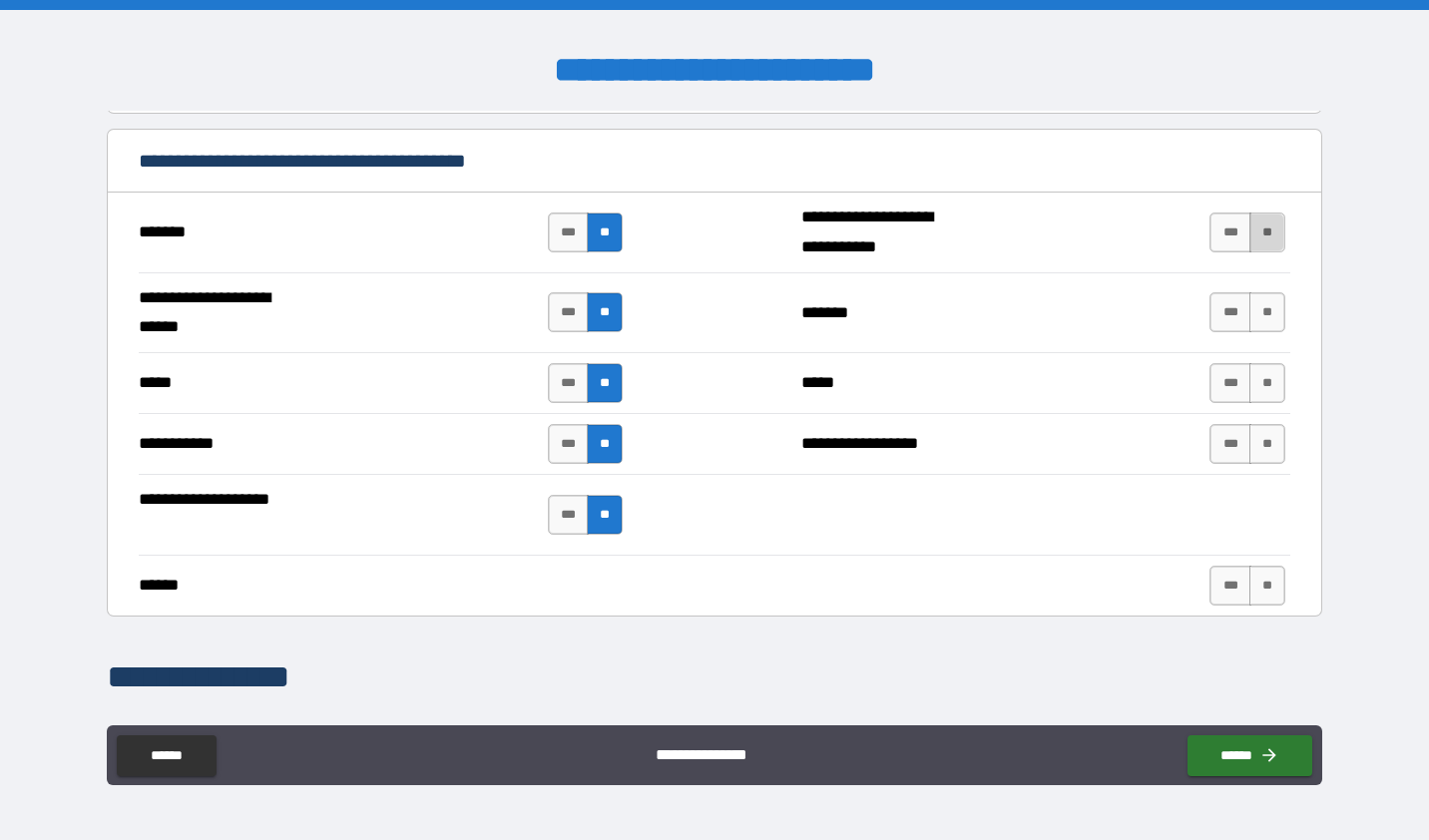 click on "**" at bounding box center (1267, 232) 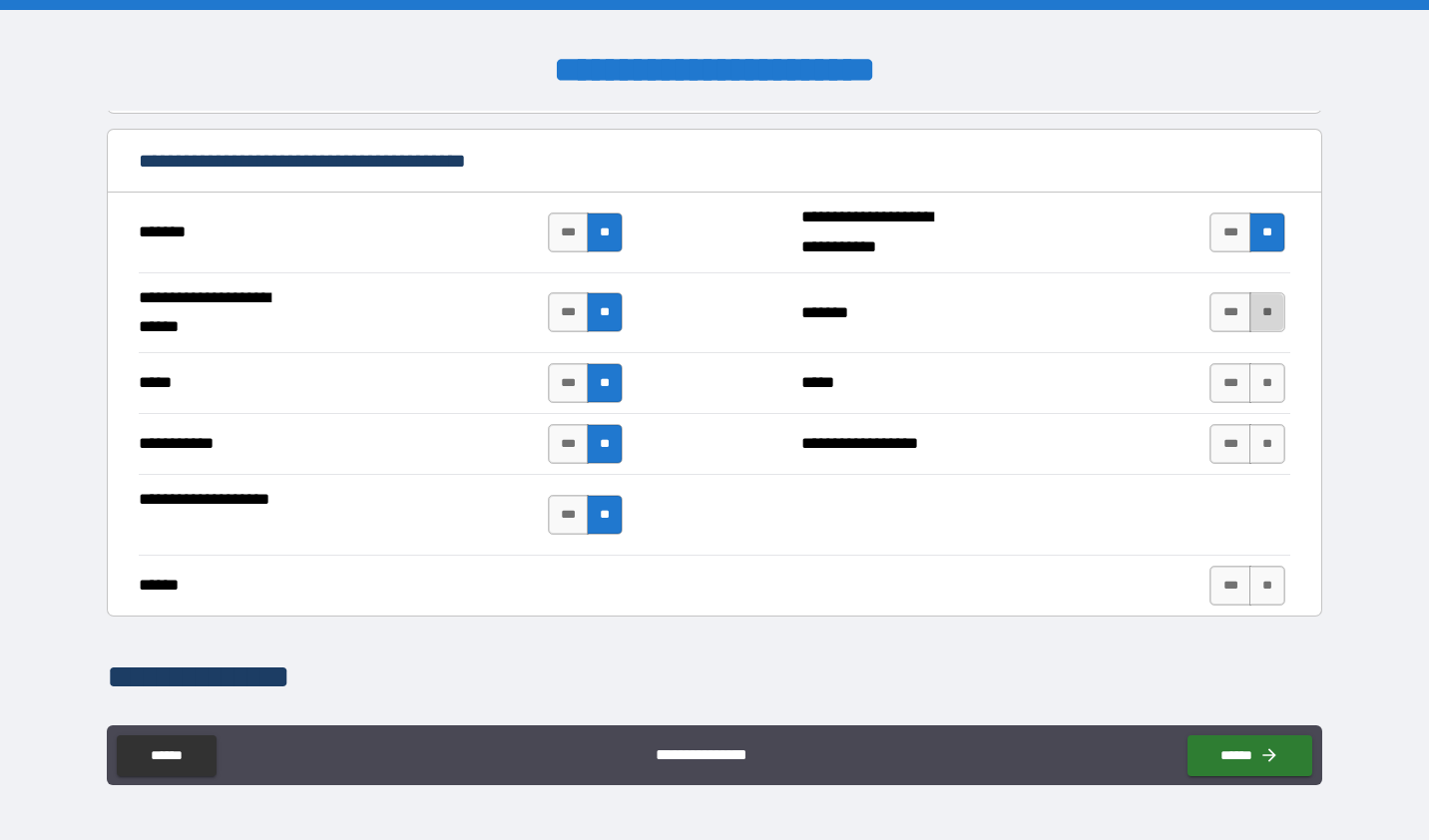 click on "**" at bounding box center (1267, 312) 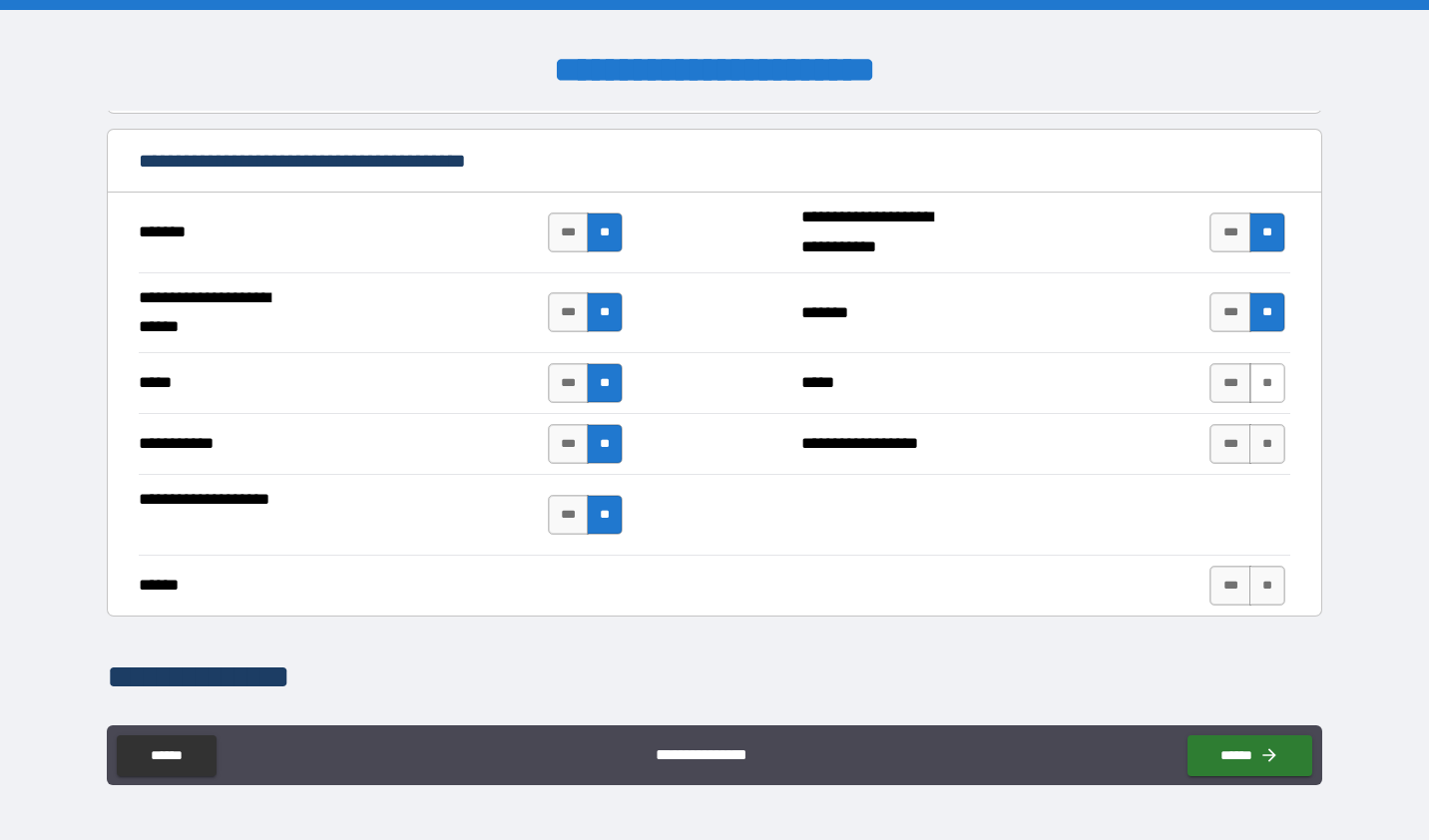 click on "**" at bounding box center (1267, 383) 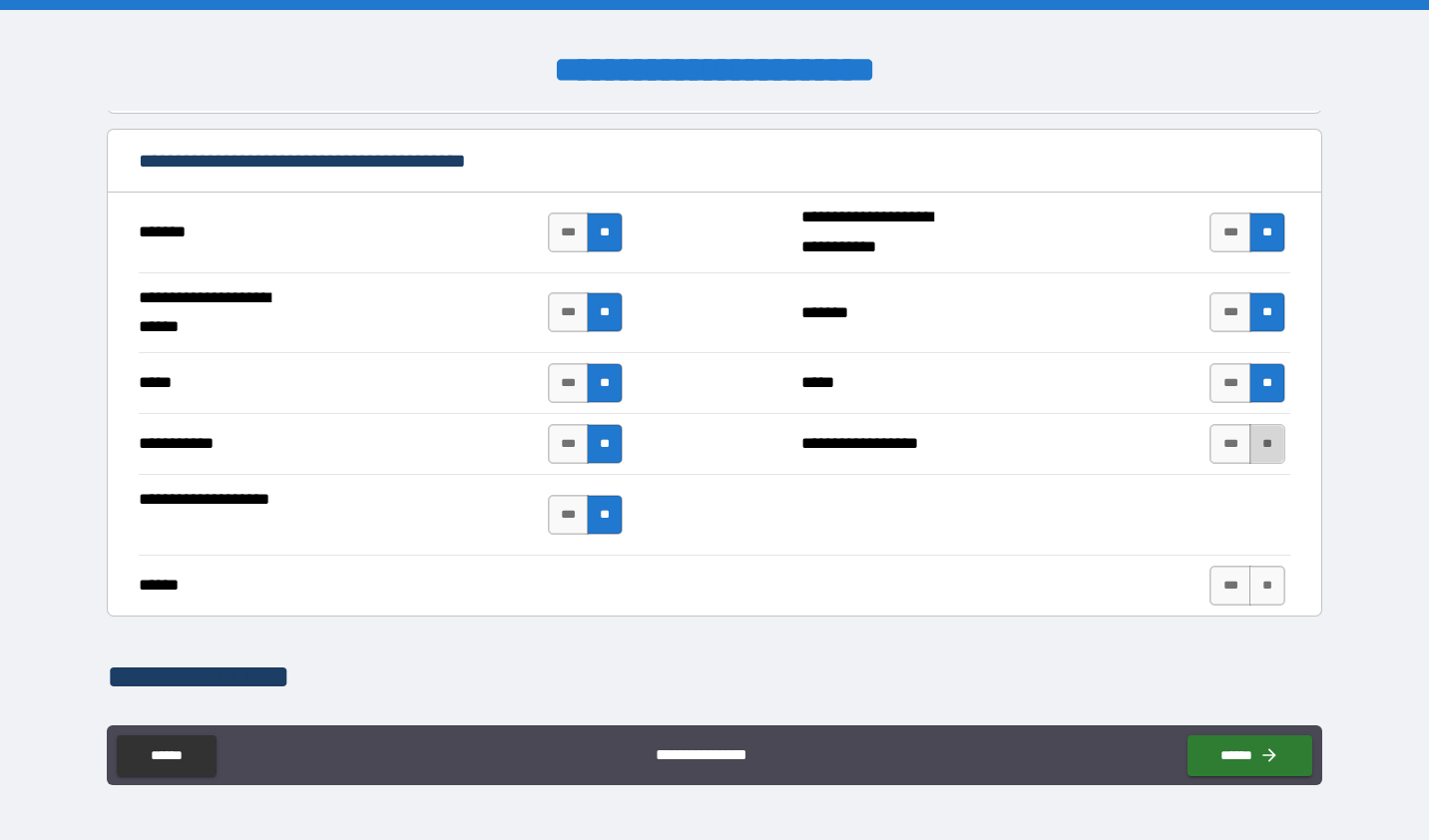 click on "**" at bounding box center [1267, 444] 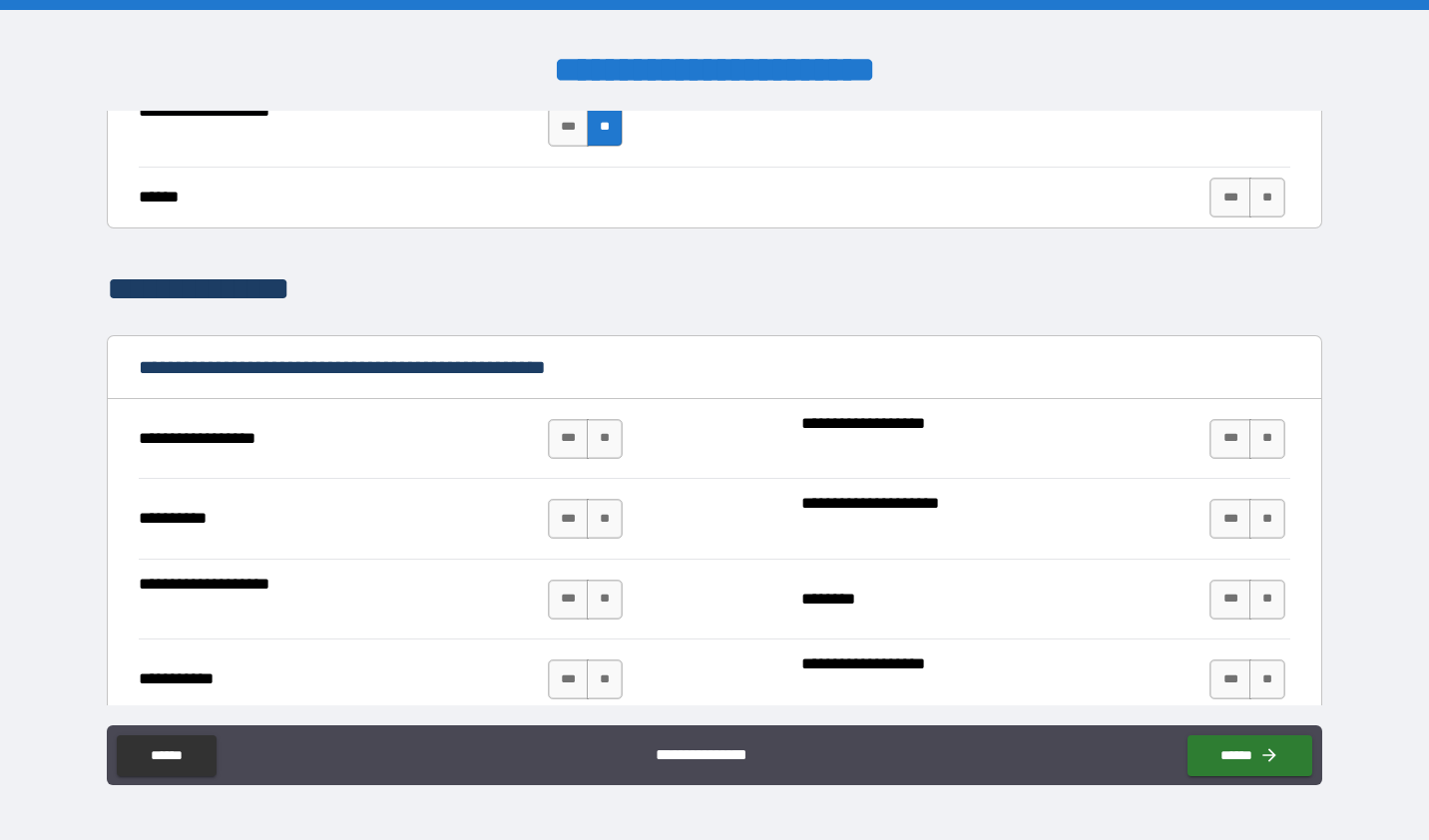 scroll, scrollTop: 1995, scrollLeft: 0, axis: vertical 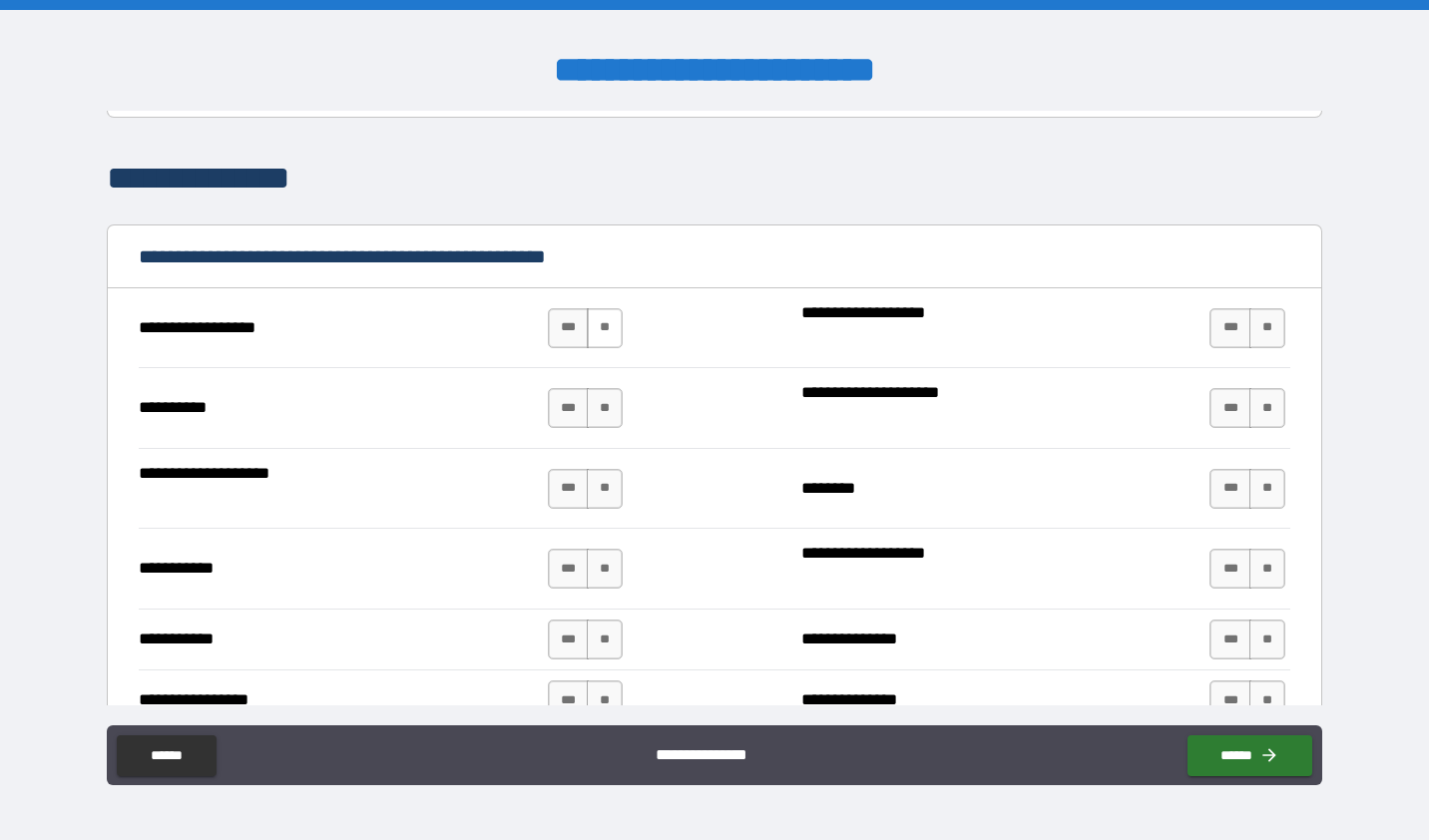 click on "**" at bounding box center (605, 328) 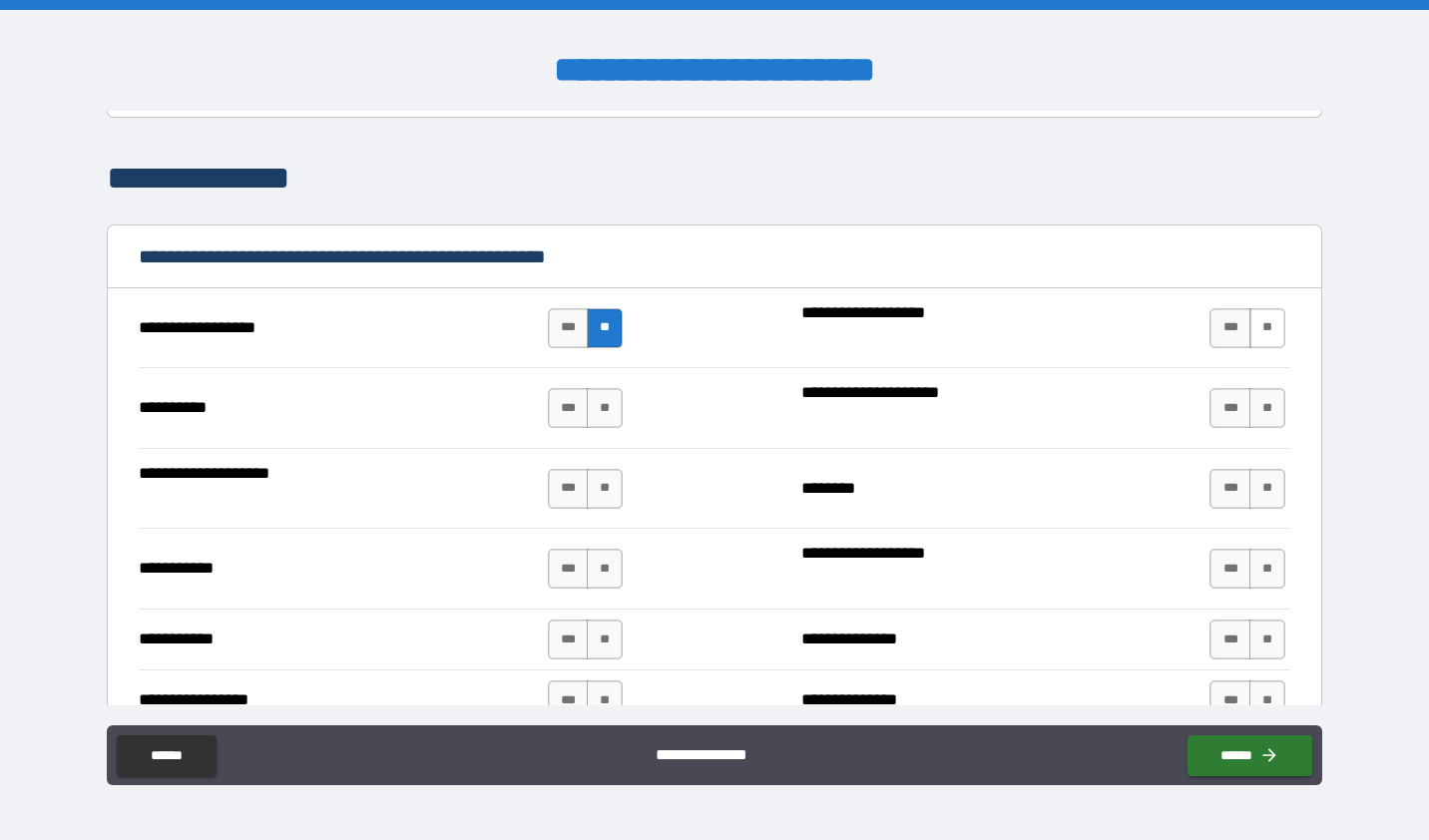 click on "**" at bounding box center (1267, 328) 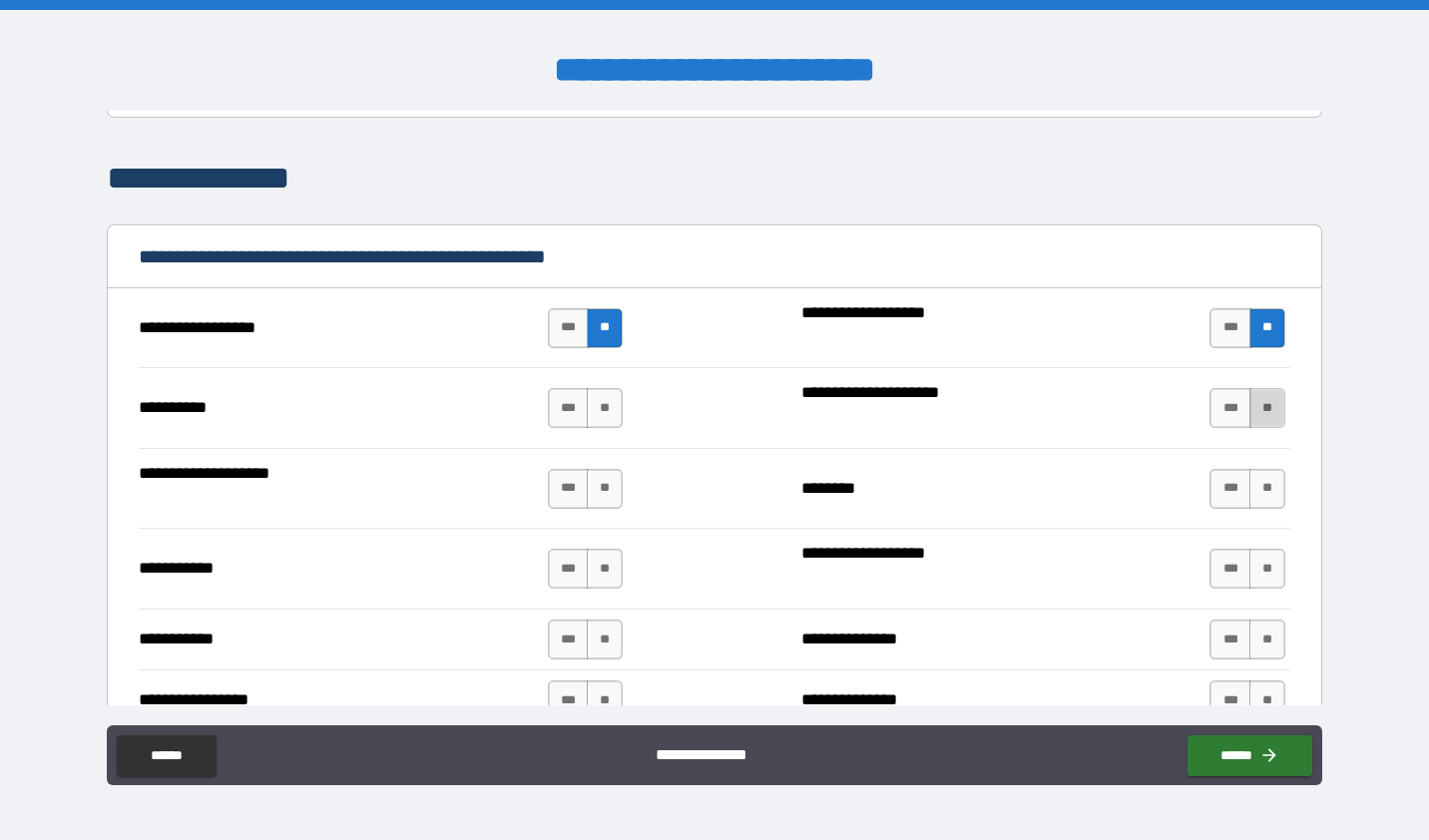 click on "**" at bounding box center (1267, 408) 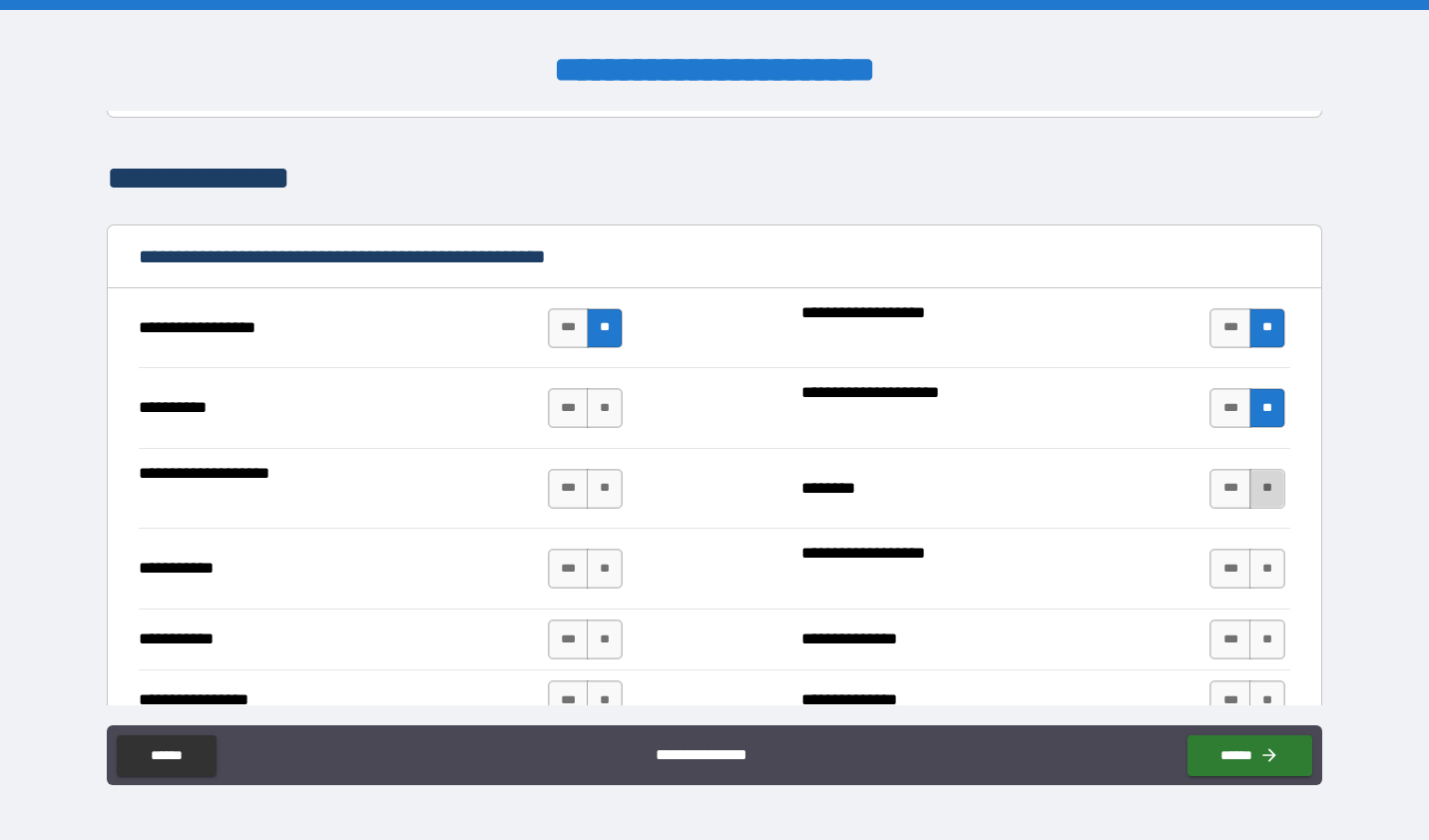 click on "**" at bounding box center (1267, 489) 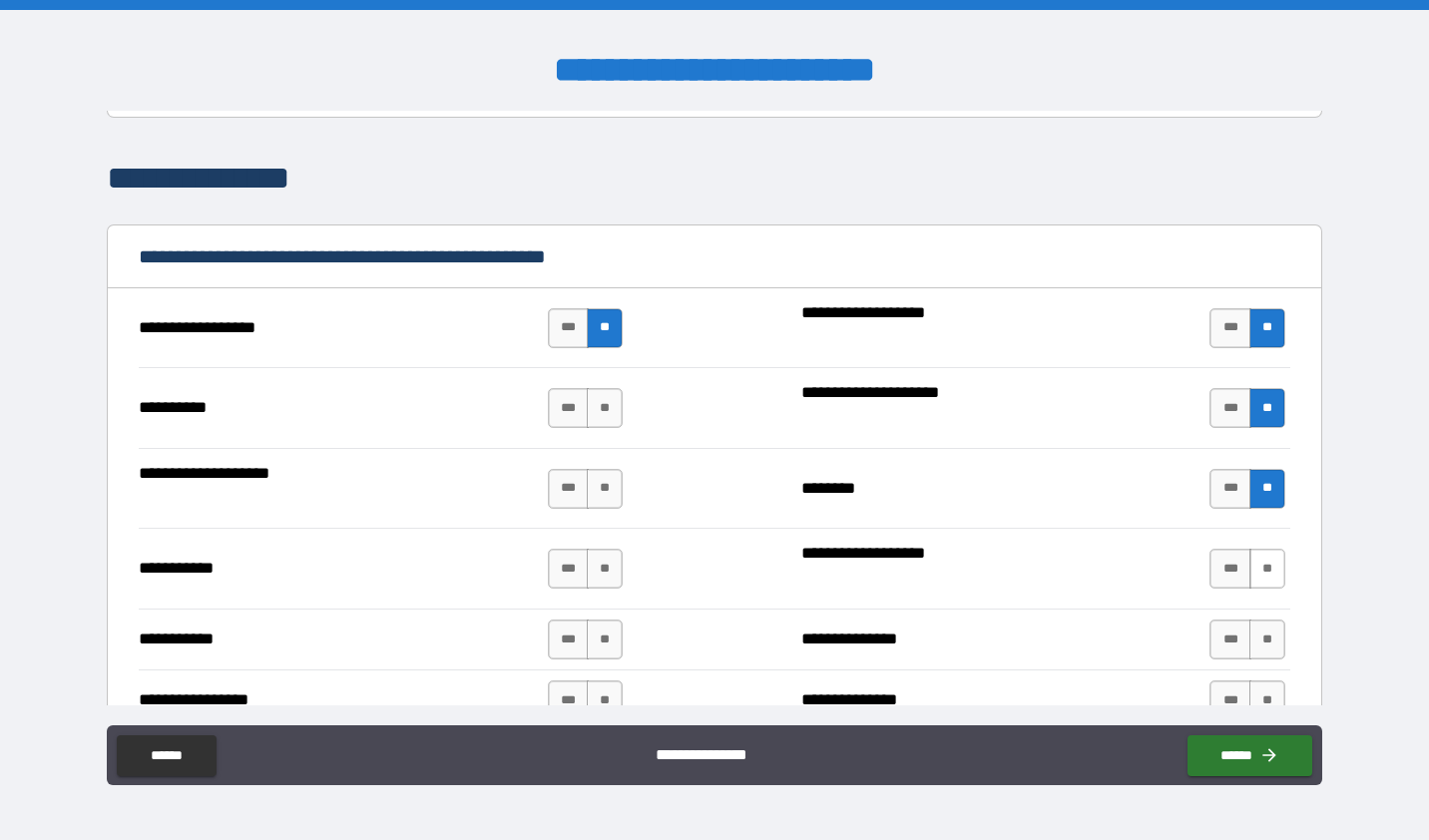 click on "**" at bounding box center [1267, 569] 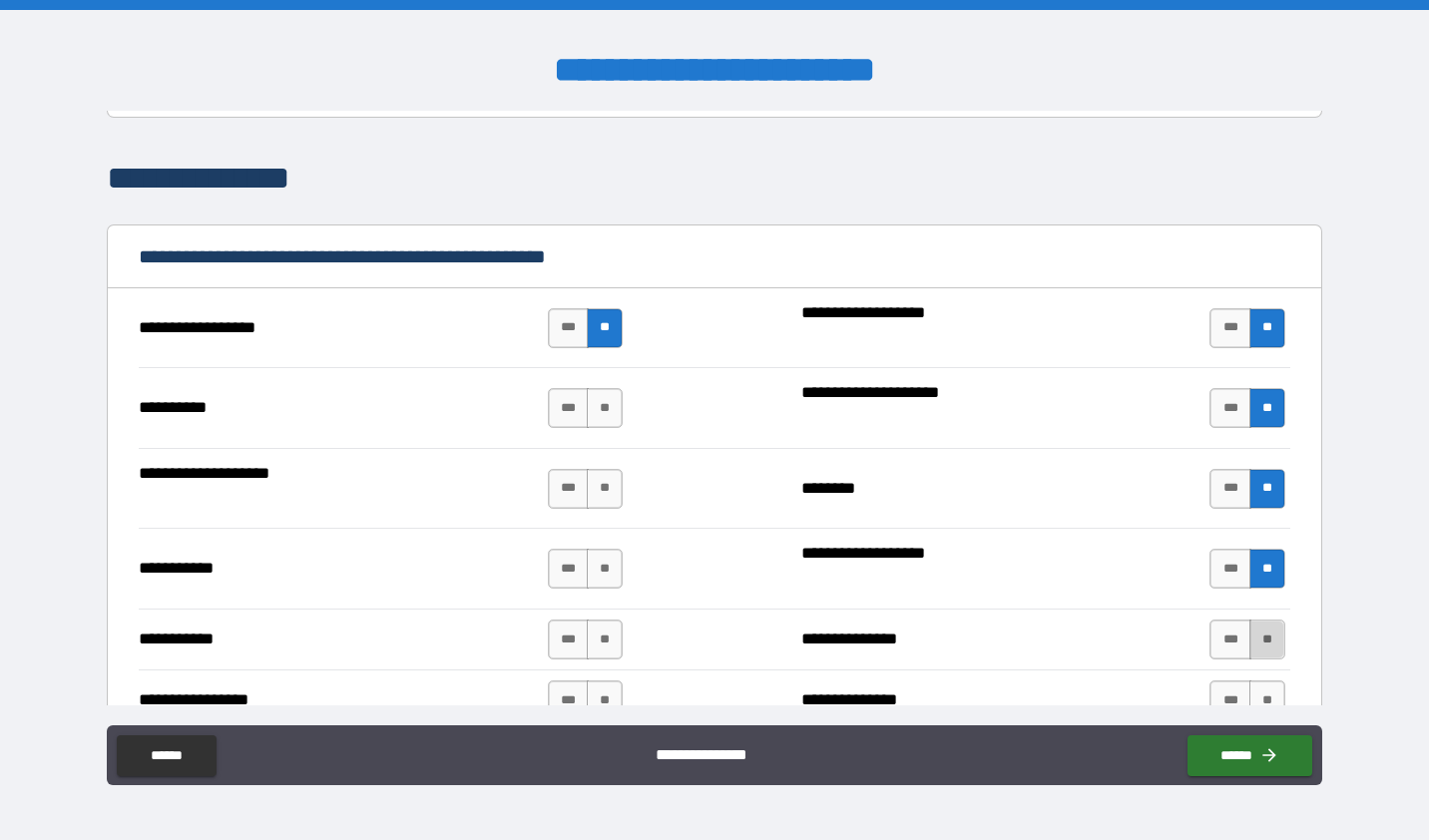 click on "**" at bounding box center [1267, 639] 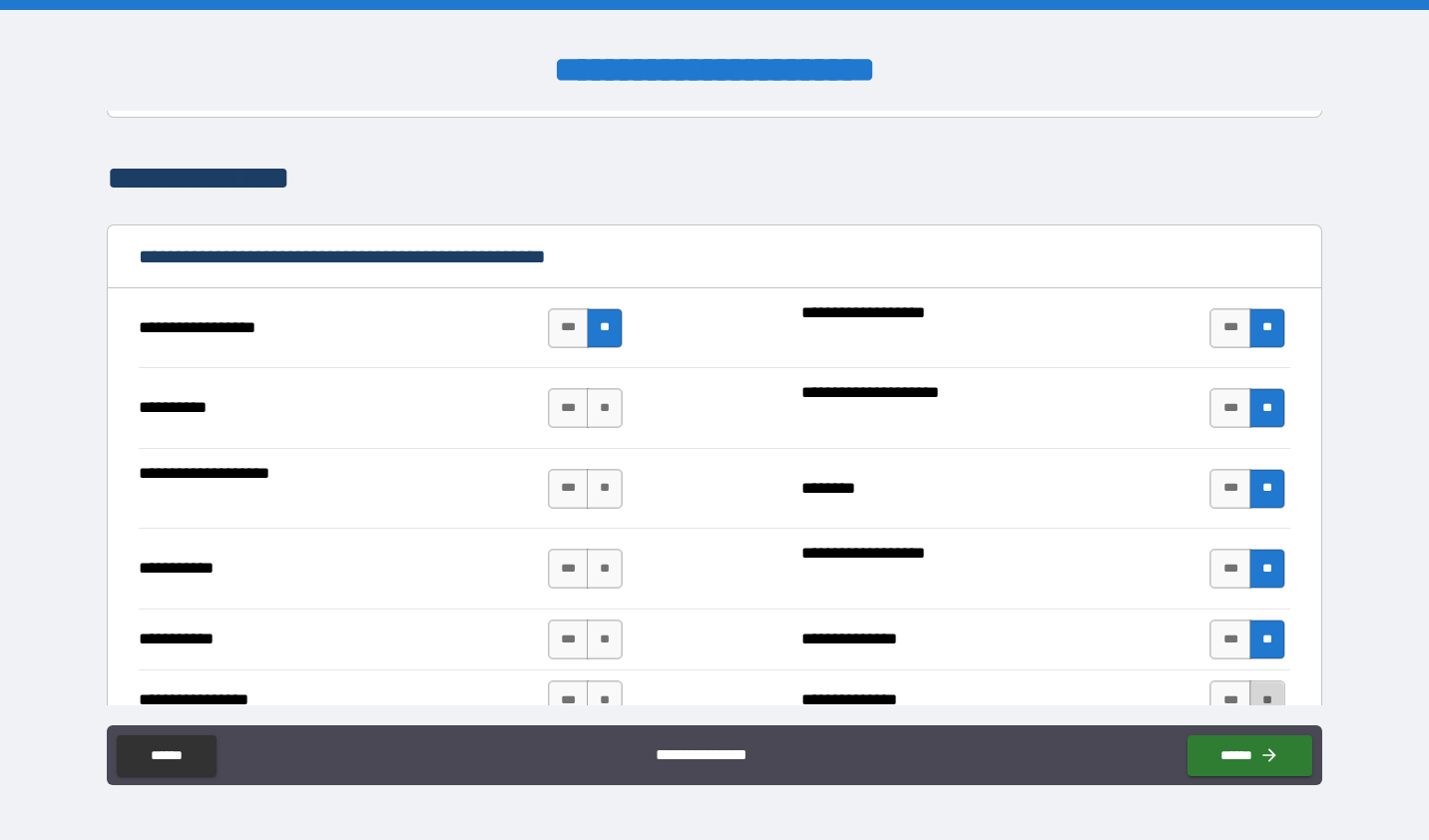 click on "**" at bounding box center [1267, 700] 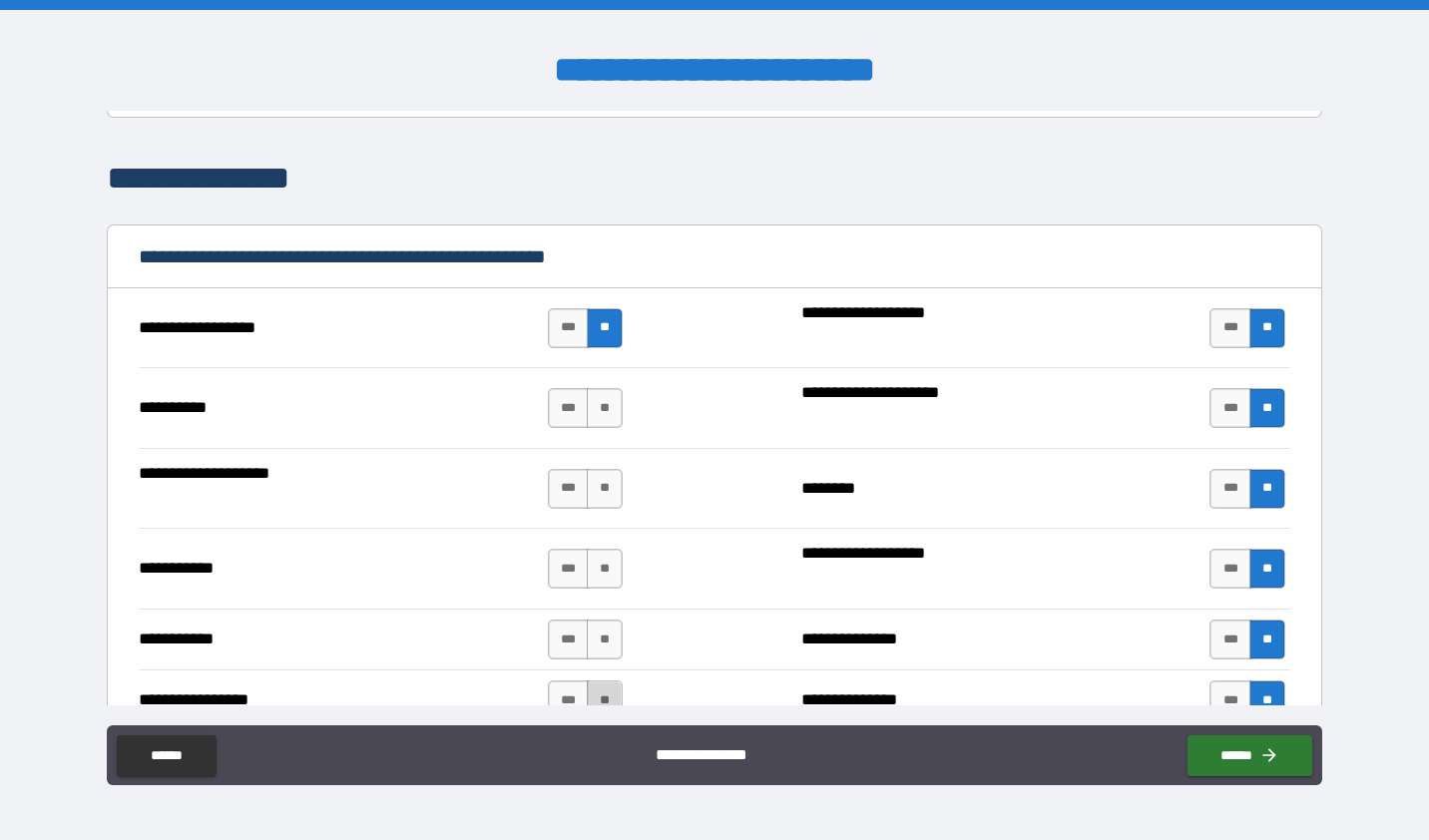 click on "**" at bounding box center (605, 700) 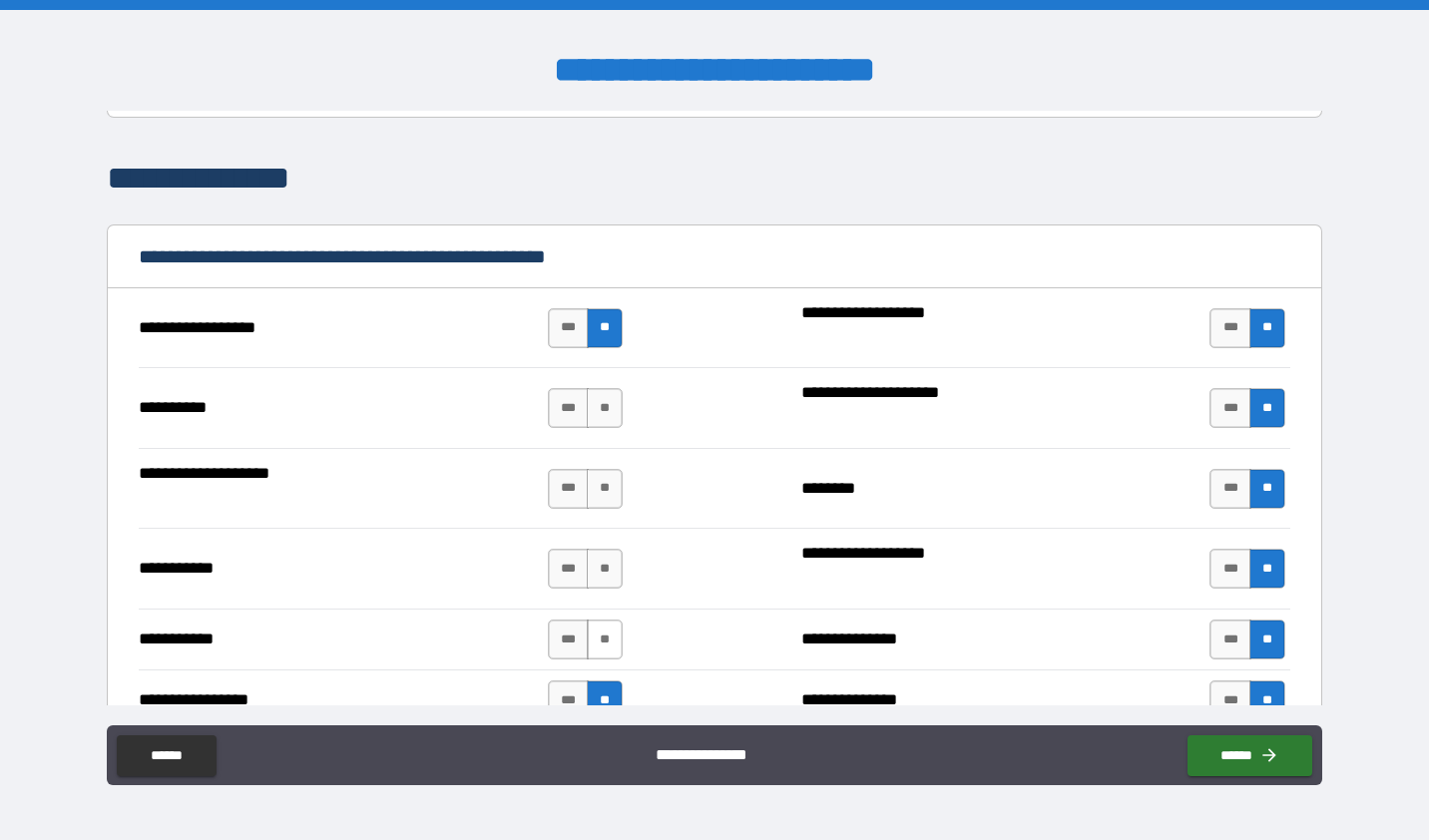 click on "**" at bounding box center [605, 639] 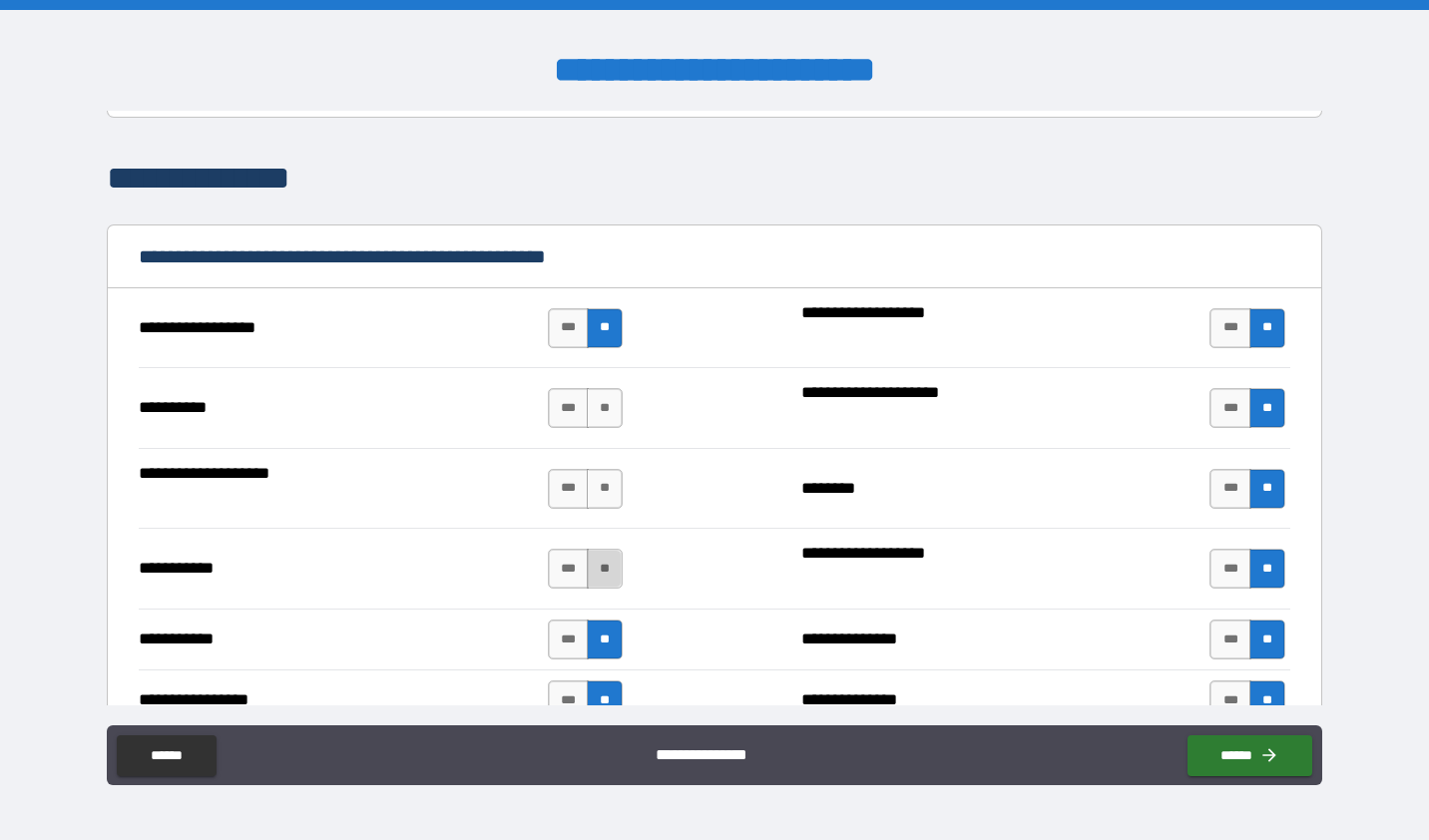 click on "**" at bounding box center [605, 569] 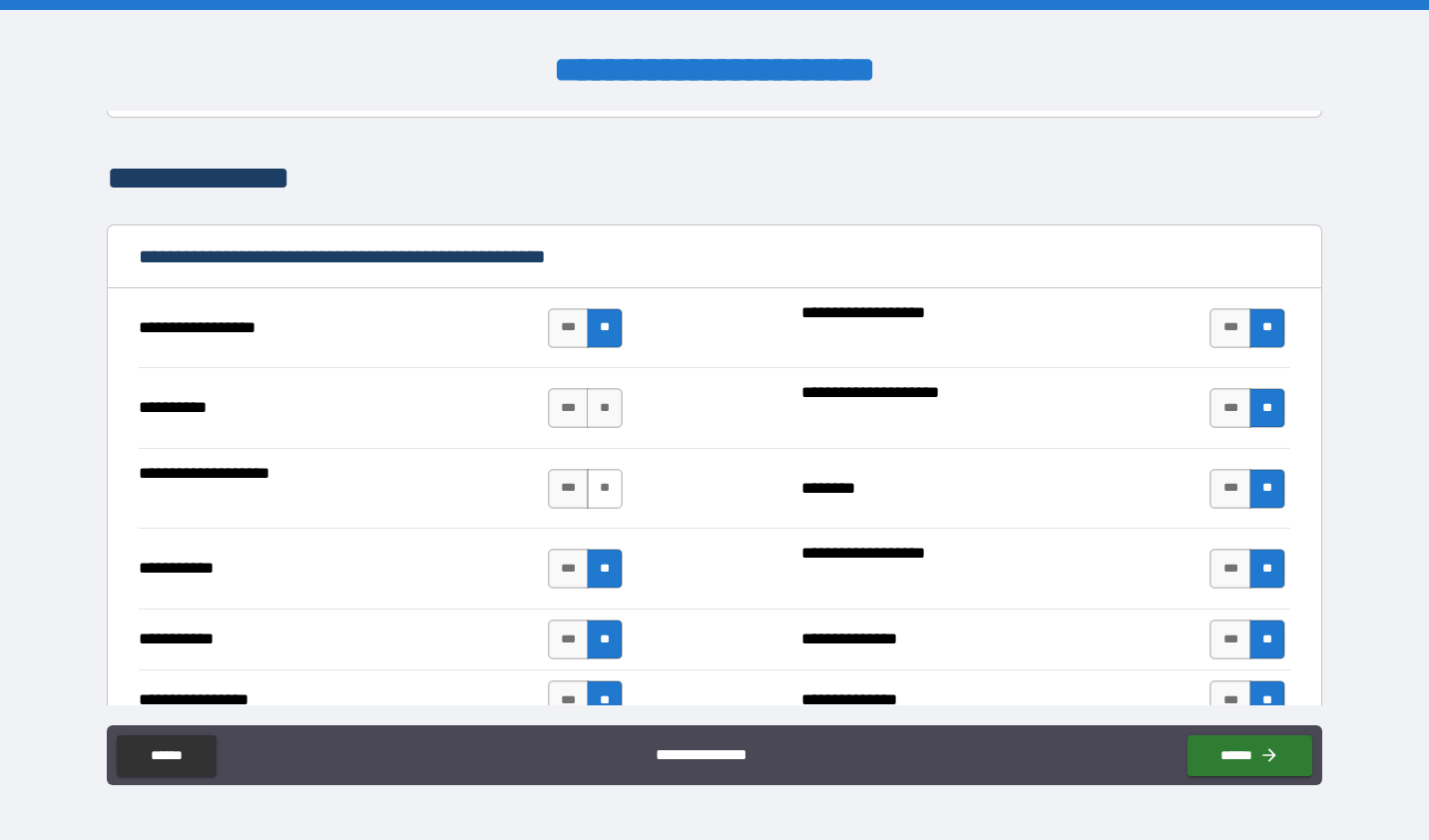 click on "**" at bounding box center (605, 489) 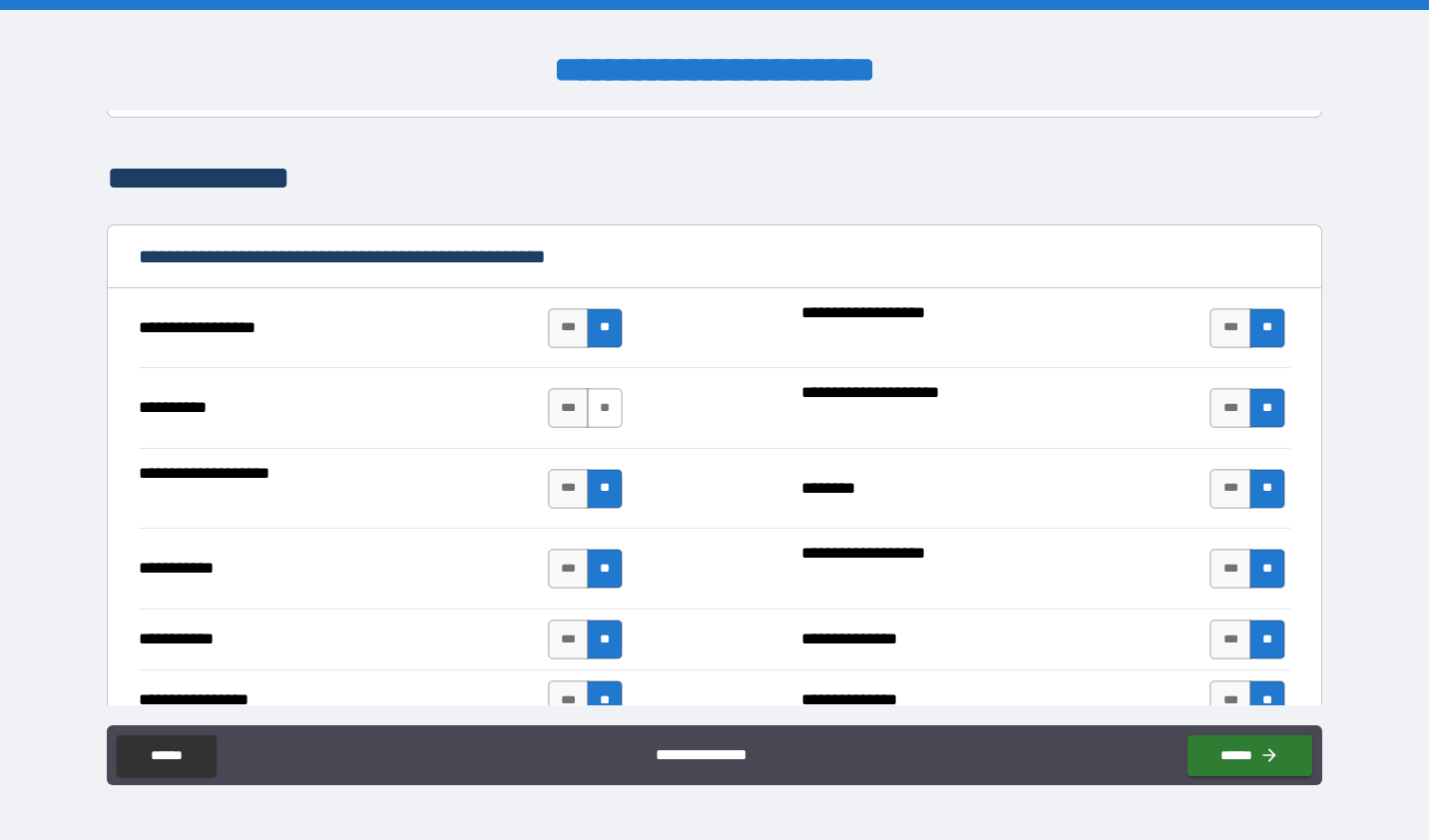 click on "**" at bounding box center [605, 408] 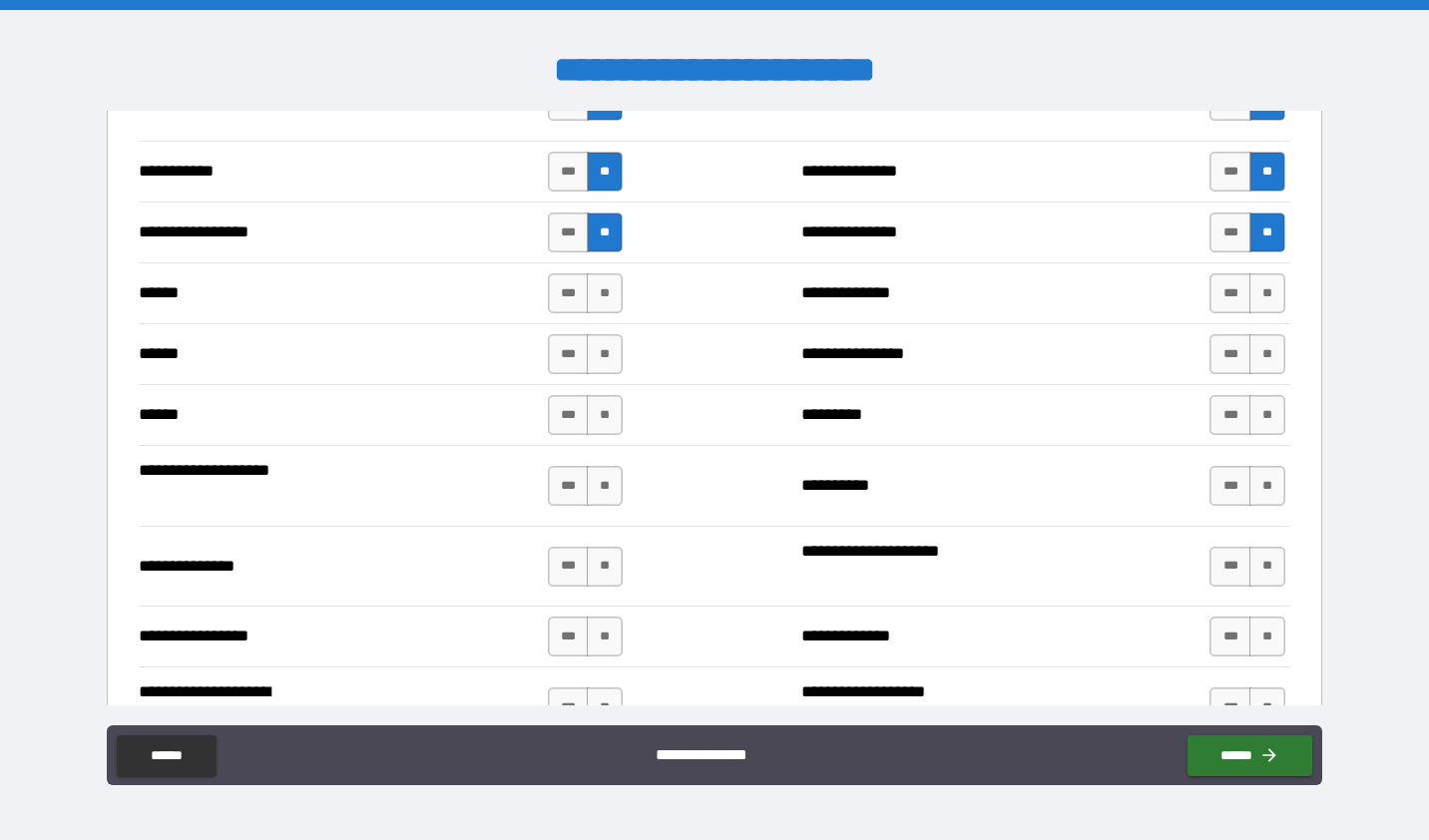 scroll, scrollTop: 2494, scrollLeft: 0, axis: vertical 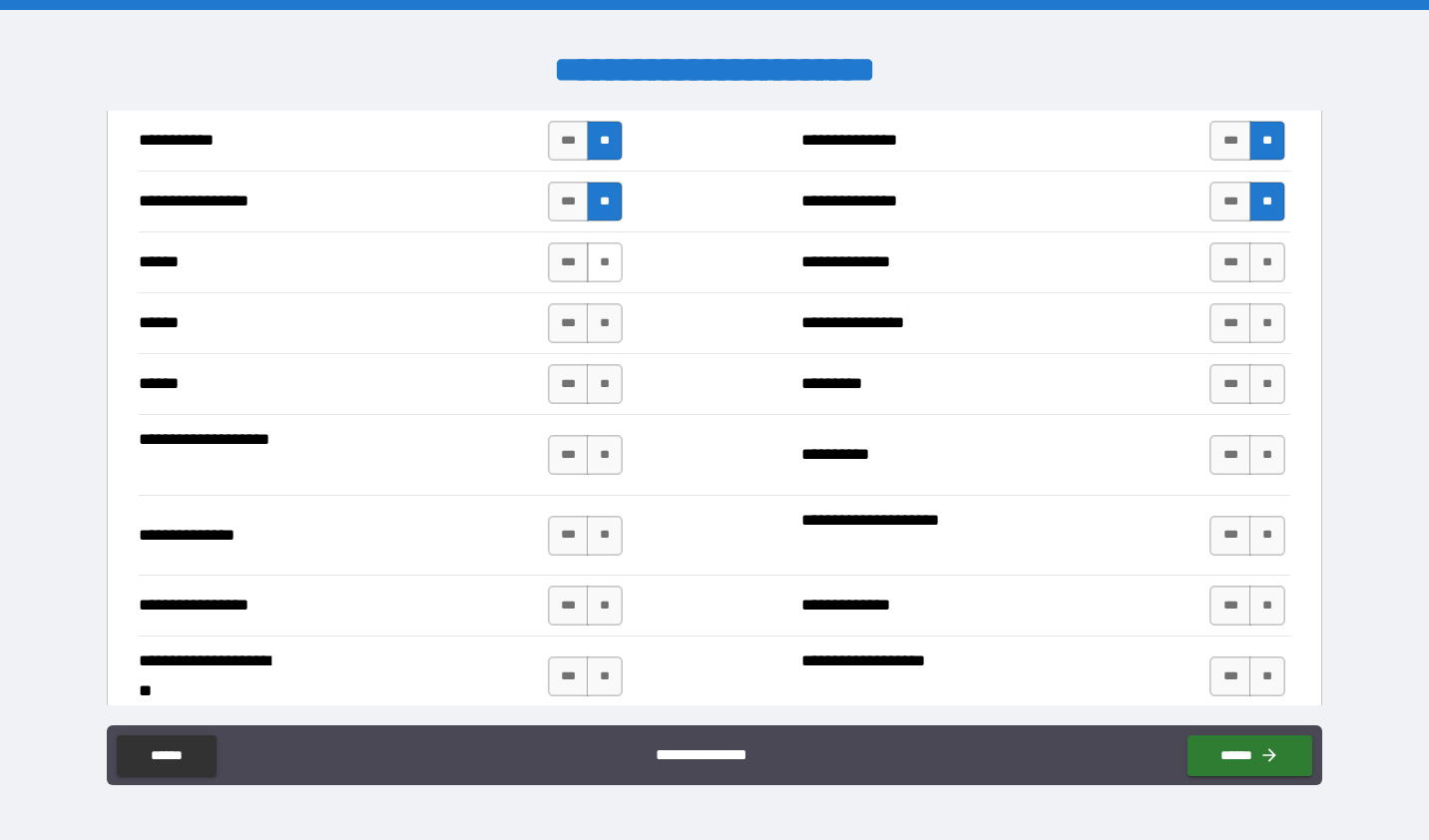 click on "**" at bounding box center [605, 262] 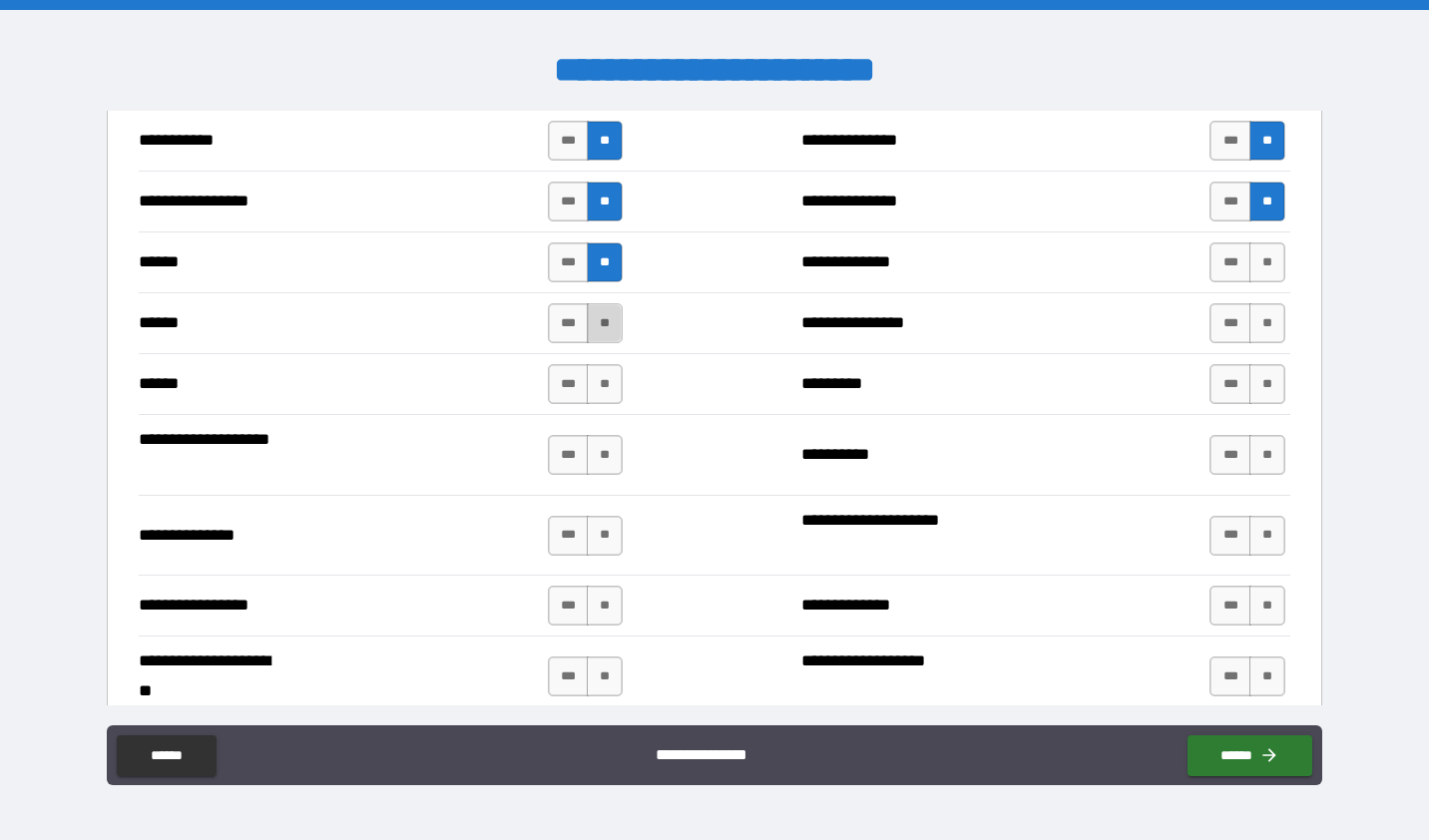 click on "**" at bounding box center (605, 323) 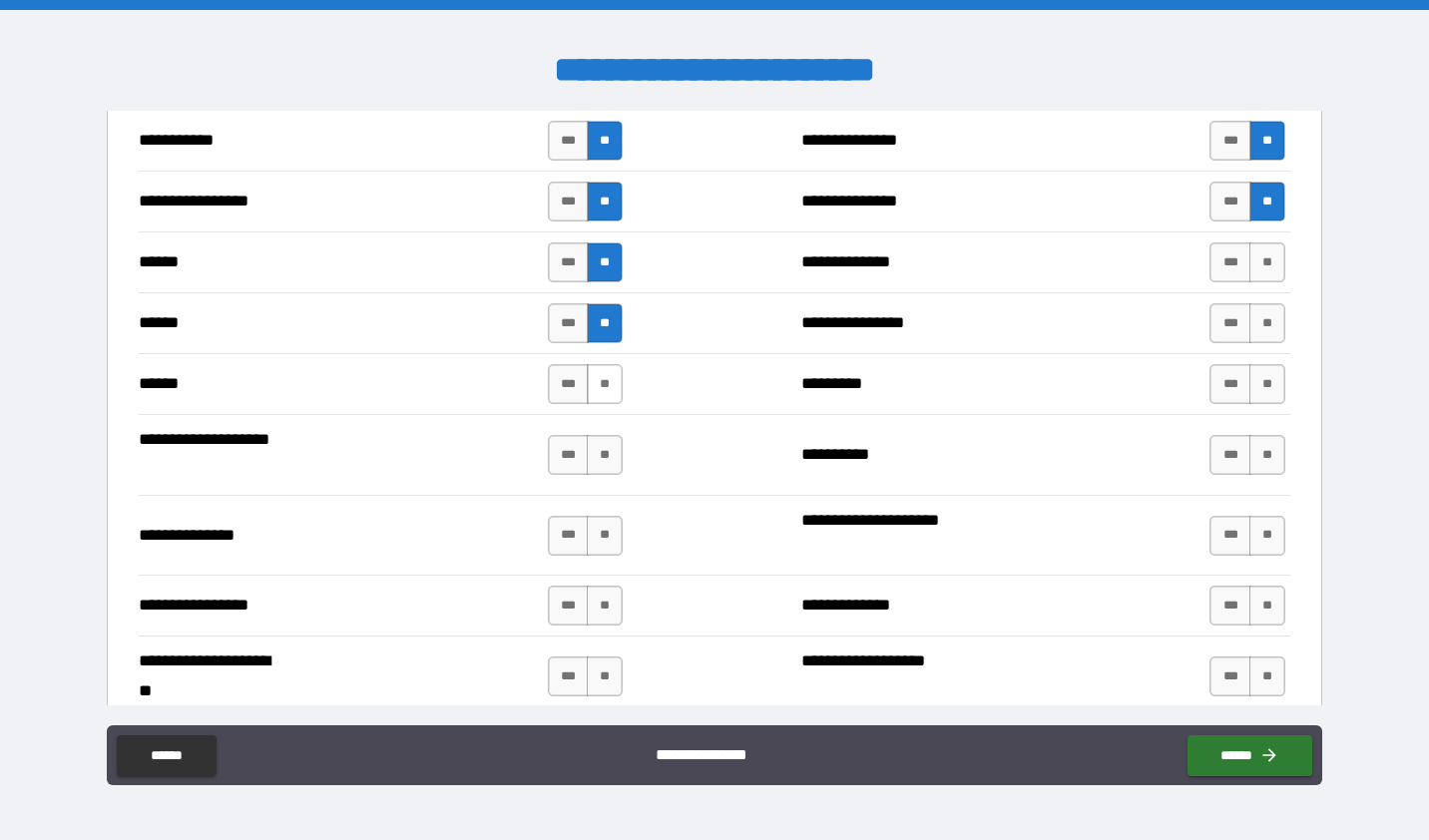 click on "**" at bounding box center (605, 384) 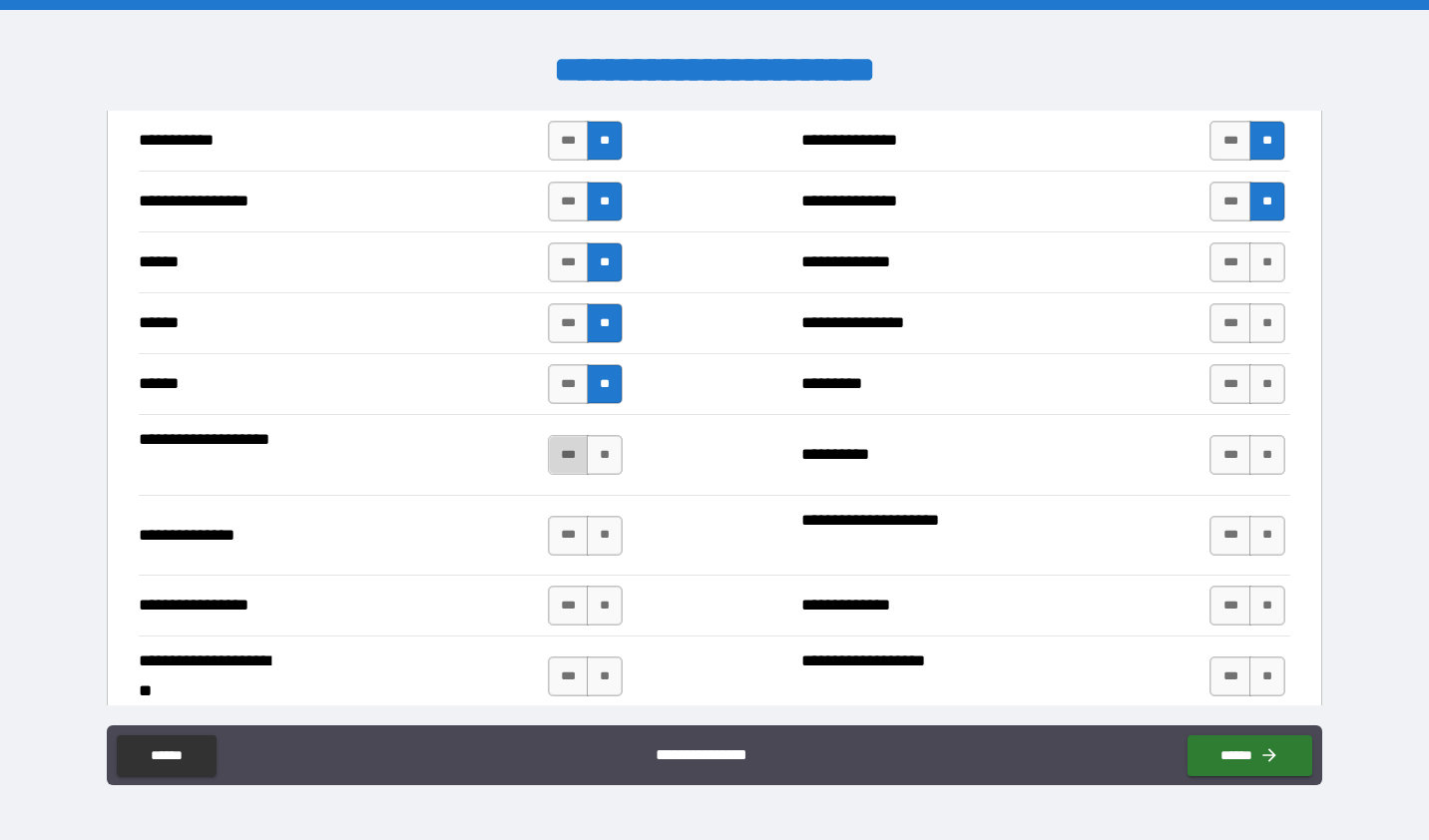 click on "***" at bounding box center (569, 455) 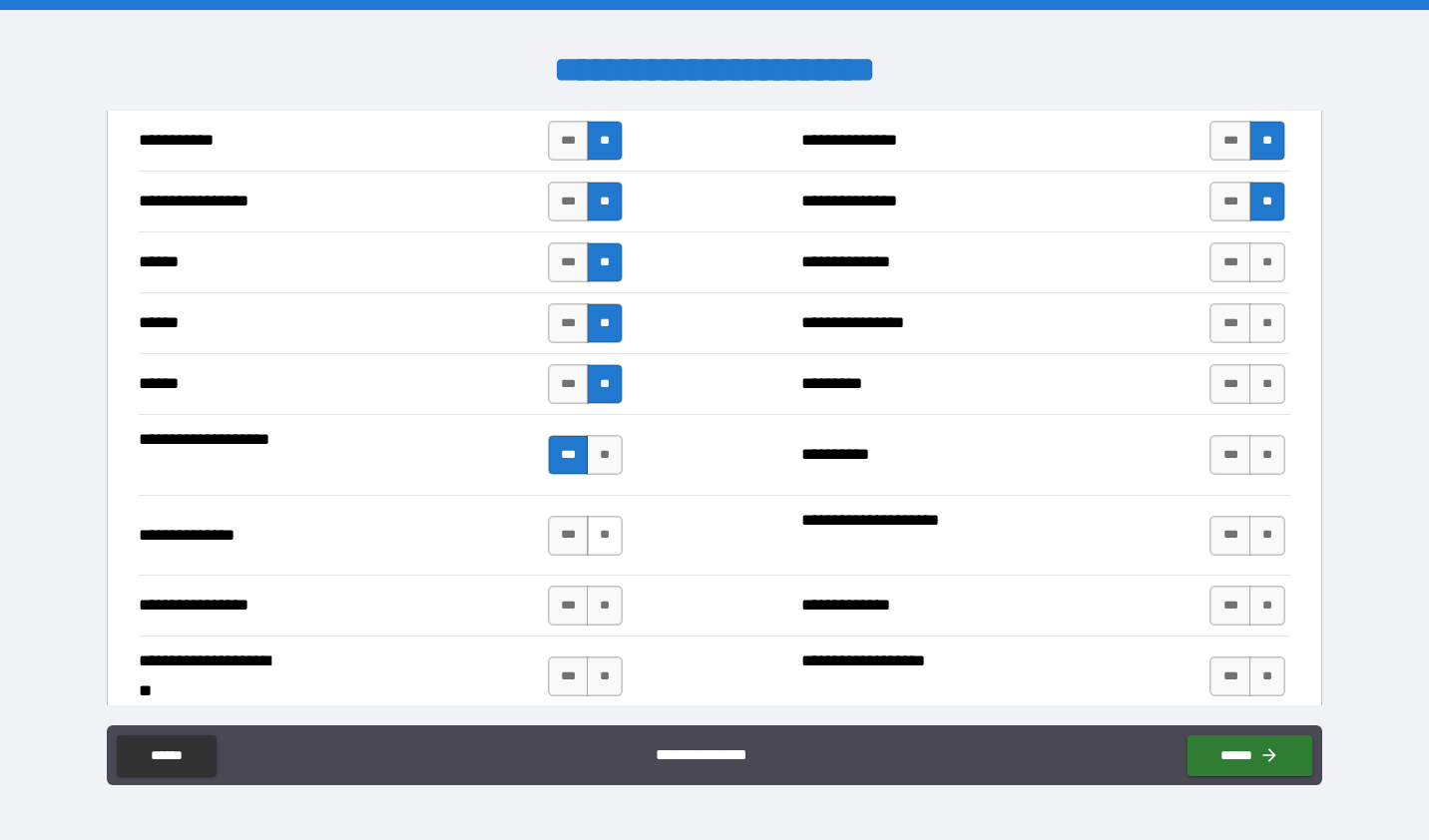 click on "**" at bounding box center (605, 536) 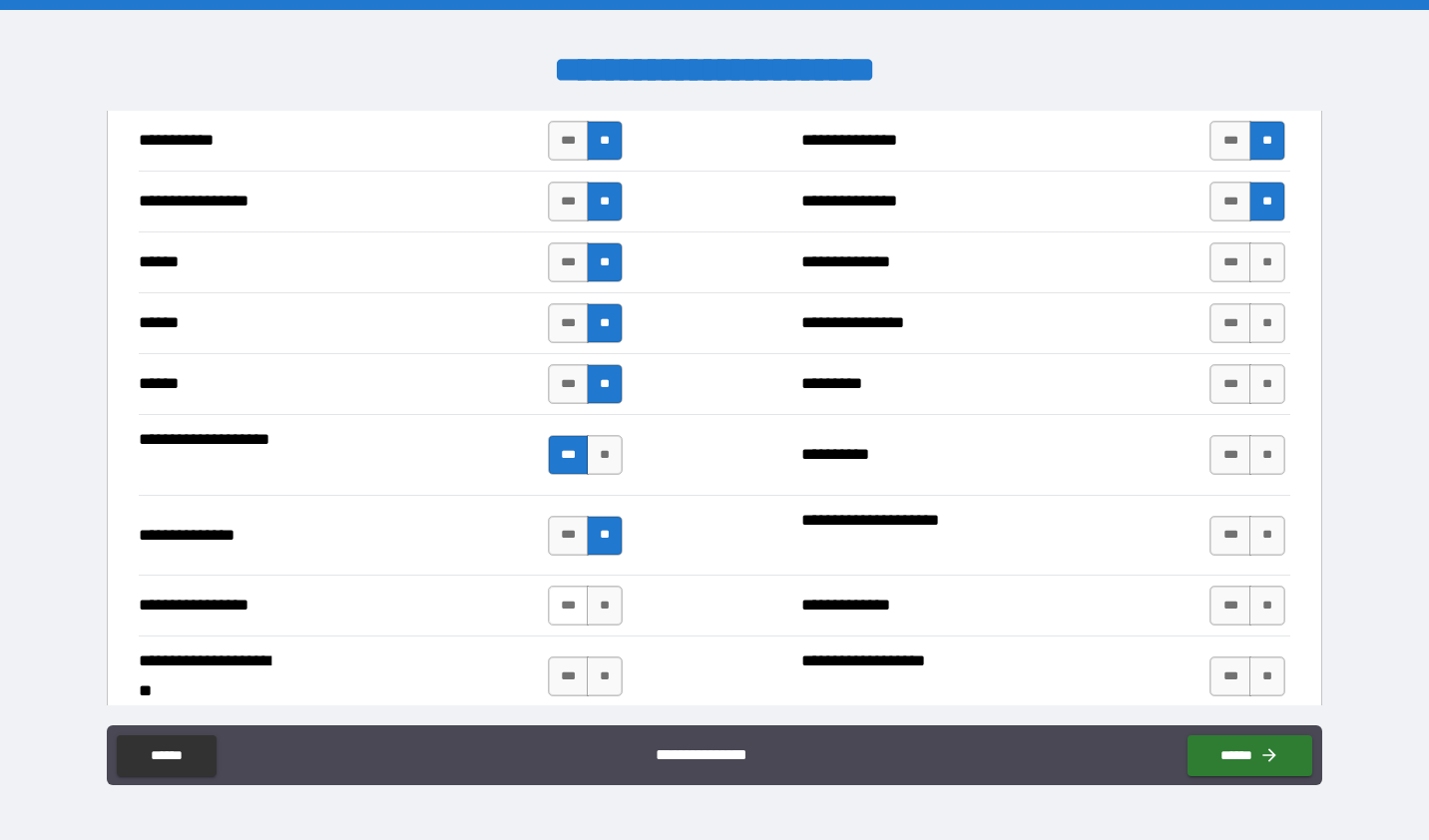 click on "***" at bounding box center [569, 606] 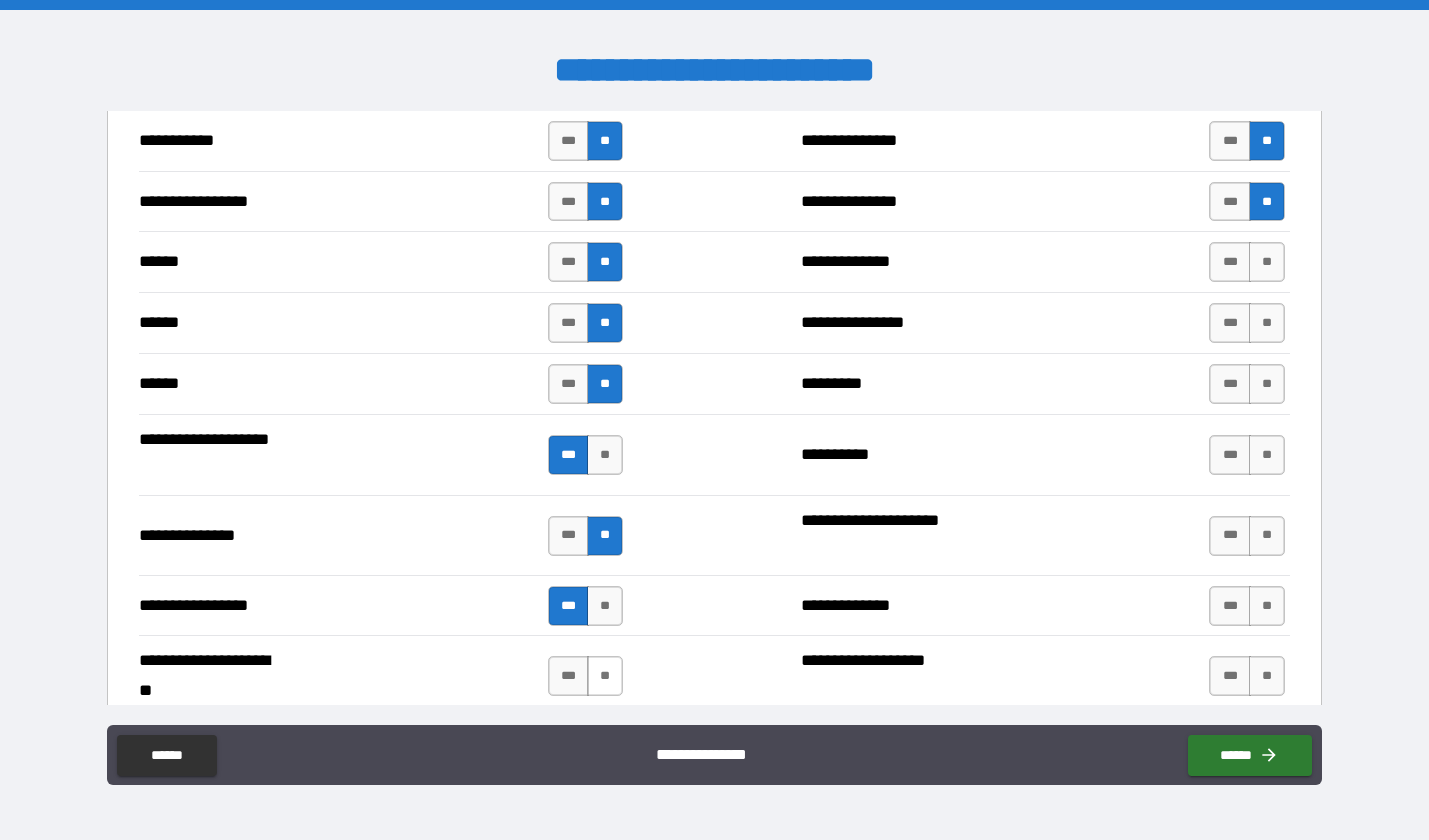 click on "**" at bounding box center [605, 676] 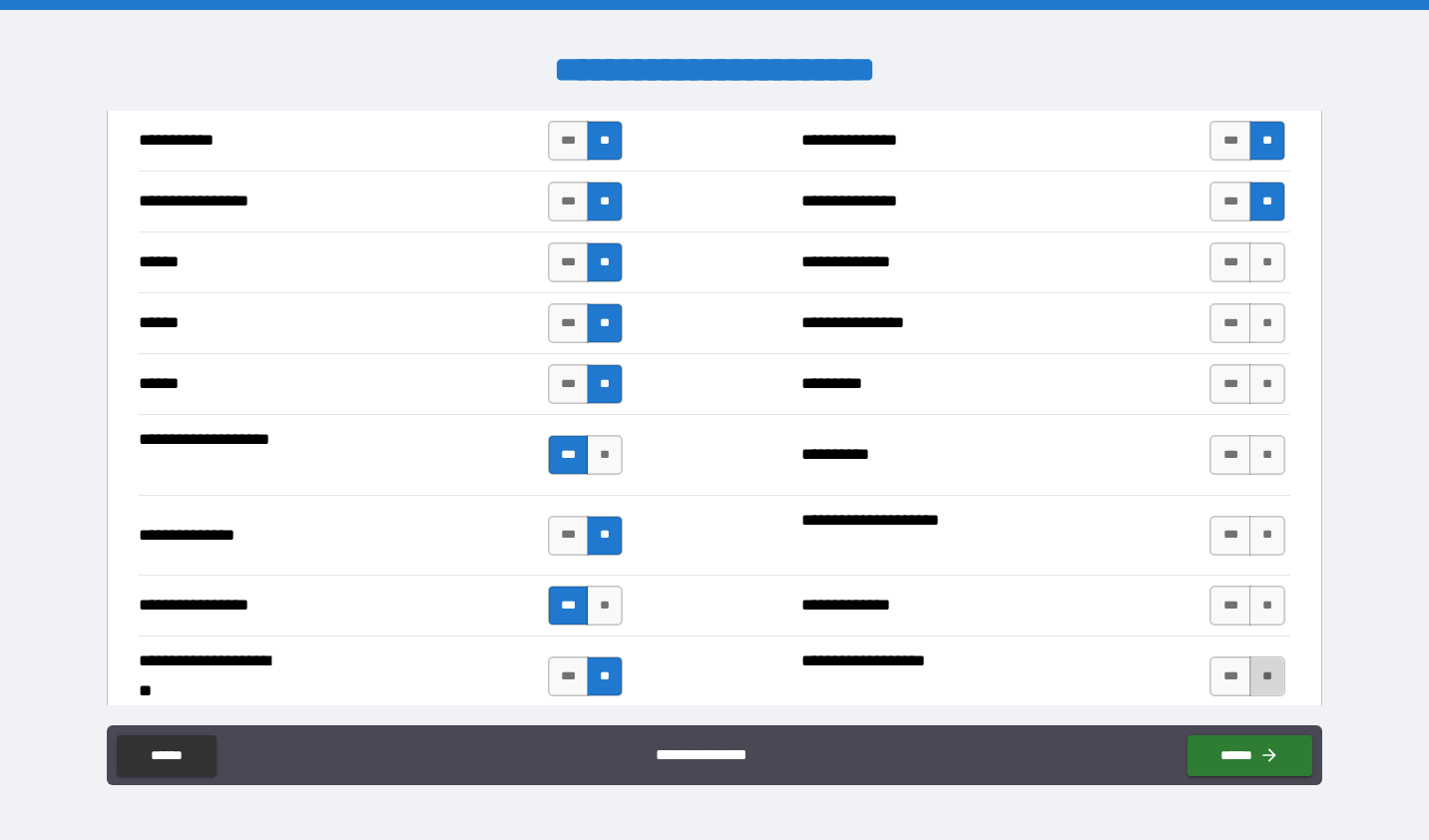 click on "**" at bounding box center [1267, 676] 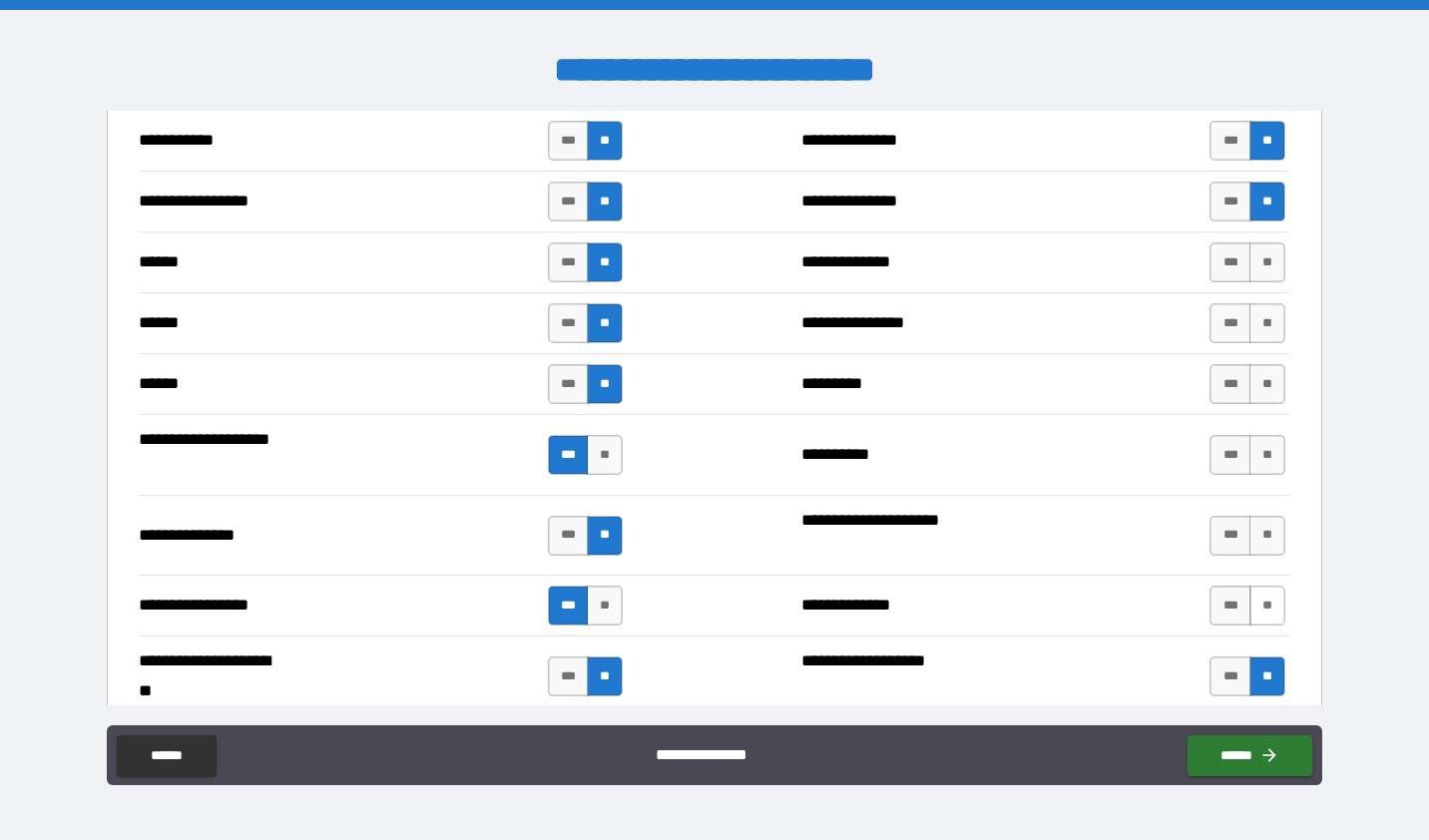 click on "**" at bounding box center (1267, 606) 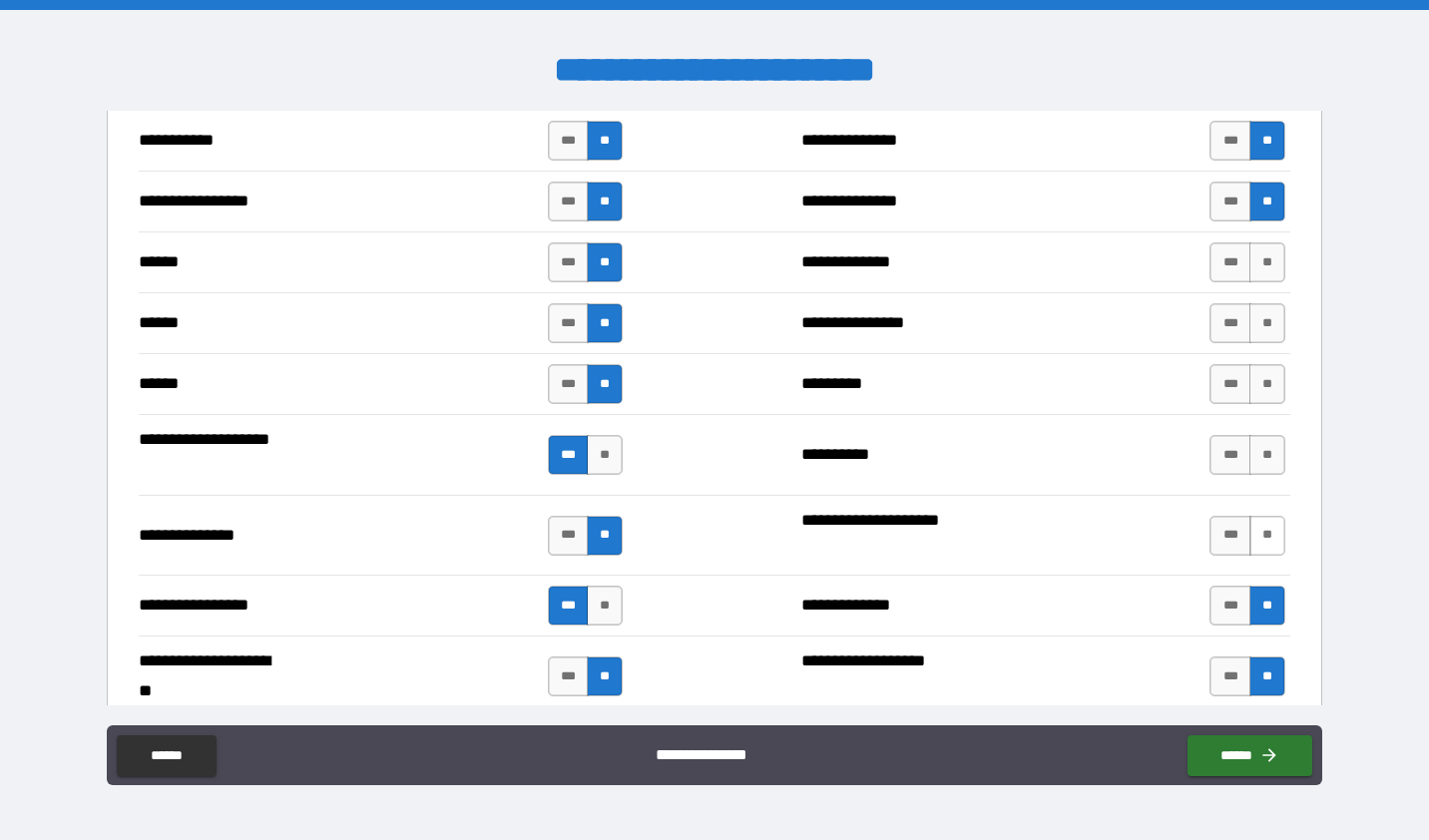 click on "**" at bounding box center [1267, 536] 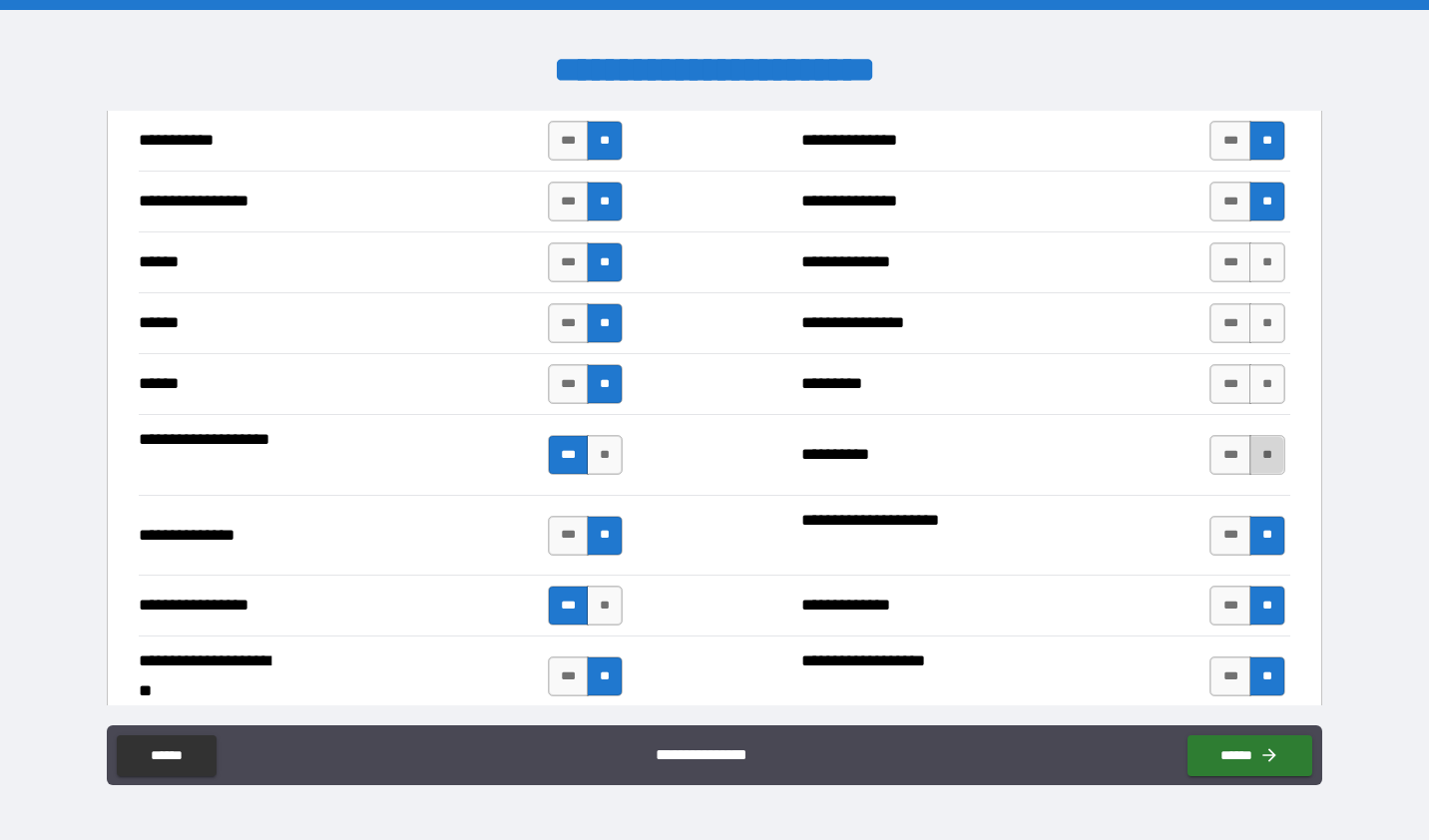 click on "**" at bounding box center (1267, 455) 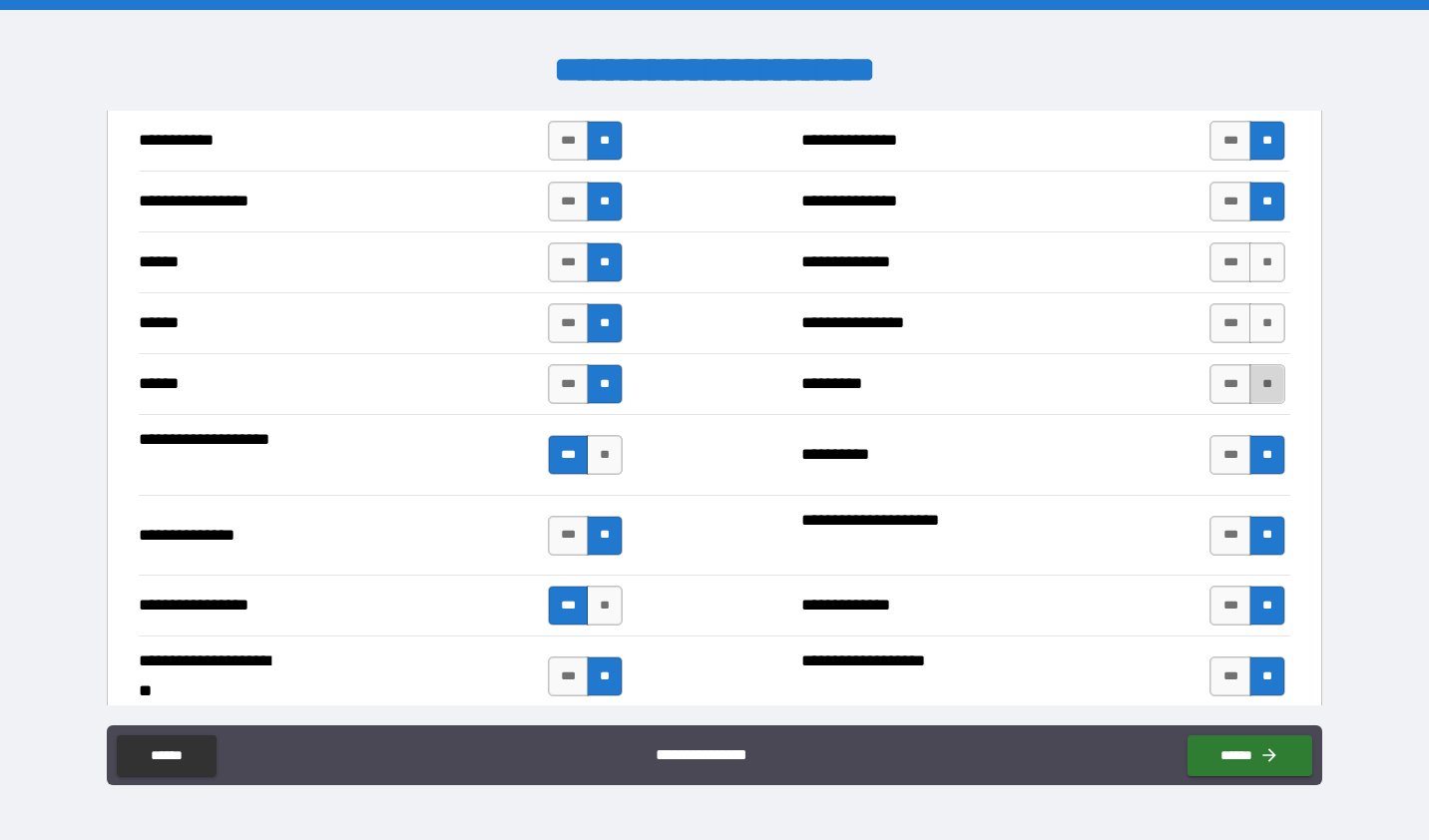 click on "**" at bounding box center [1267, 384] 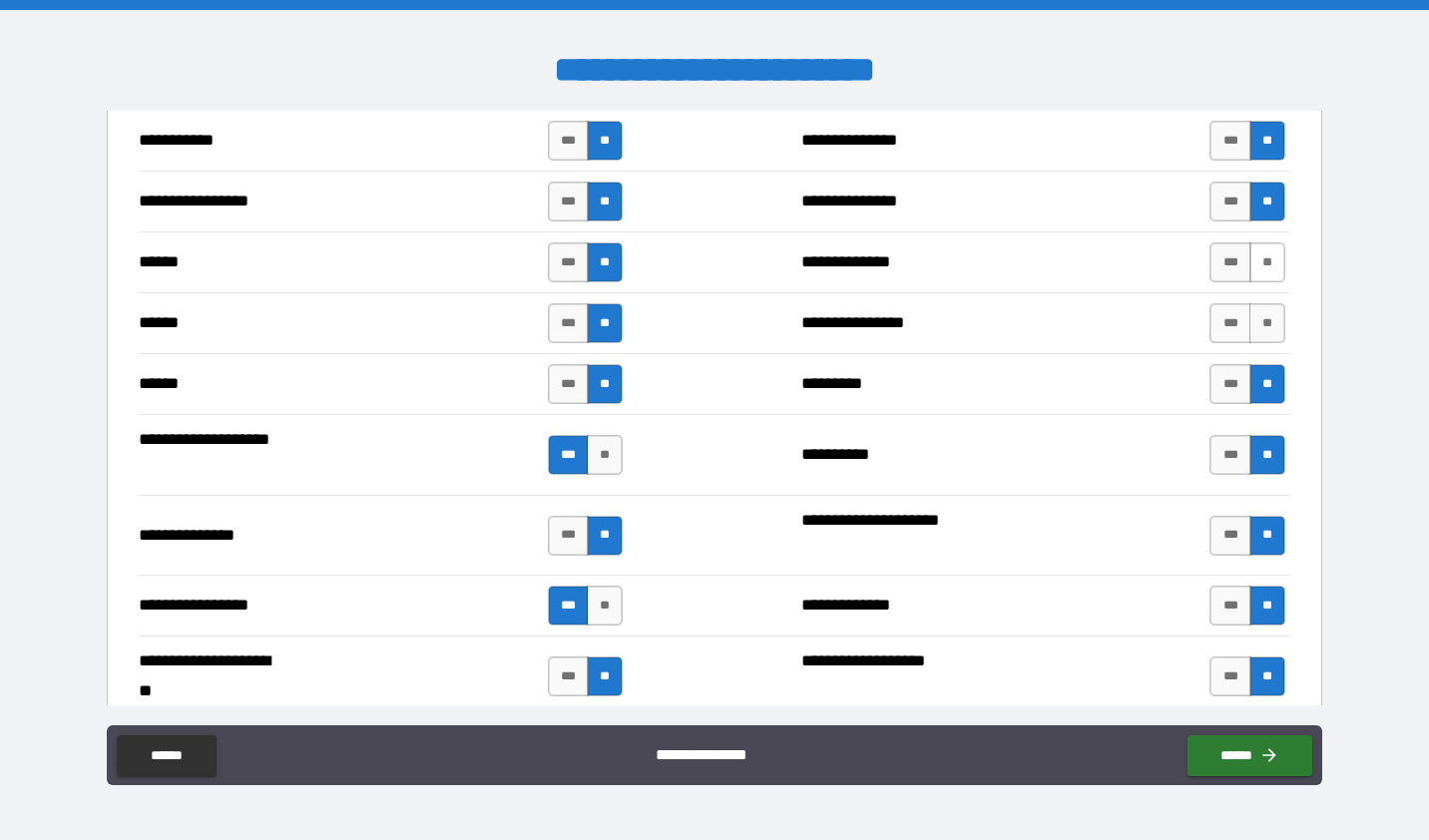 drag, startPoint x: 1255, startPoint y: 316, endPoint x: 1257, endPoint y: 269, distance: 47.042534 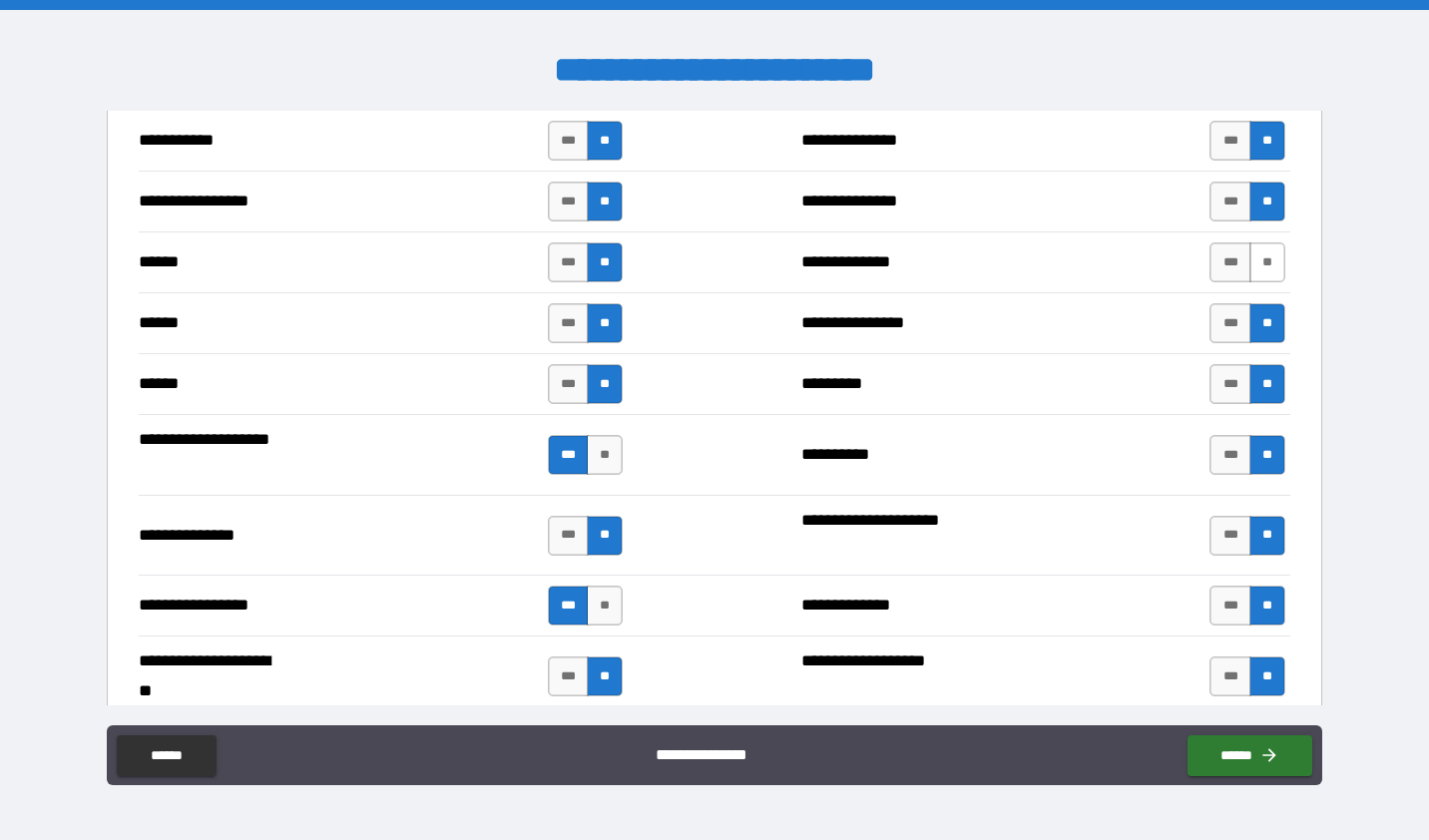 click on "**" at bounding box center [1267, 262] 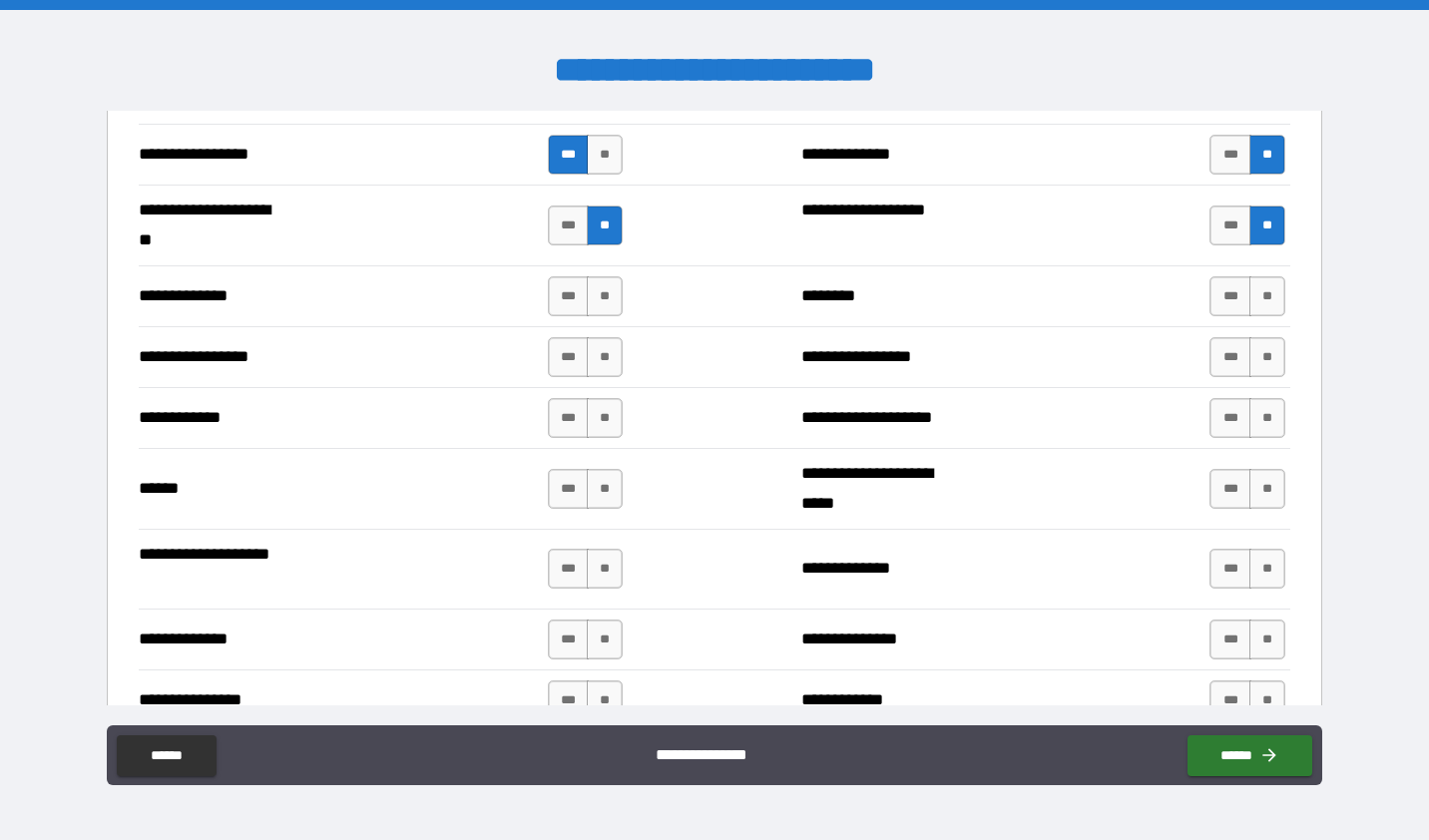 scroll, scrollTop: 2993, scrollLeft: 0, axis: vertical 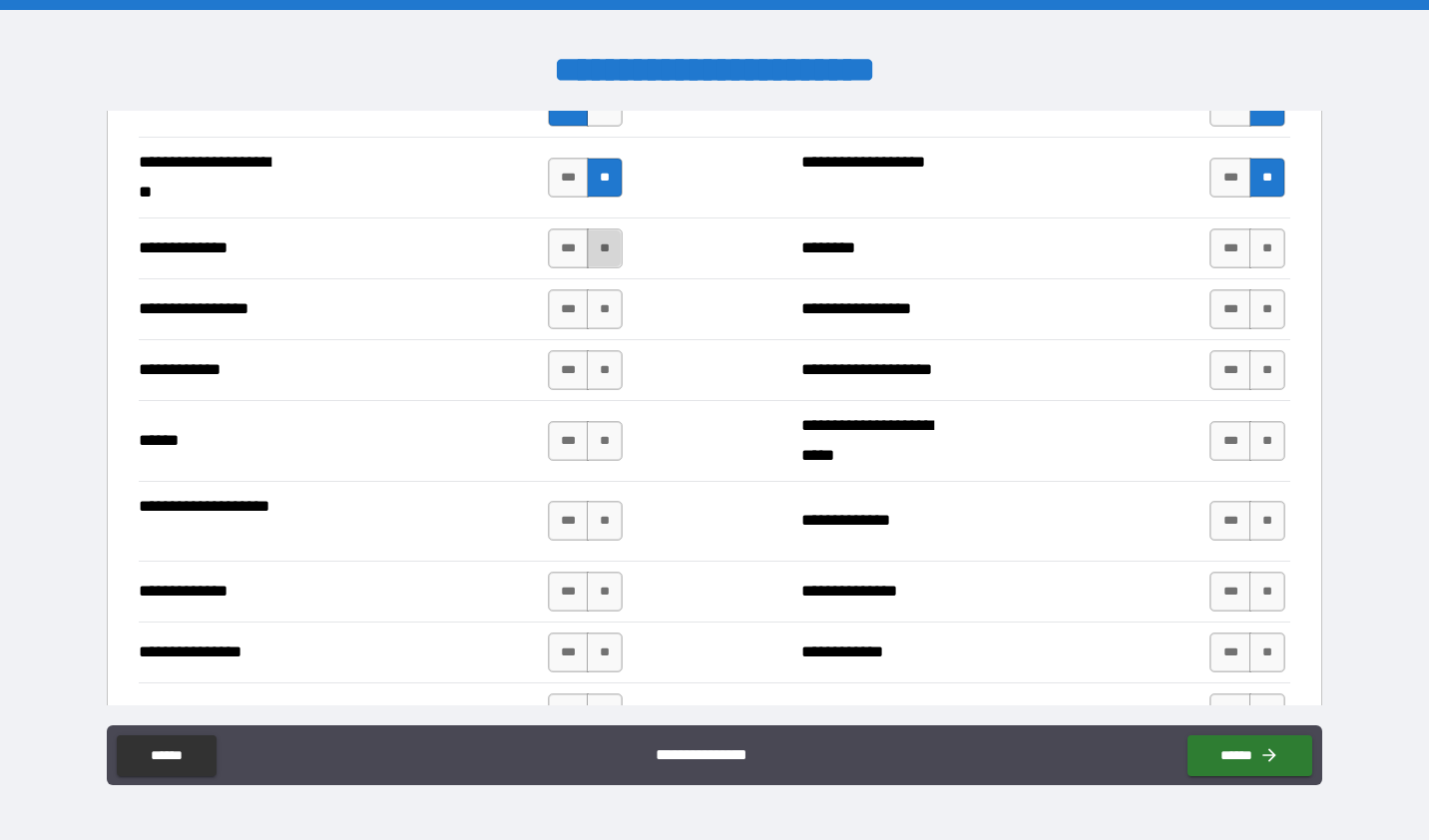 click on "**" at bounding box center [605, 248] 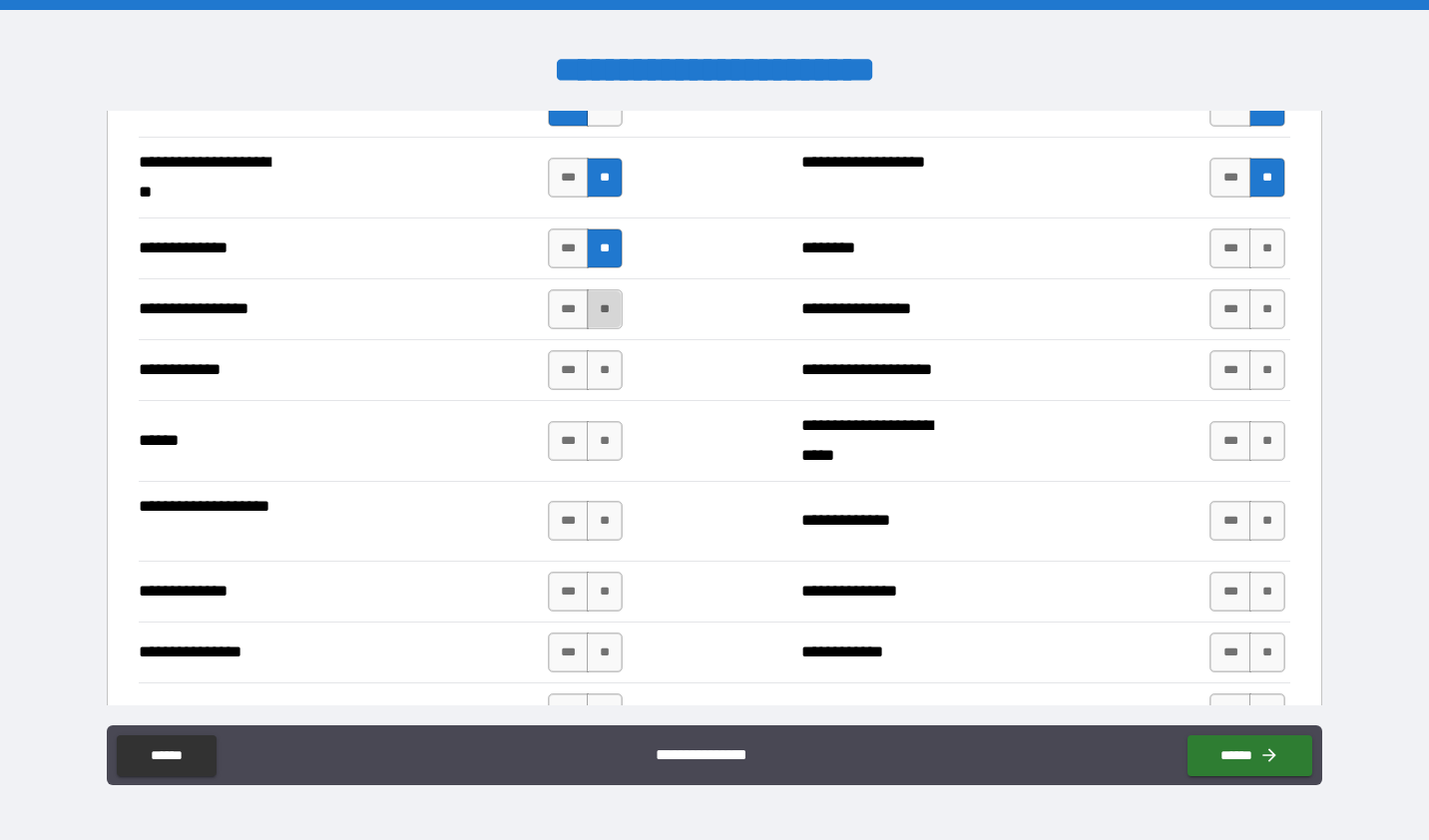 click on "**" at bounding box center (605, 309) 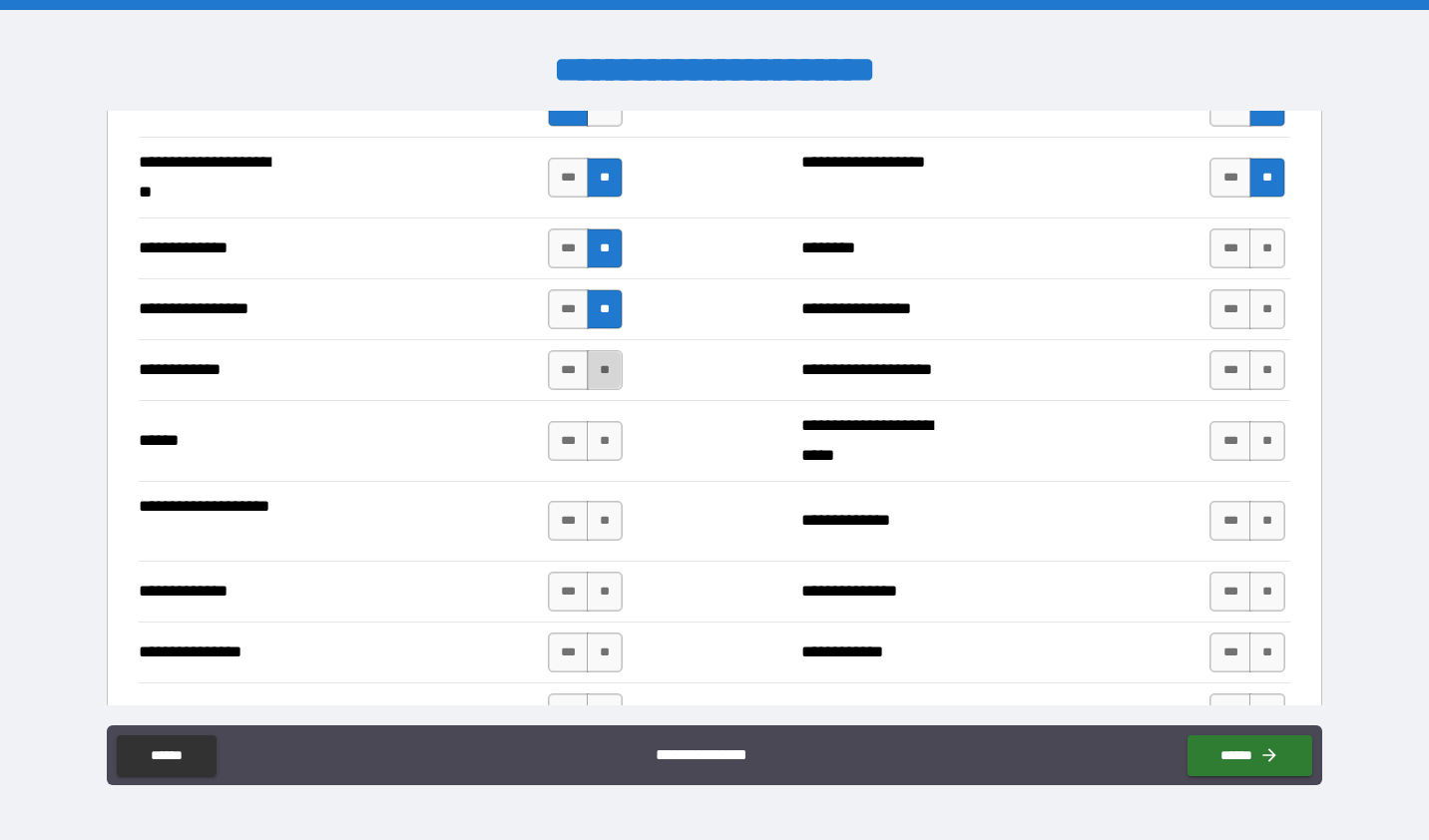 click on "**" at bounding box center [605, 370] 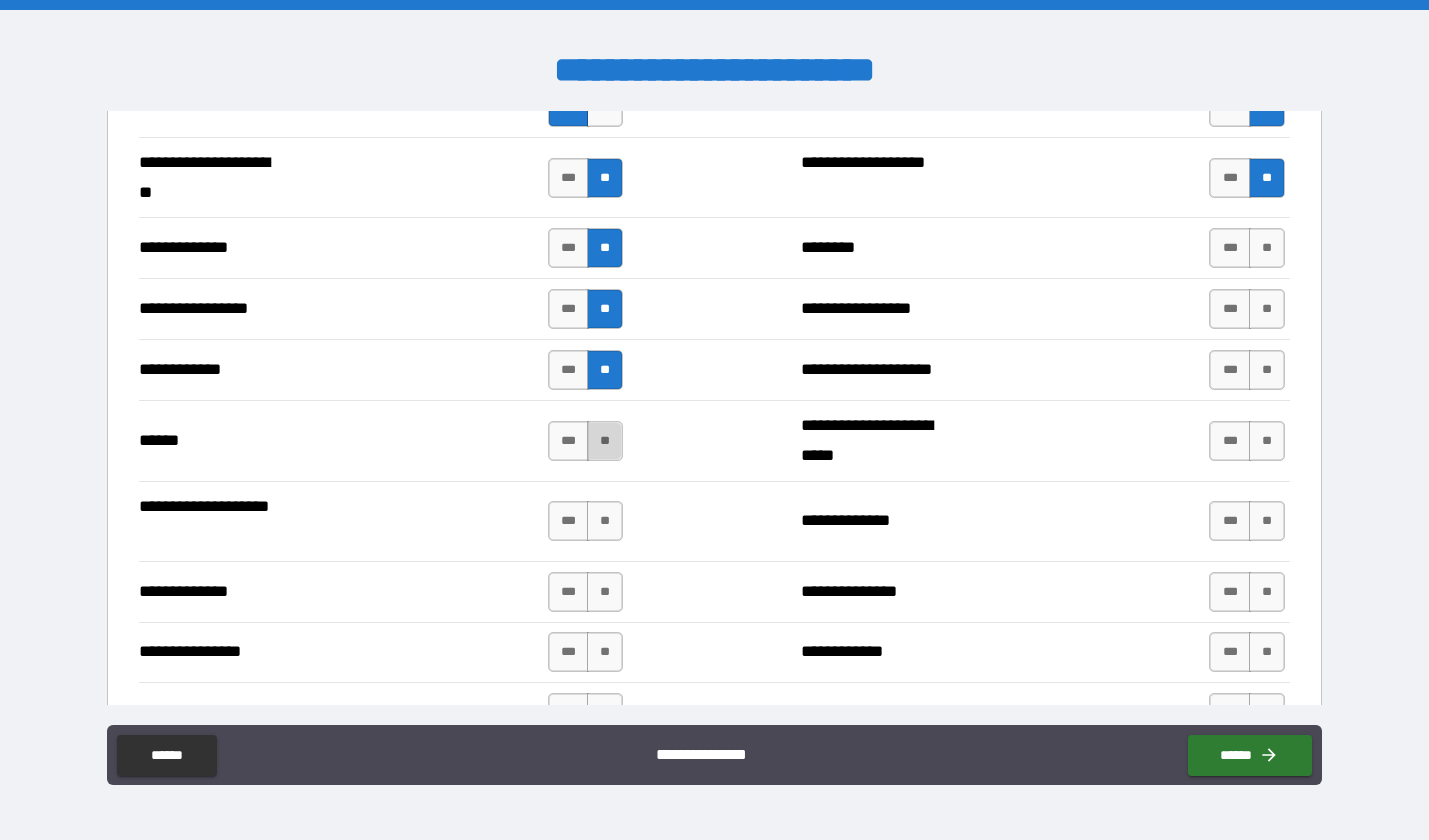 click on "**" at bounding box center (605, 441) 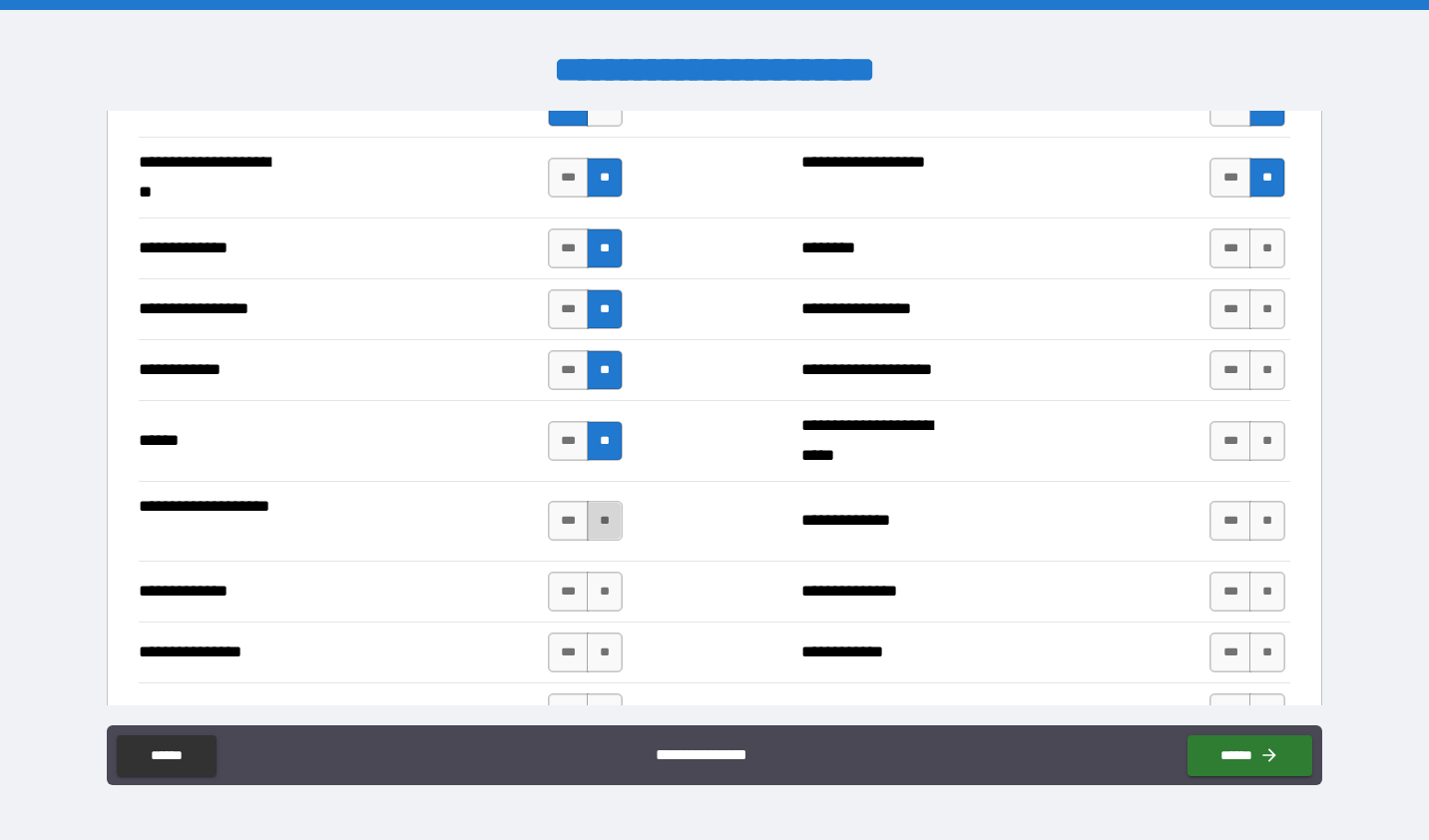 click on "**" at bounding box center [605, 521] 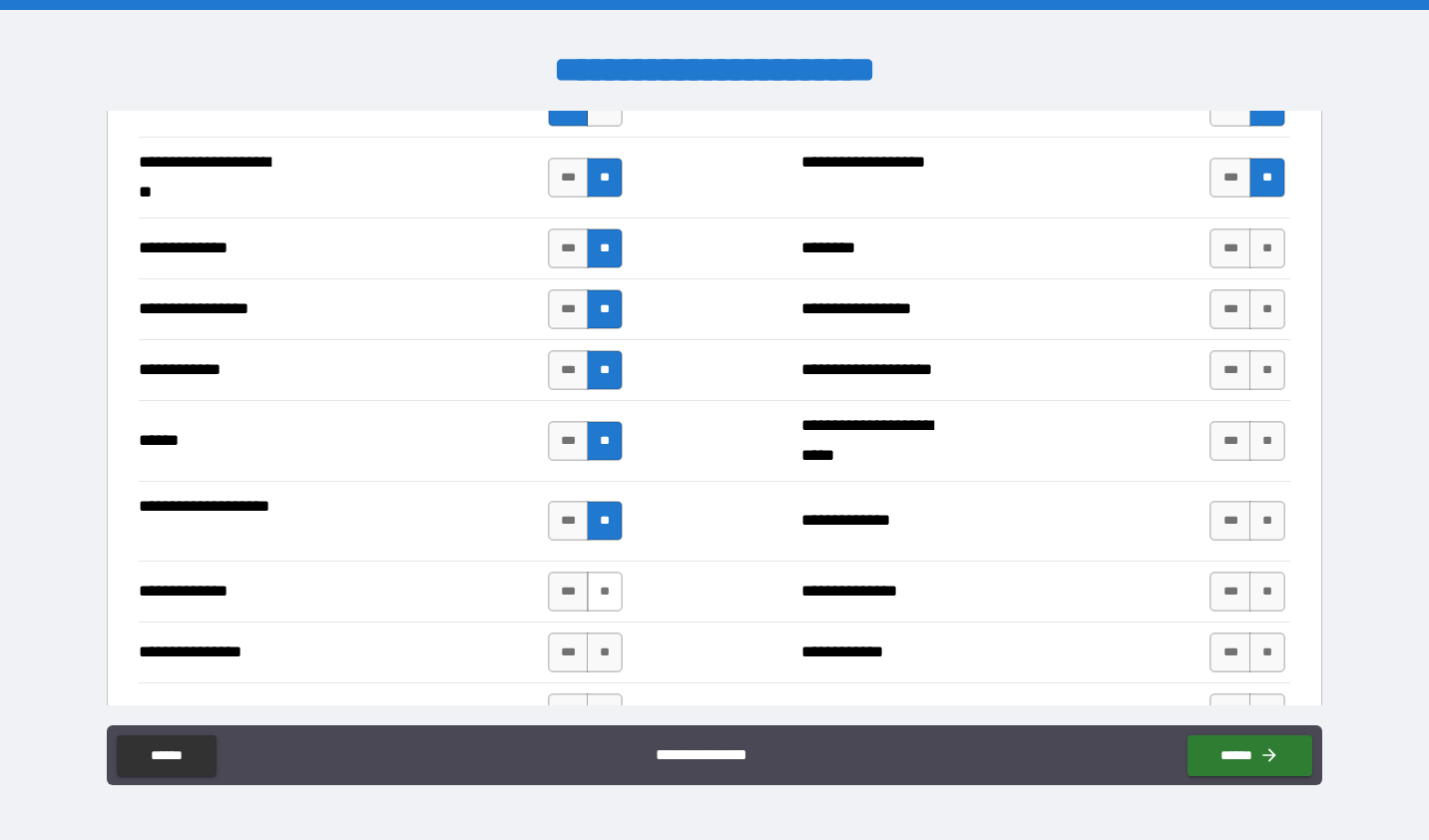 click on "**" at bounding box center [605, 592] 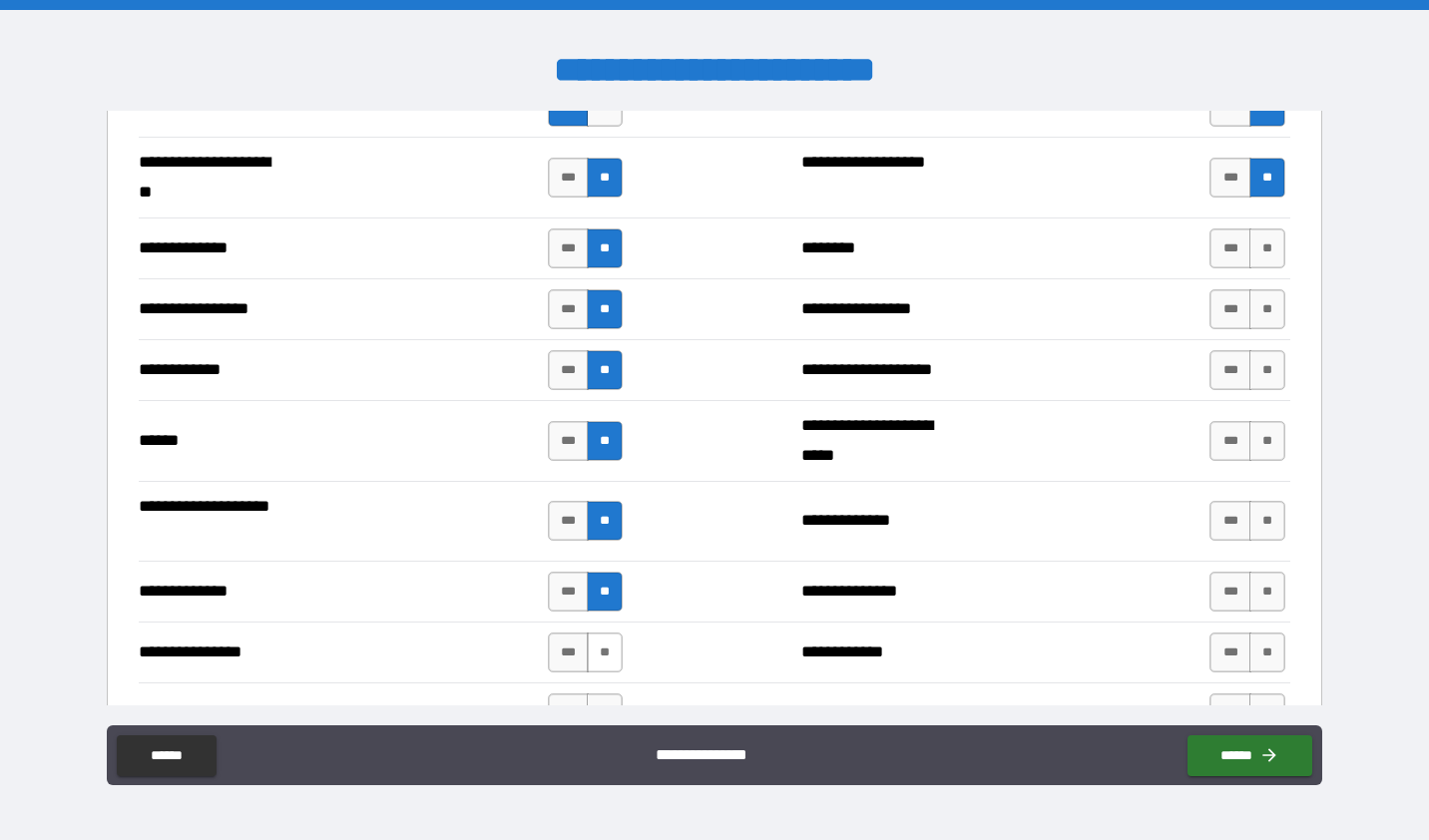 click on "**" at bounding box center [605, 652] 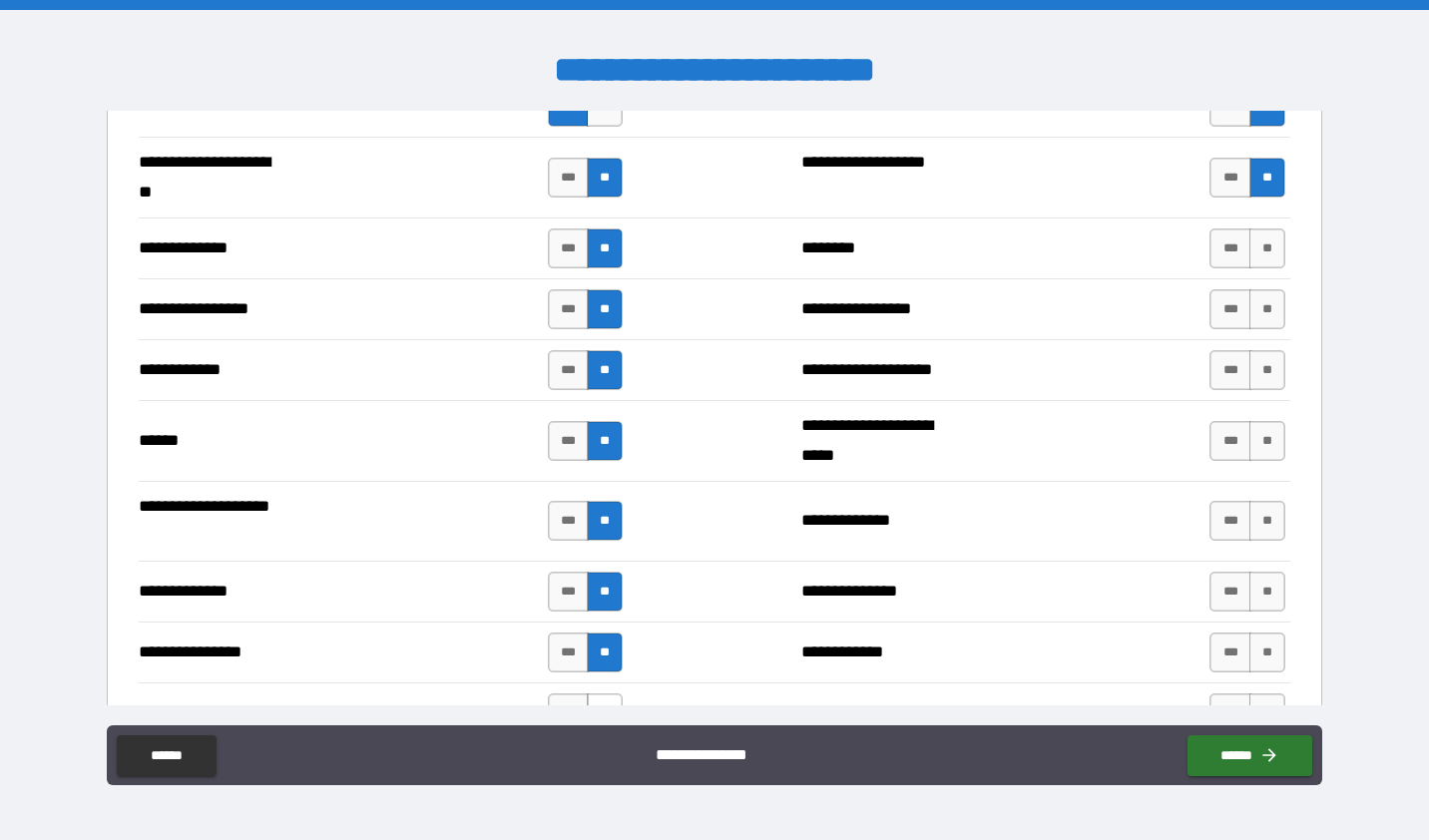 click on "**" at bounding box center [605, 713] 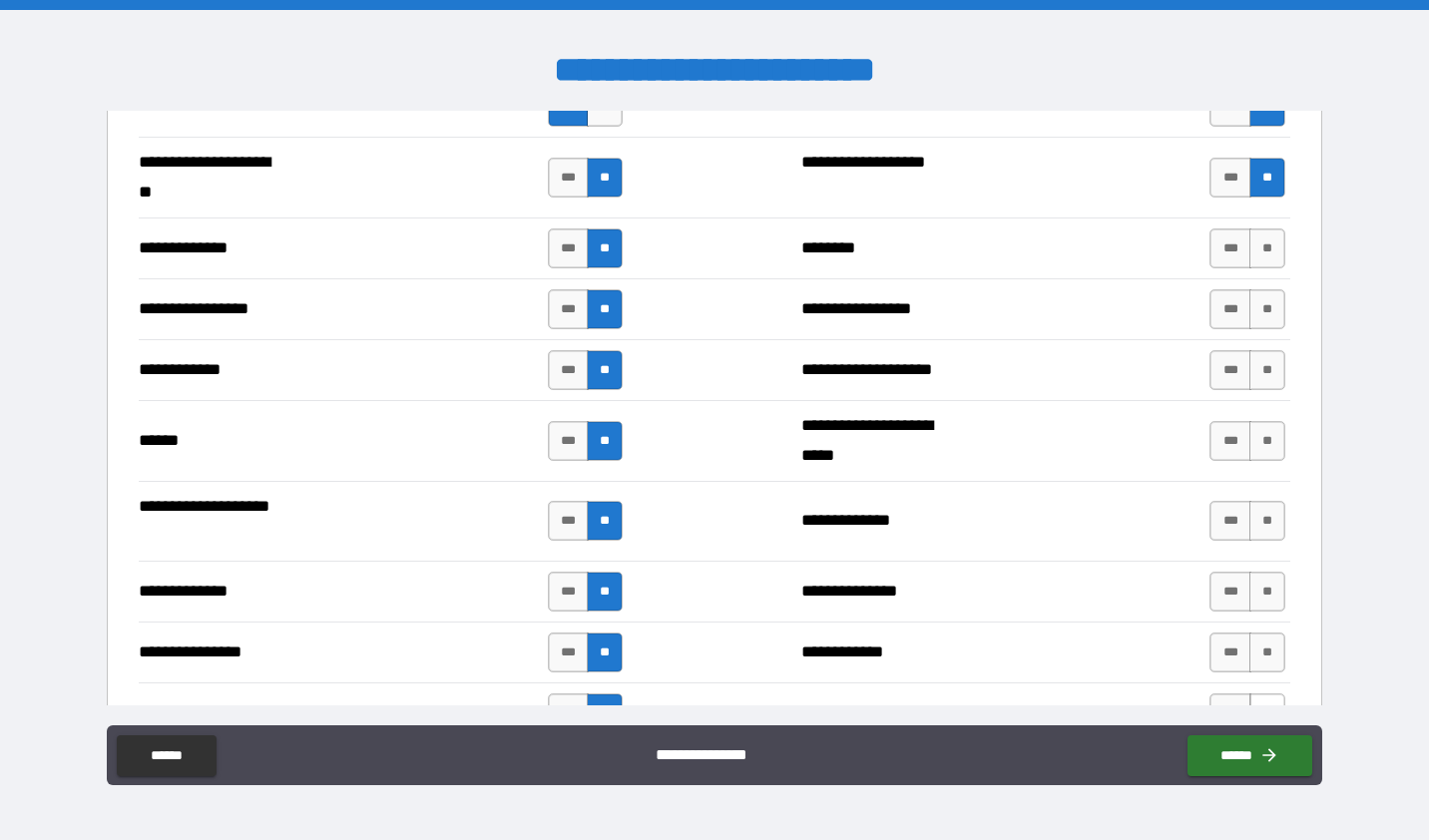 click on "**" at bounding box center [1267, 713] 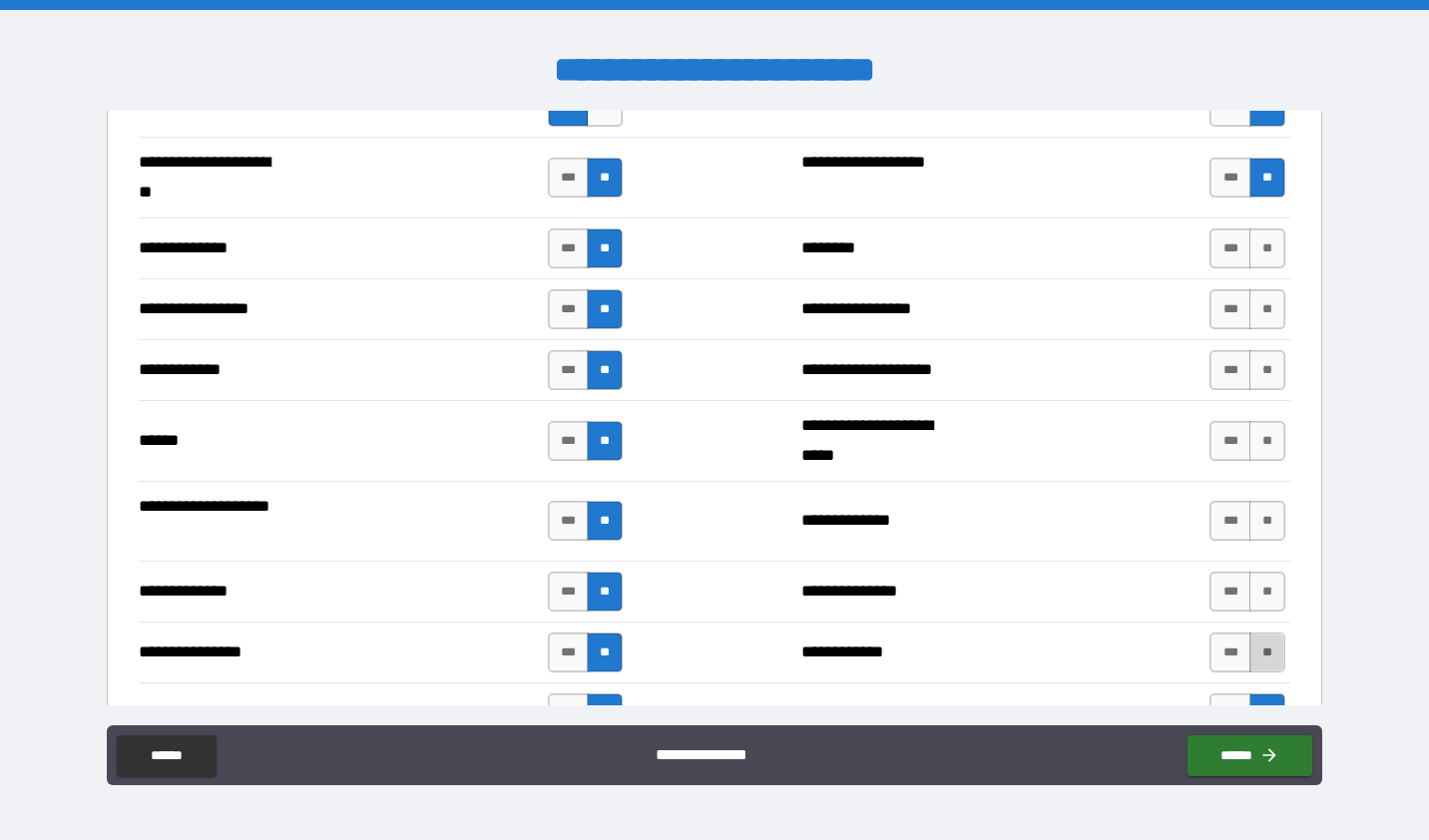 click on "**" at bounding box center [1267, 652] 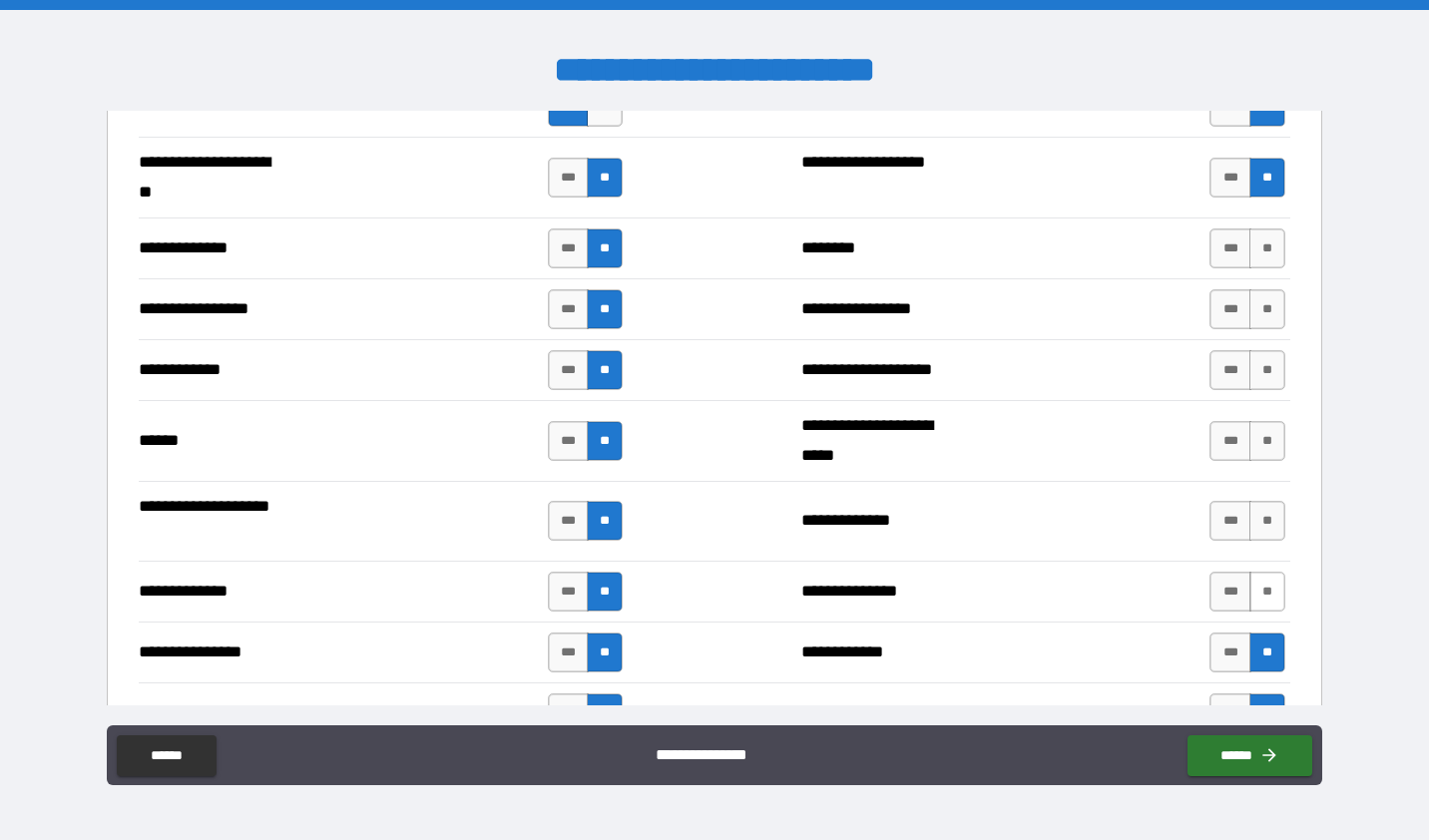 click on "**" at bounding box center (1267, 592) 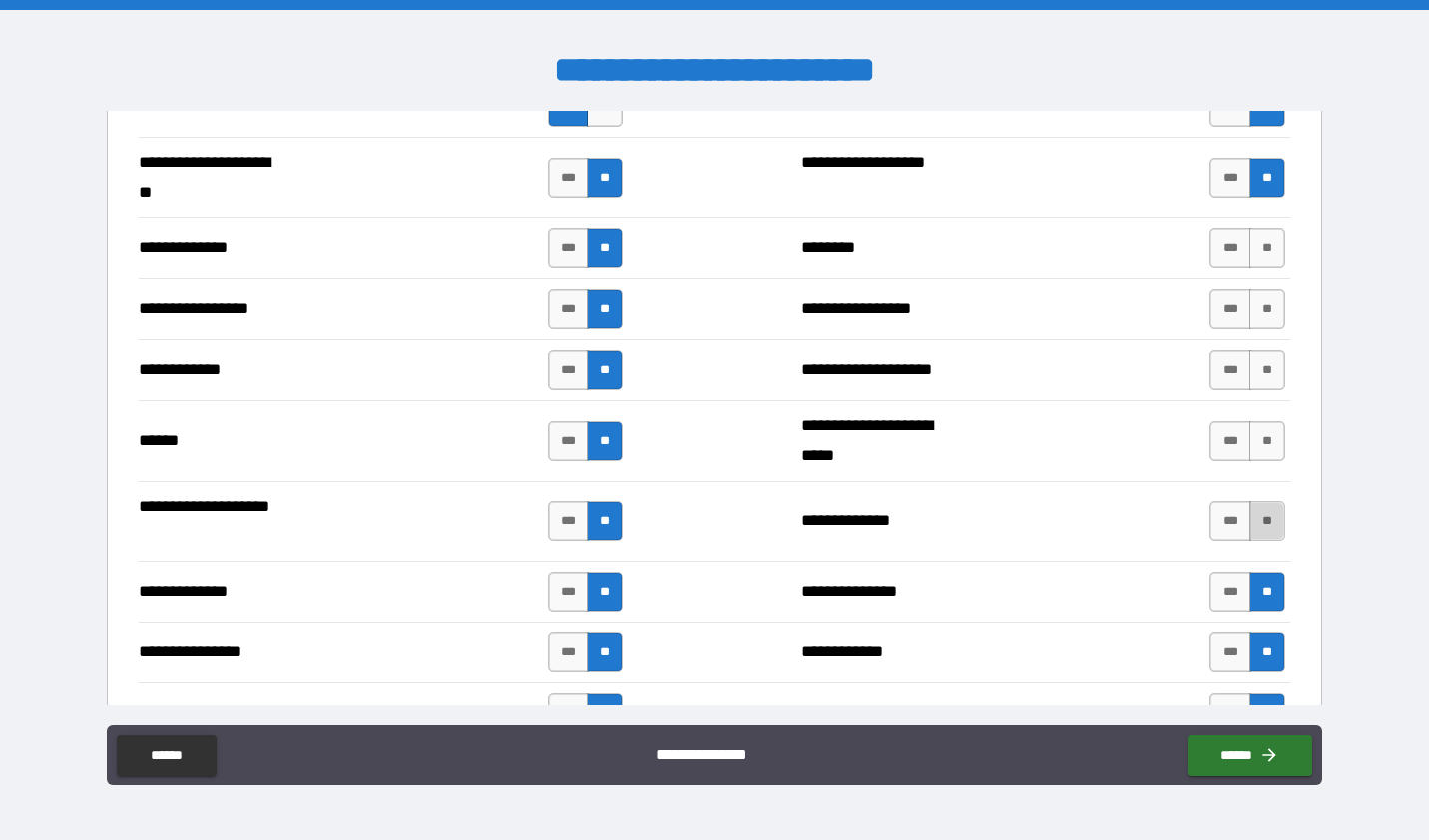 click on "**" at bounding box center (1267, 521) 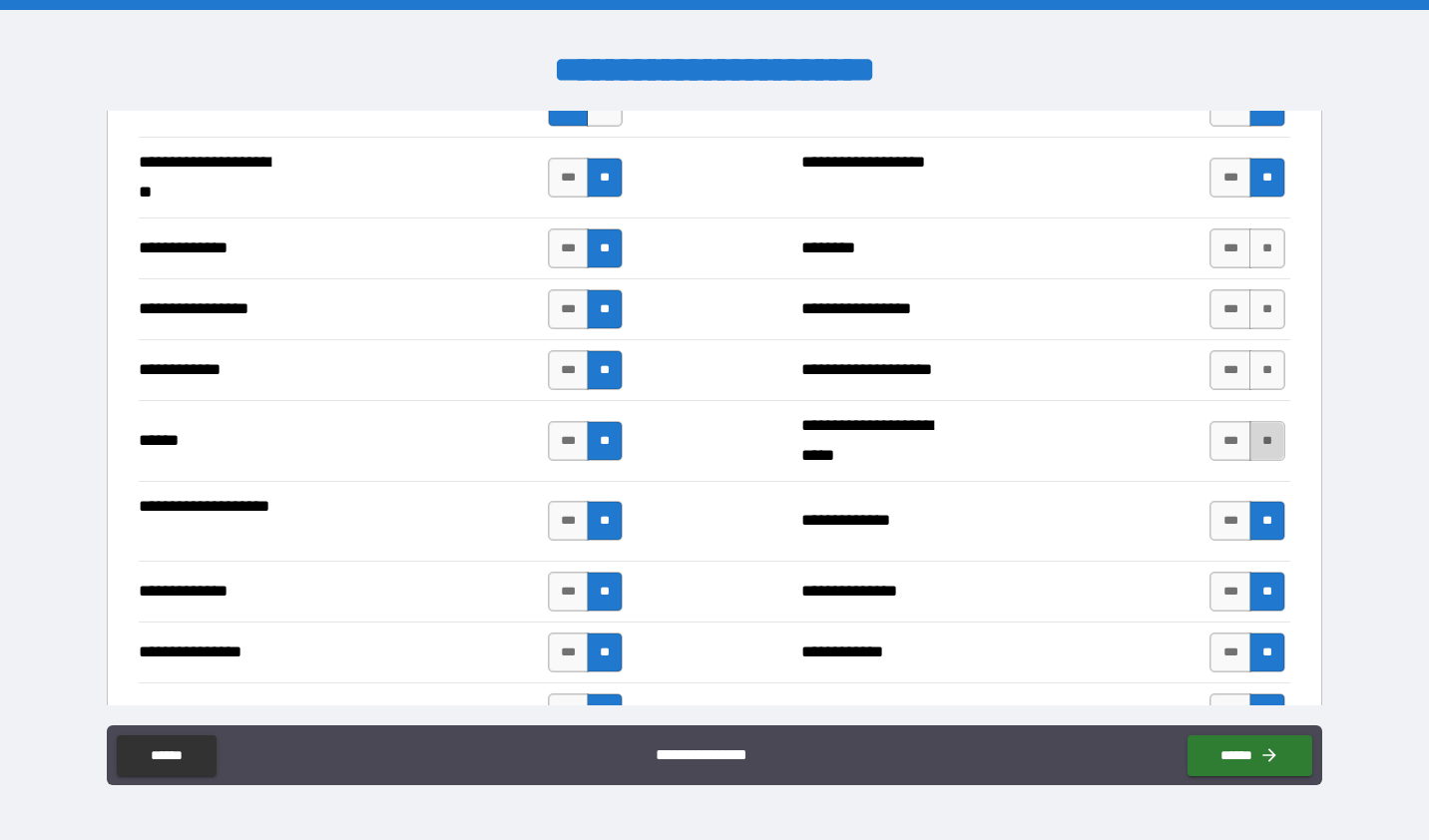 click on "**" at bounding box center (1267, 441) 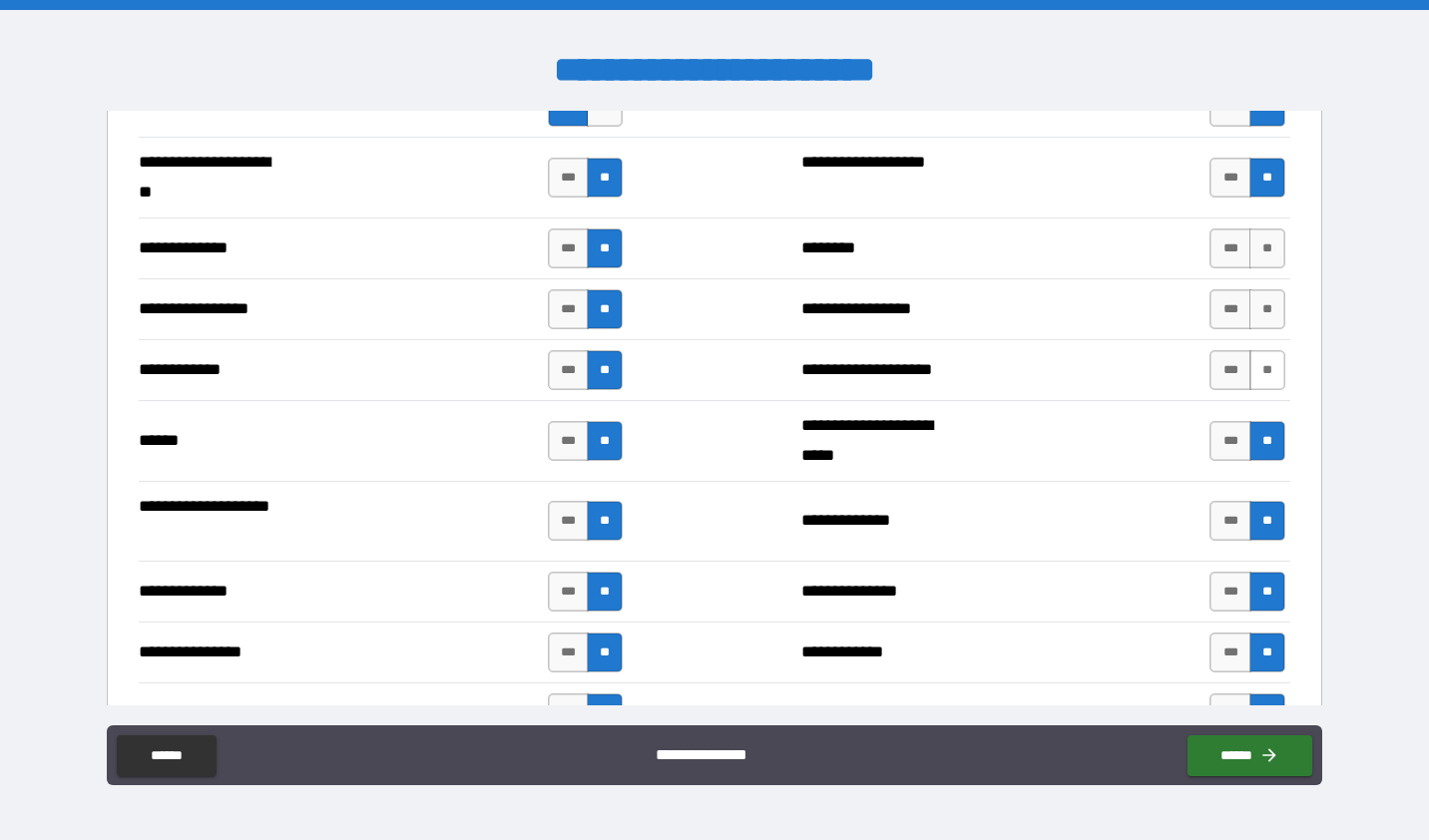 click on "**" at bounding box center [1267, 370] 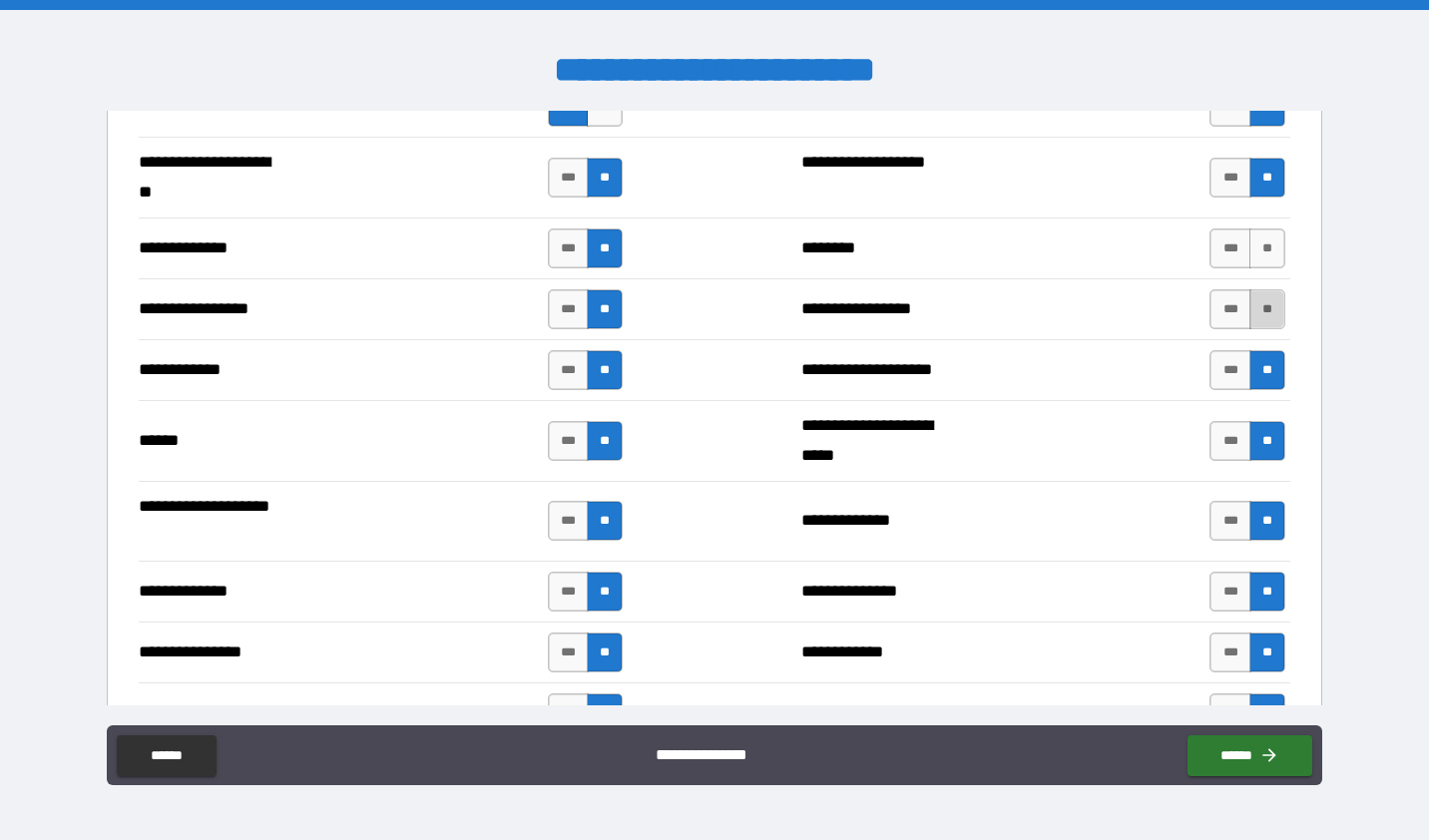 click on "**" at bounding box center [1267, 309] 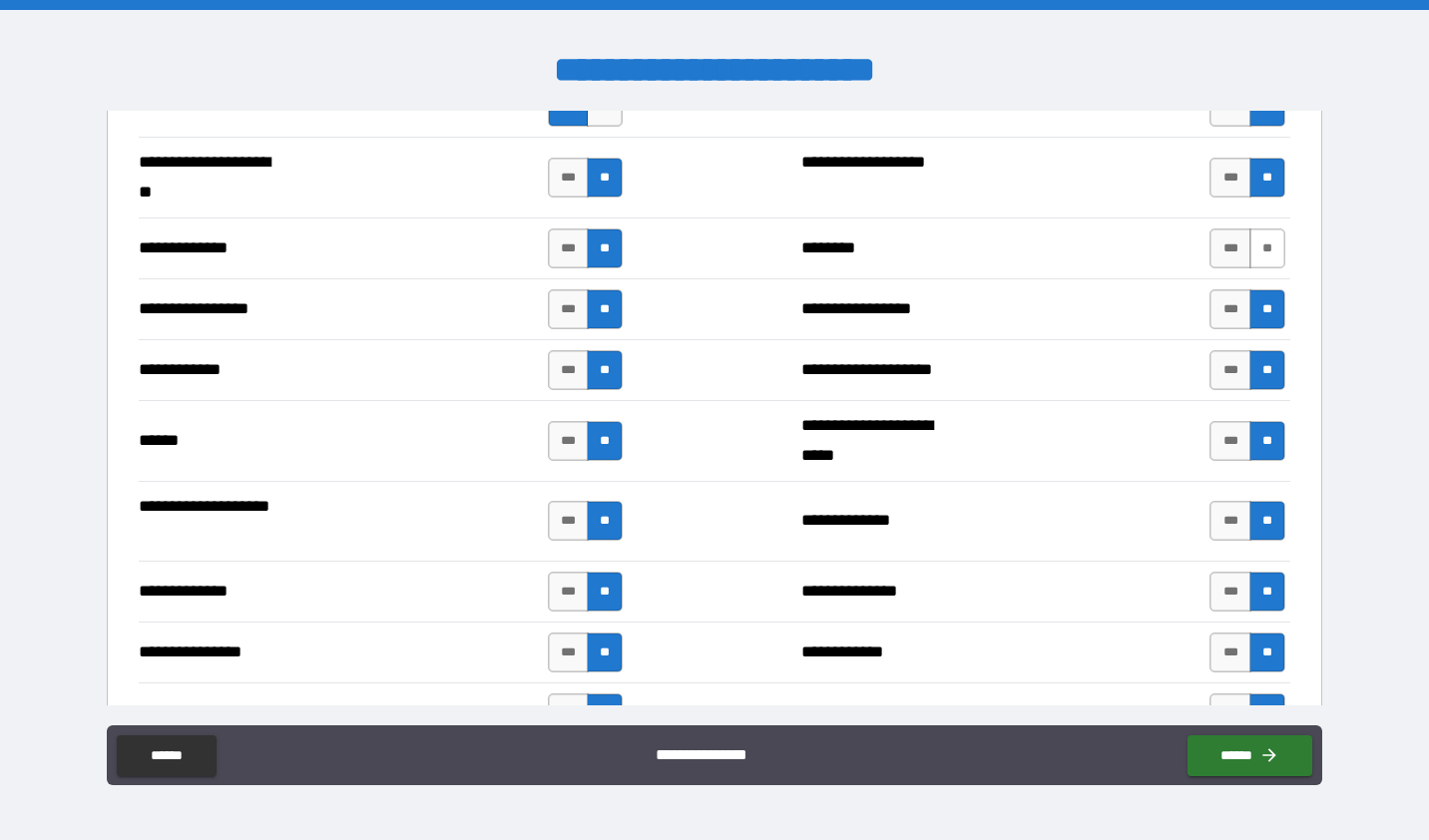 click on "**" at bounding box center [1267, 248] 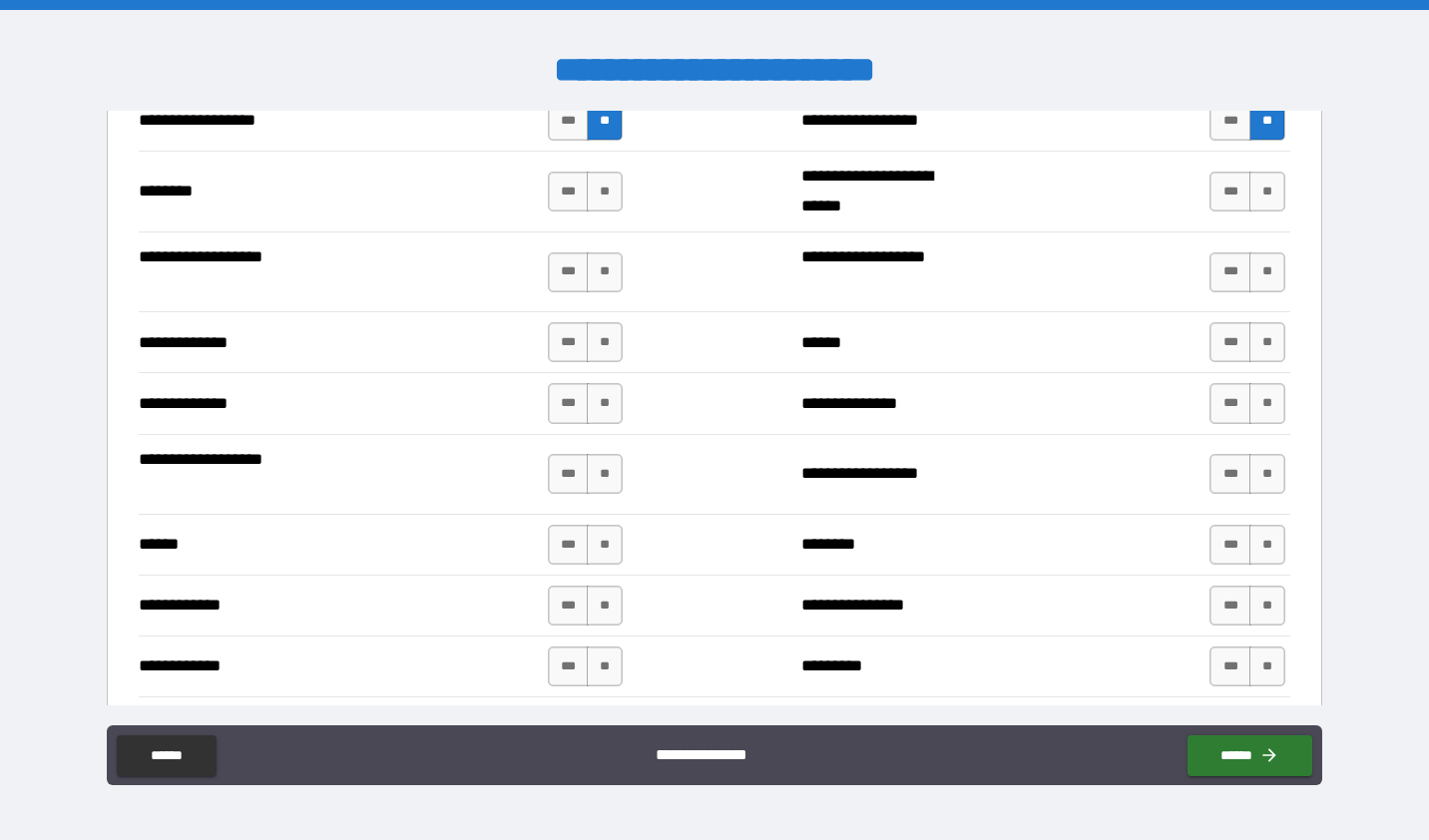 scroll, scrollTop: 3591, scrollLeft: 0, axis: vertical 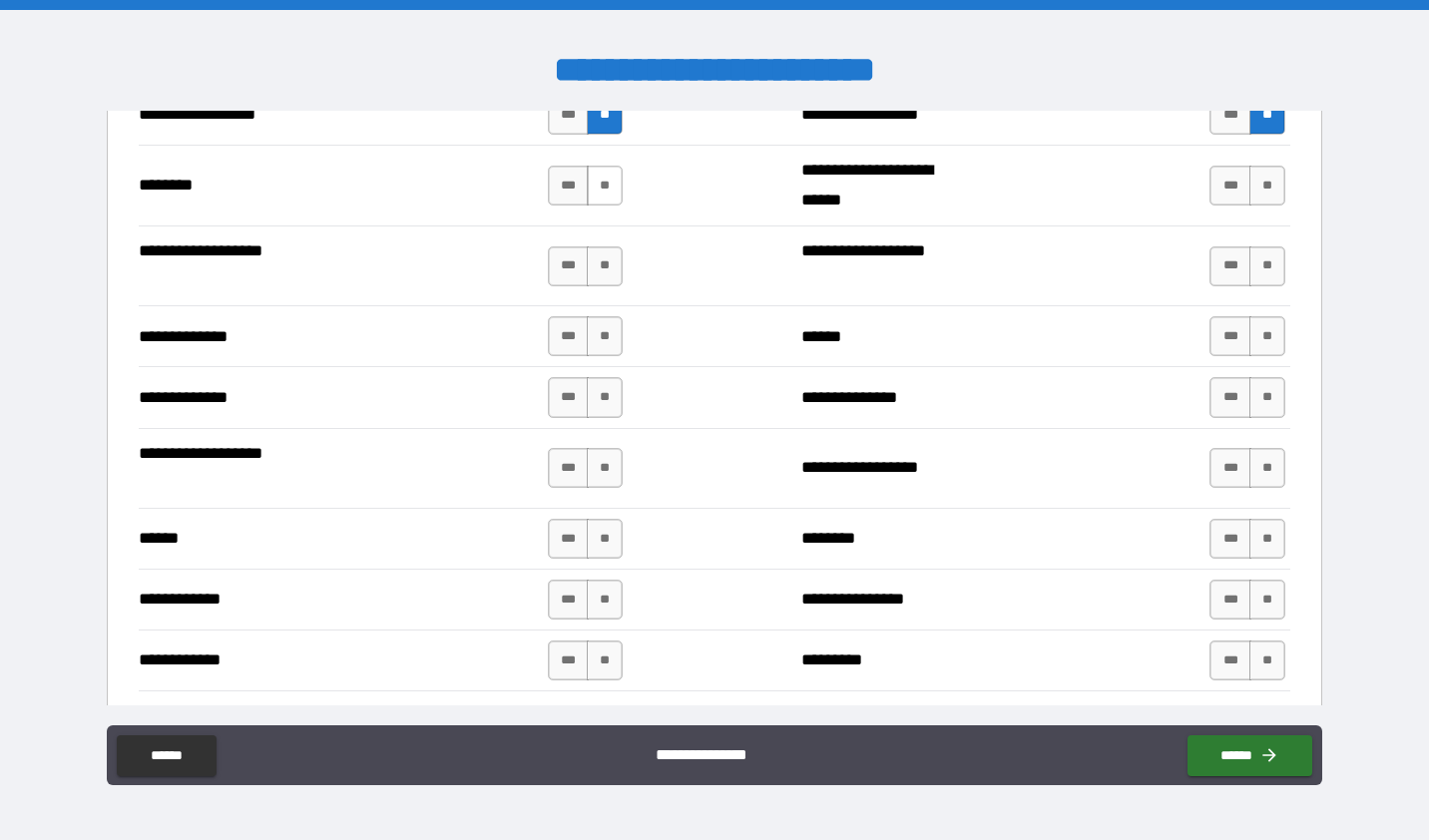 click on "**" at bounding box center [605, 186] 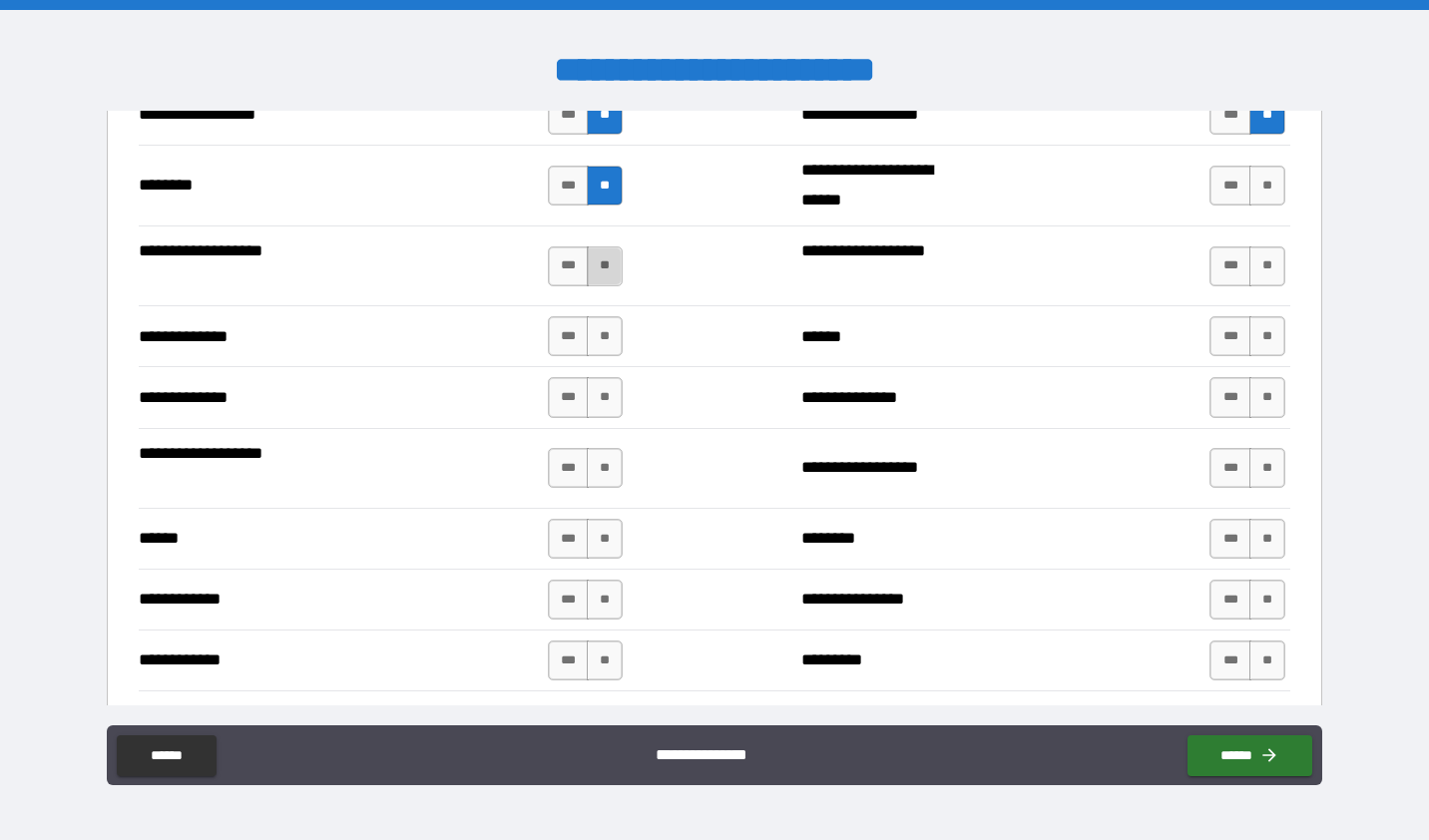 click on "**" at bounding box center (605, 266) 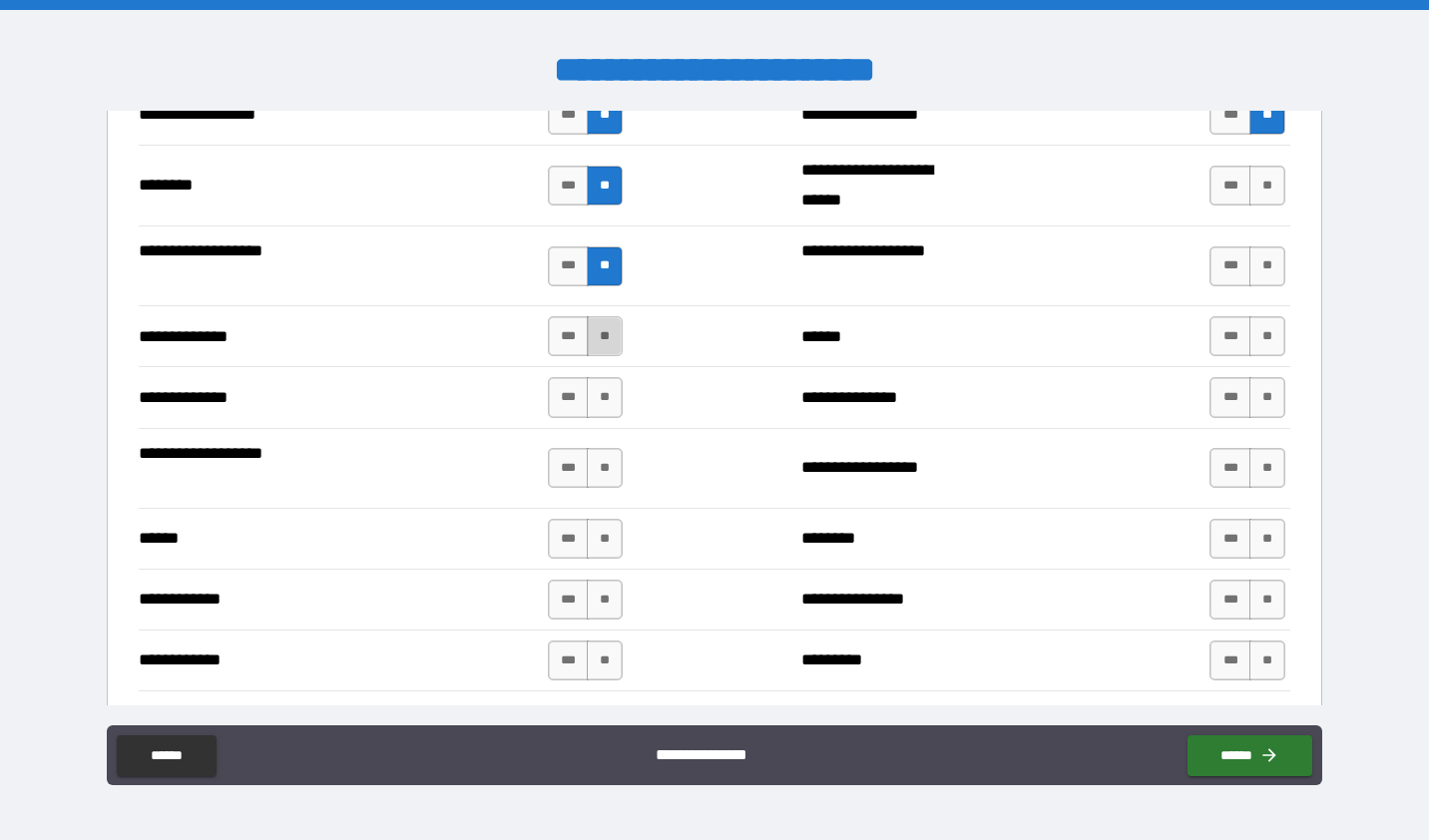 click on "**" at bounding box center [605, 336] 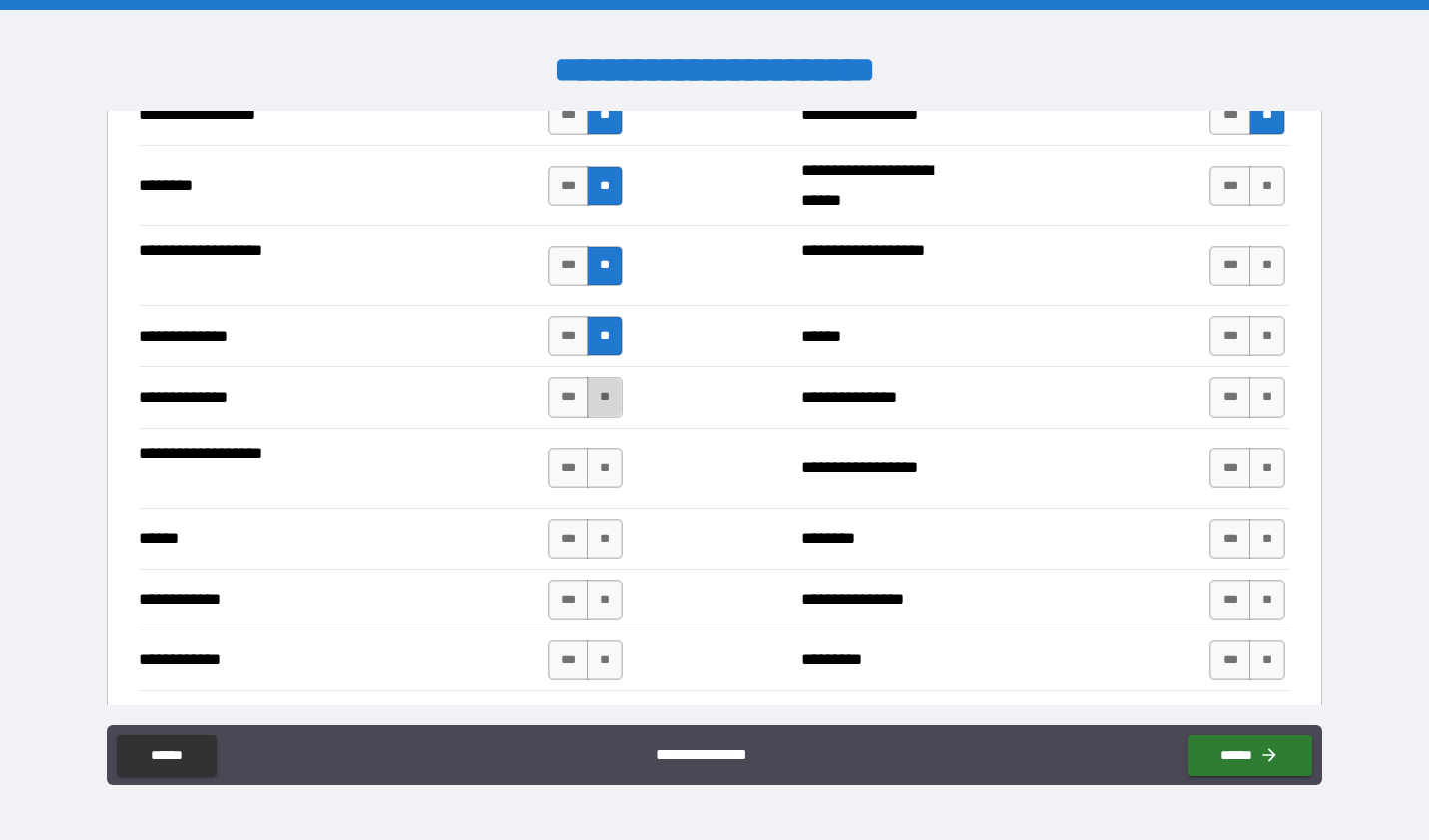 click on "**" at bounding box center (605, 397) 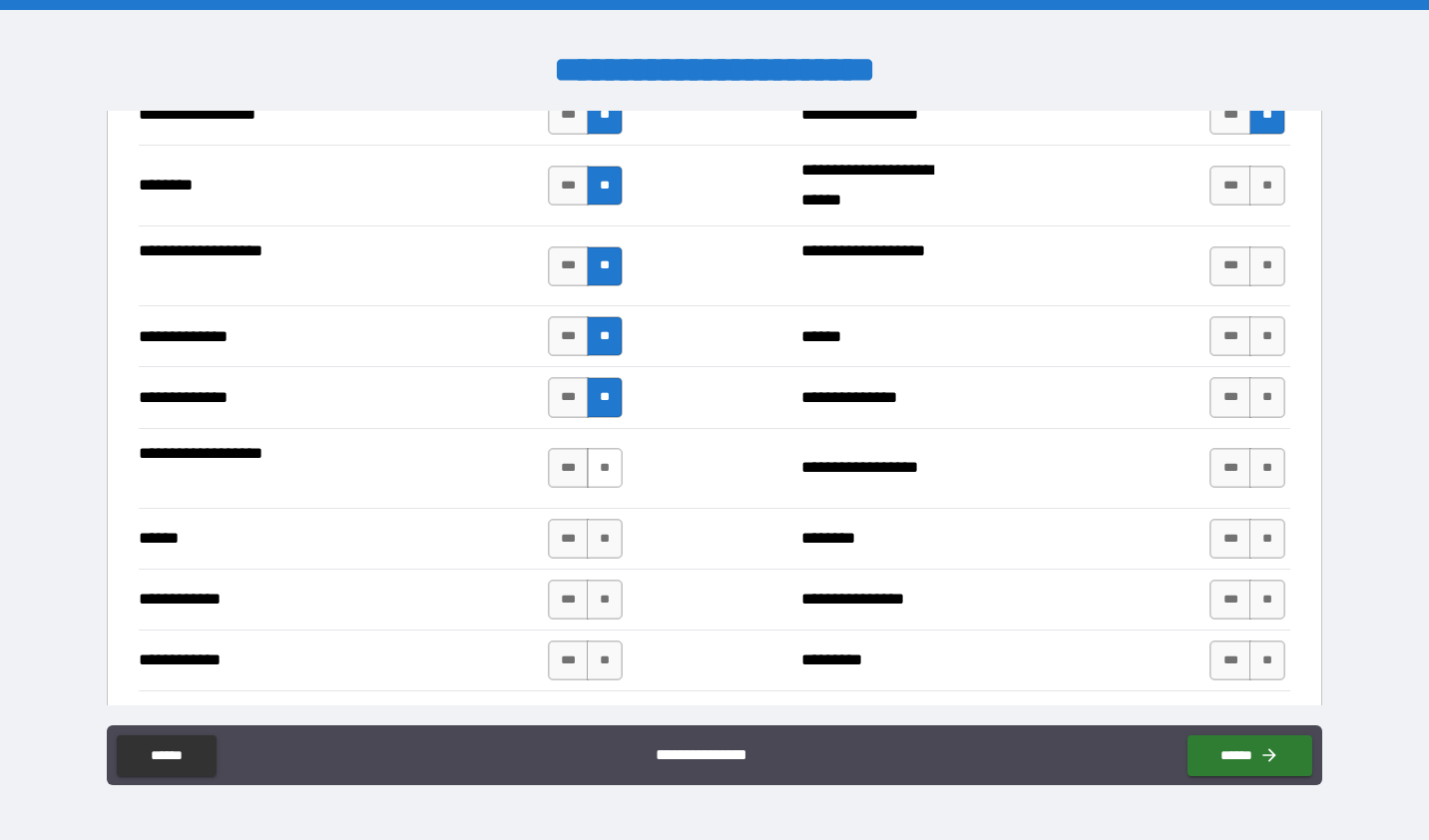 click on "**" at bounding box center (605, 468) 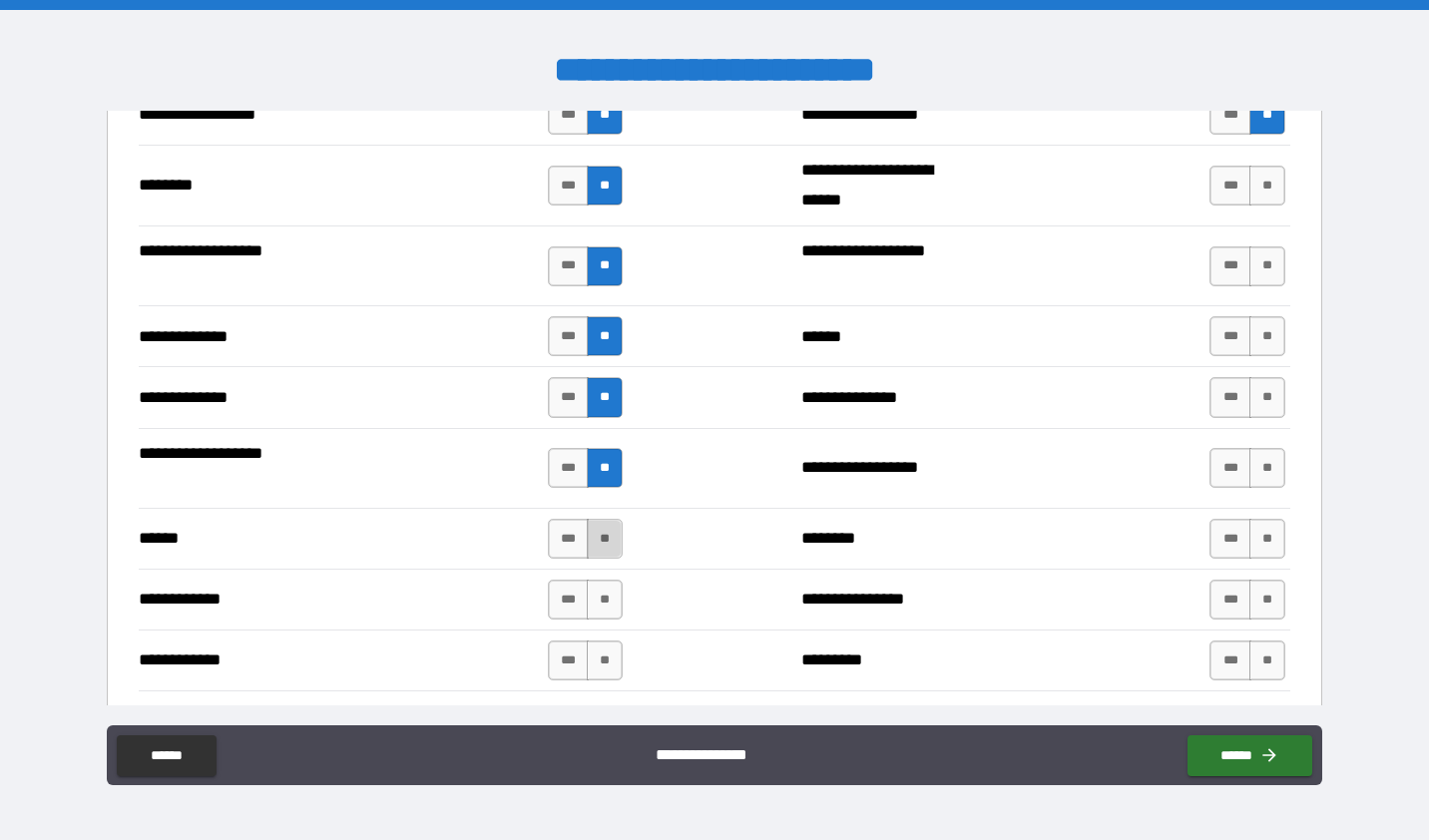 click on "**" at bounding box center [605, 539] 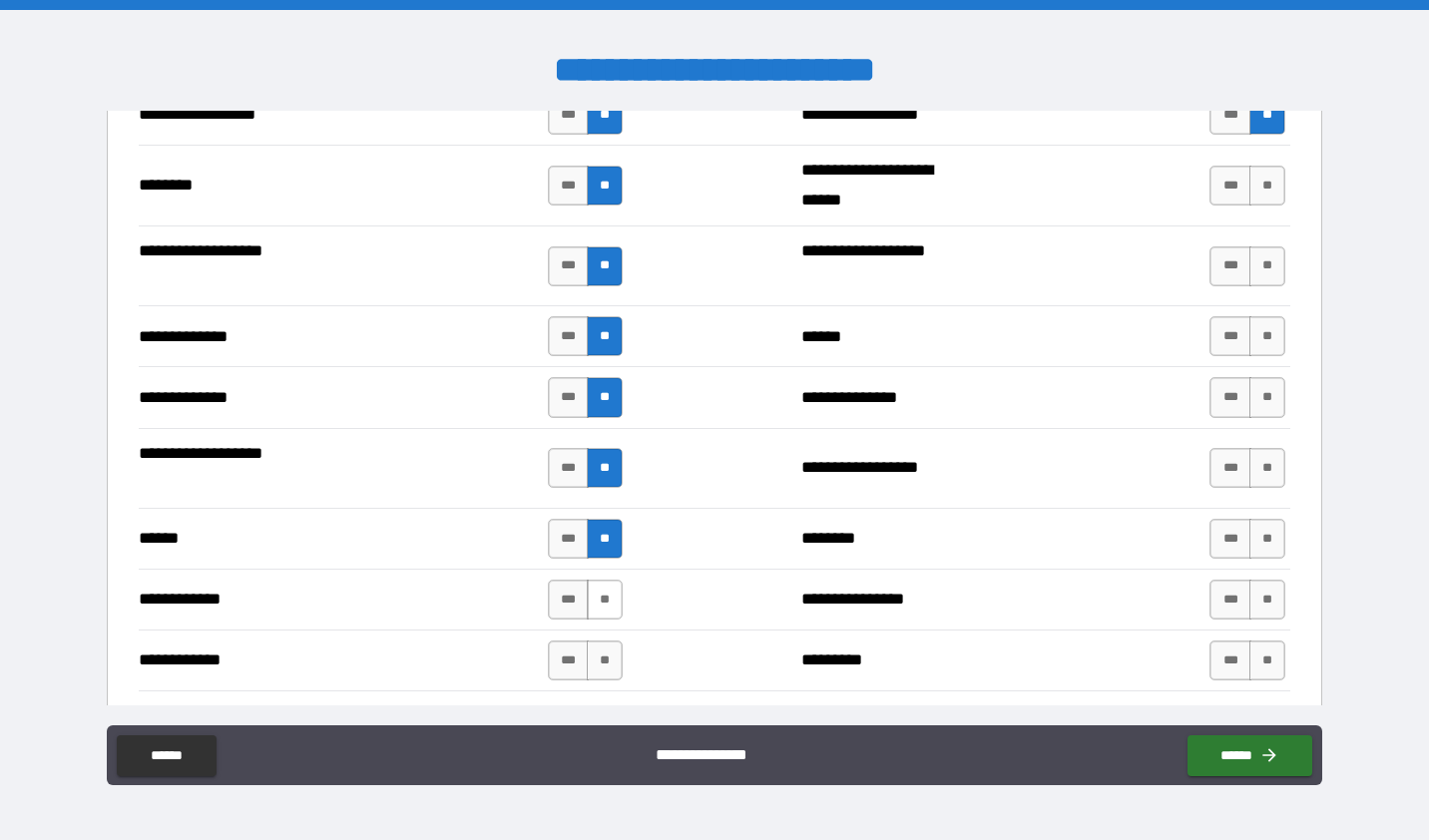 click on "**" at bounding box center (605, 600) 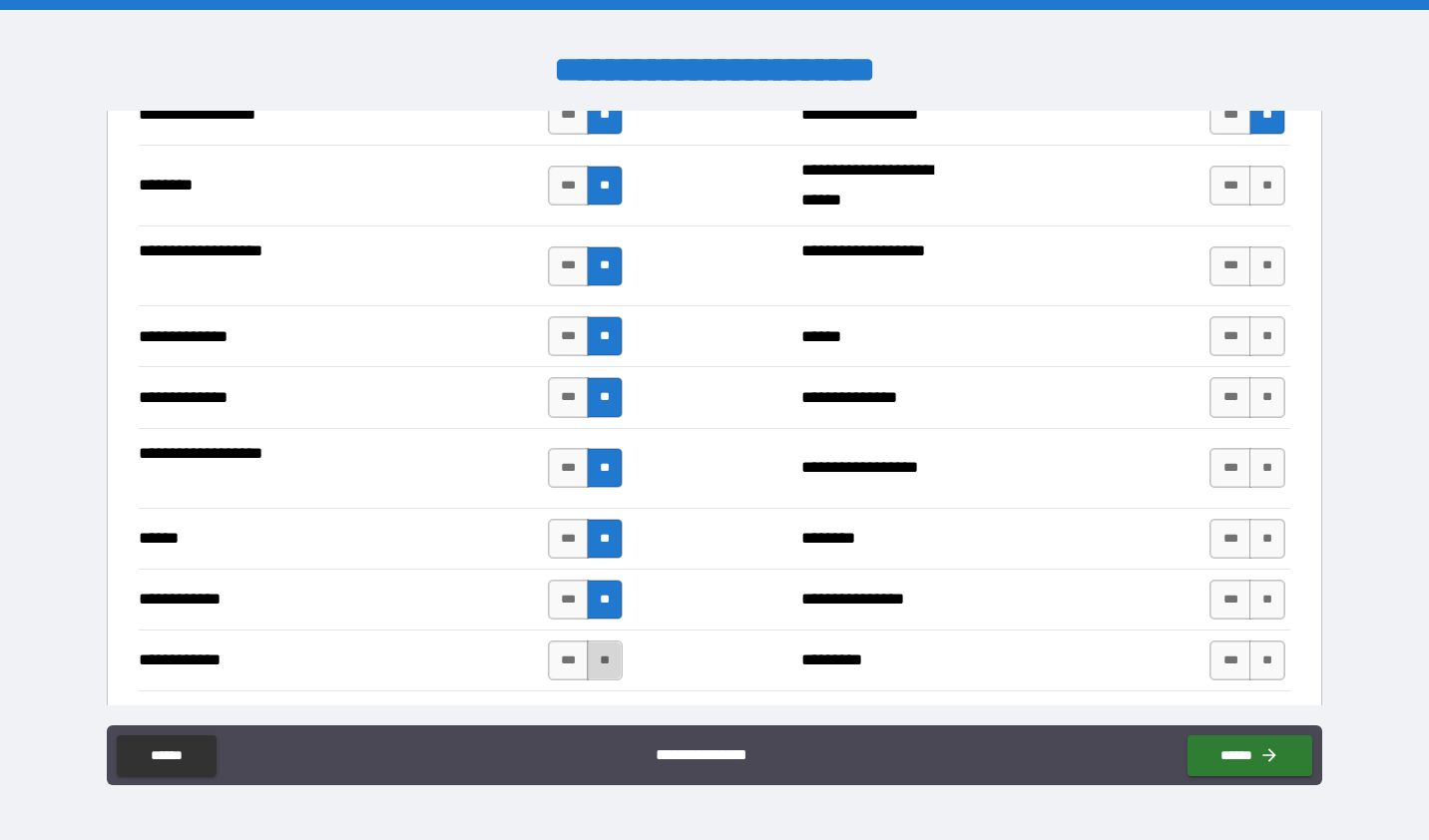 click on "**" at bounding box center (605, 660) 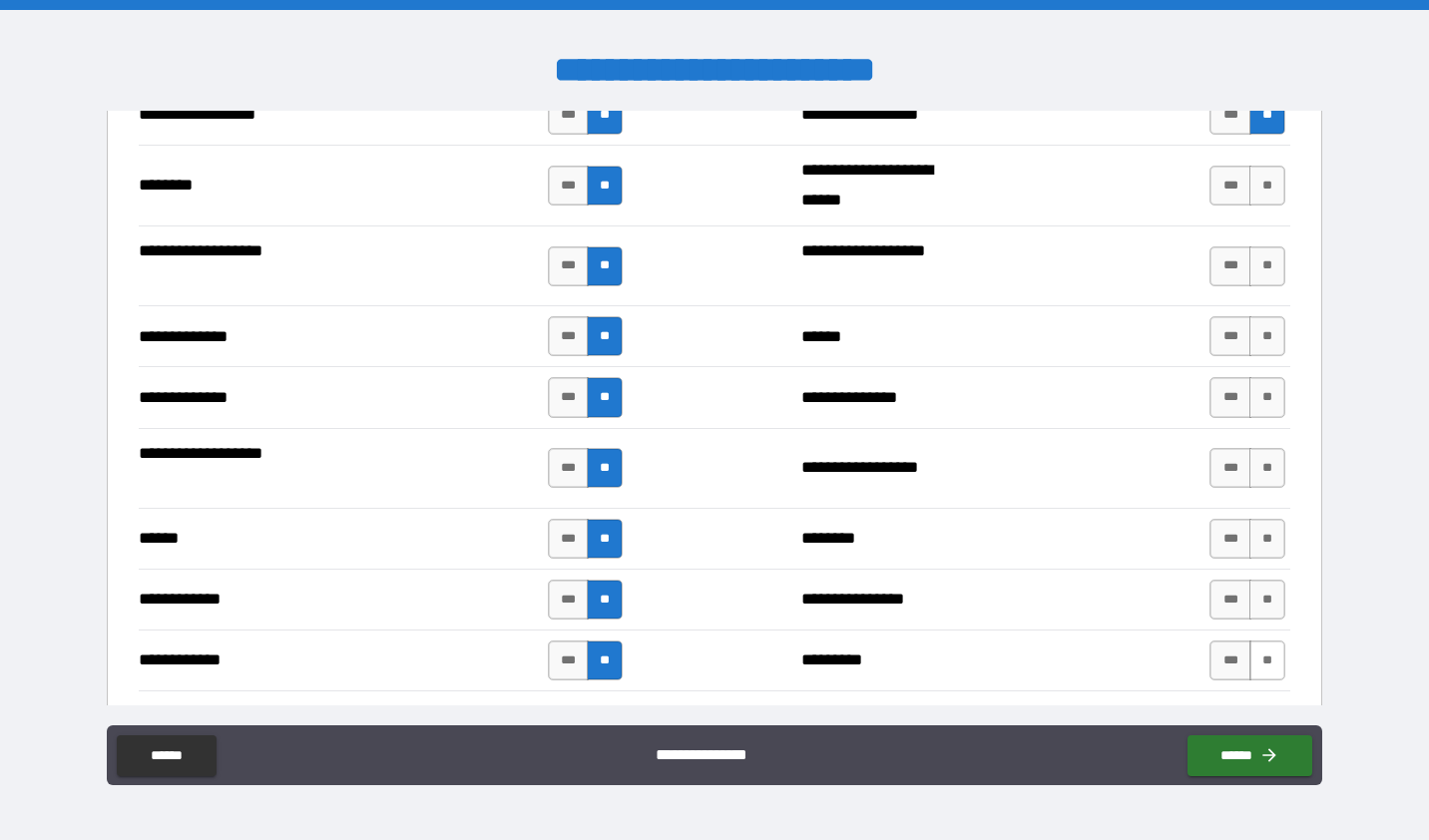 click on "**" at bounding box center (1267, 660) 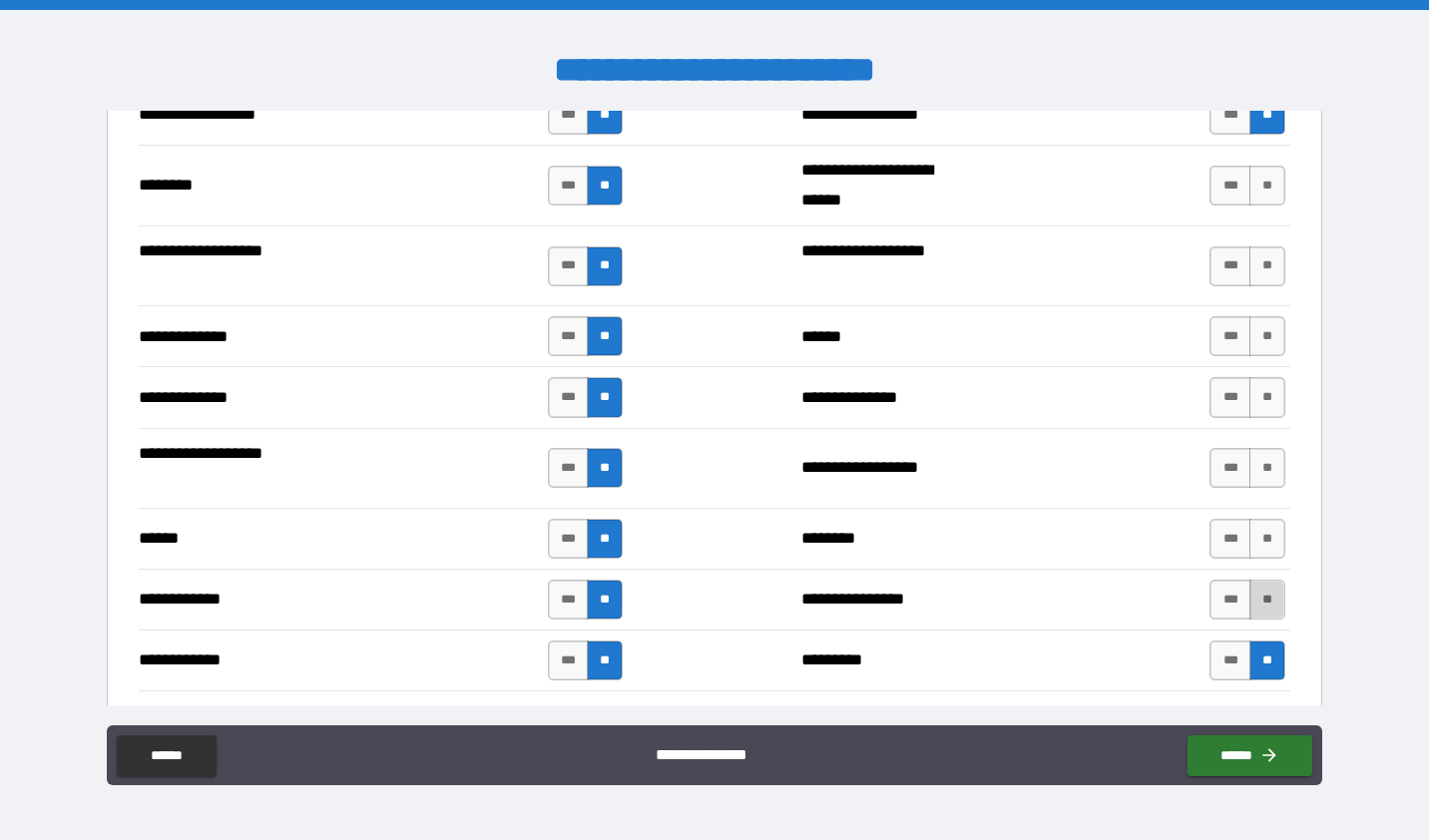 click on "**" at bounding box center (1267, 600) 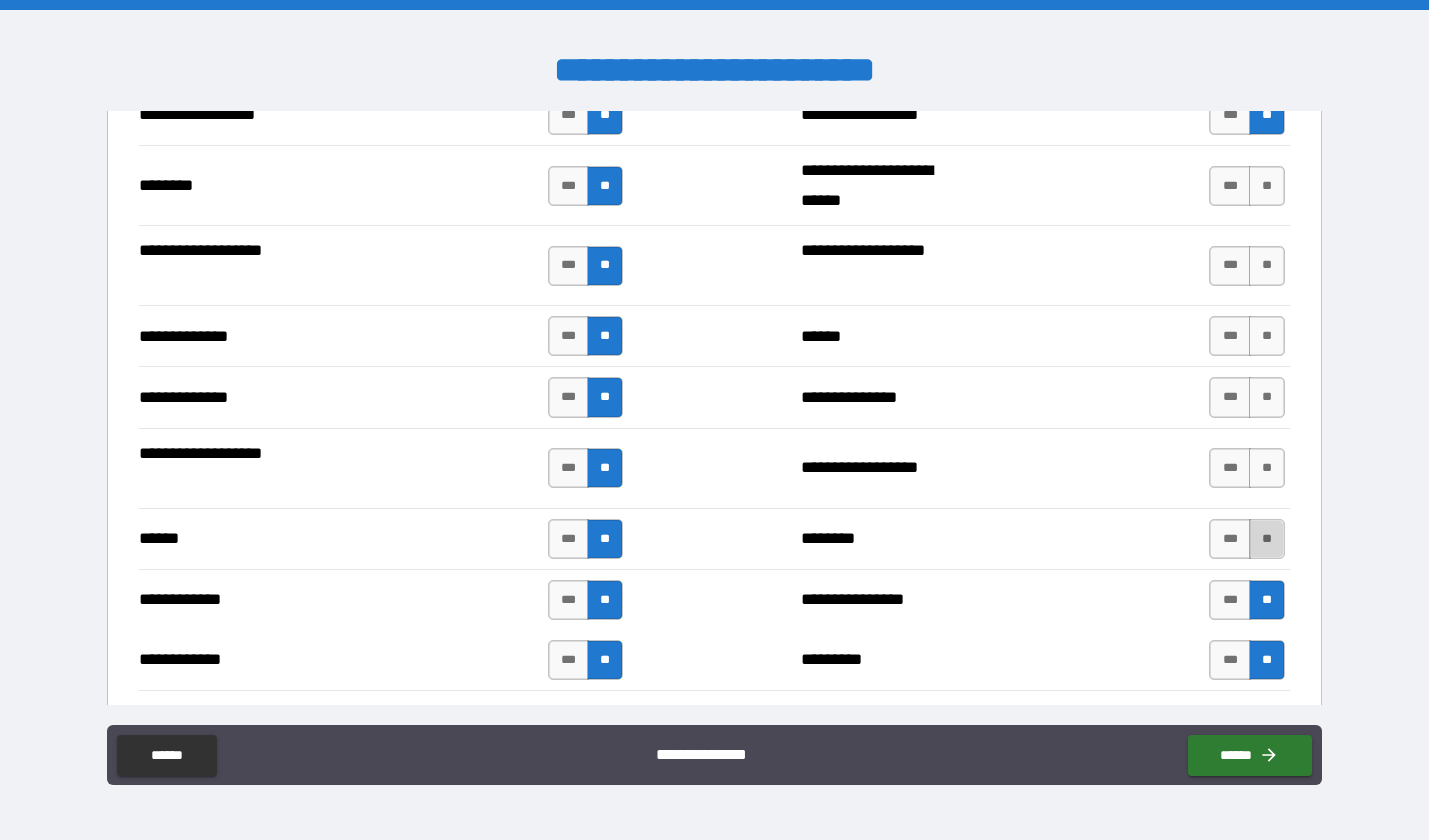 click on "**" at bounding box center (1267, 539) 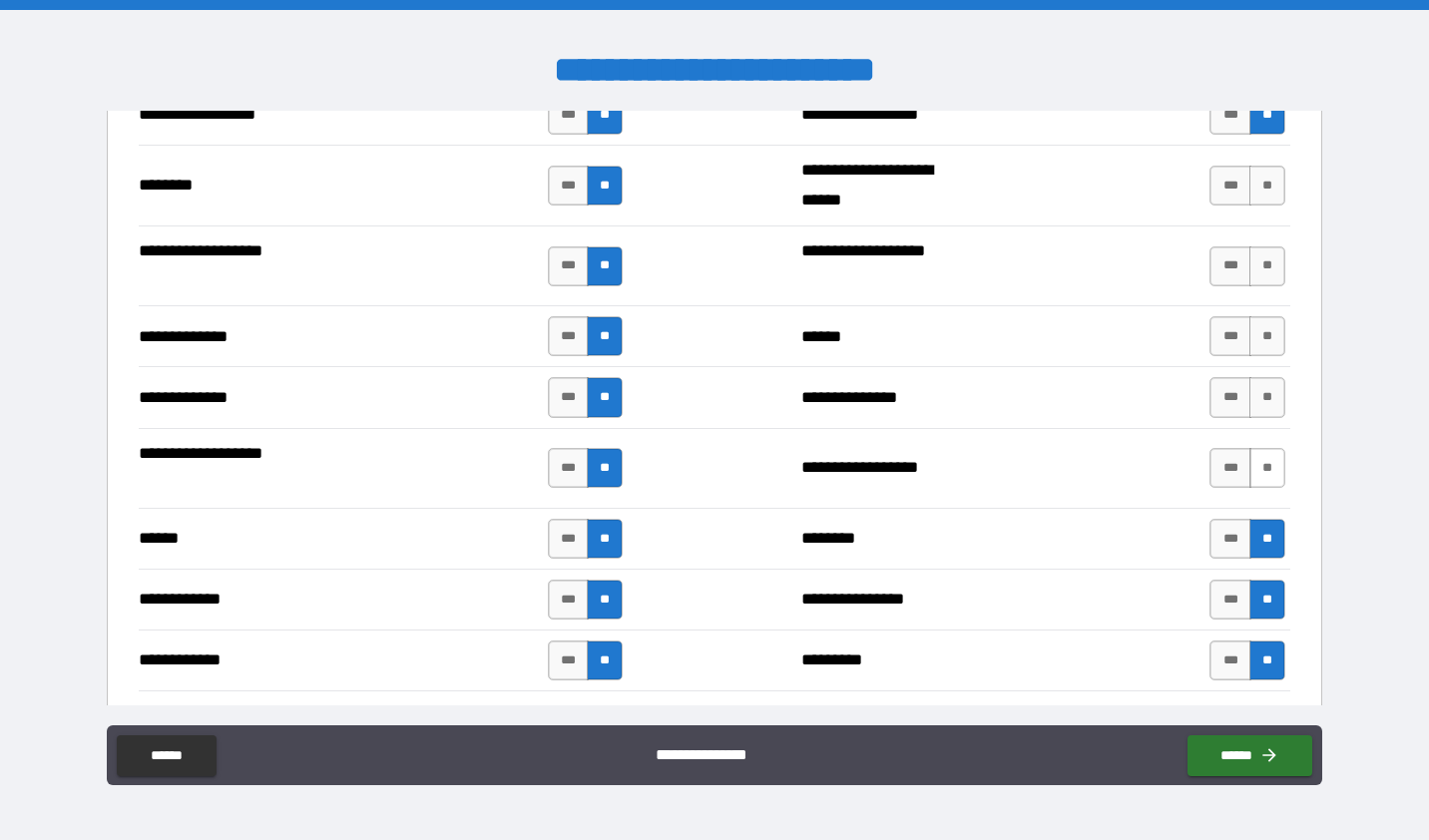 click on "**" at bounding box center [1267, 468] 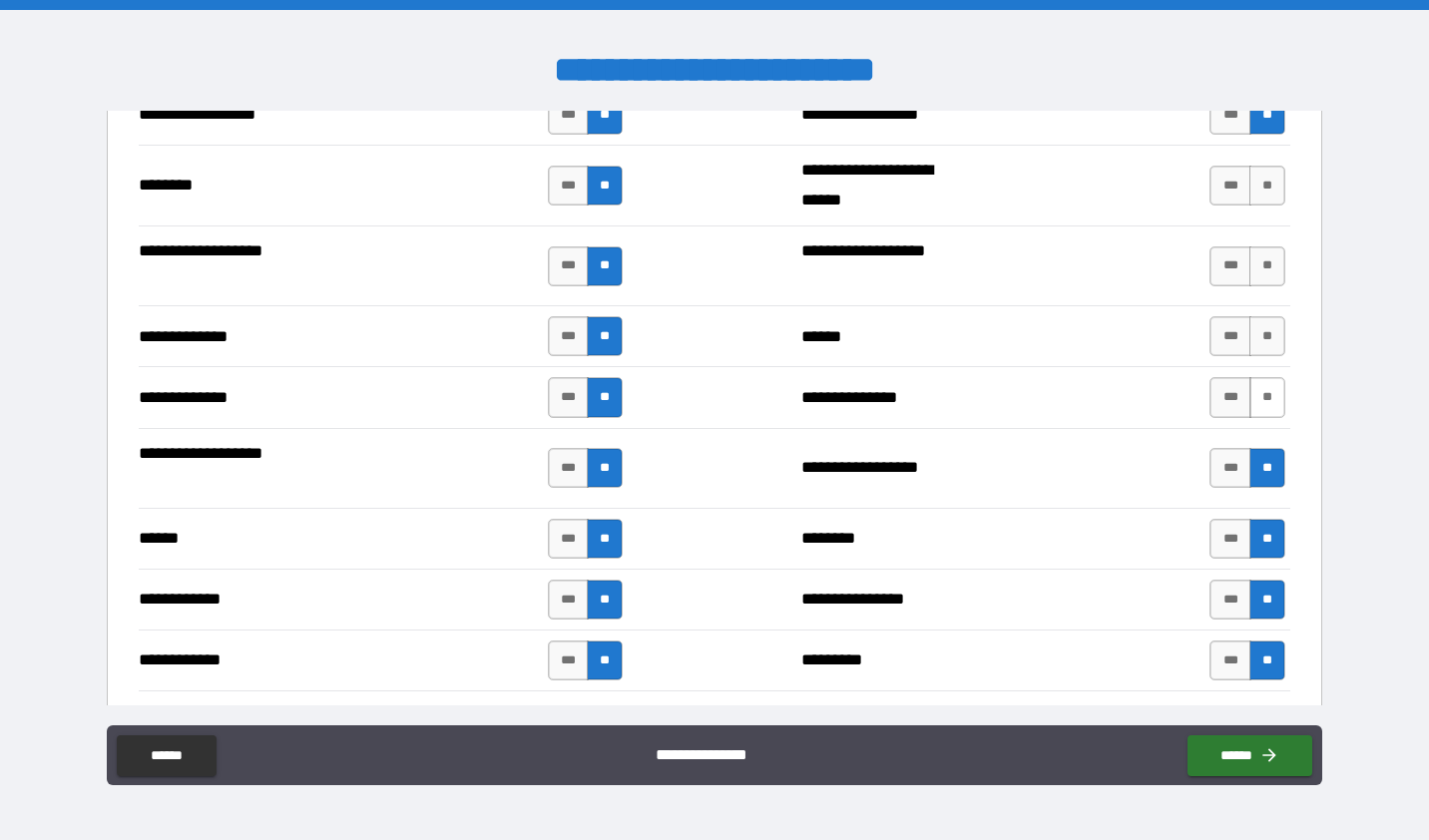 click on "**" at bounding box center [1267, 397] 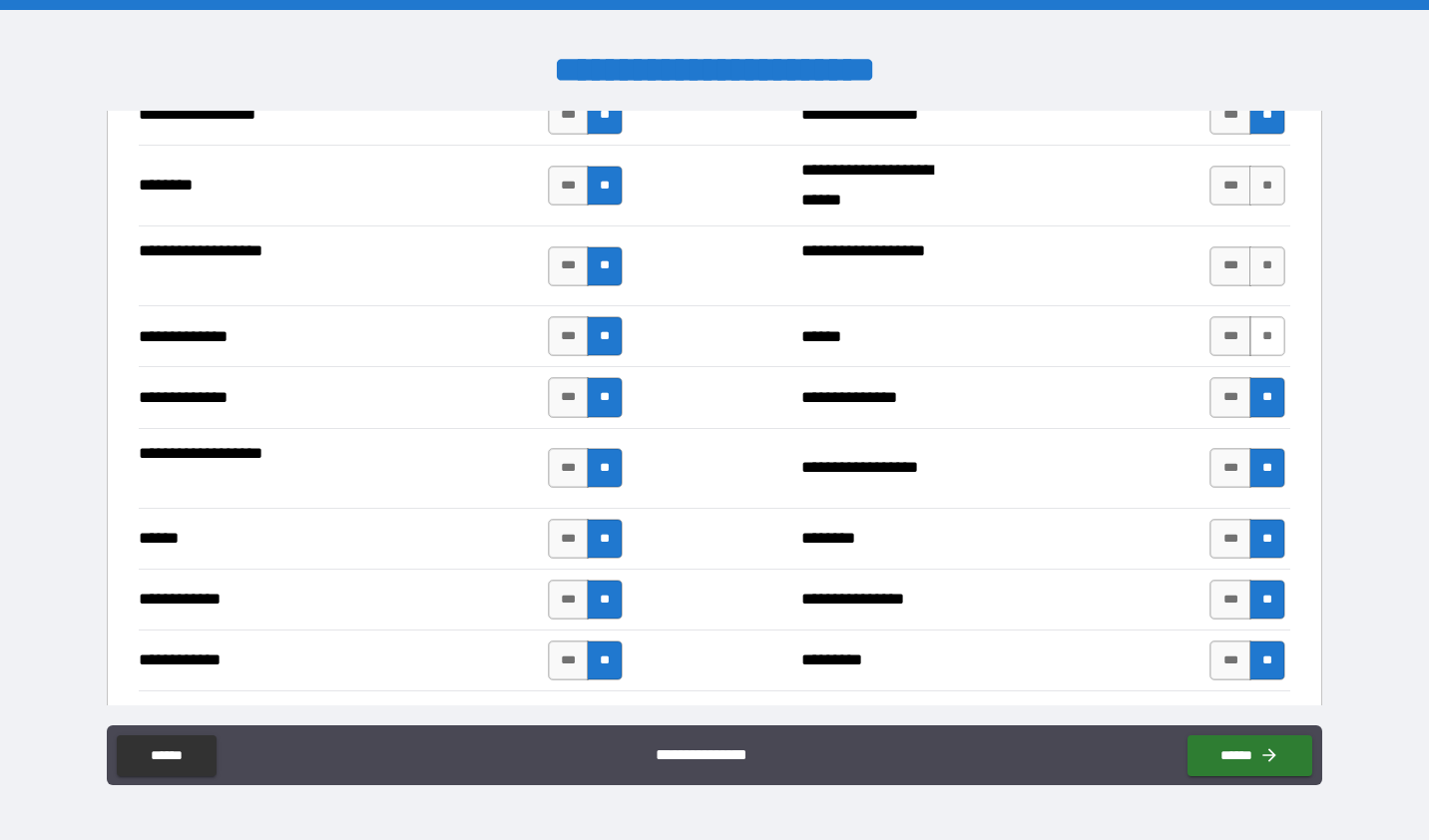 click on "**" at bounding box center (1267, 336) 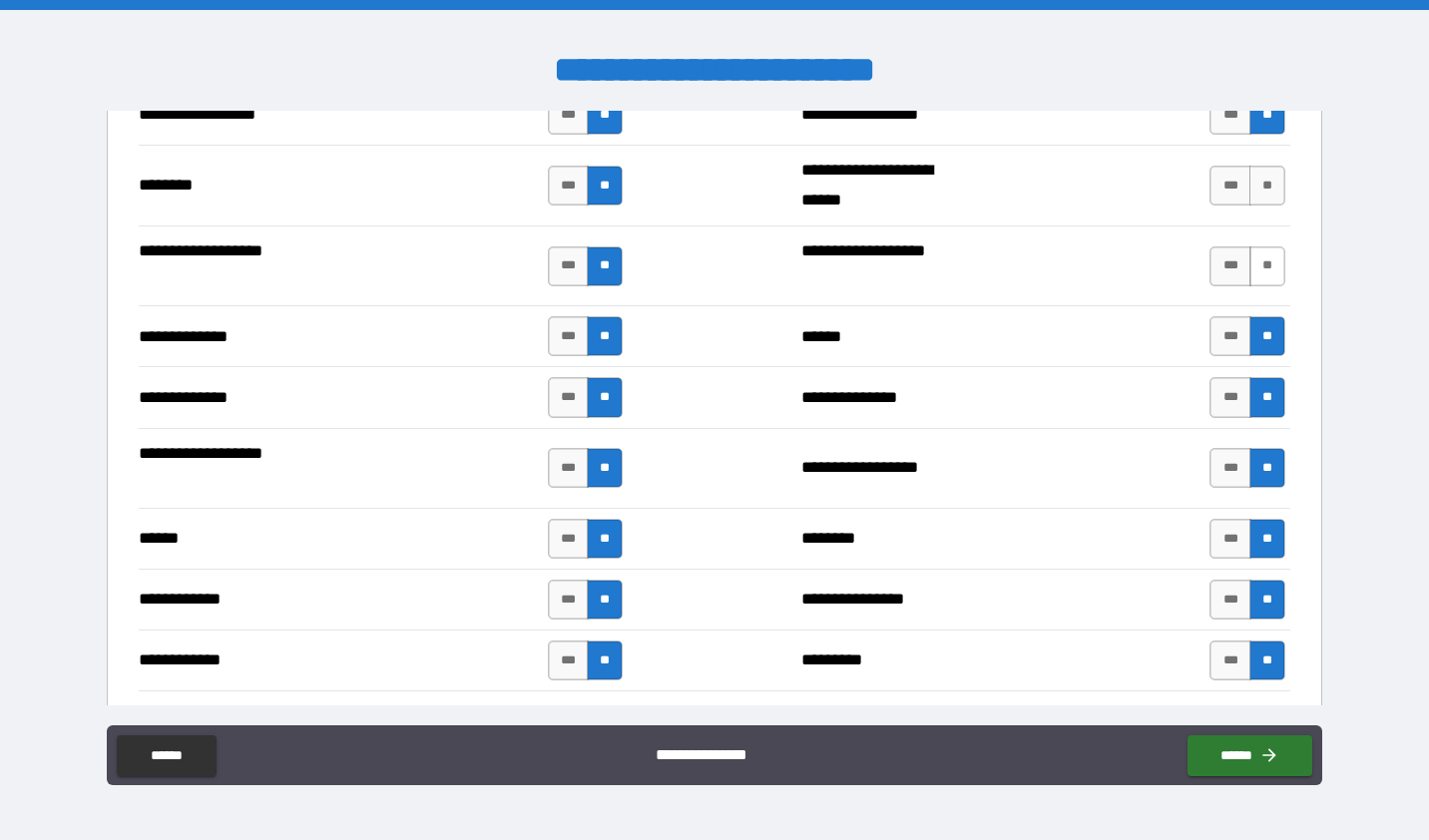 click on "**" at bounding box center [1267, 266] 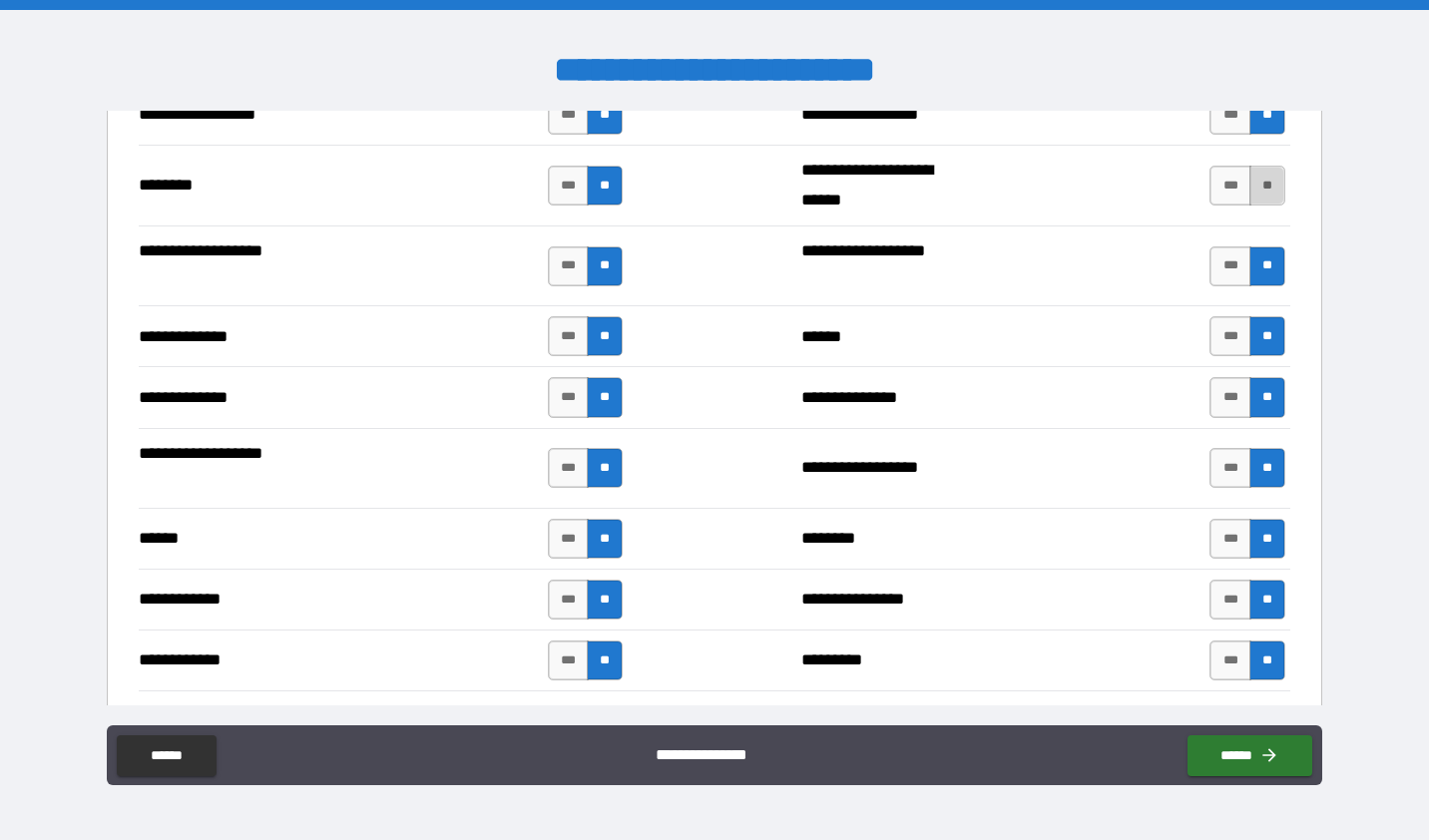 click on "**" at bounding box center (1267, 186) 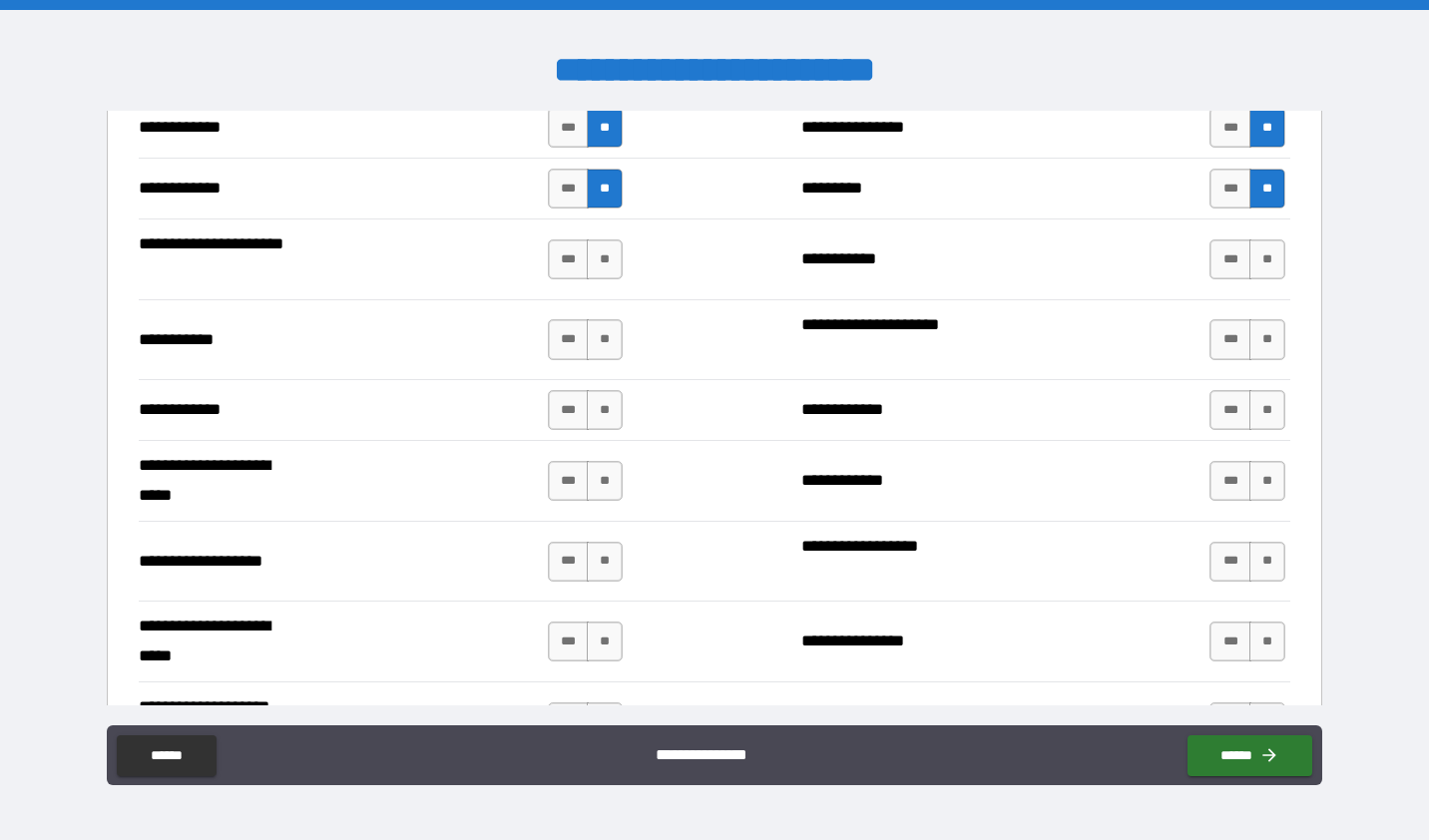 scroll, scrollTop: 4090, scrollLeft: 0, axis: vertical 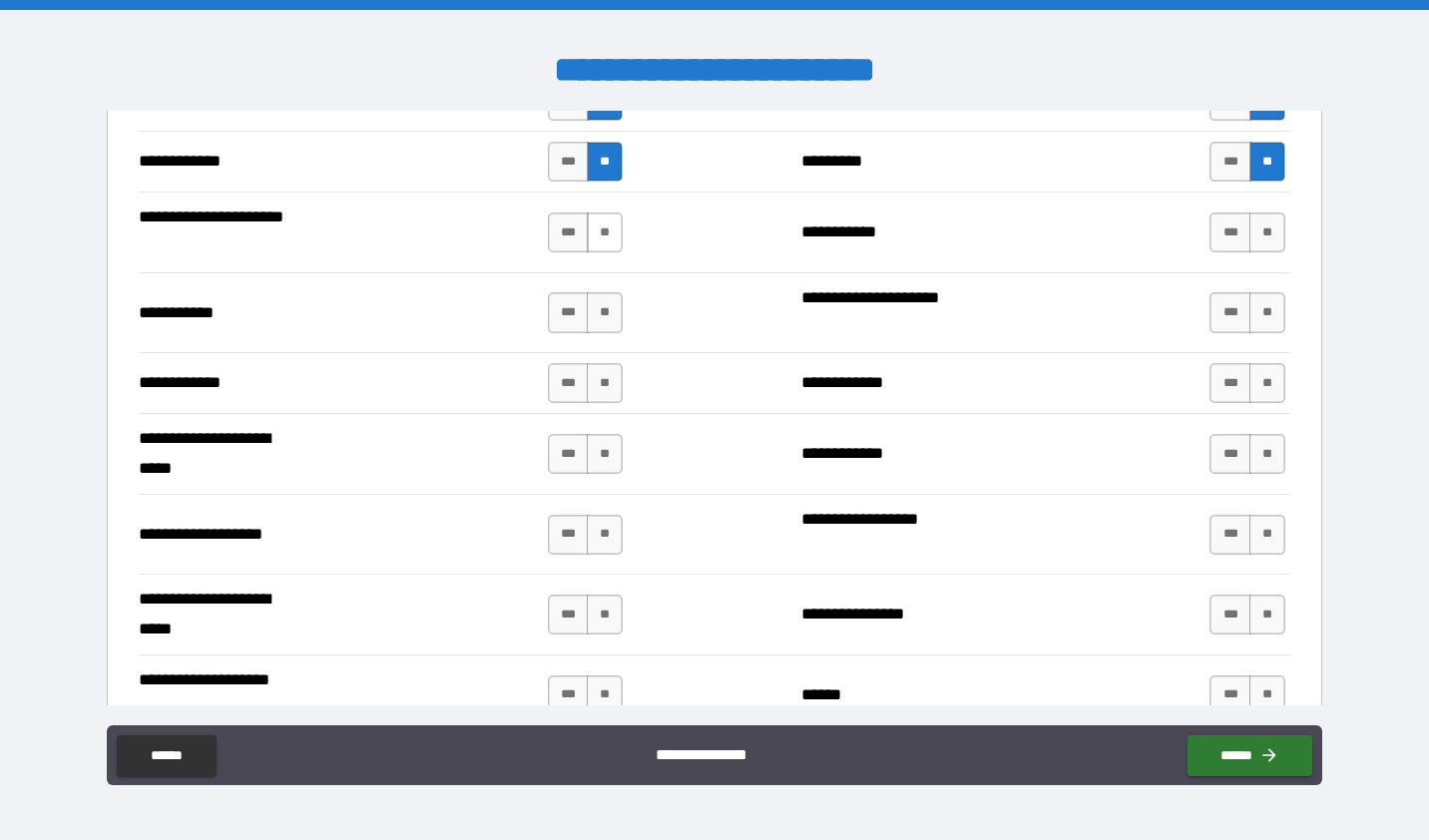 click on "**" at bounding box center [605, 232] 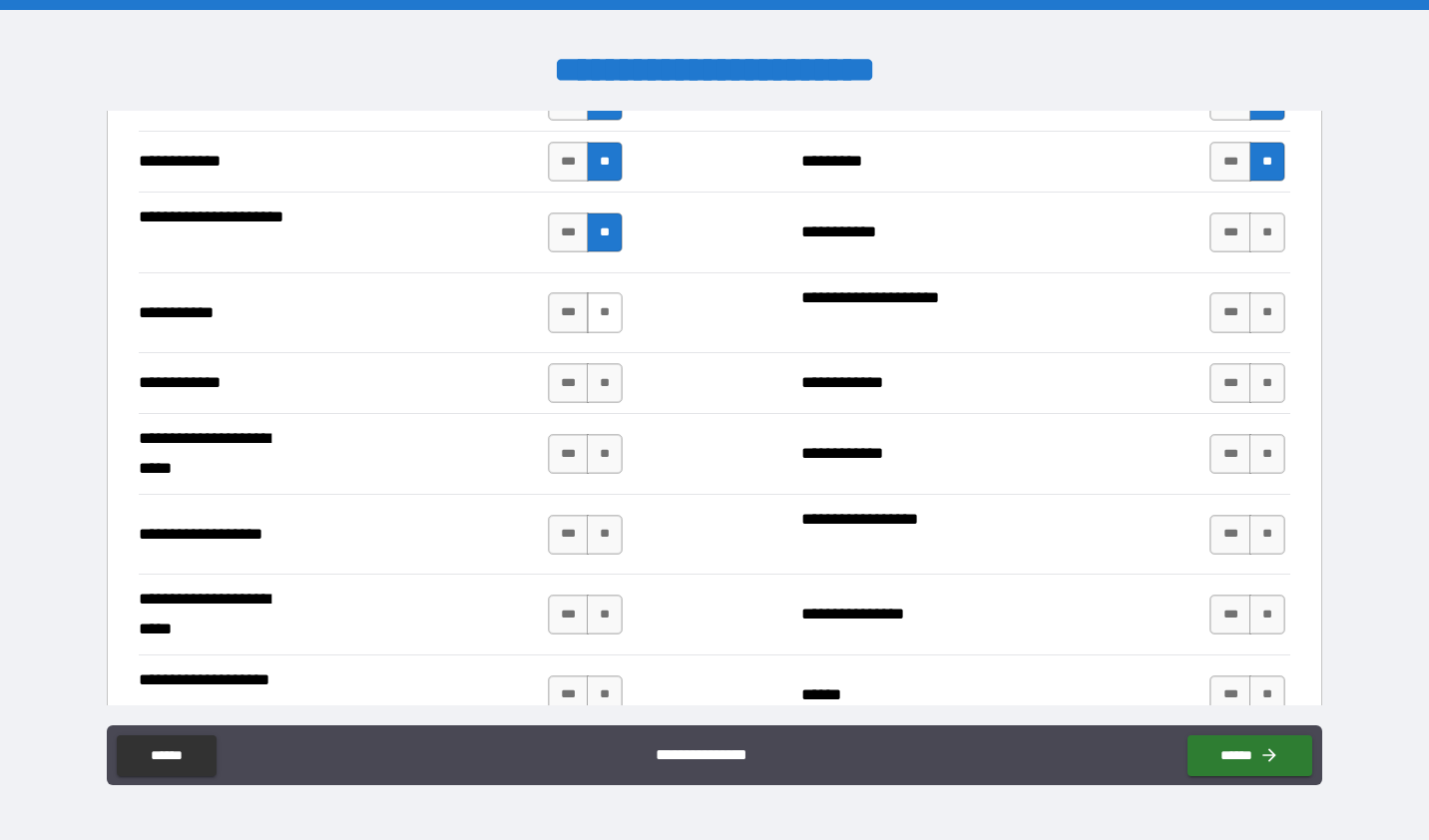click on "**" at bounding box center [605, 312] 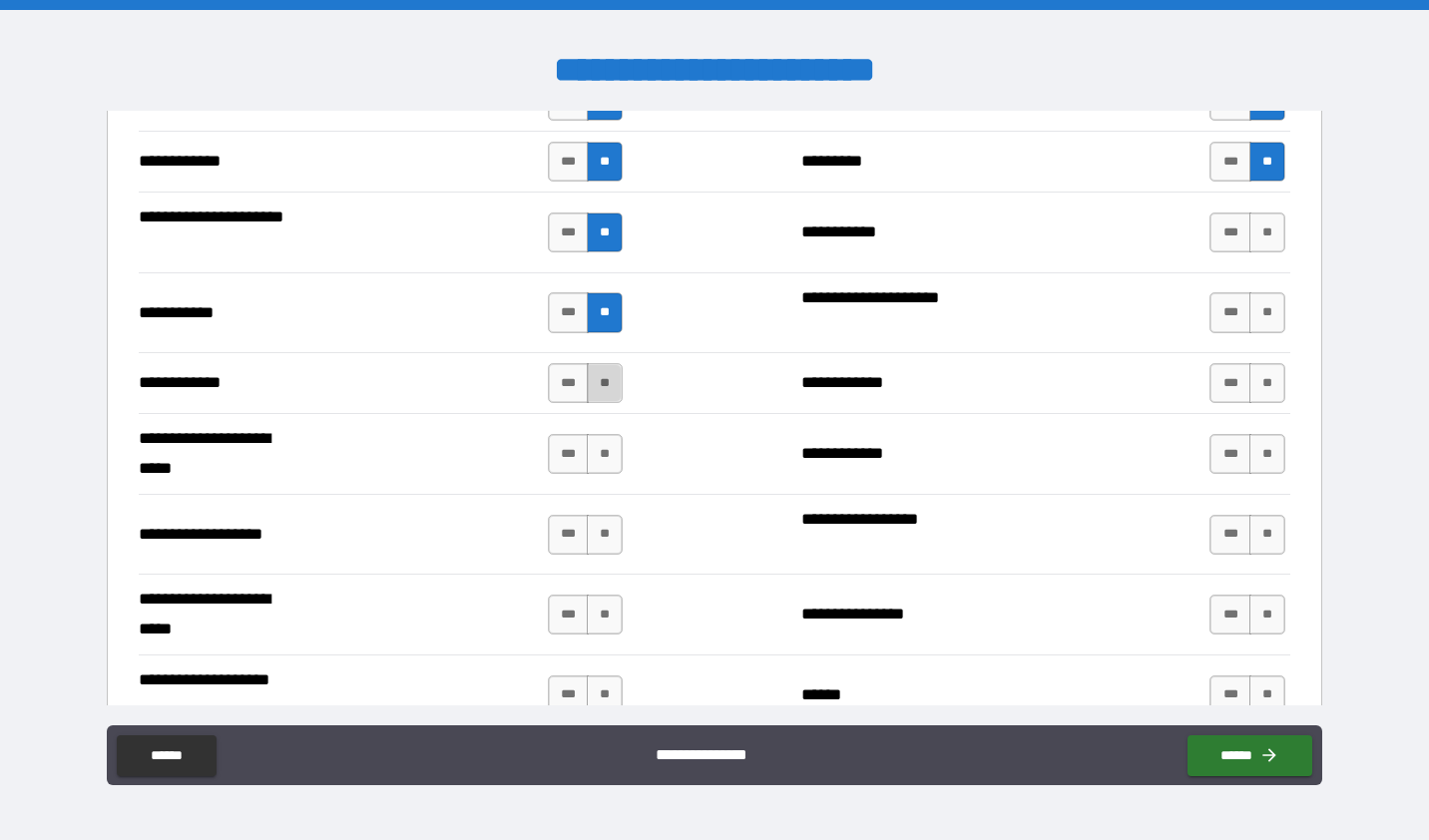 click on "**" at bounding box center (605, 383) 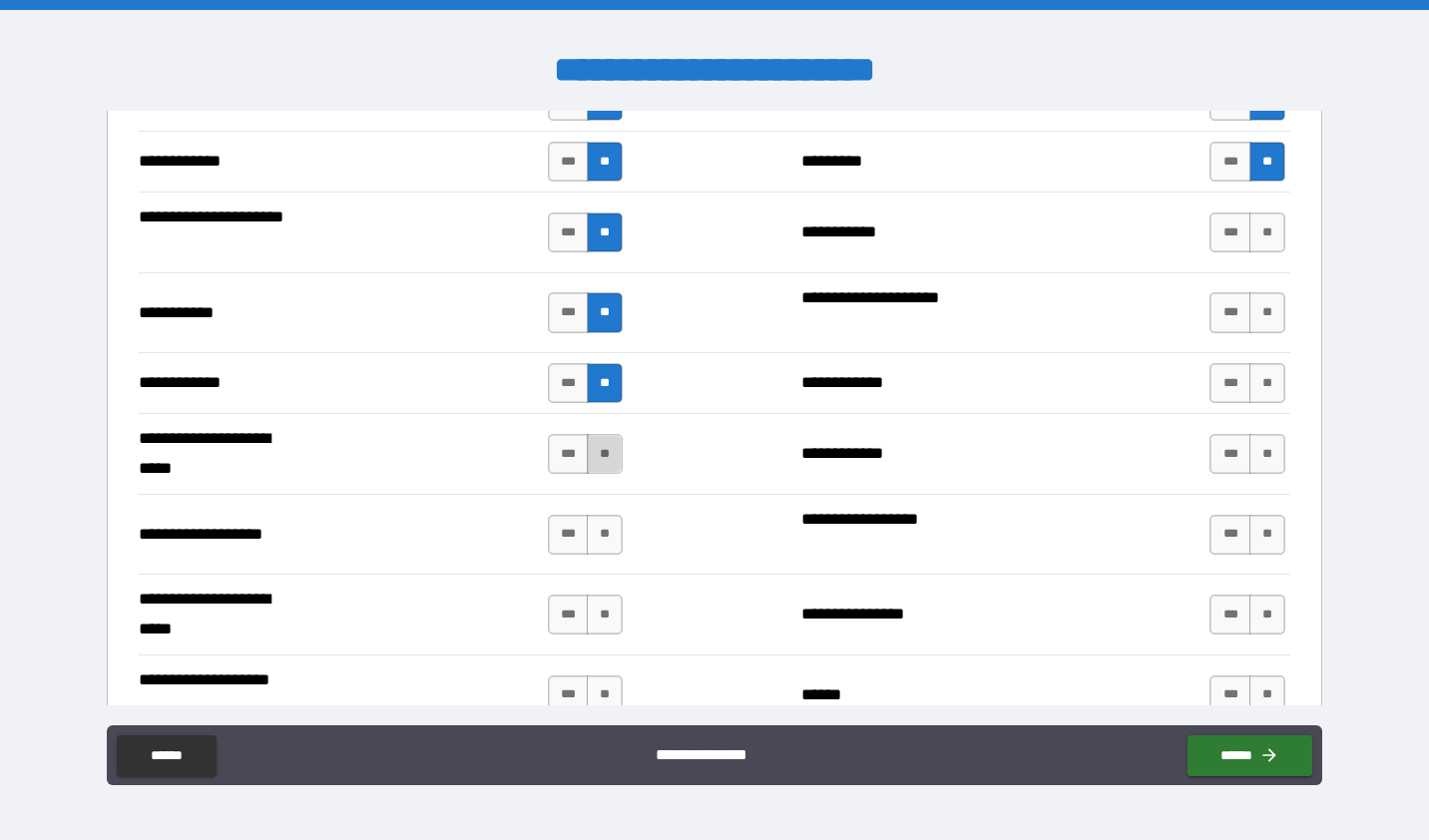 click on "**" at bounding box center [605, 454] 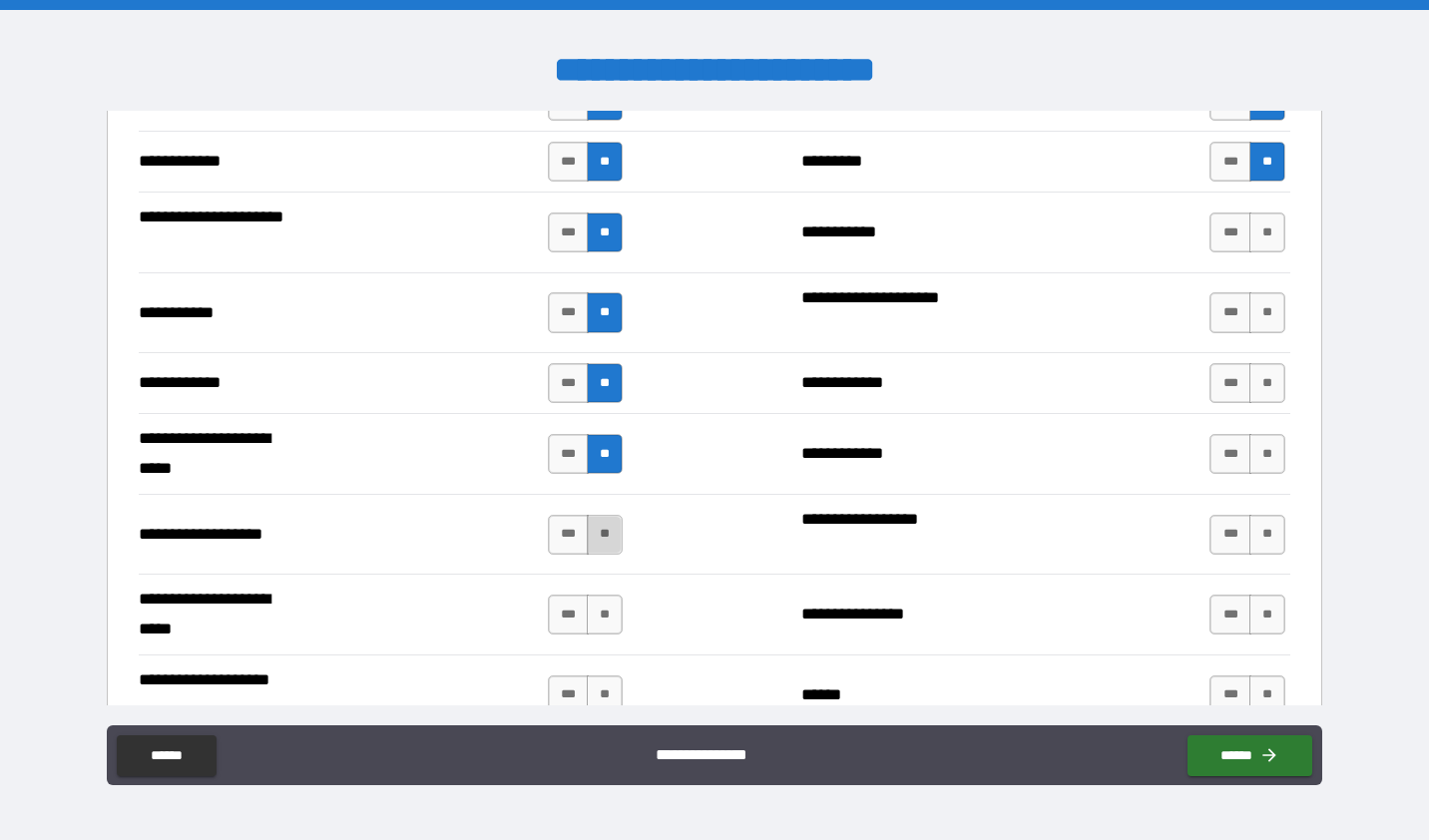 click on "**" at bounding box center [605, 535] 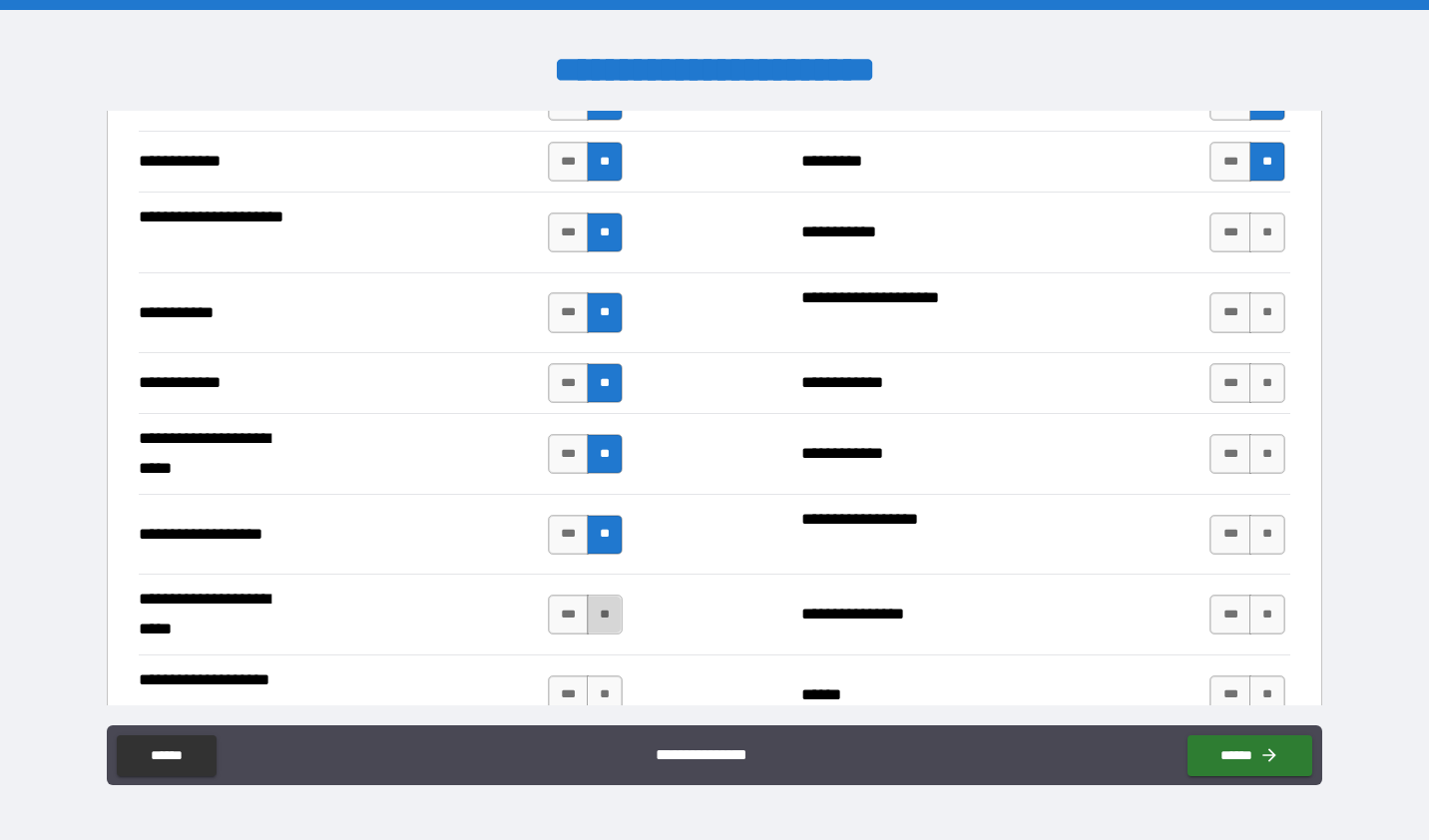 click on "**" at bounding box center (605, 615) 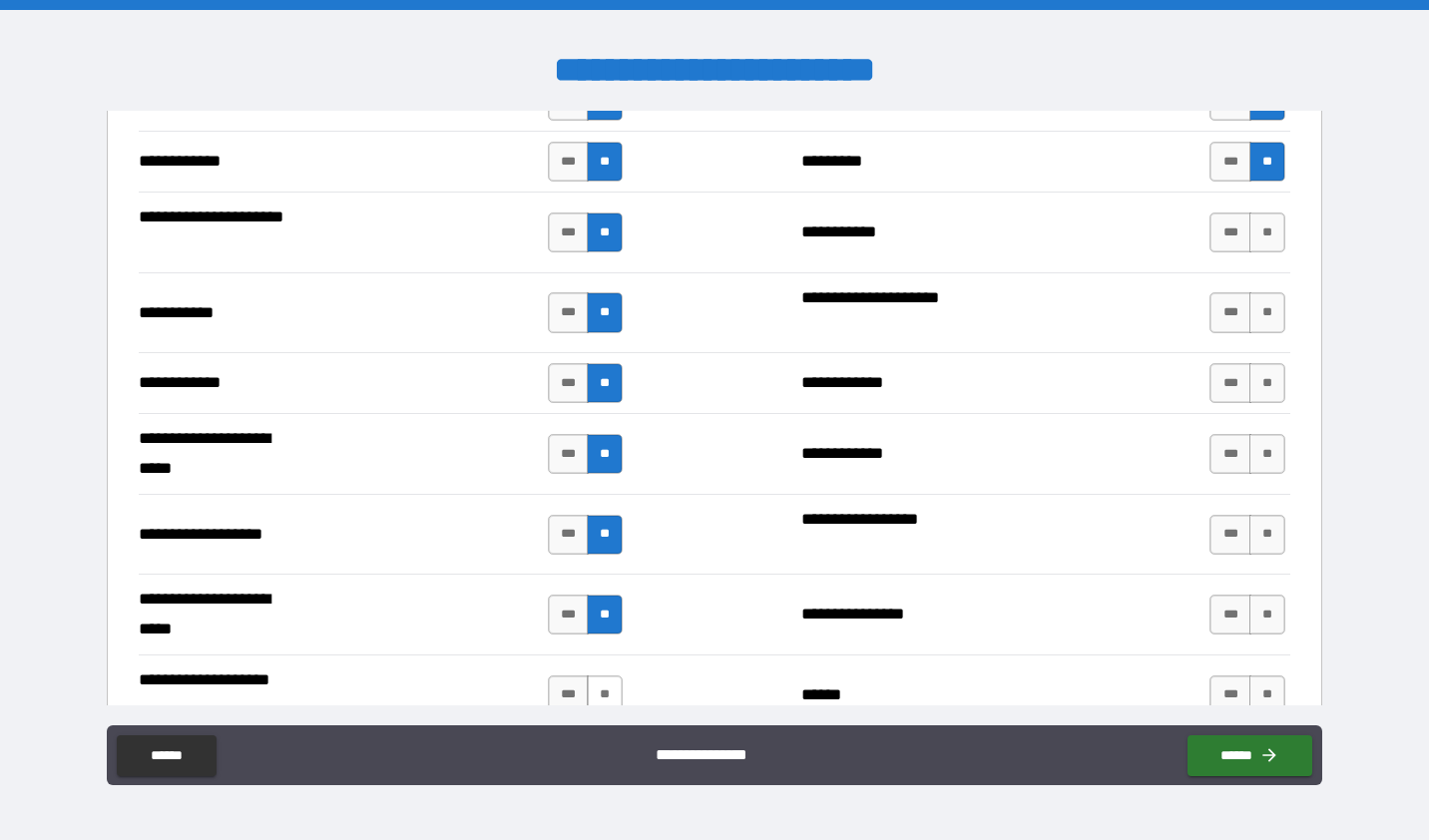 click on "**" at bounding box center (605, 695) 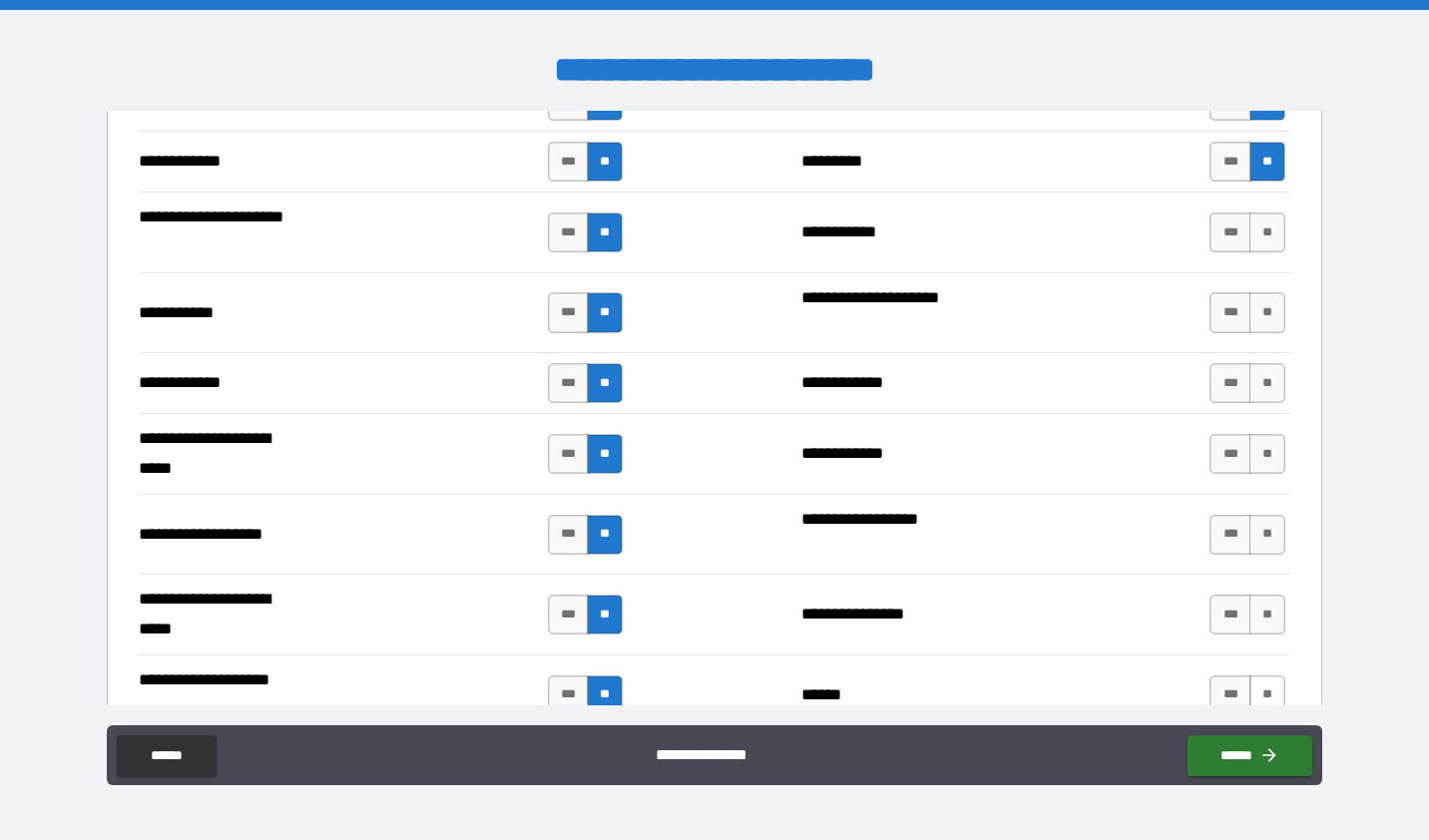 click on "**" at bounding box center (1267, 695) 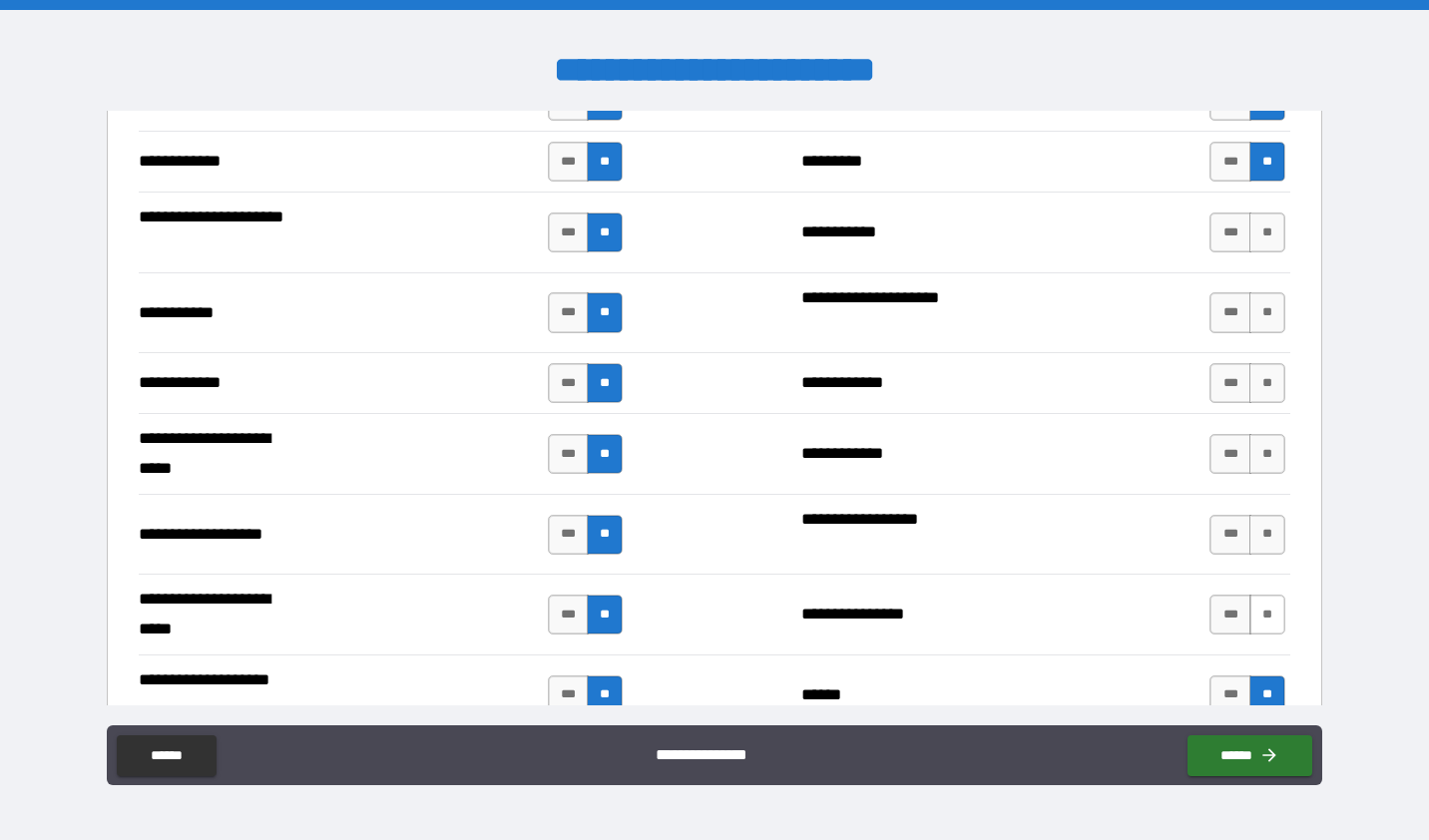 click on "**" at bounding box center (1267, 615) 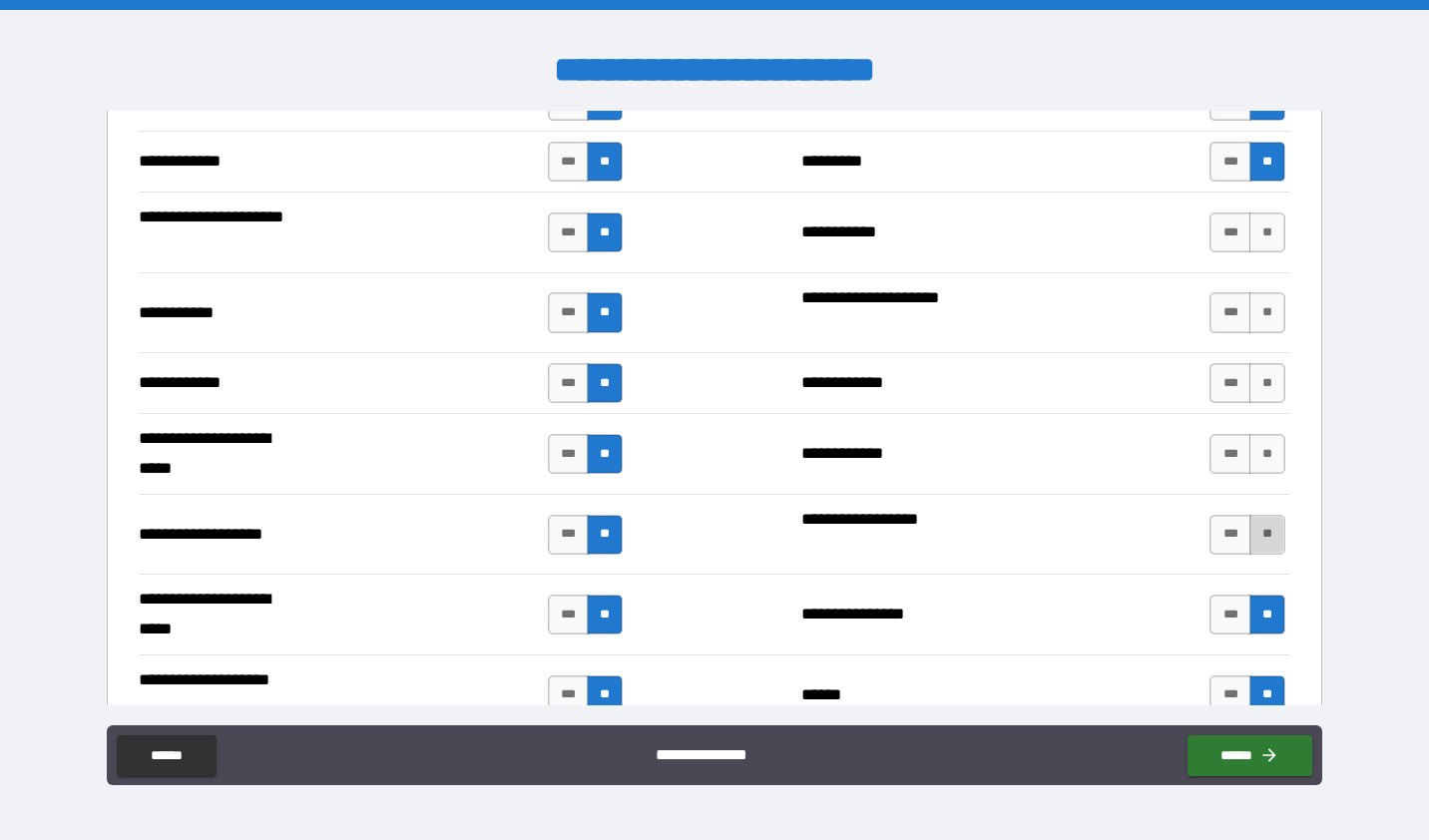 click on "**" at bounding box center (1267, 535) 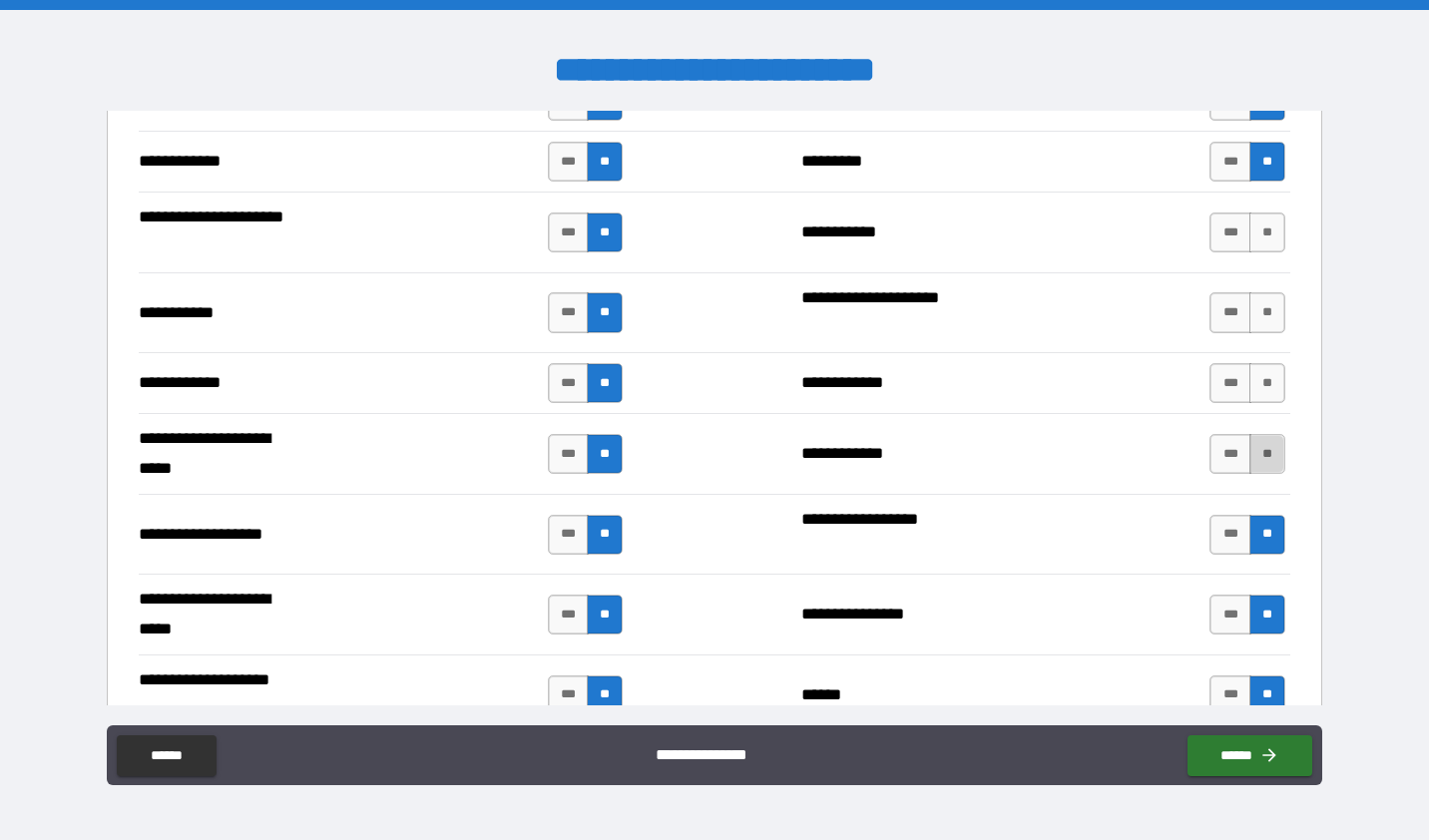 click on "**" at bounding box center [1267, 454] 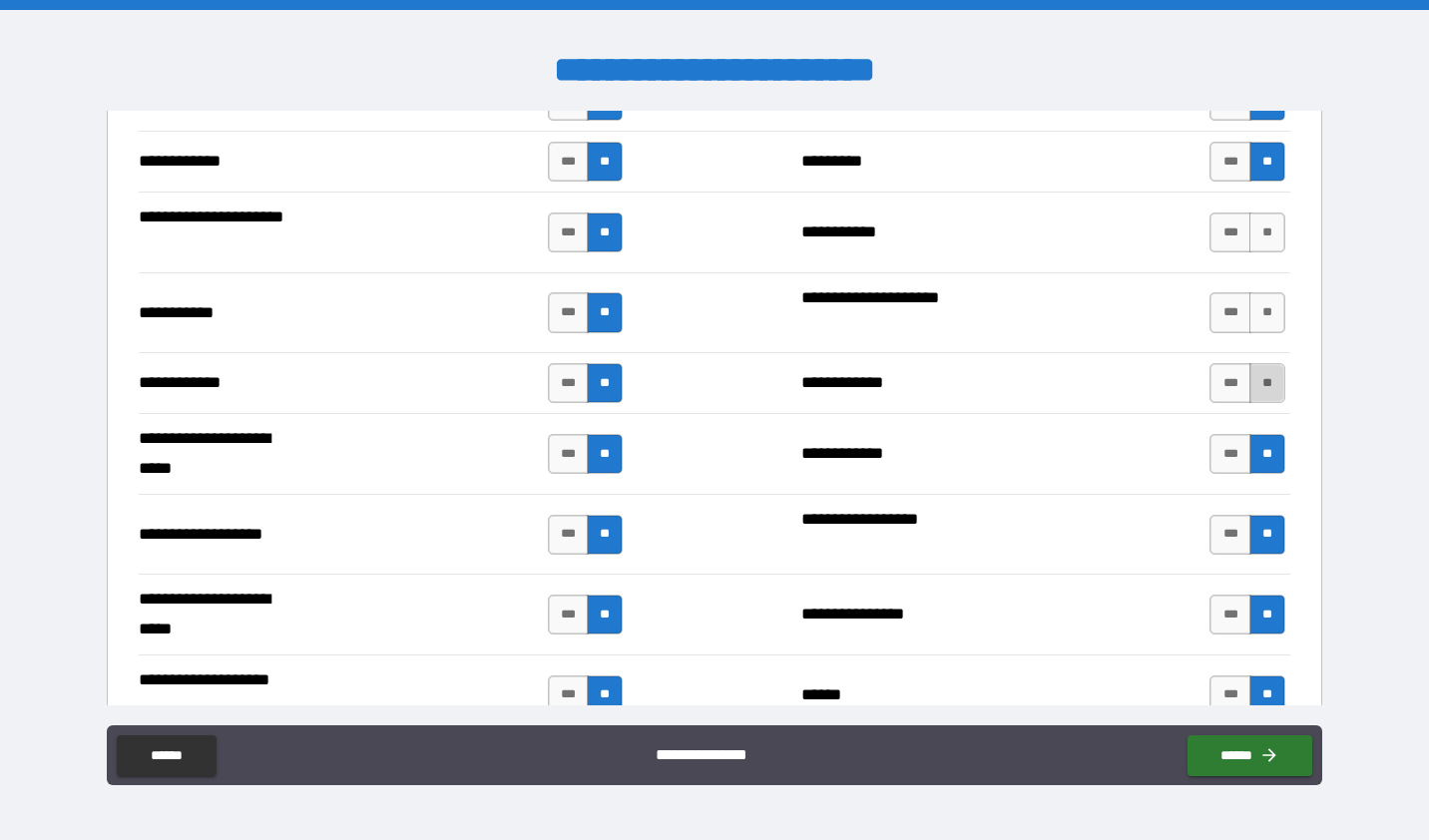 click on "**" at bounding box center (1267, 383) 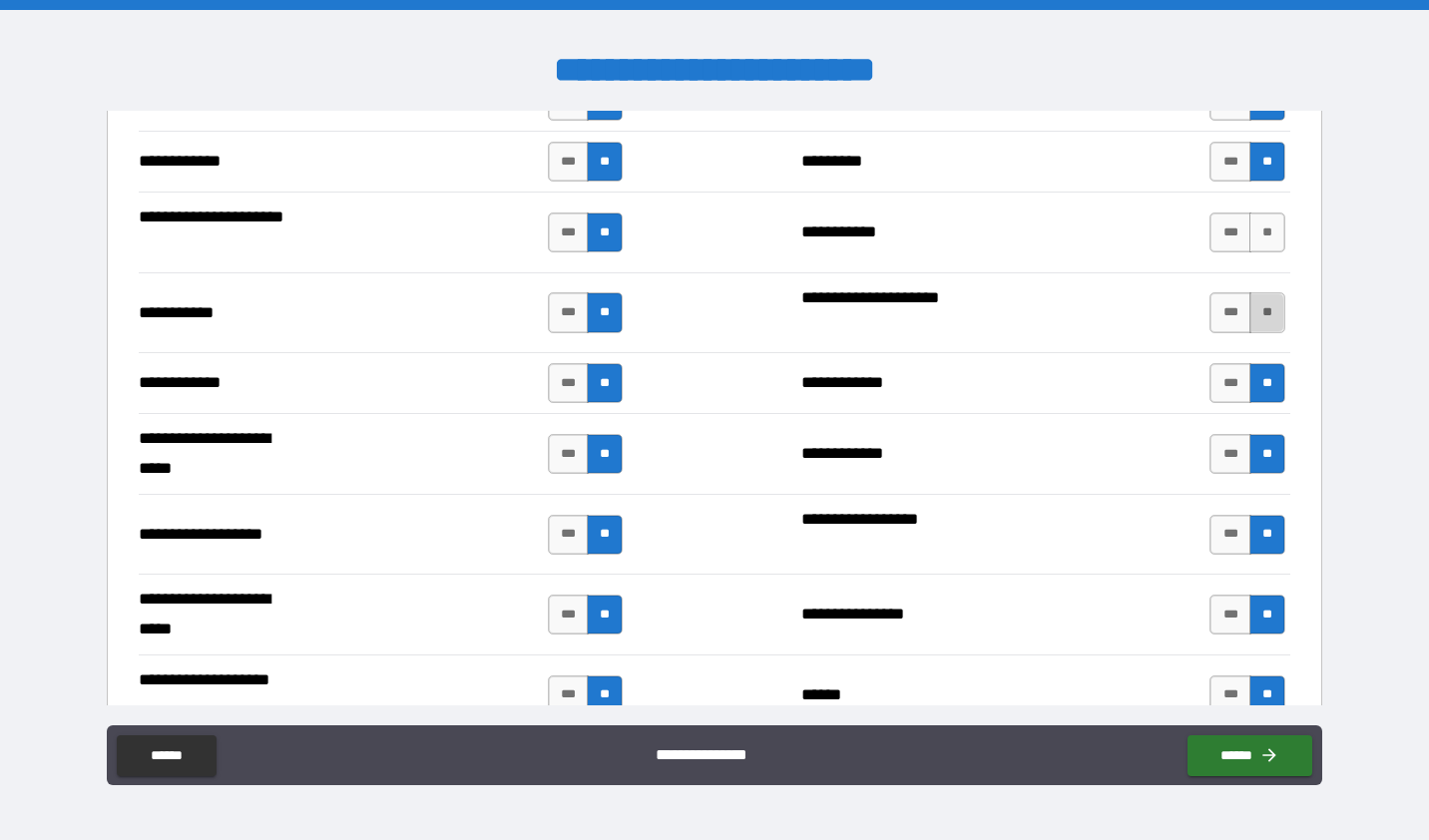 click on "**" at bounding box center (1267, 312) 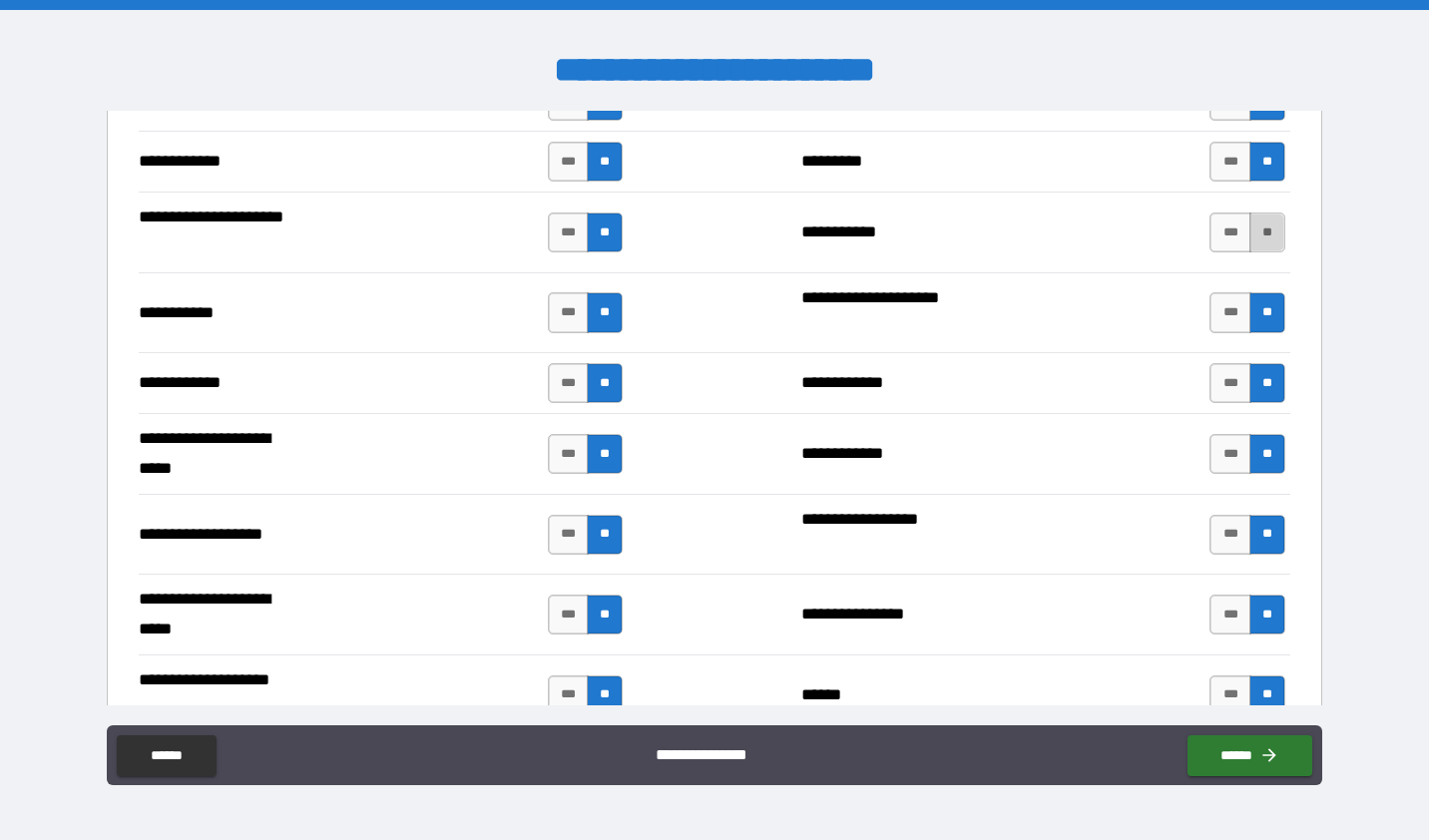 click on "**" at bounding box center [1267, 232] 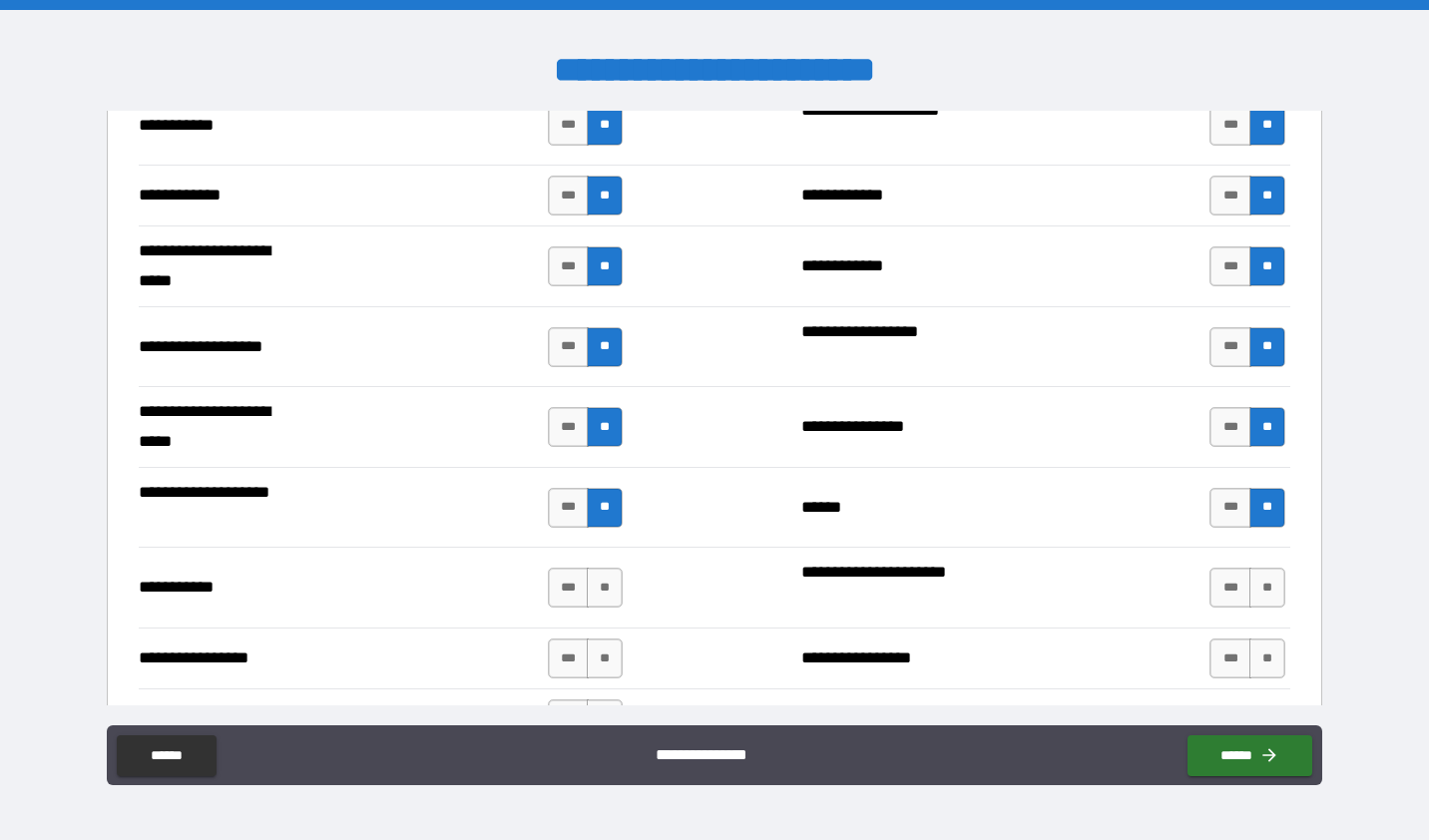 scroll, scrollTop: 4589, scrollLeft: 0, axis: vertical 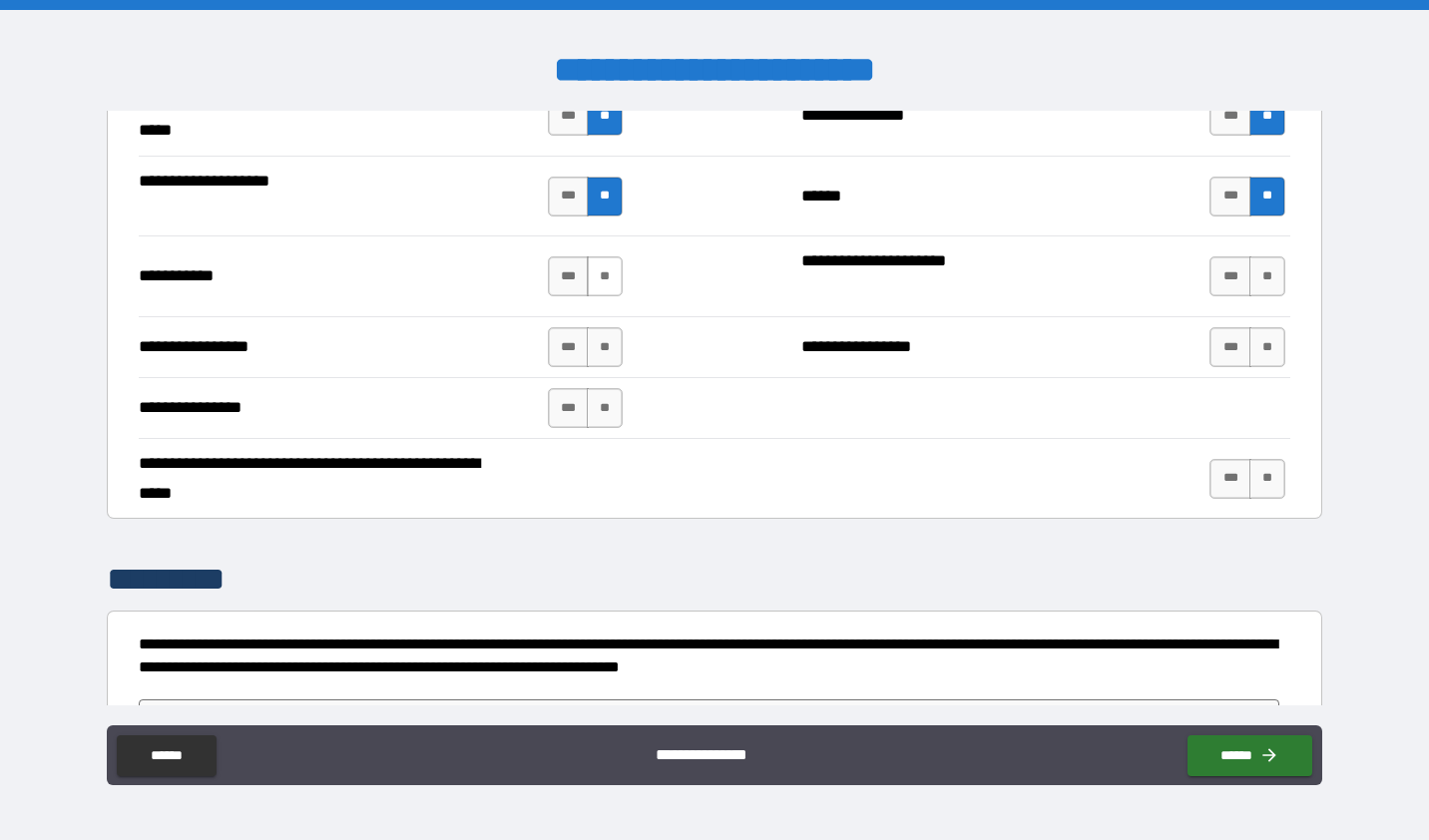 click on "**" at bounding box center [605, 276] 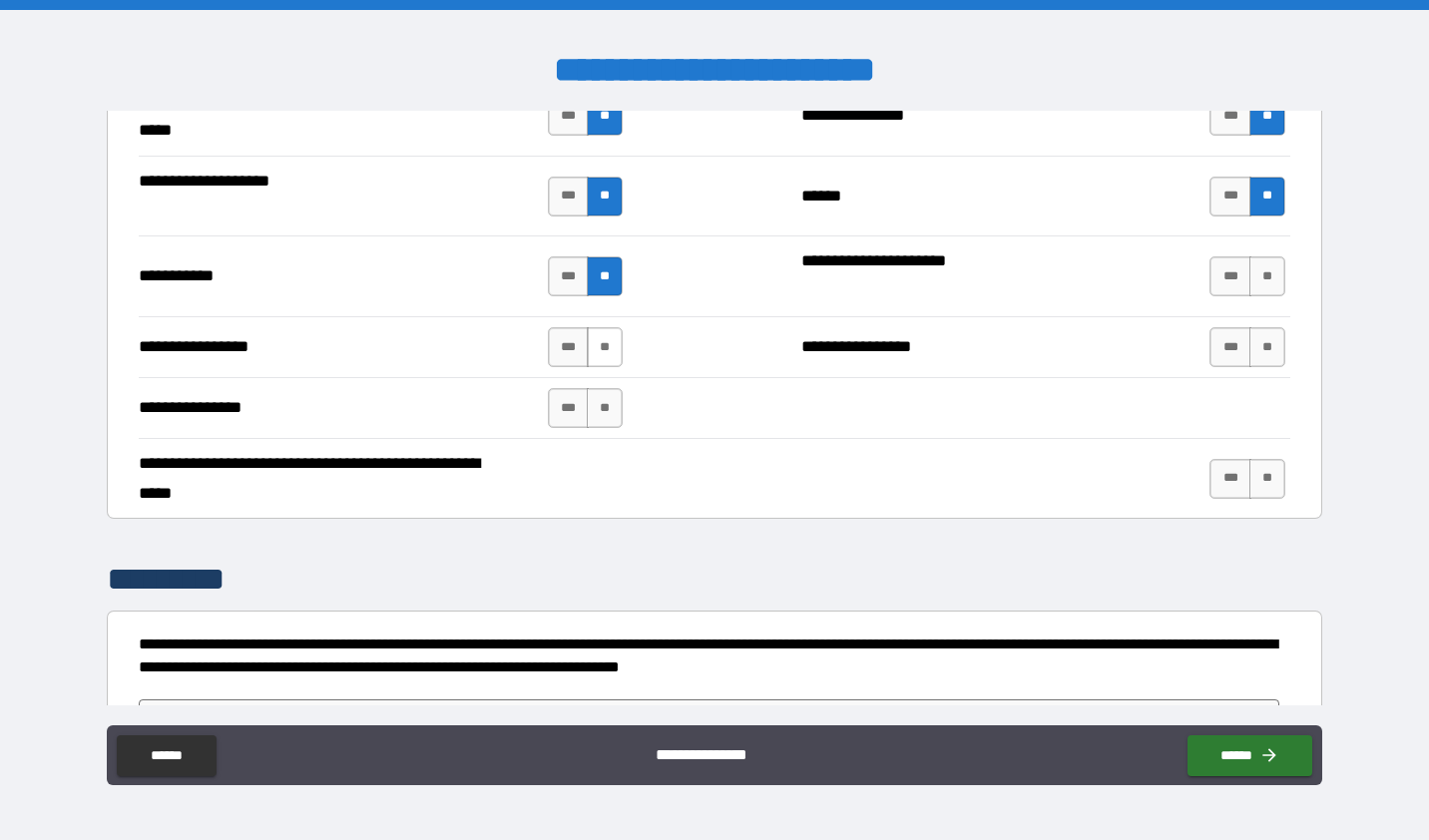 click on "**" at bounding box center (605, 347) 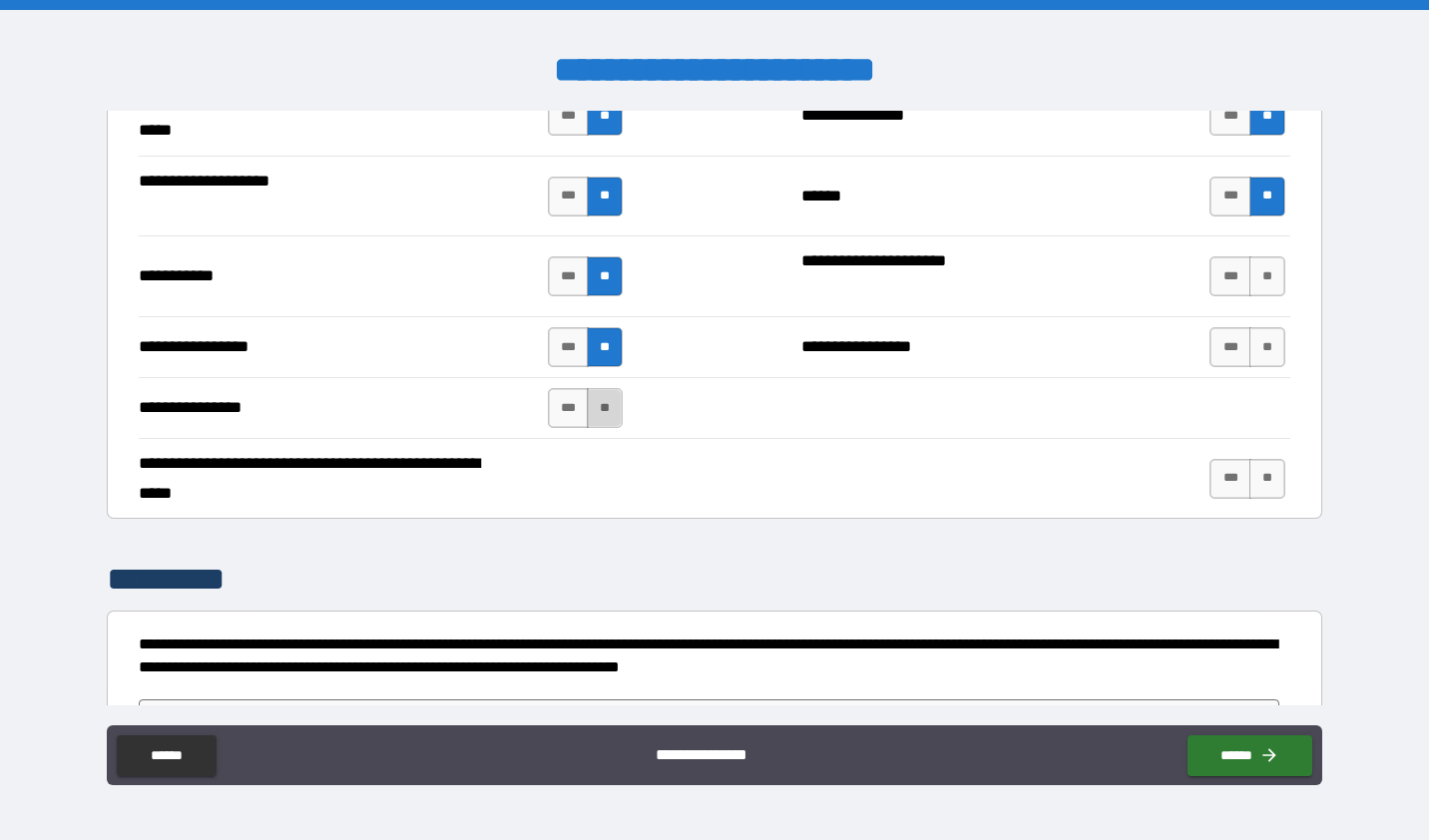 click on "**" at bounding box center (605, 408) 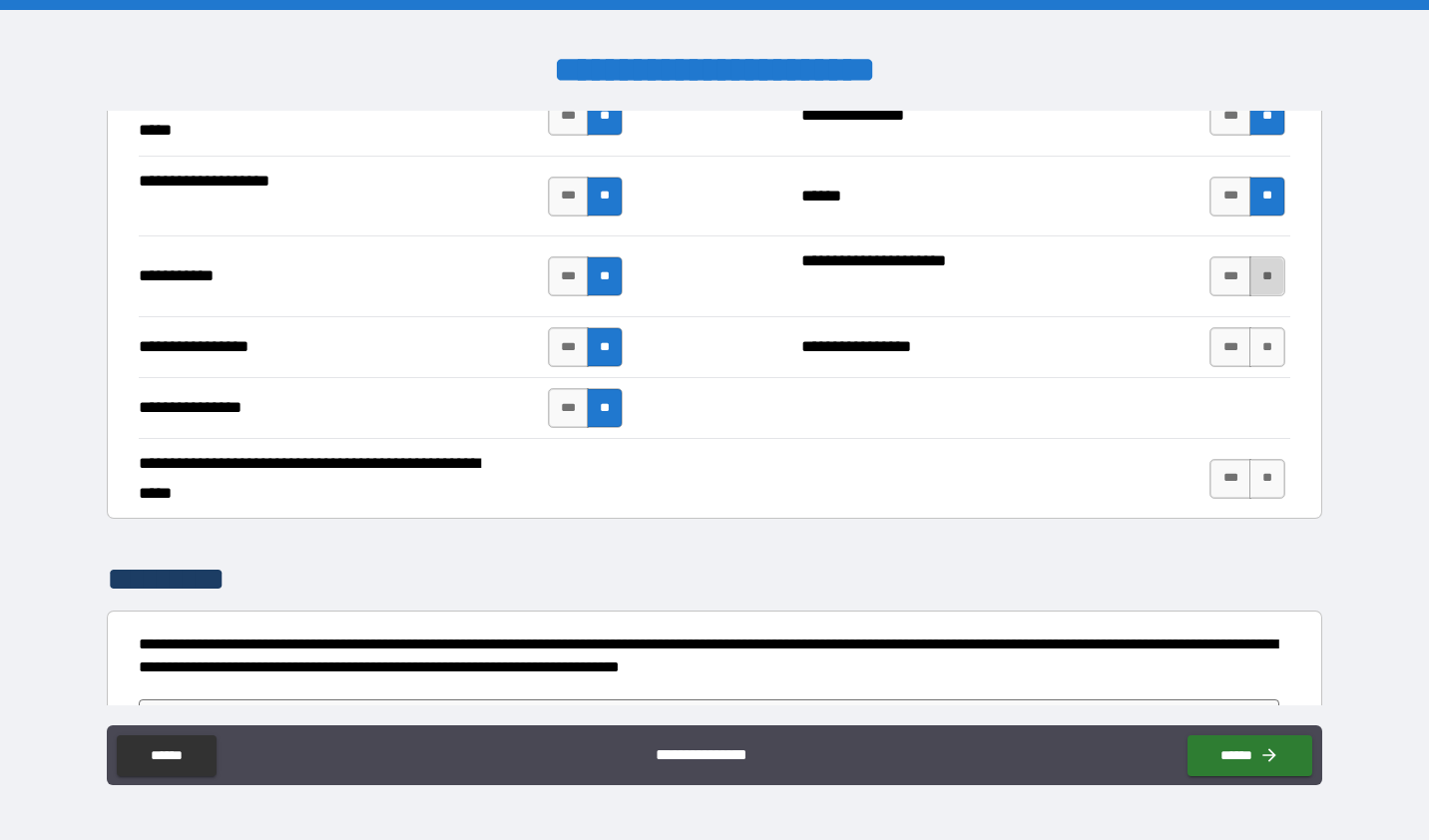 click on "**" at bounding box center (1267, 276) 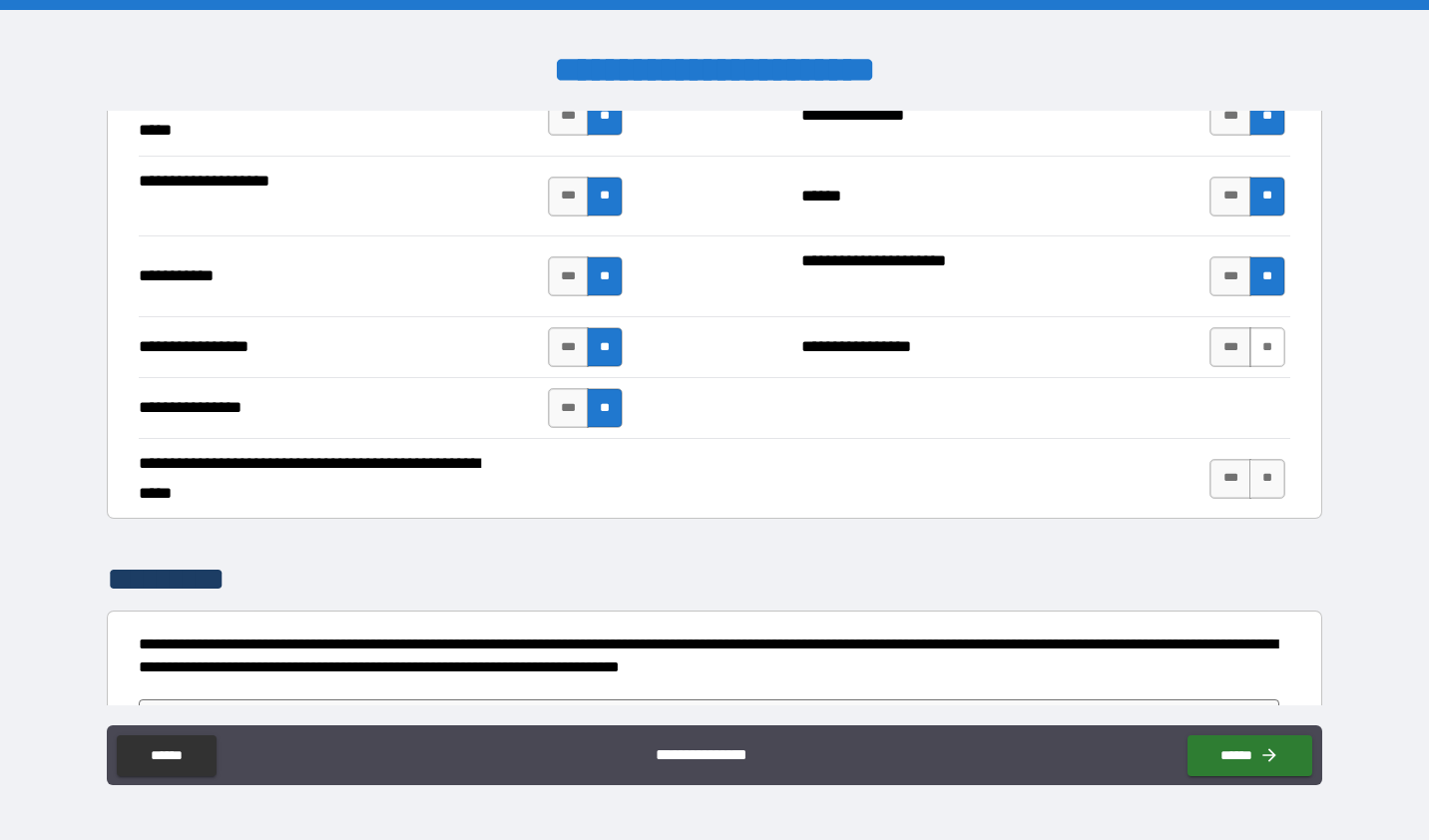 click on "**" at bounding box center (1267, 347) 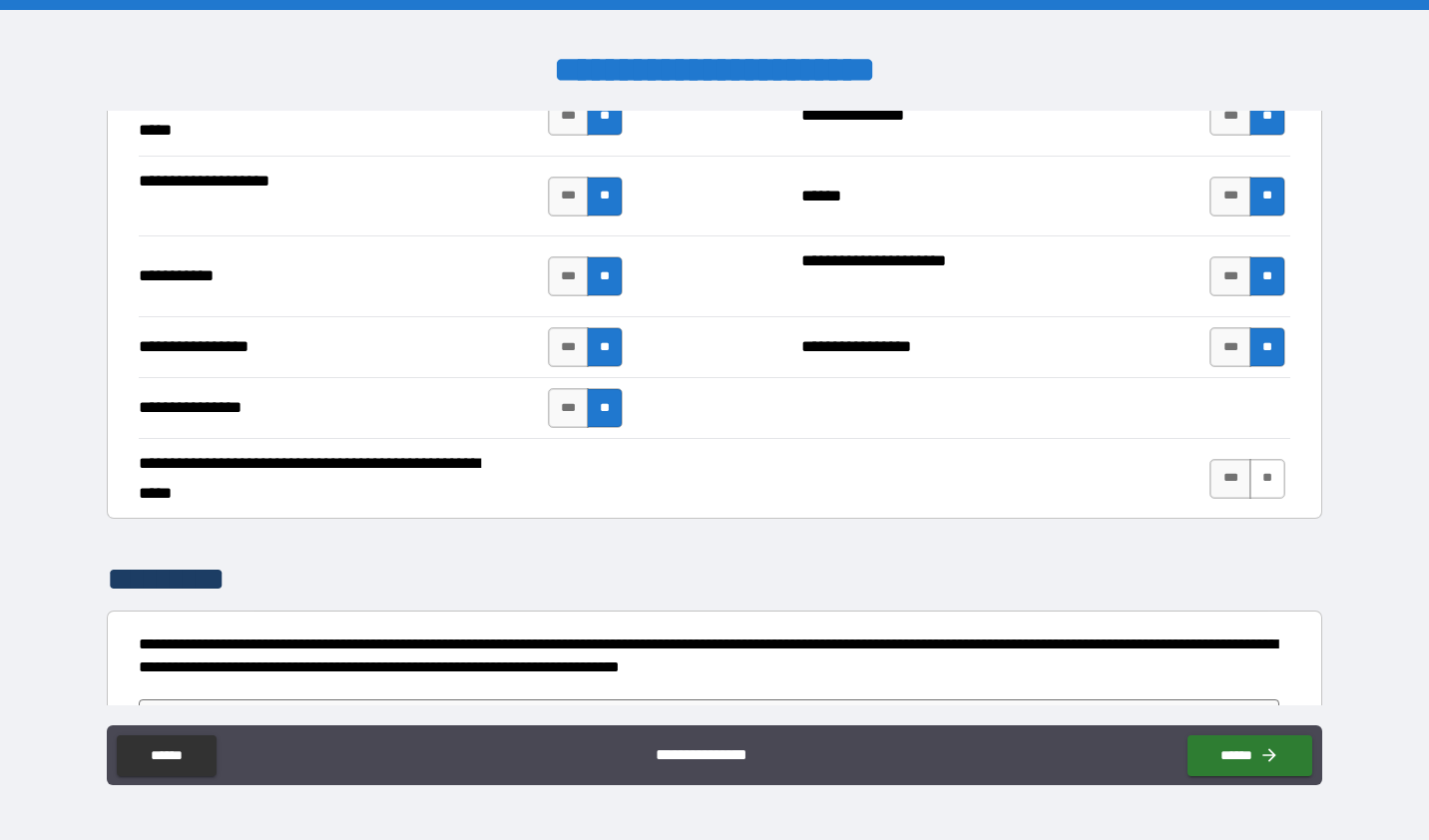 click on "**" at bounding box center (1267, 479) 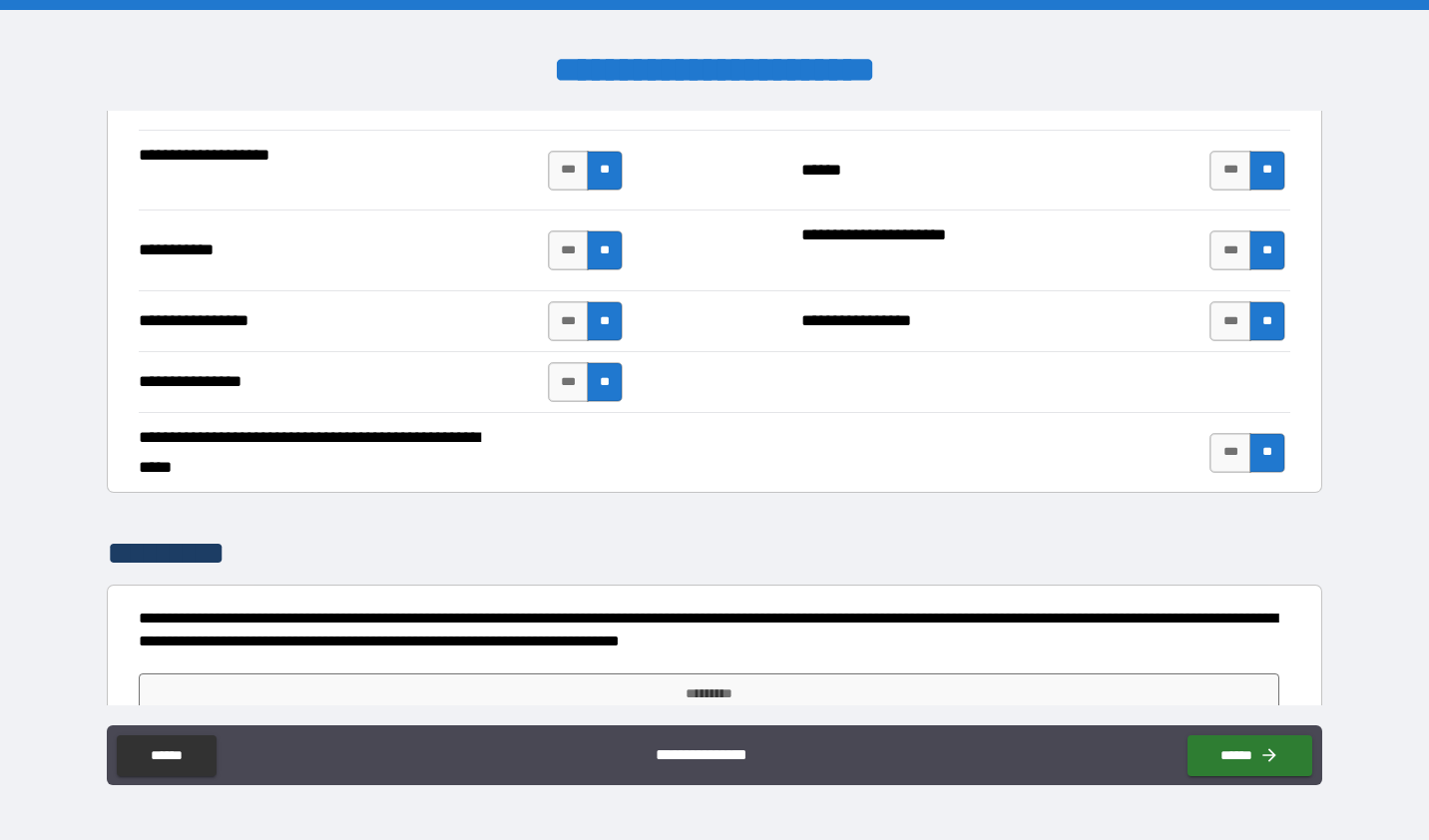 scroll, scrollTop: 4629, scrollLeft: 0, axis: vertical 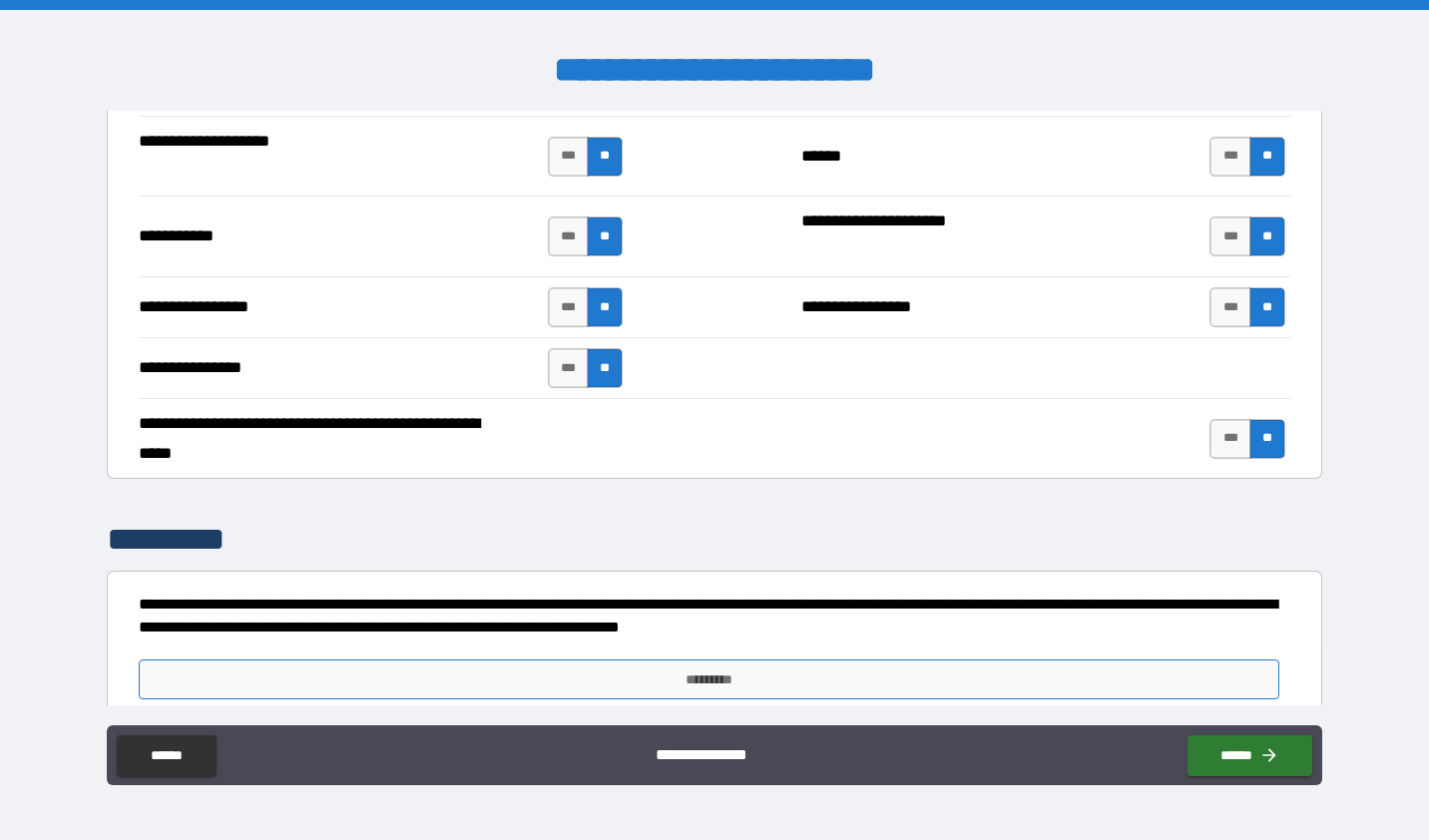click on "*********" at bounding box center [709, 679] 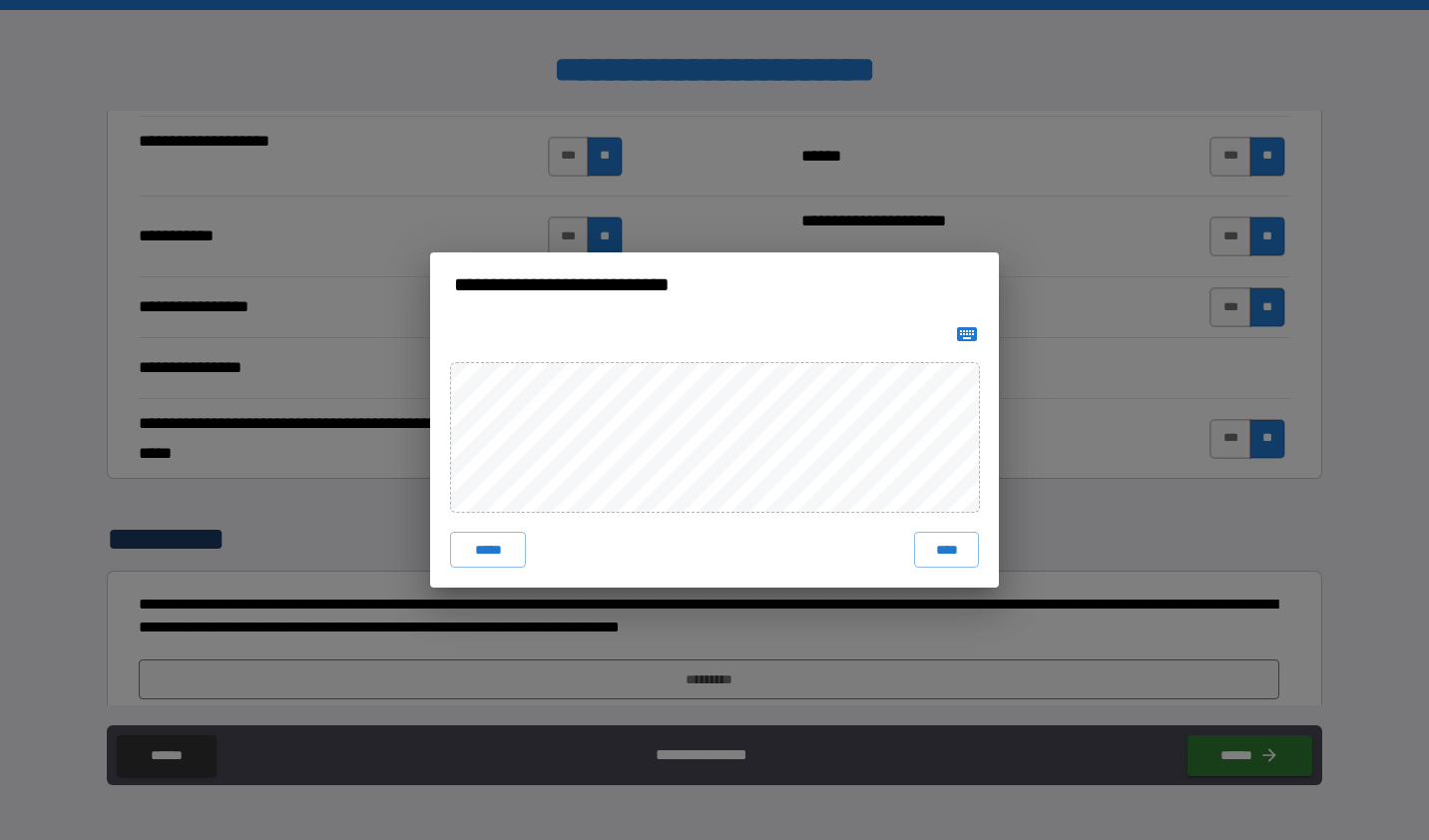 click on "**********" at bounding box center (714, 420) 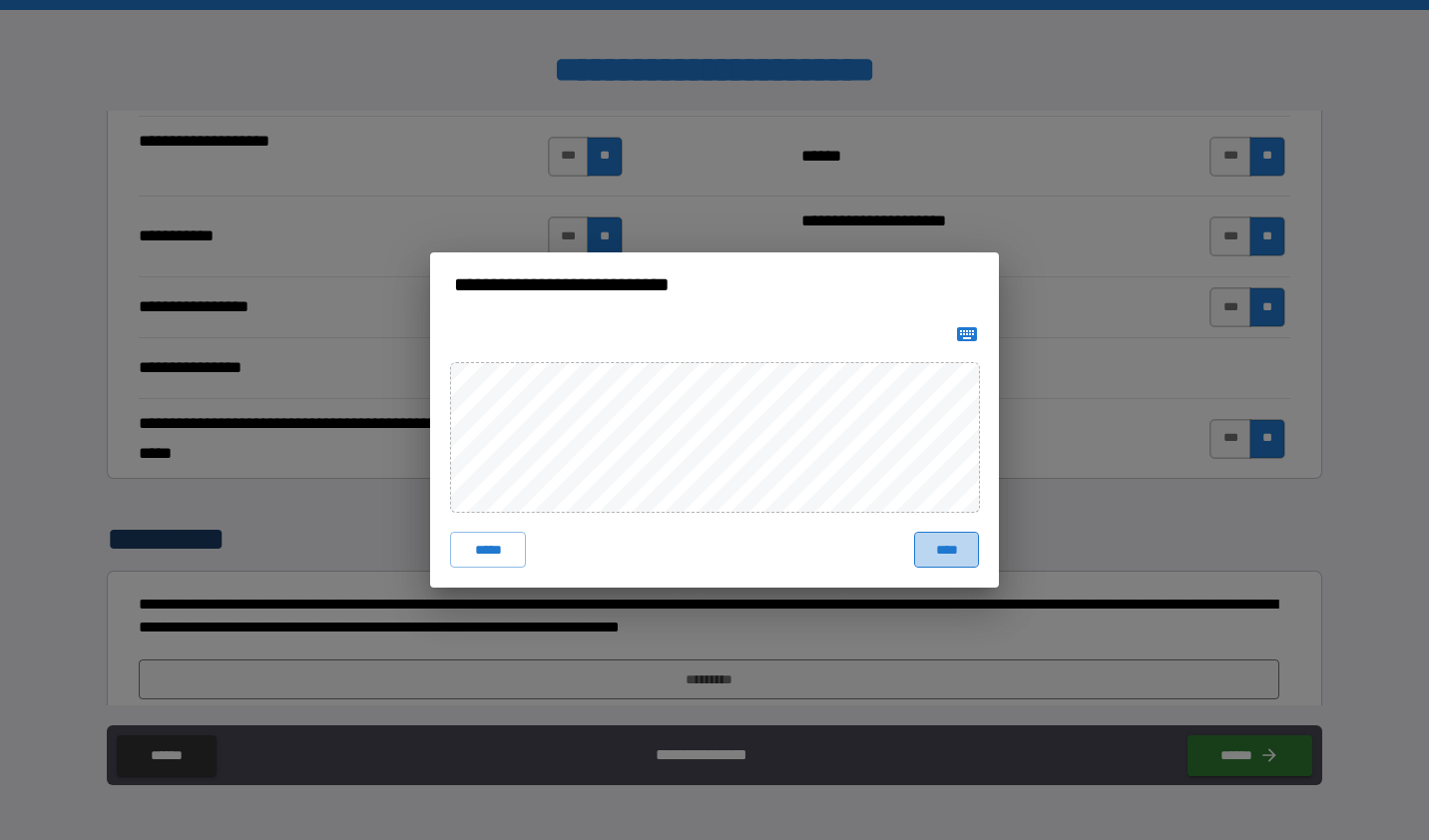 click on "****" at bounding box center (946, 550) 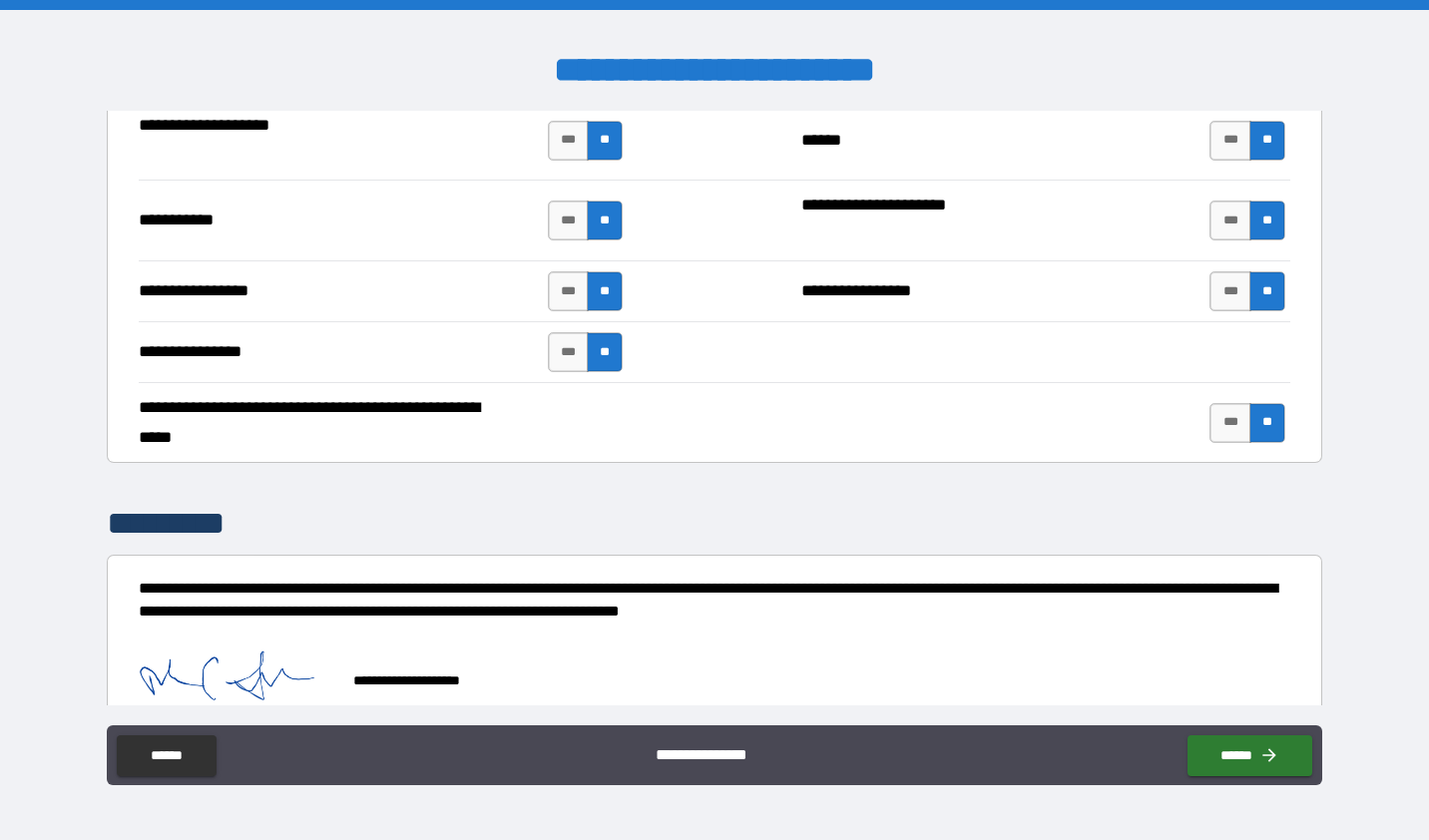 scroll, scrollTop: 4646, scrollLeft: 0, axis: vertical 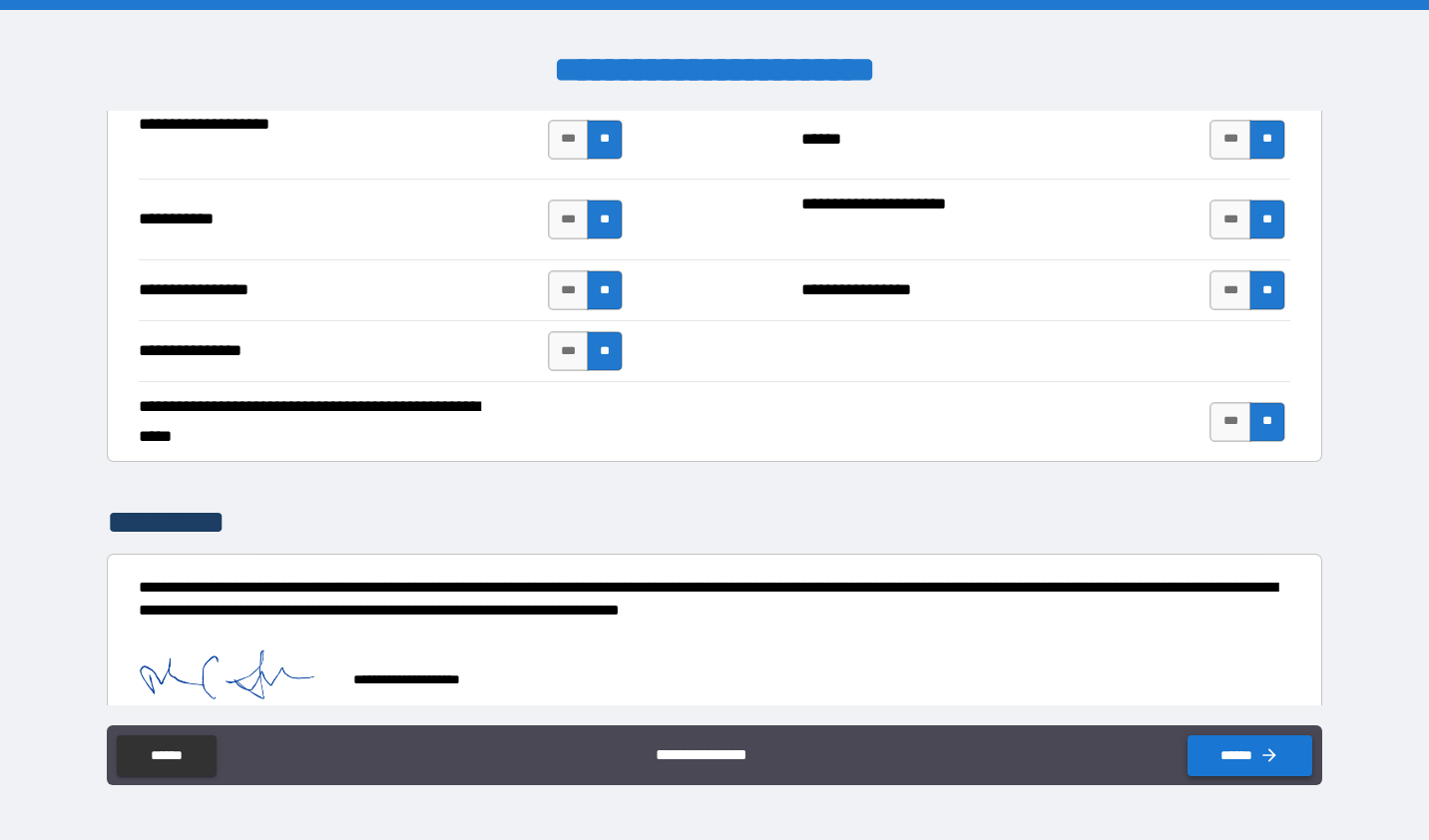 click on "******" at bounding box center (1249, 755) 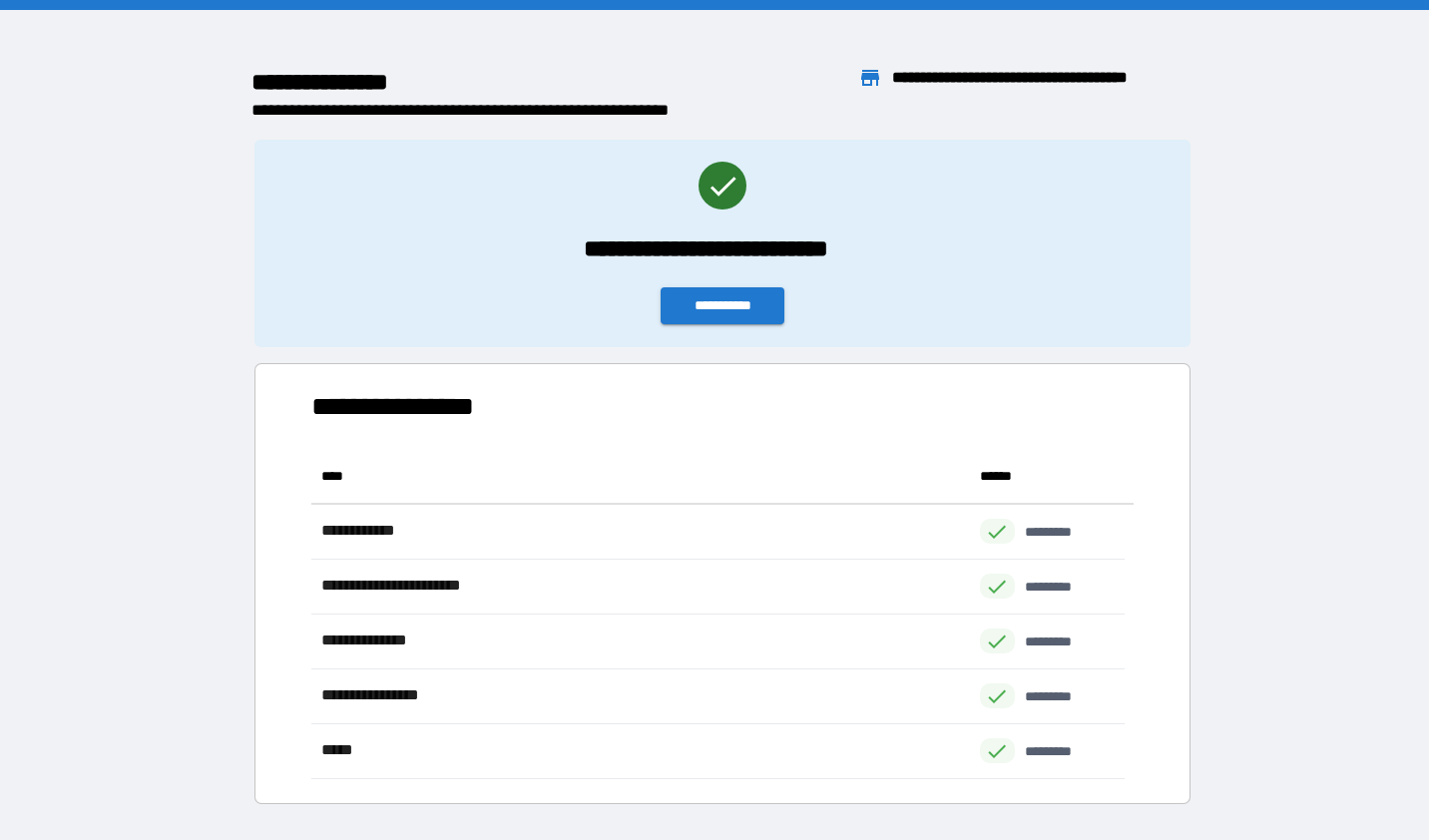 scroll, scrollTop: 16, scrollLeft: 16, axis: both 